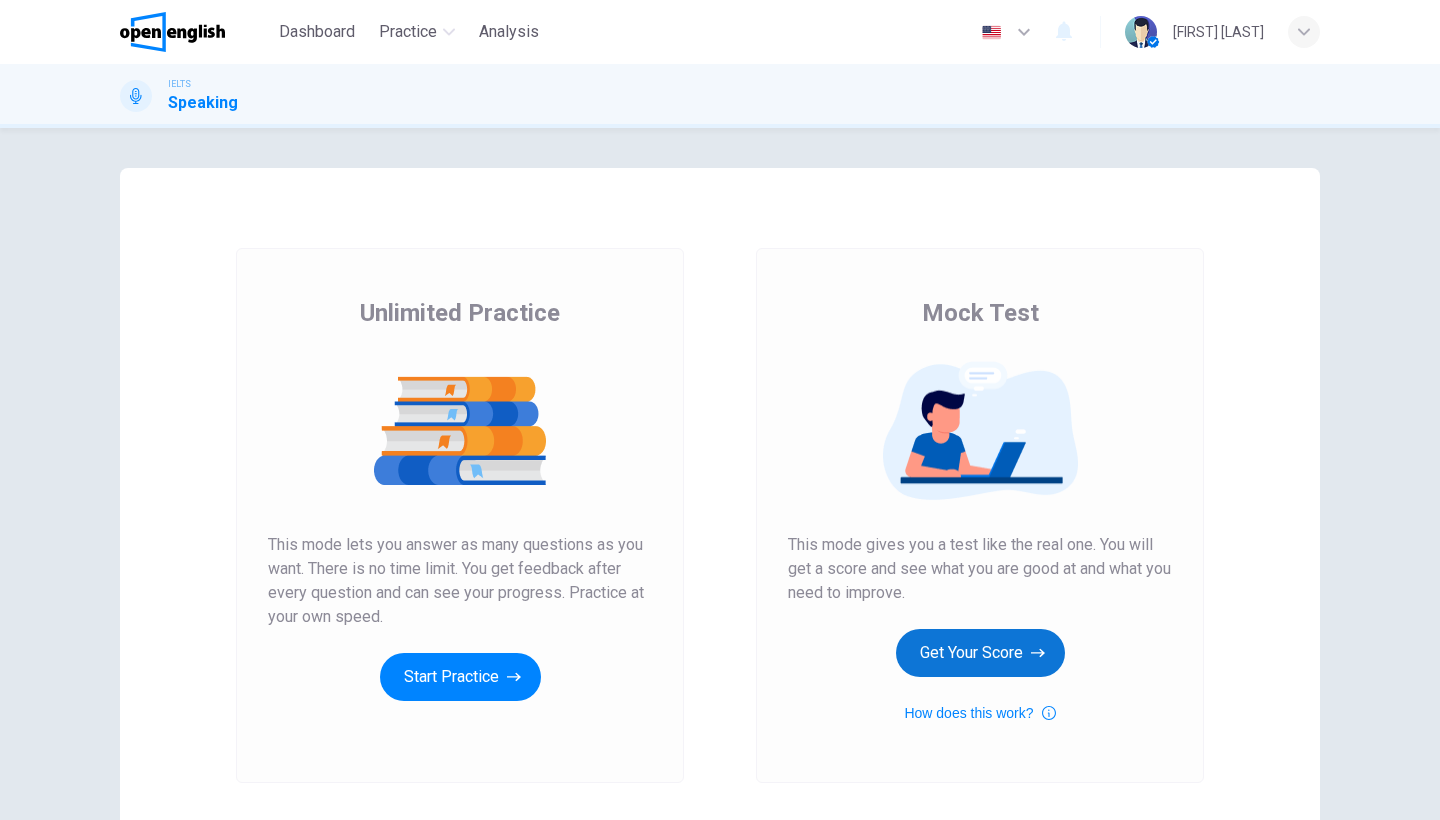 scroll, scrollTop: 0, scrollLeft: 0, axis: both 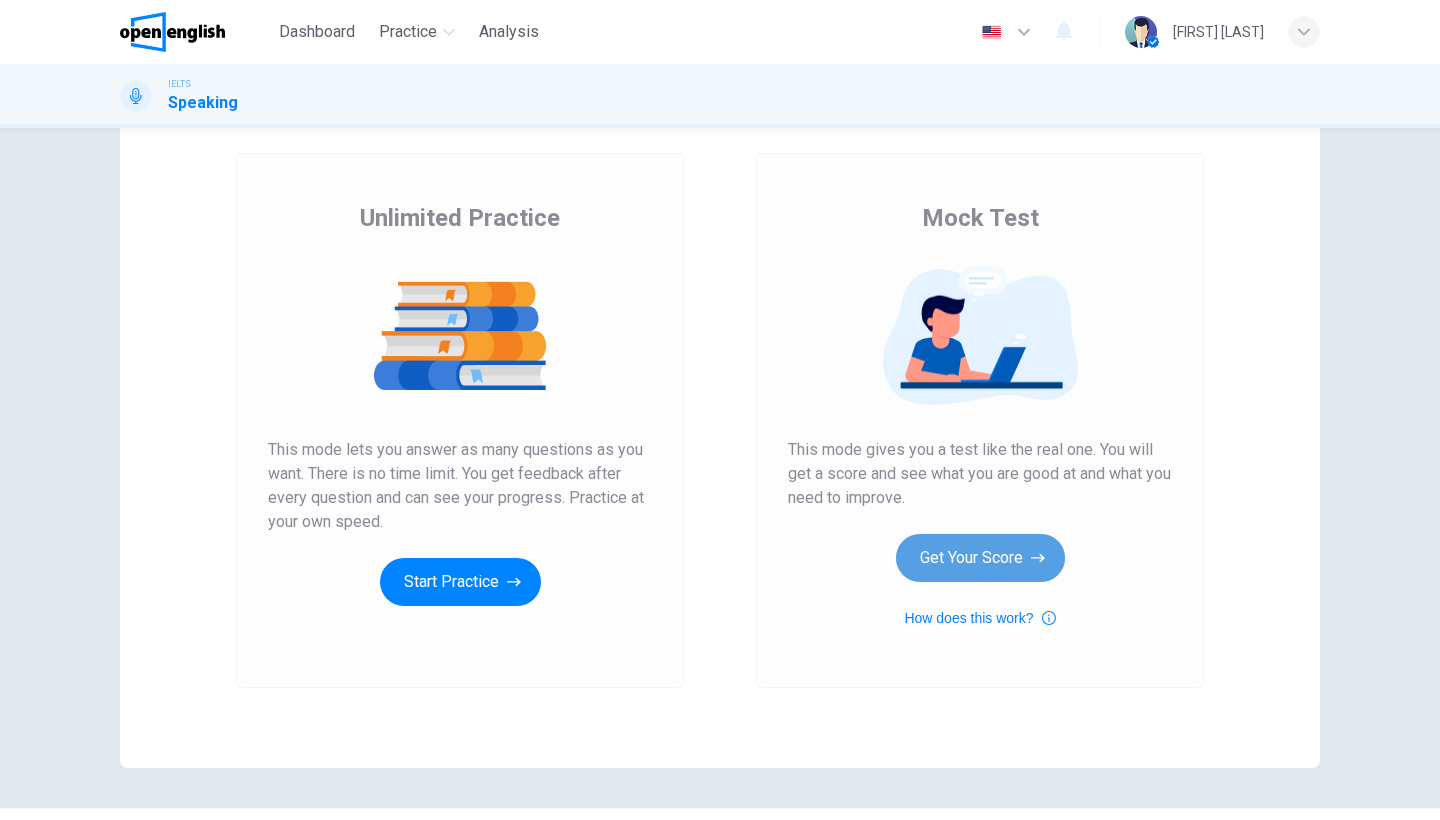 click on "Get Your Score" at bounding box center [980, 558] 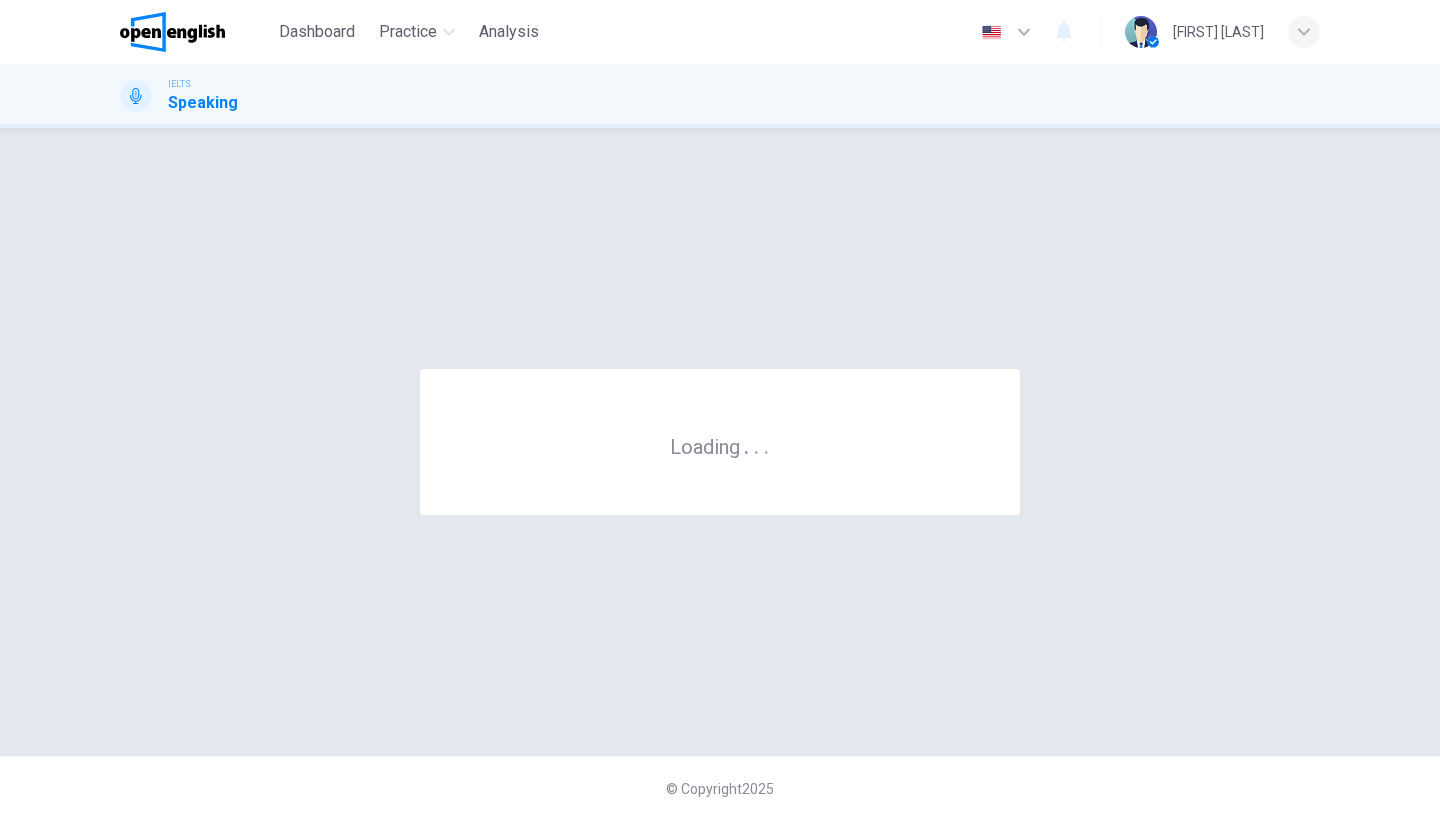 scroll, scrollTop: 0, scrollLeft: 0, axis: both 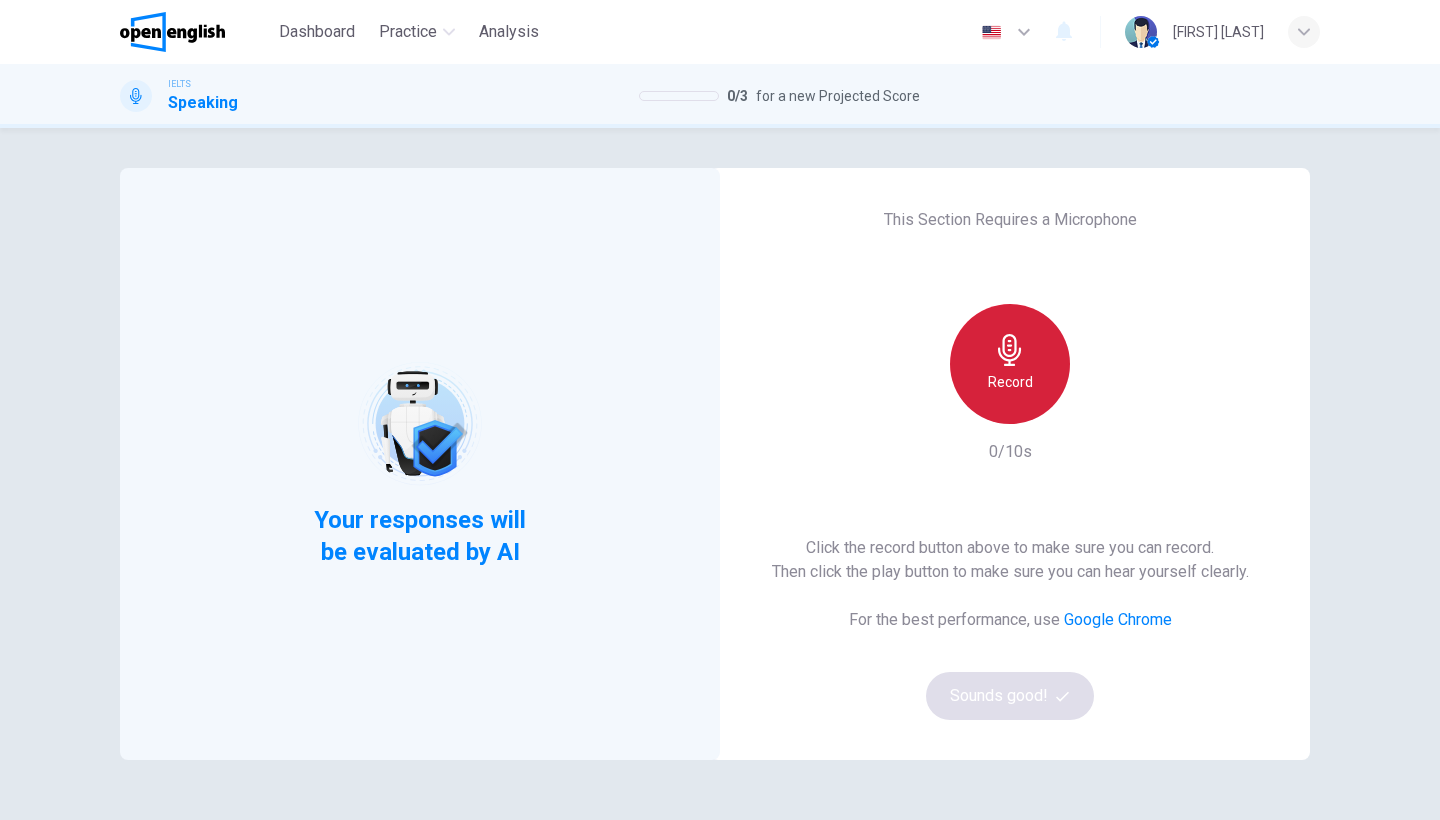 click on "Record" at bounding box center (1010, 382) 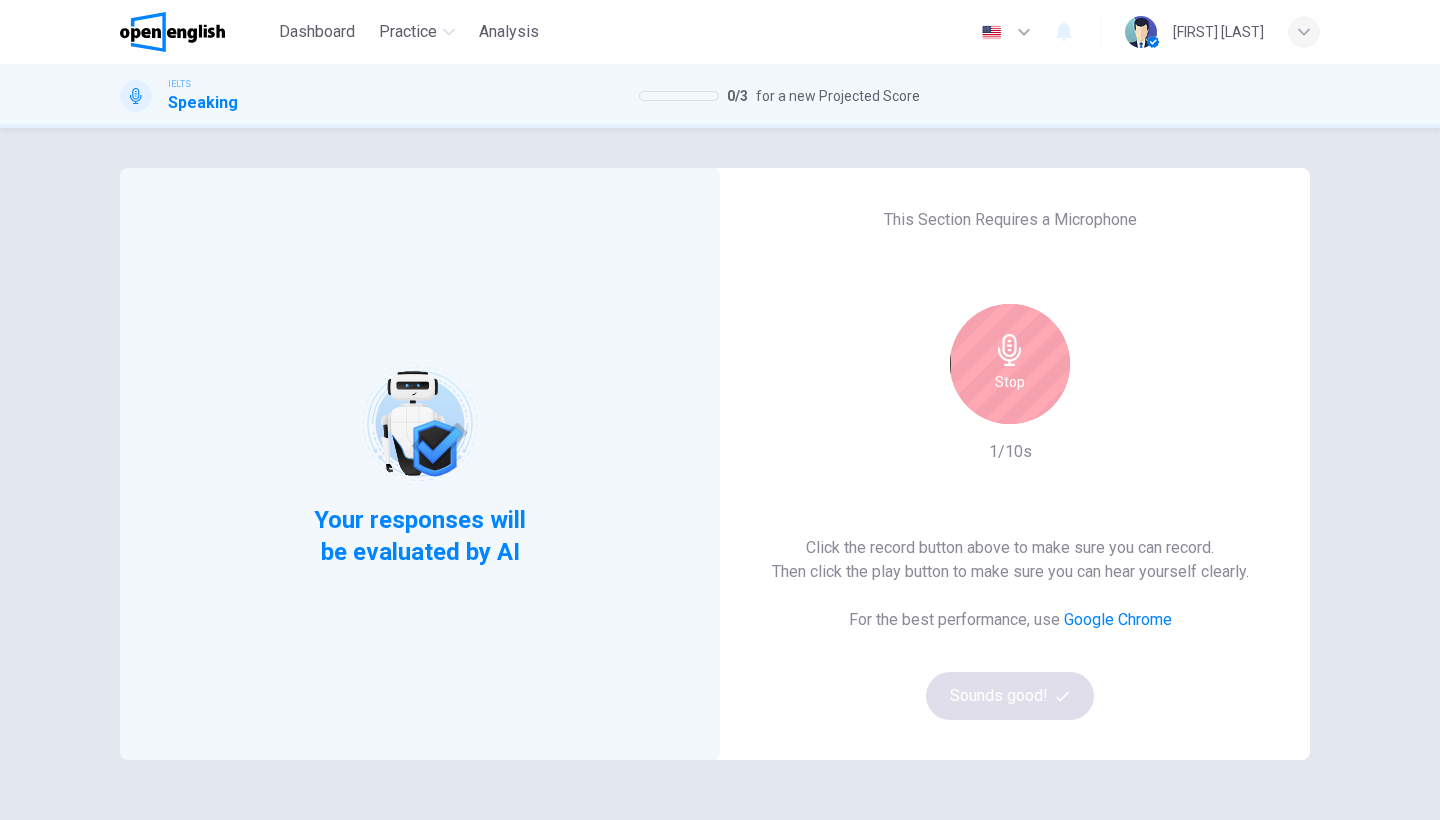 drag, startPoint x: 1012, startPoint y: 449, endPoint x: 1012, endPoint y: 422, distance: 27 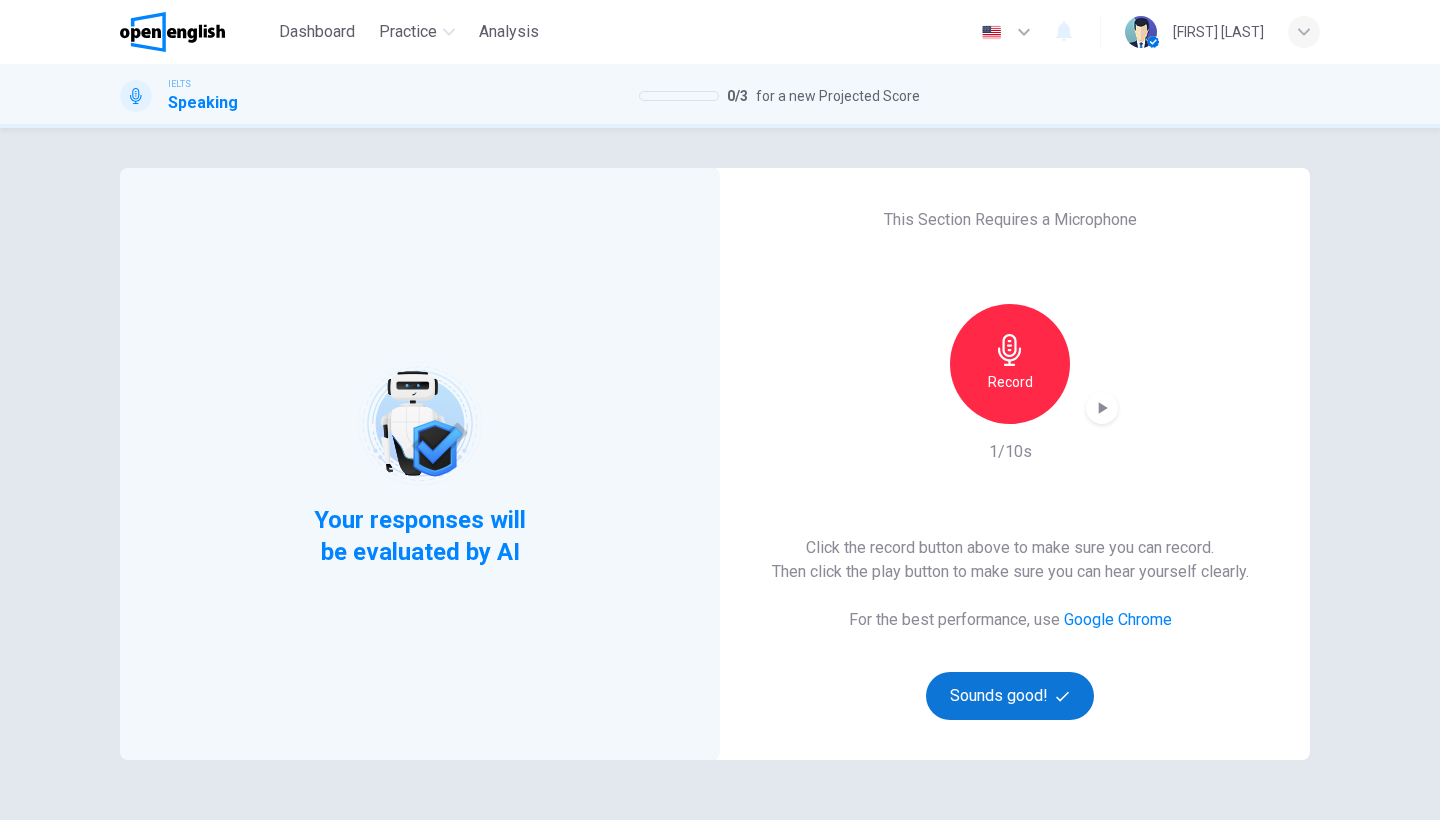 click on "Sounds good!" at bounding box center (1010, 696) 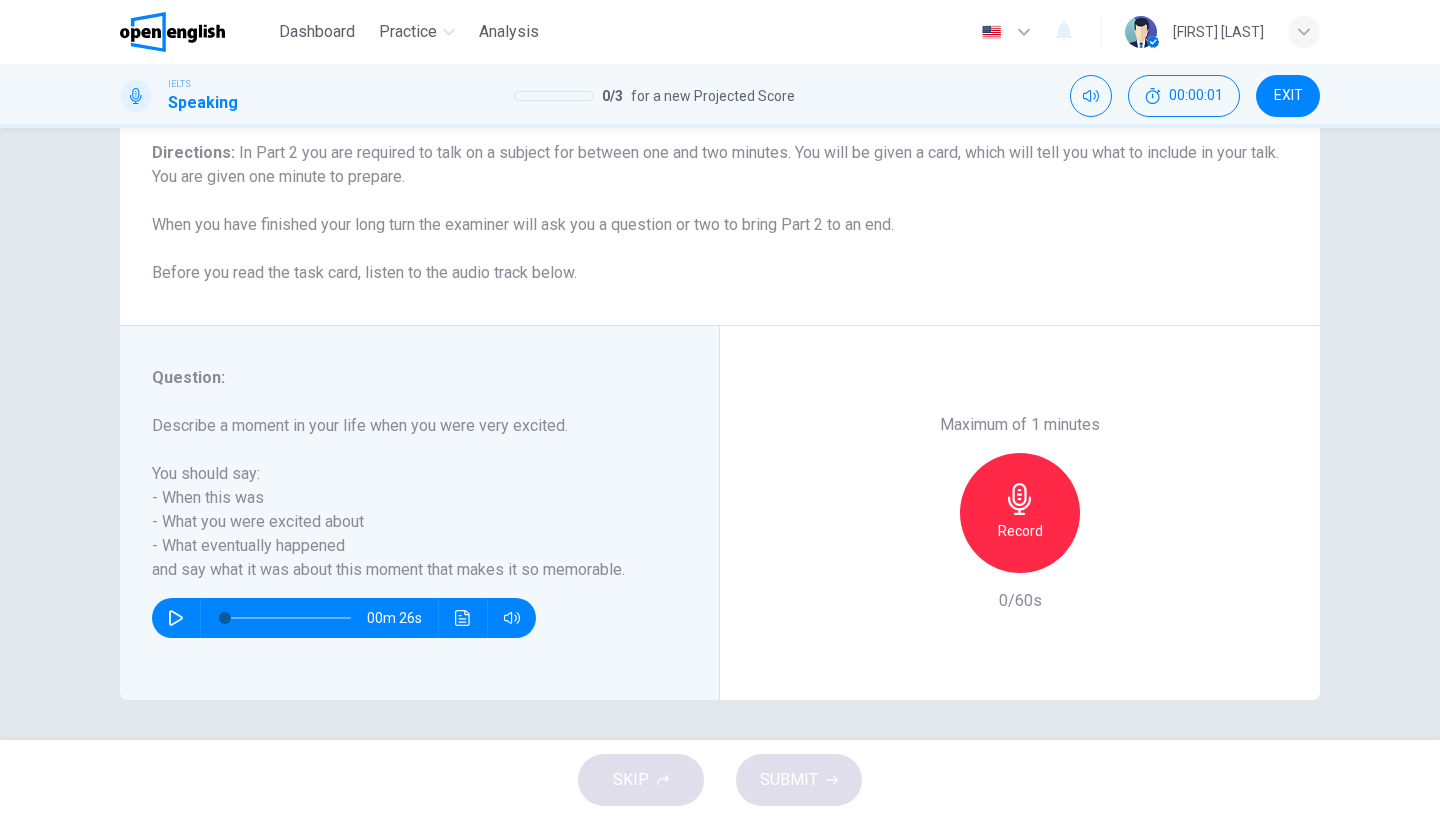 scroll, scrollTop: 163, scrollLeft: 0, axis: vertical 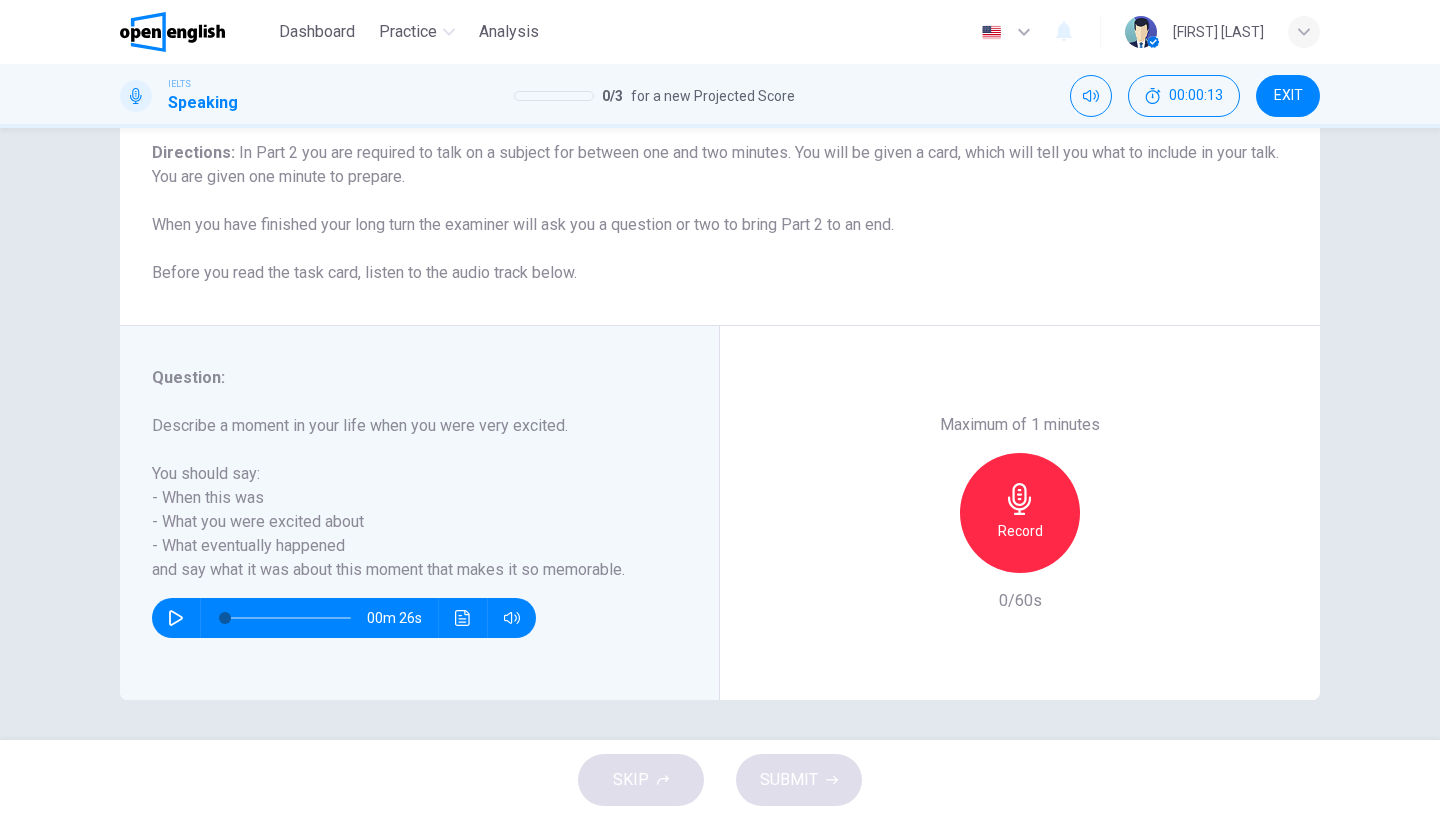 click on "Record" at bounding box center [1020, 513] 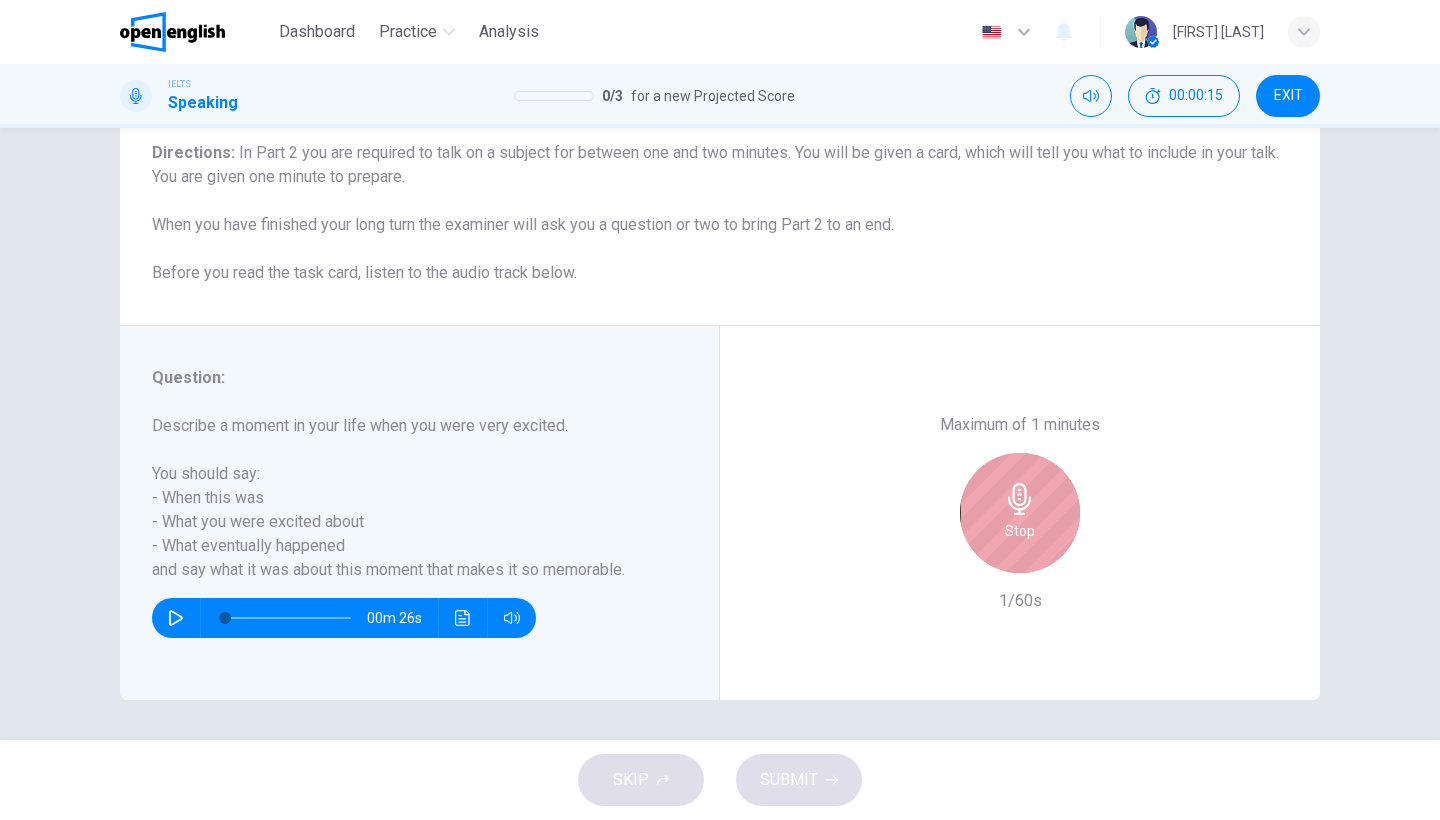 click on "Stop" at bounding box center [1020, 513] 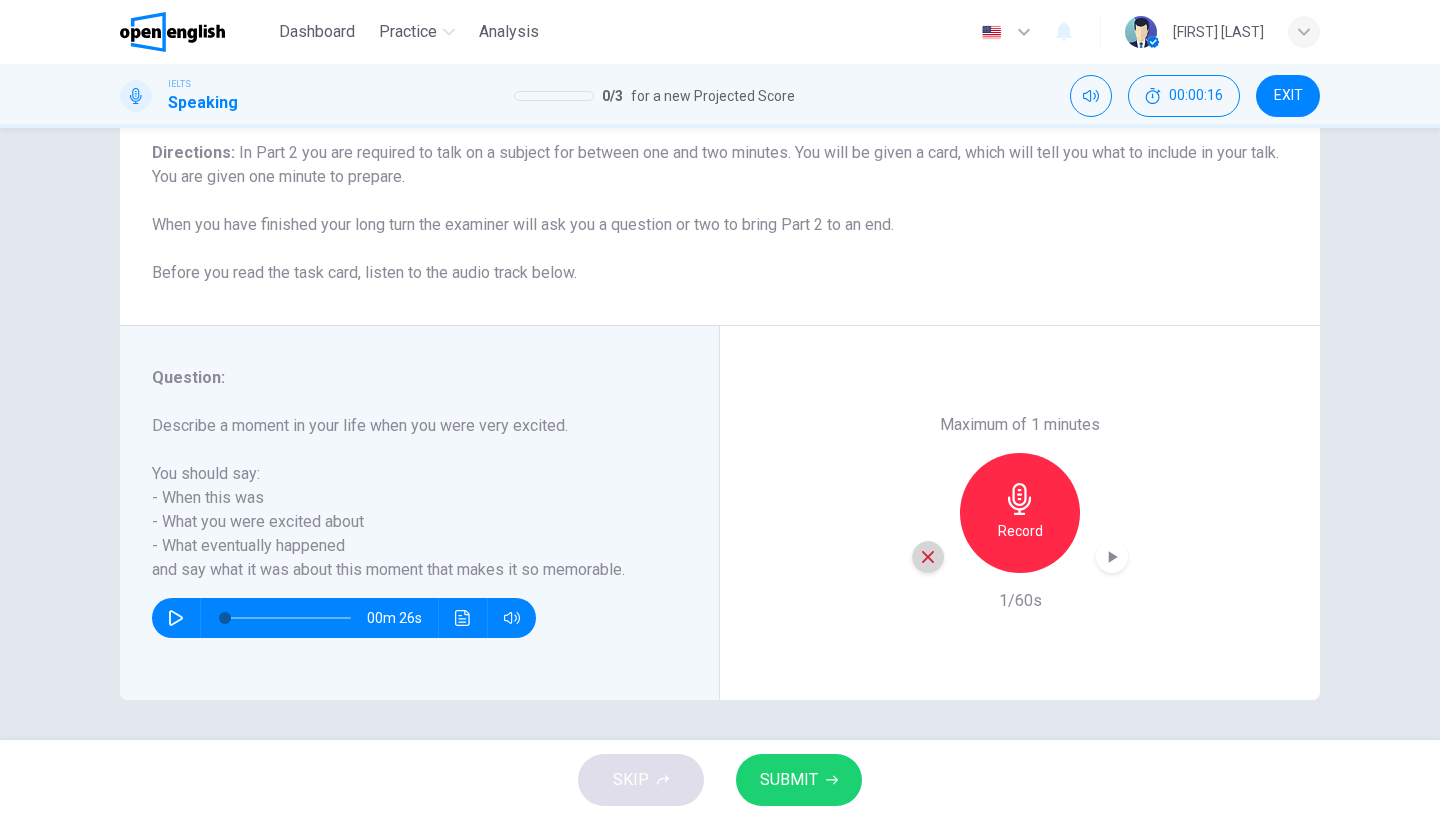 click at bounding box center (928, 557) 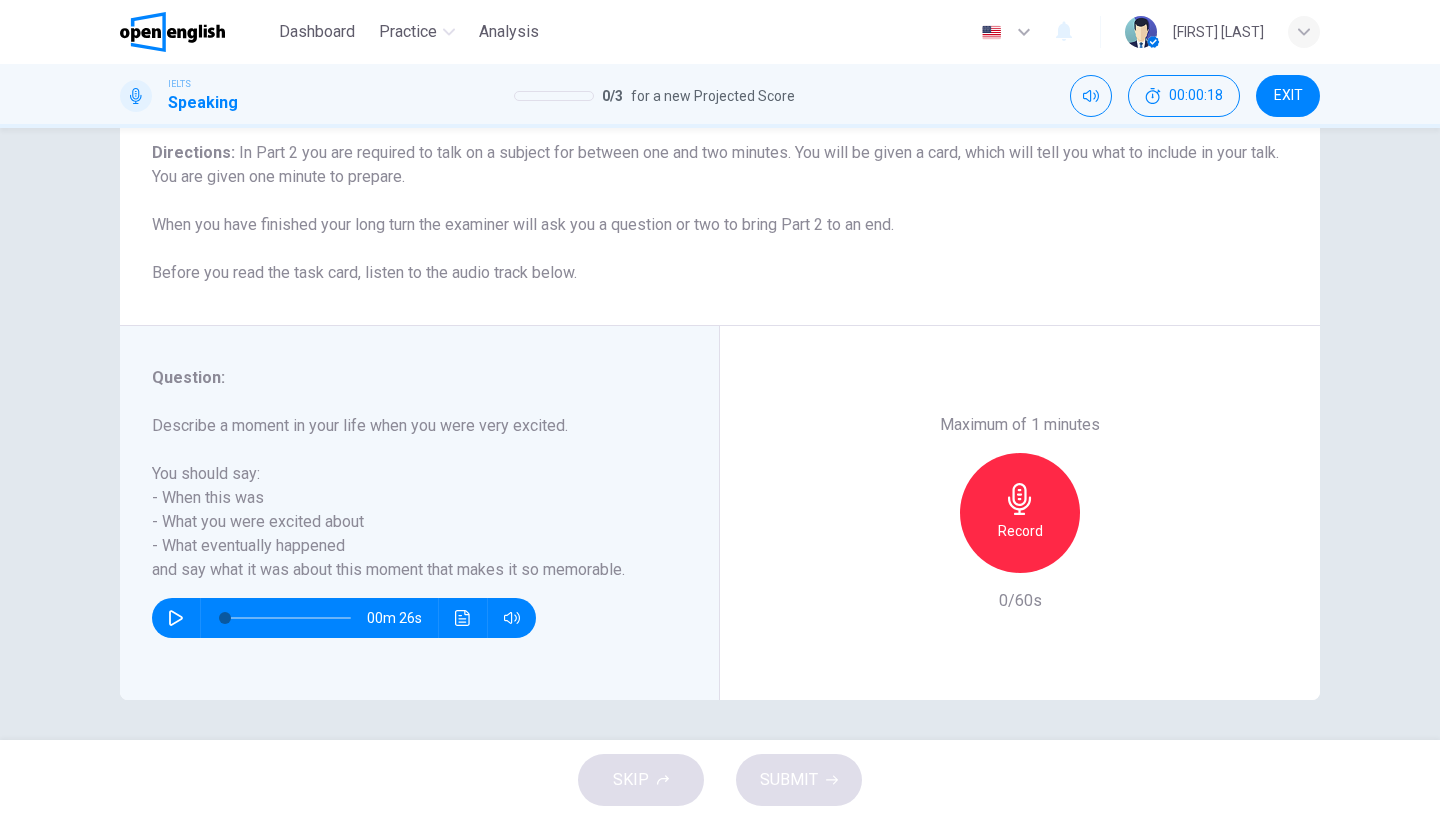 click on "Record" at bounding box center [1020, 531] 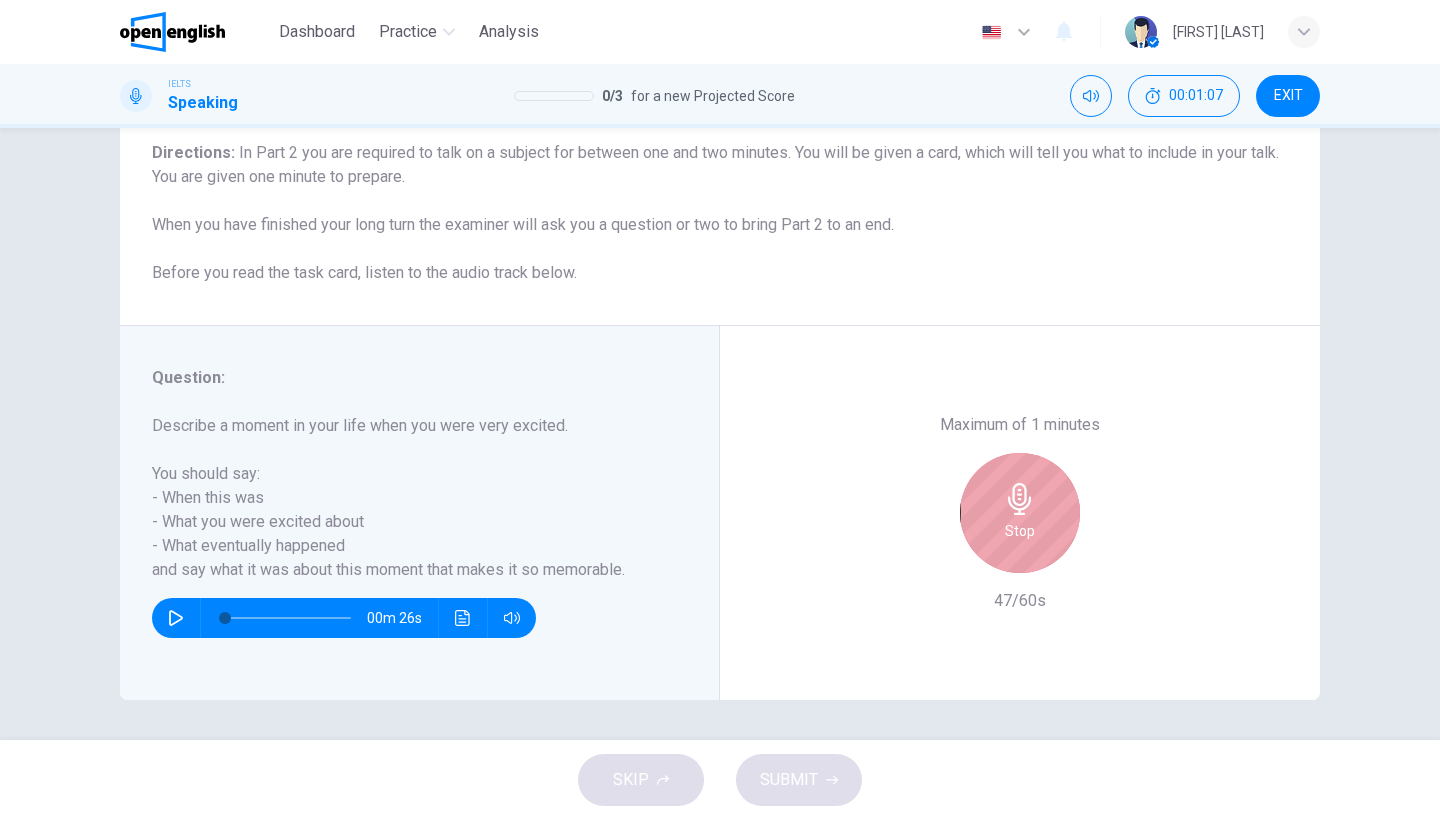 click on "Stop" at bounding box center [1020, 531] 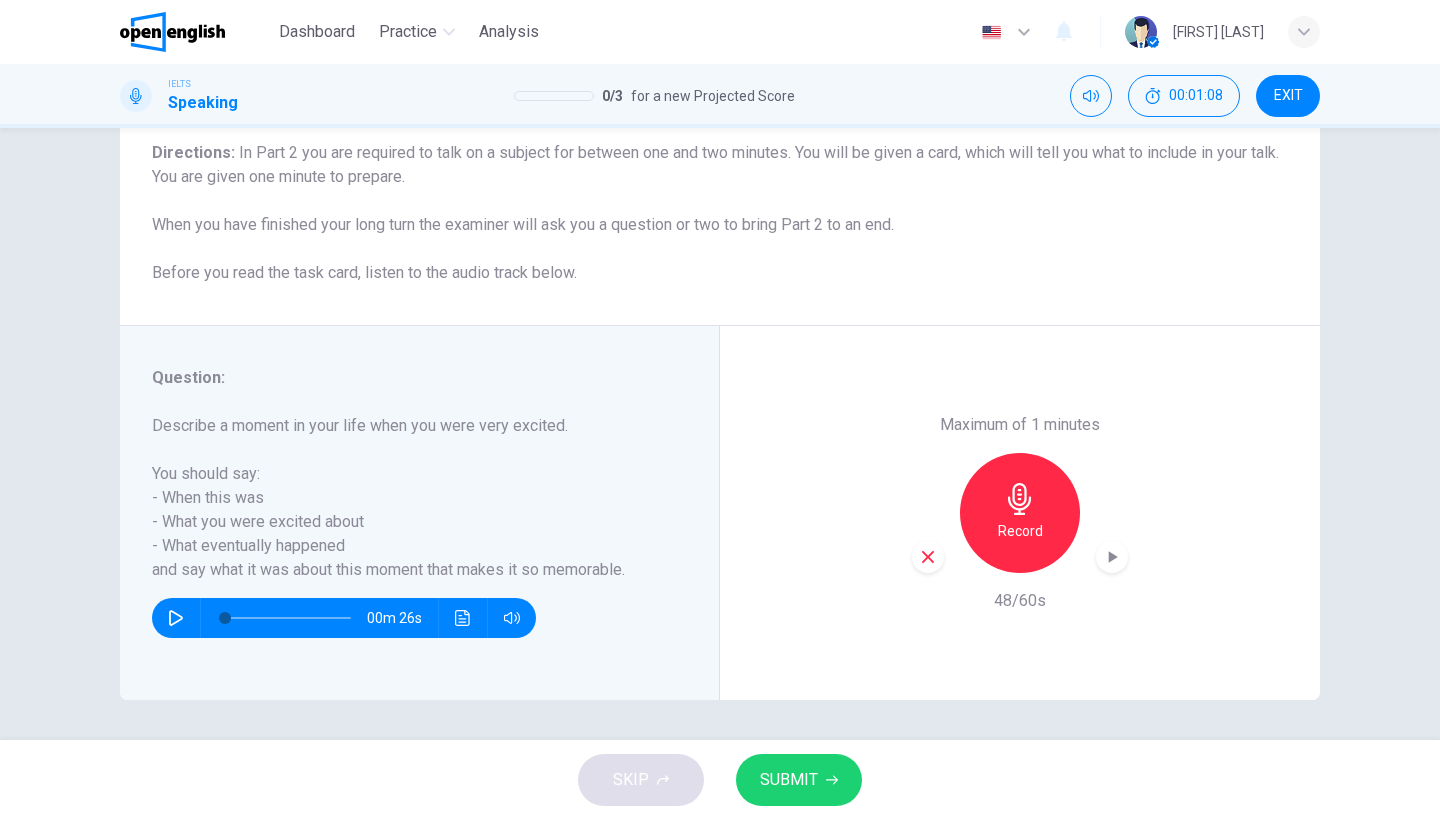 click on "SUBMIT" at bounding box center (799, 780) 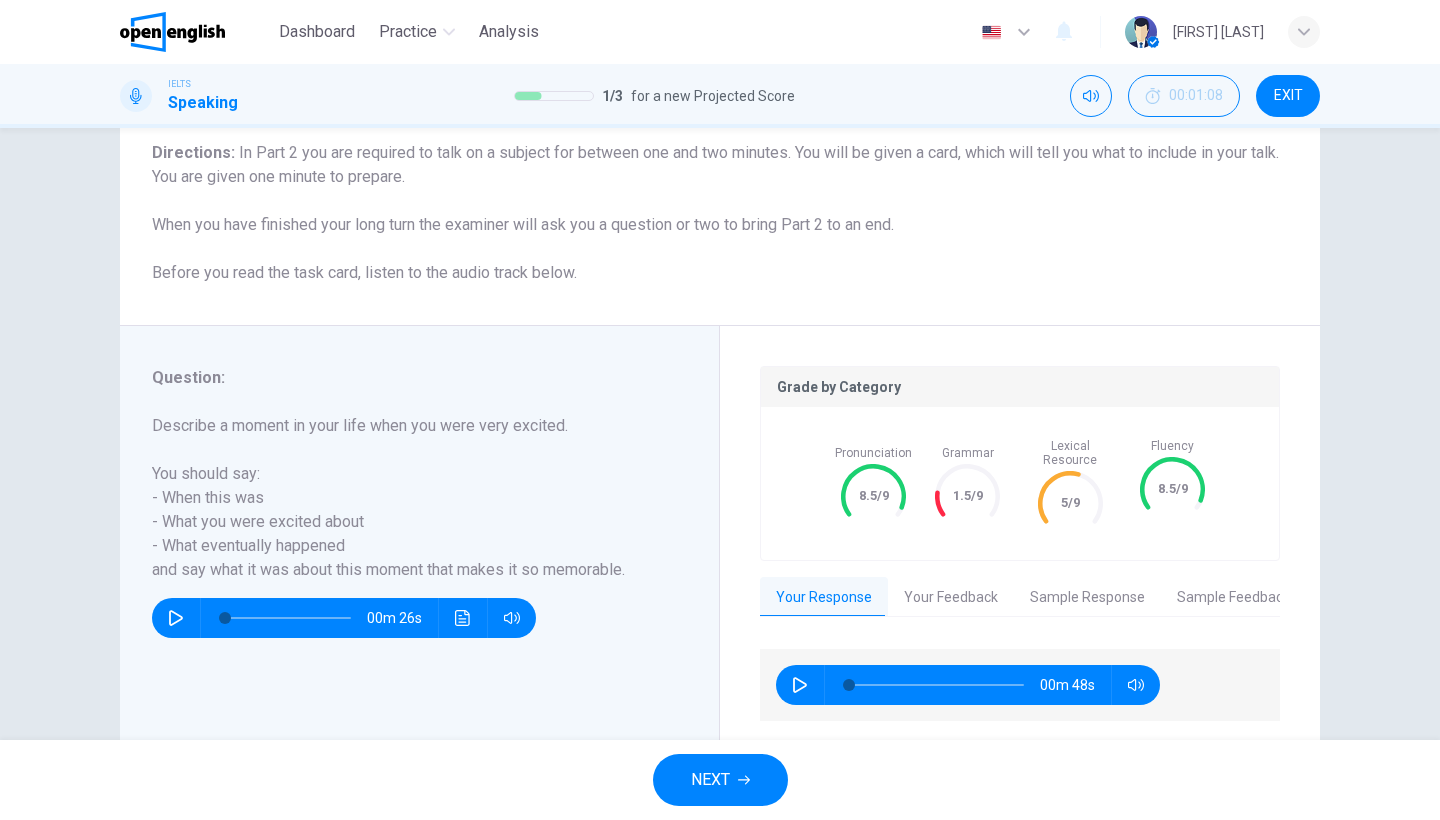 click 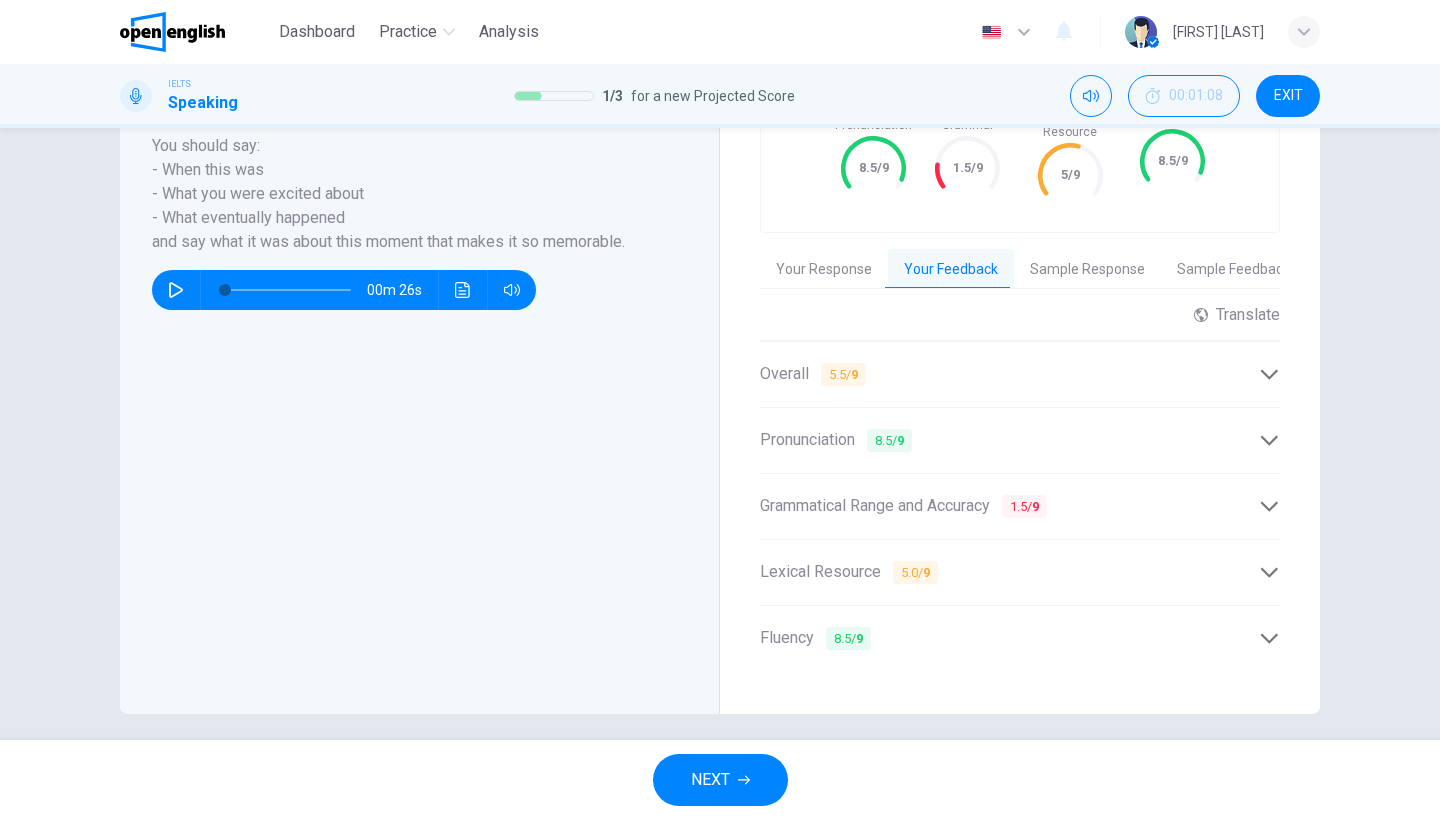 scroll, scrollTop: 490, scrollLeft: 0, axis: vertical 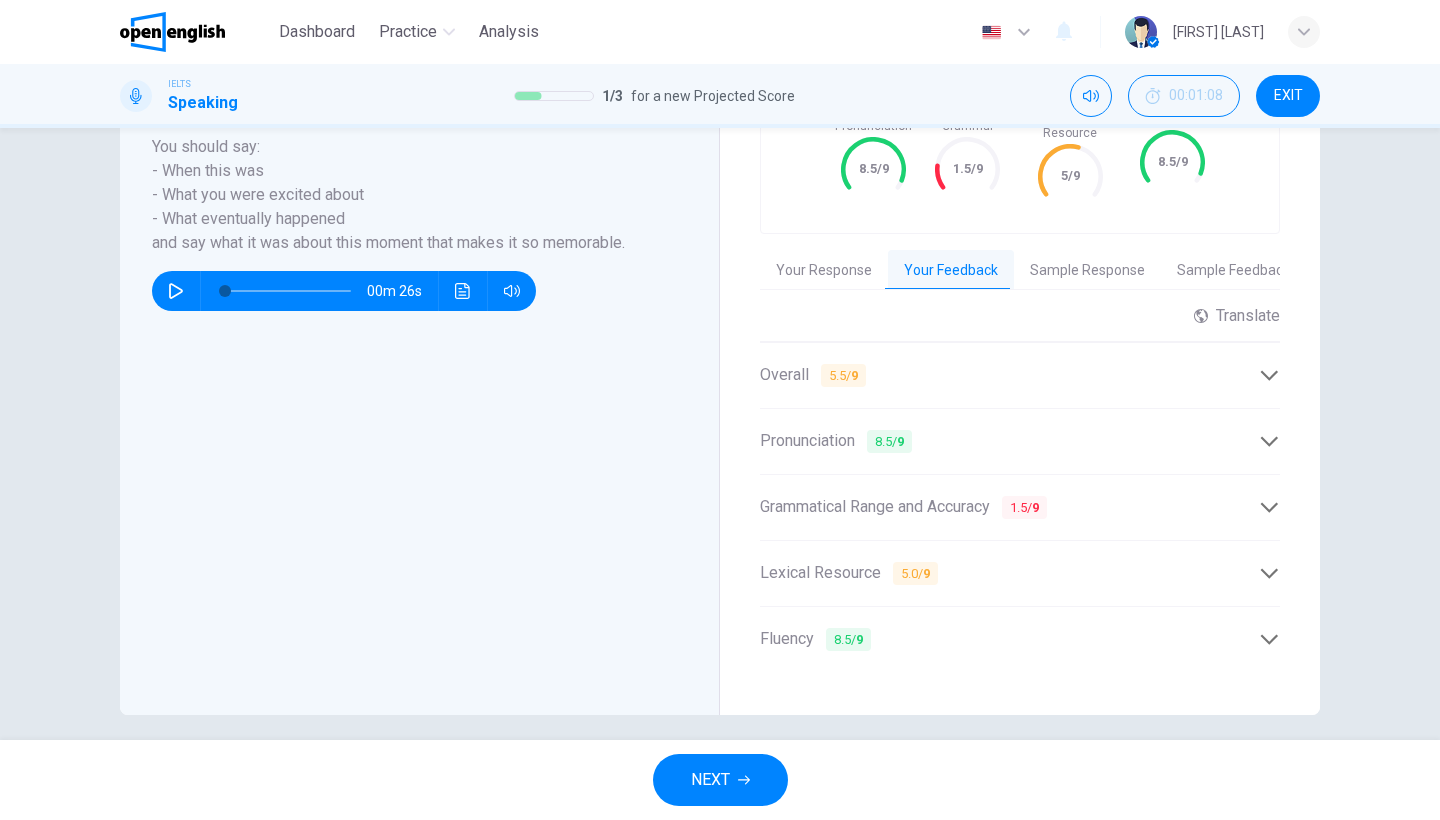 click on "Grammatical Range and Accuracy   1.5 / 9" at bounding box center (903, 507) 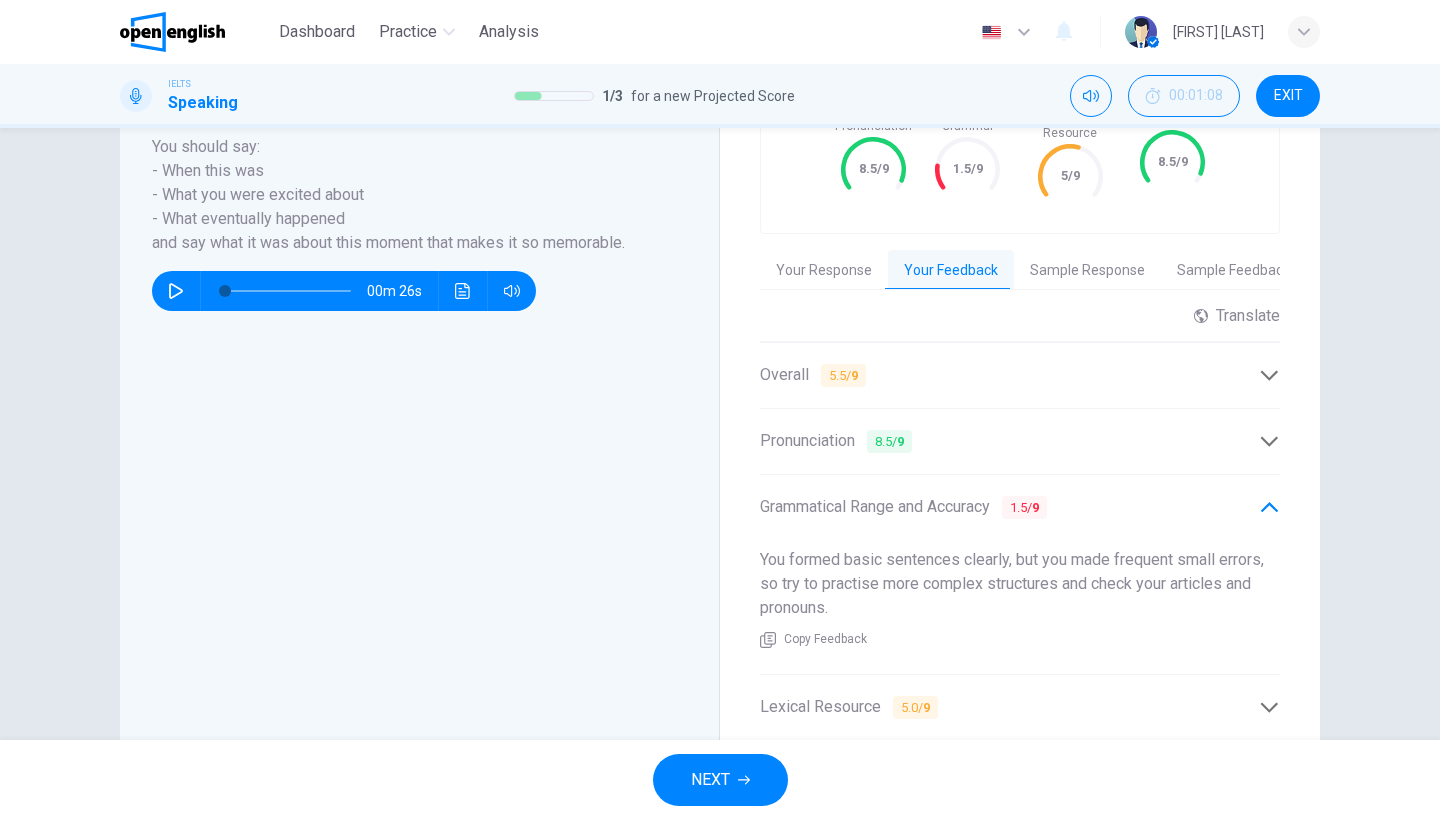 click on "Grammatical Range and Accuracy   1.5 / 9" at bounding box center (903, 507) 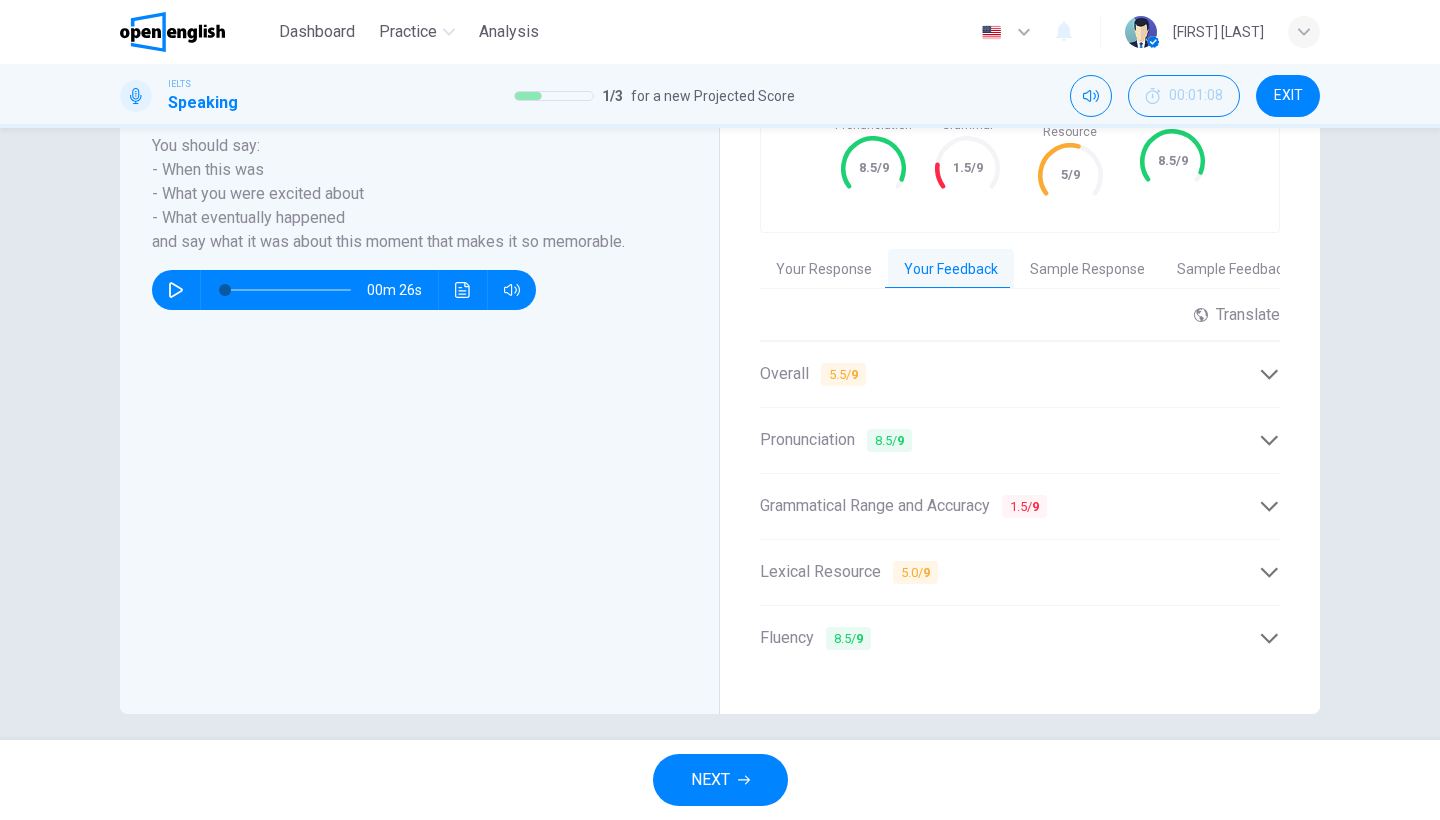 scroll, scrollTop: 490, scrollLeft: 0, axis: vertical 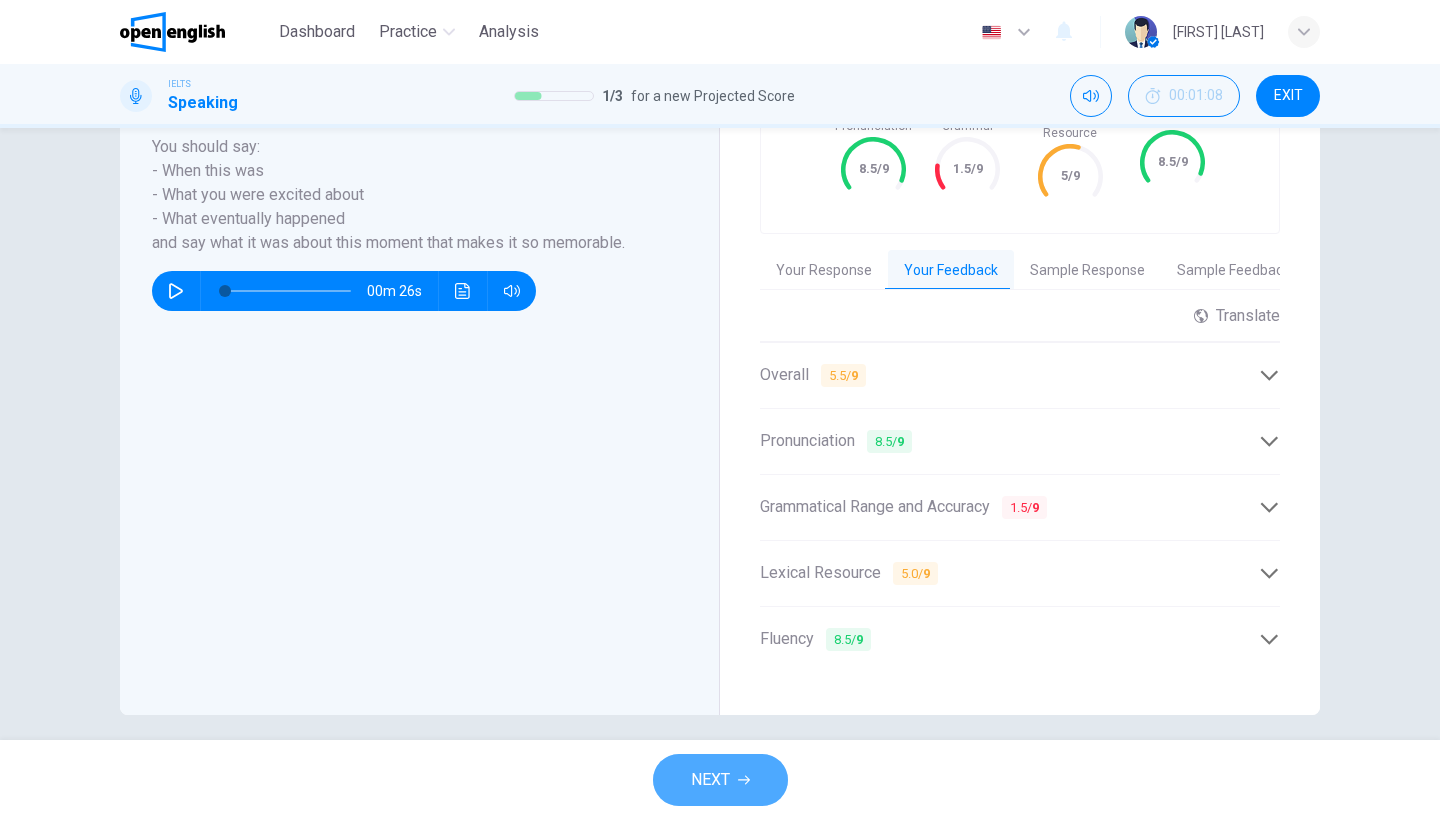 click on "NEXT" at bounding box center [720, 780] 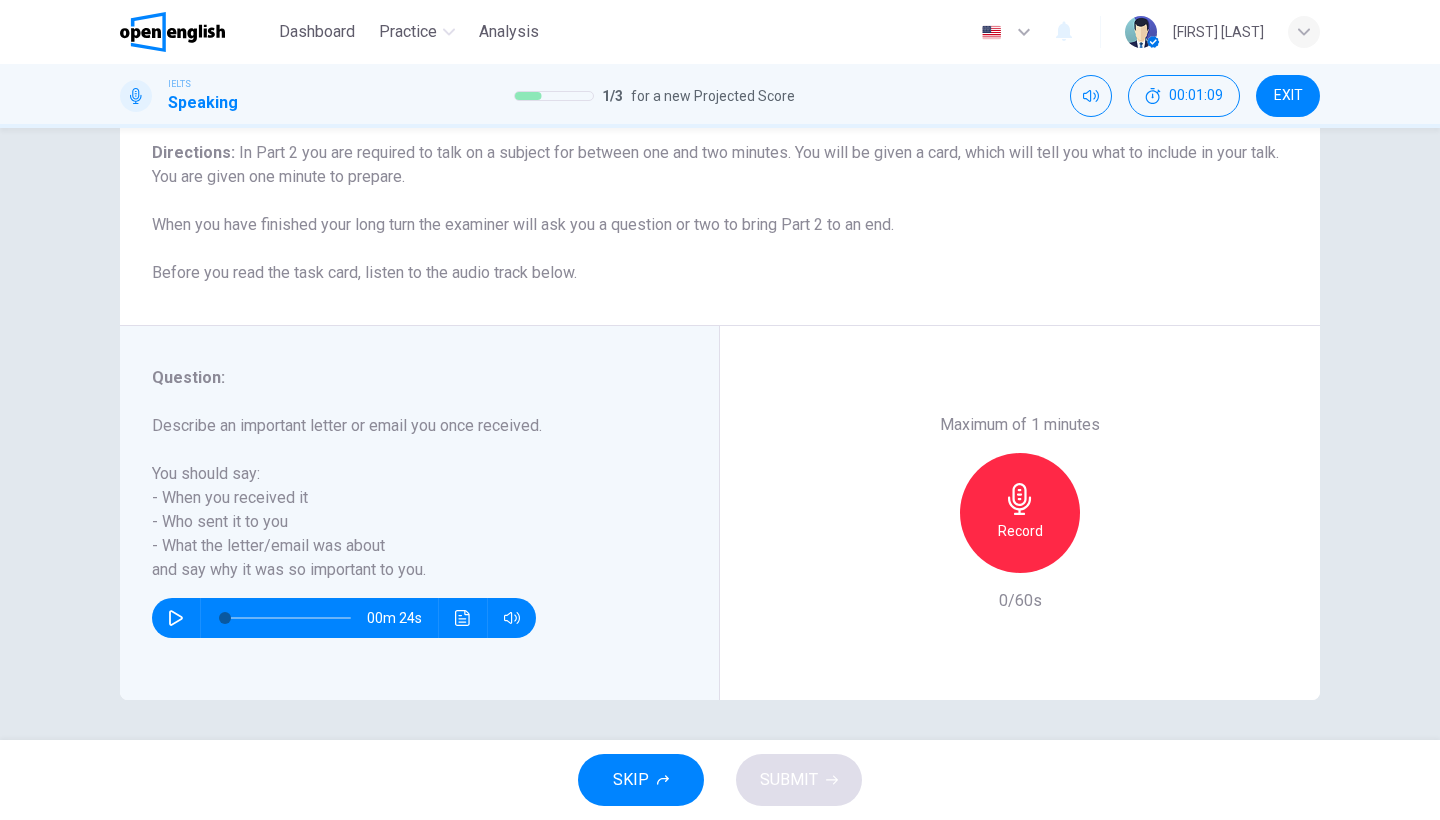 scroll, scrollTop: 163, scrollLeft: 0, axis: vertical 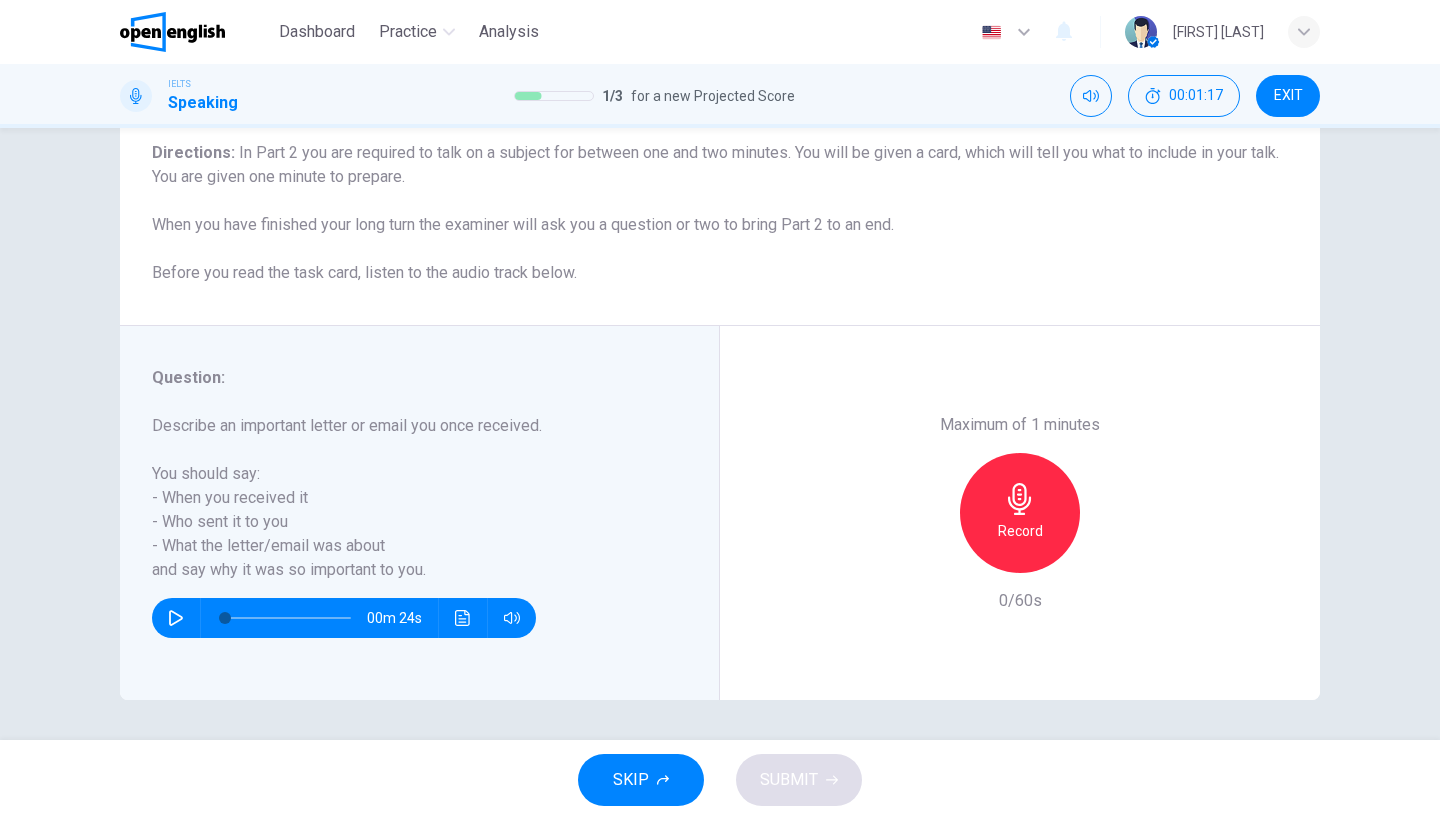 click on "Record" at bounding box center (1020, 513) 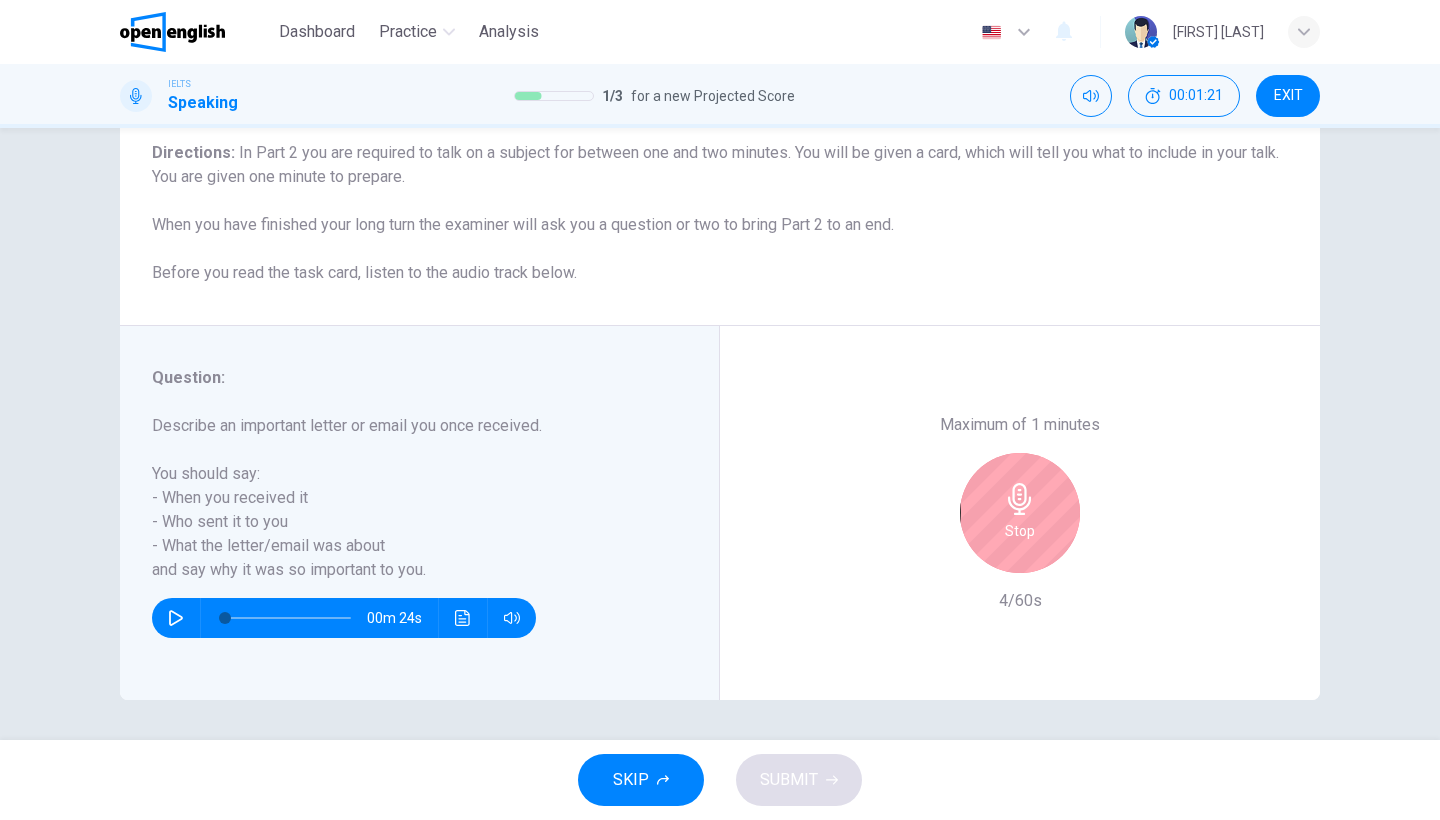 click on "Stop" at bounding box center [1020, 513] 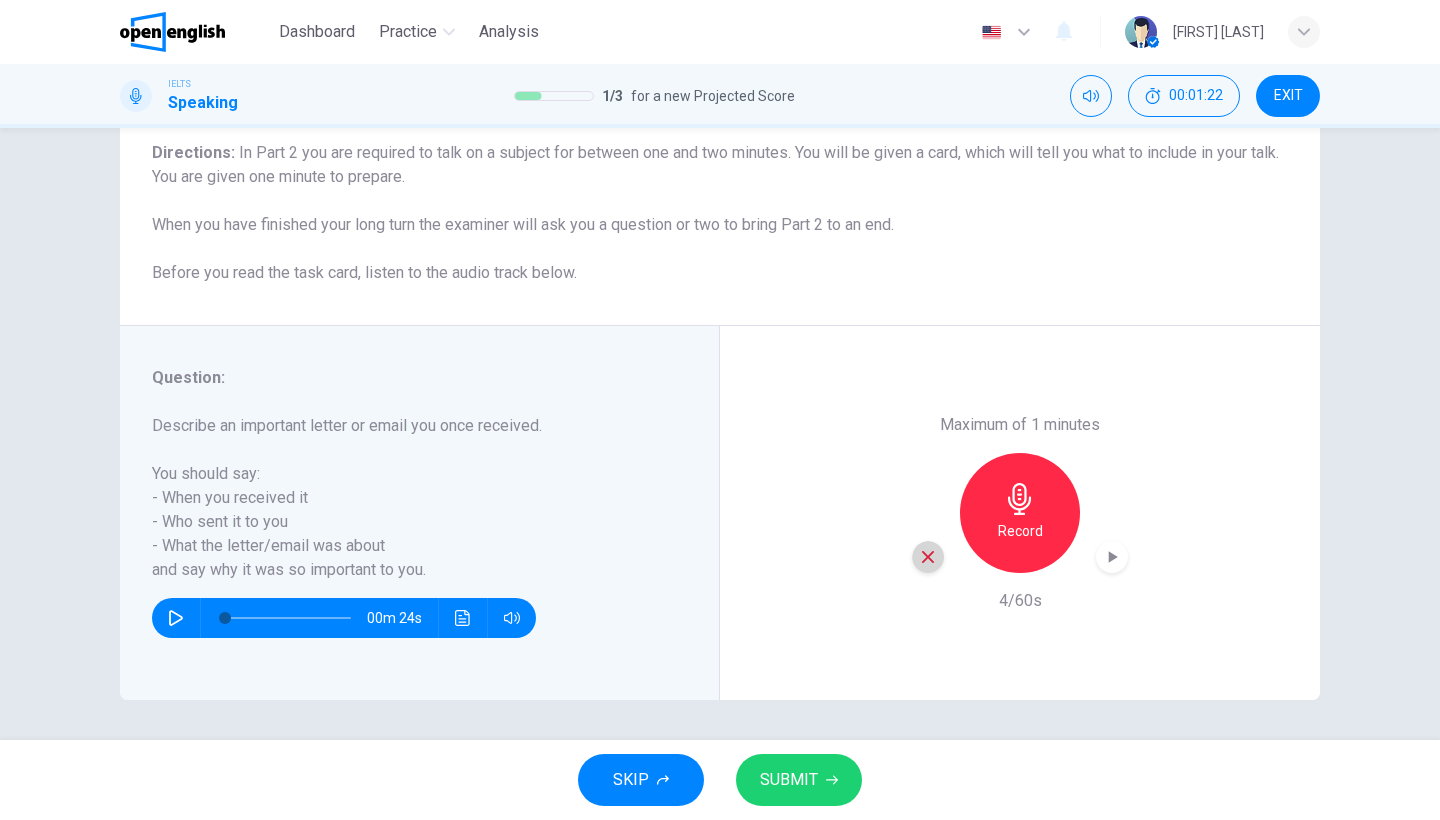 click 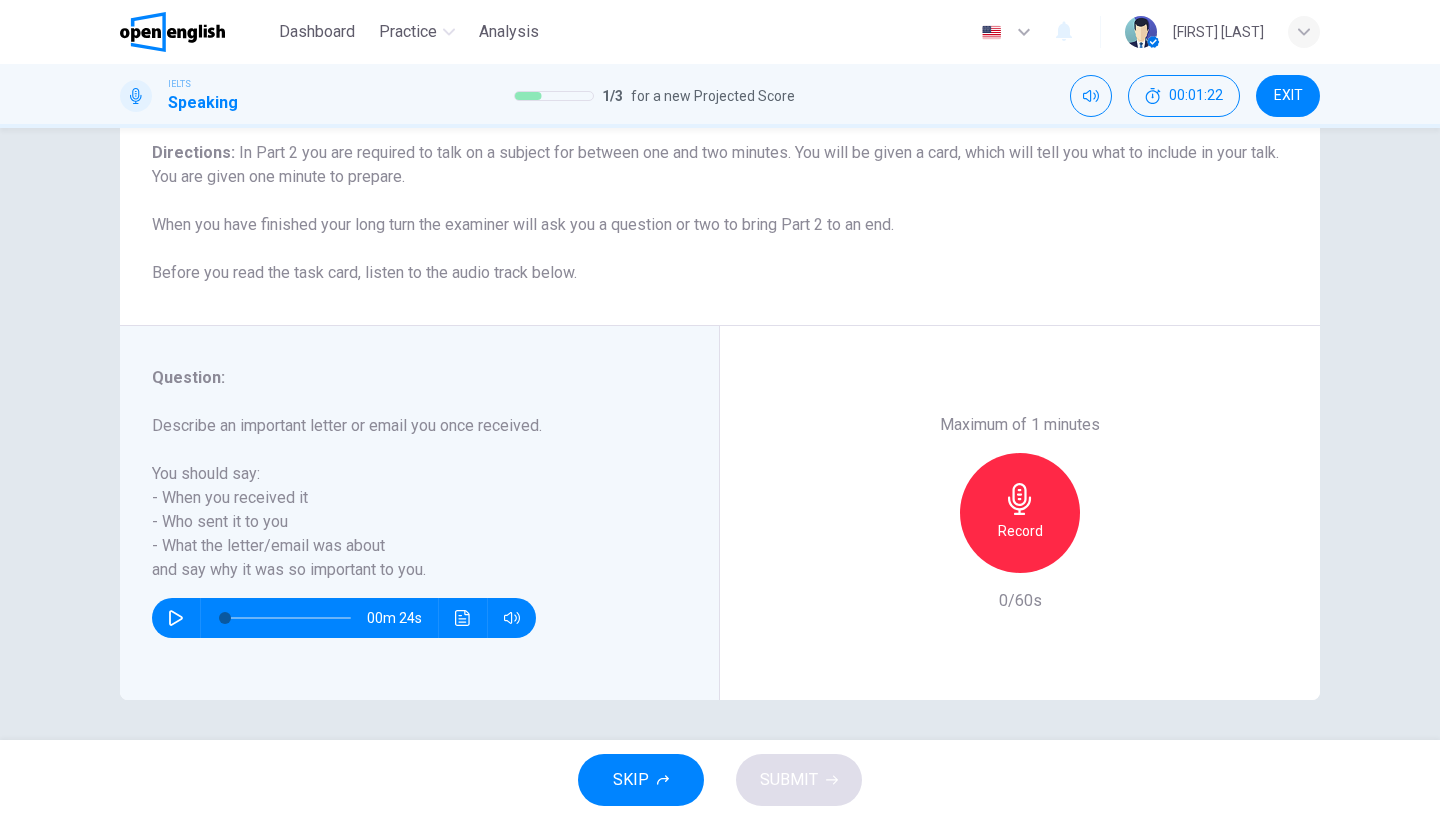 click 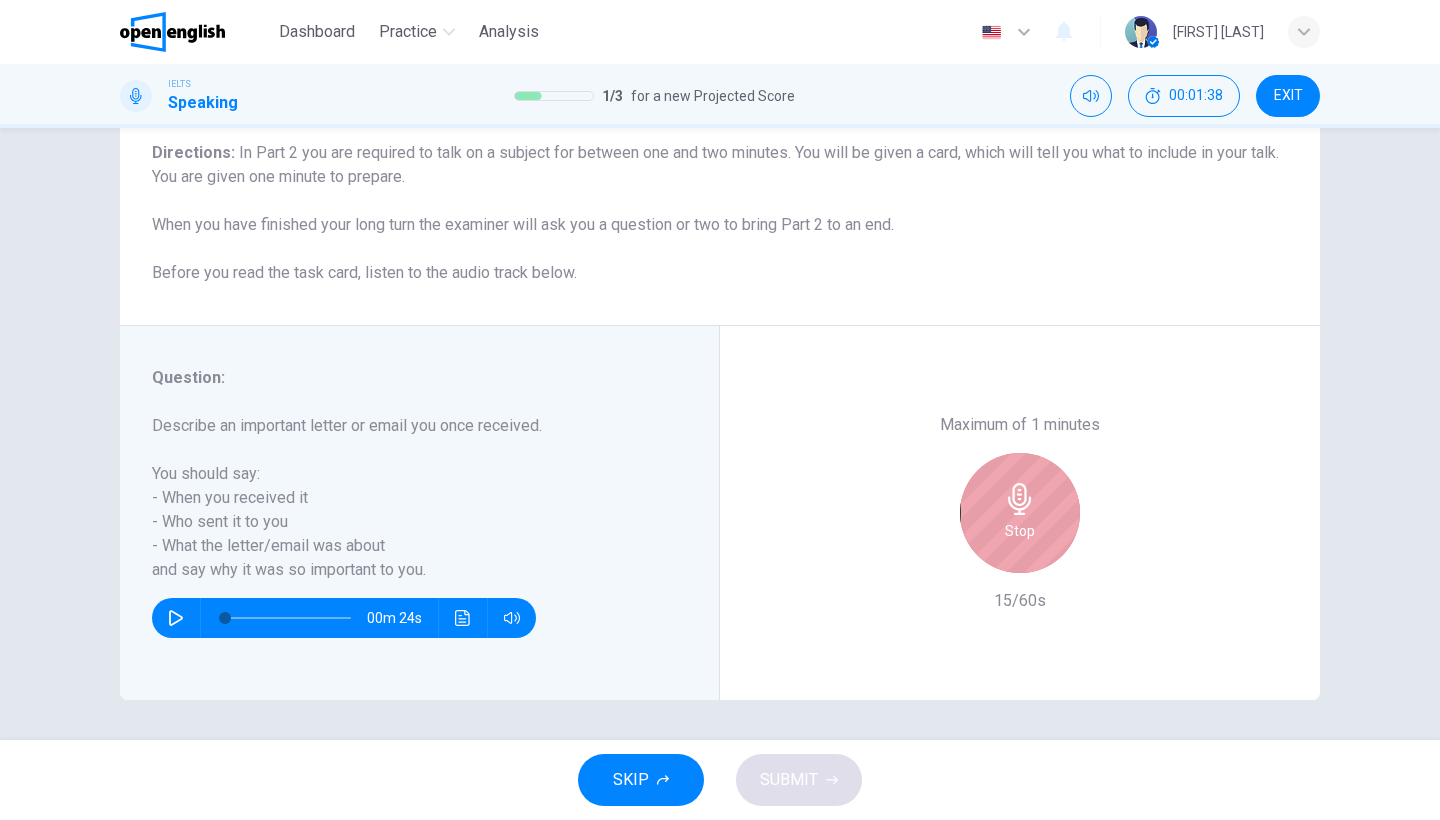 click 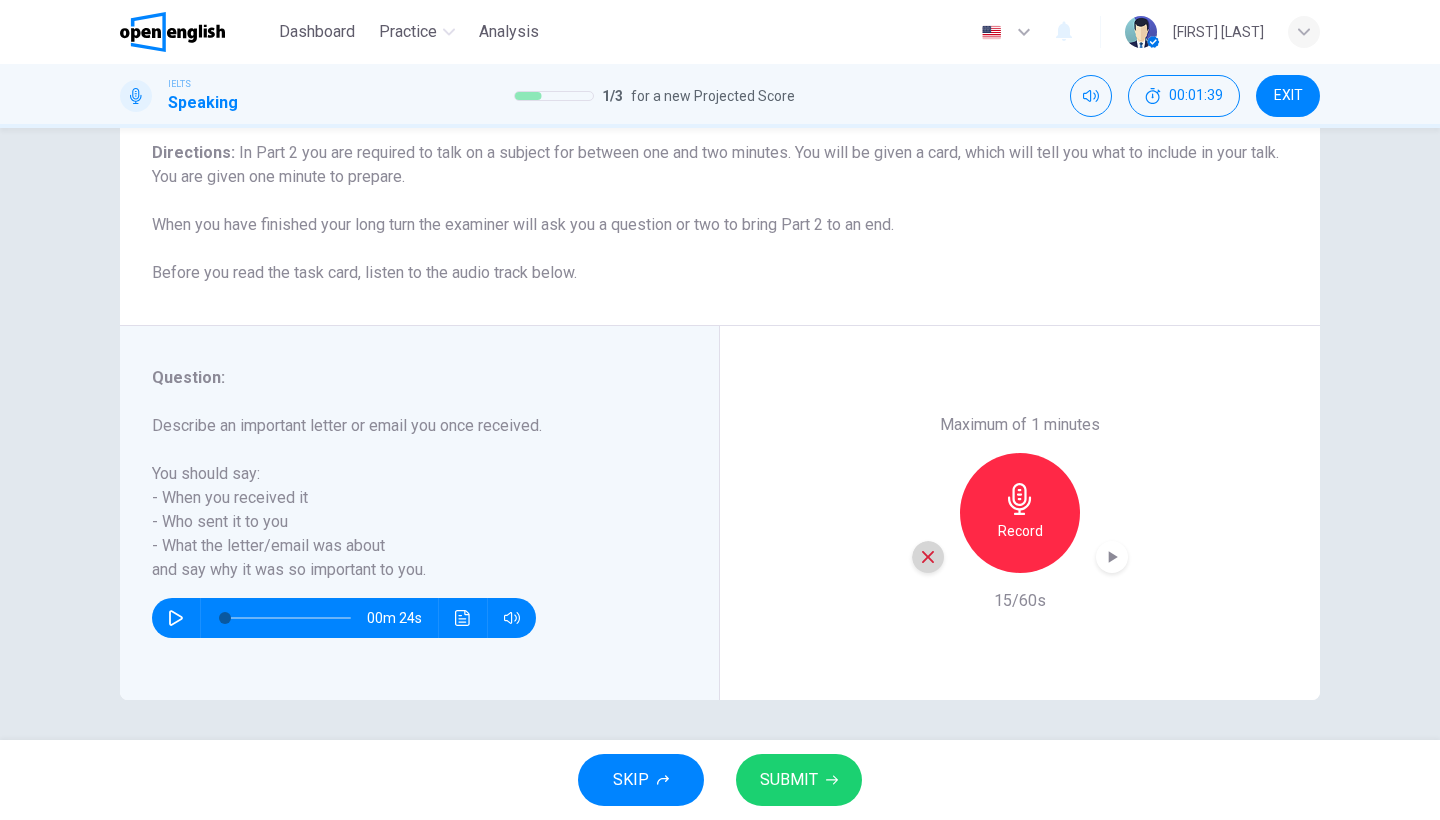 click at bounding box center (928, 557) 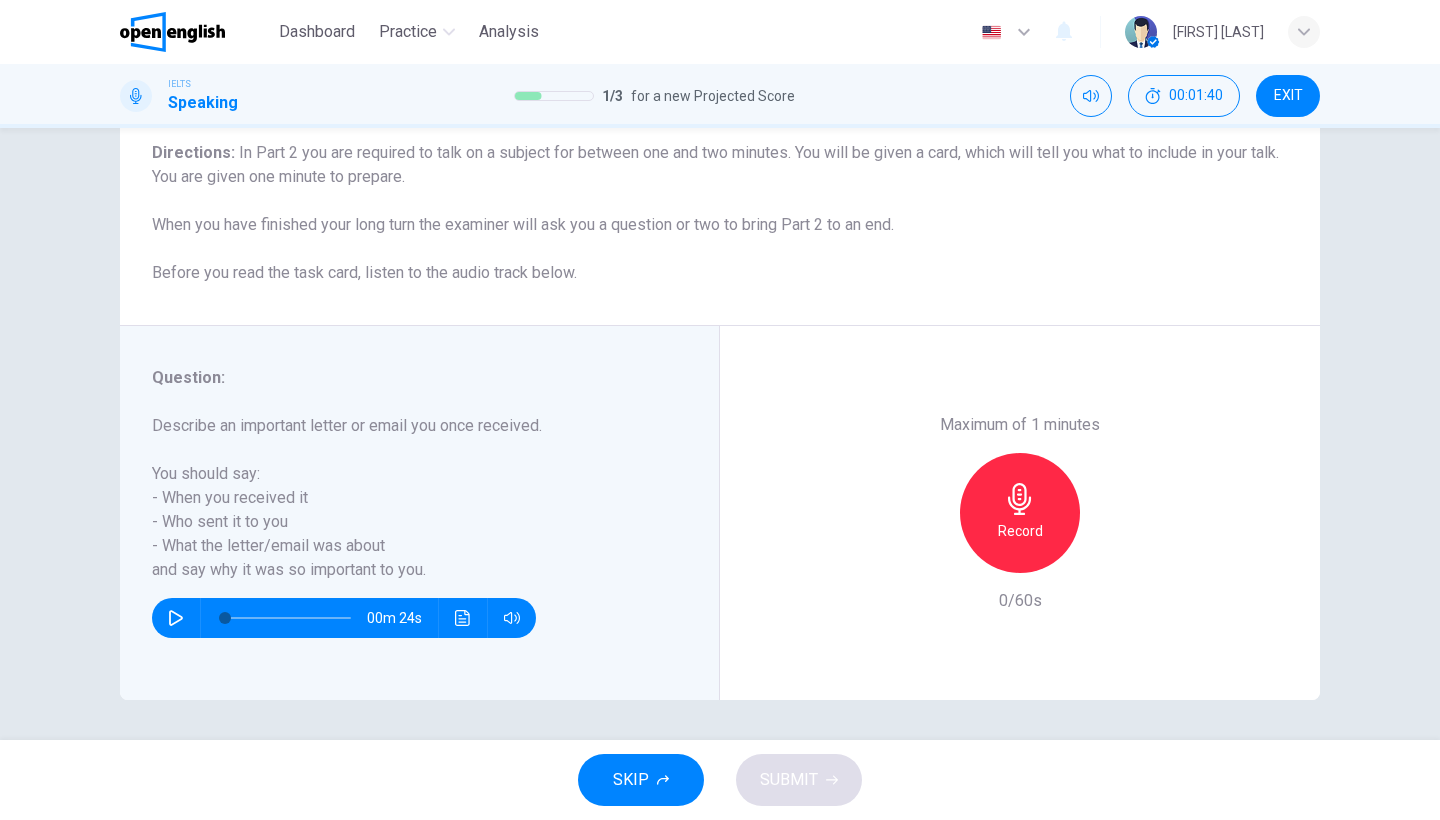 click on "Record" at bounding box center (1020, 513) 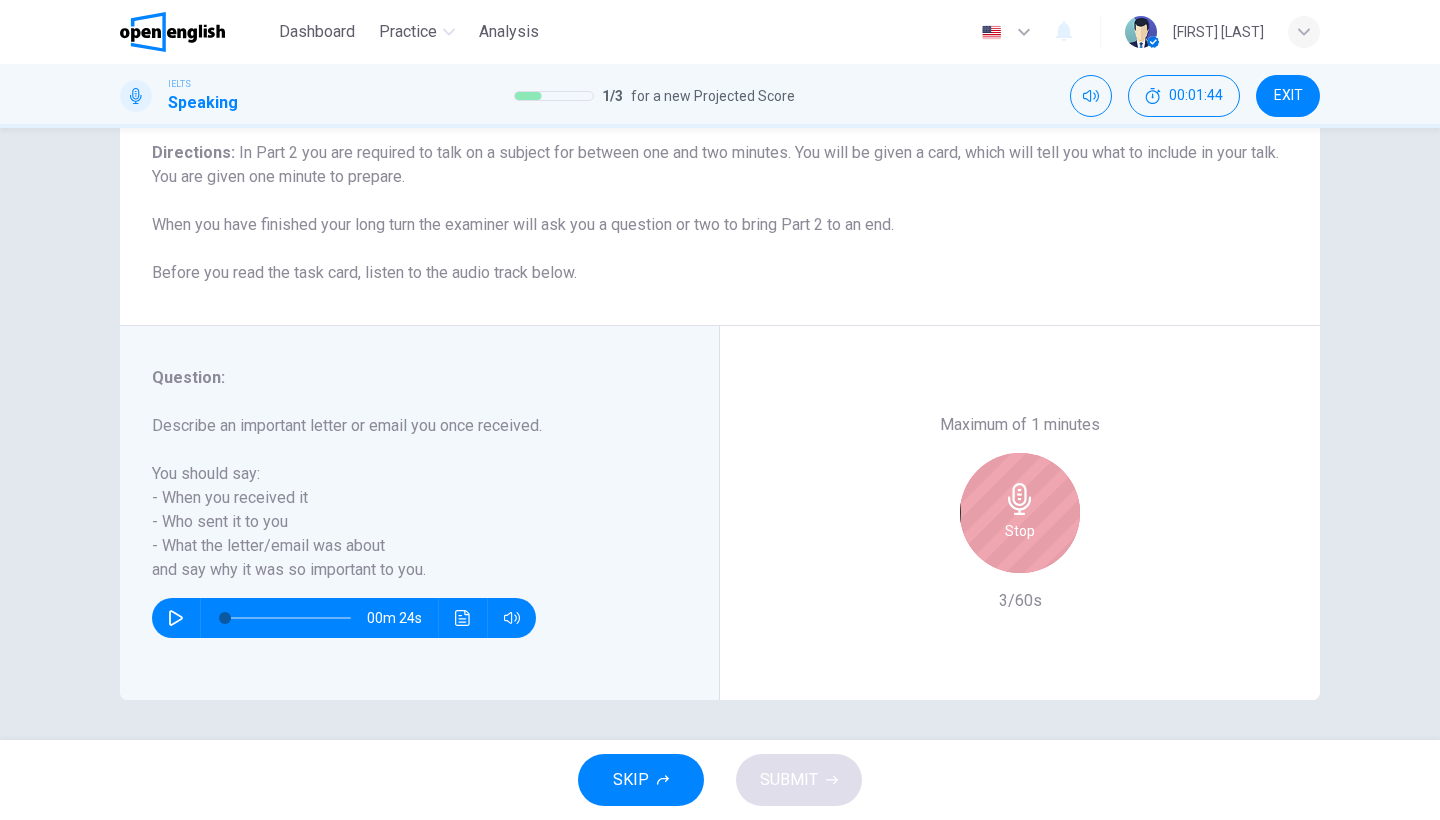 click on "Stop" at bounding box center [1020, 513] 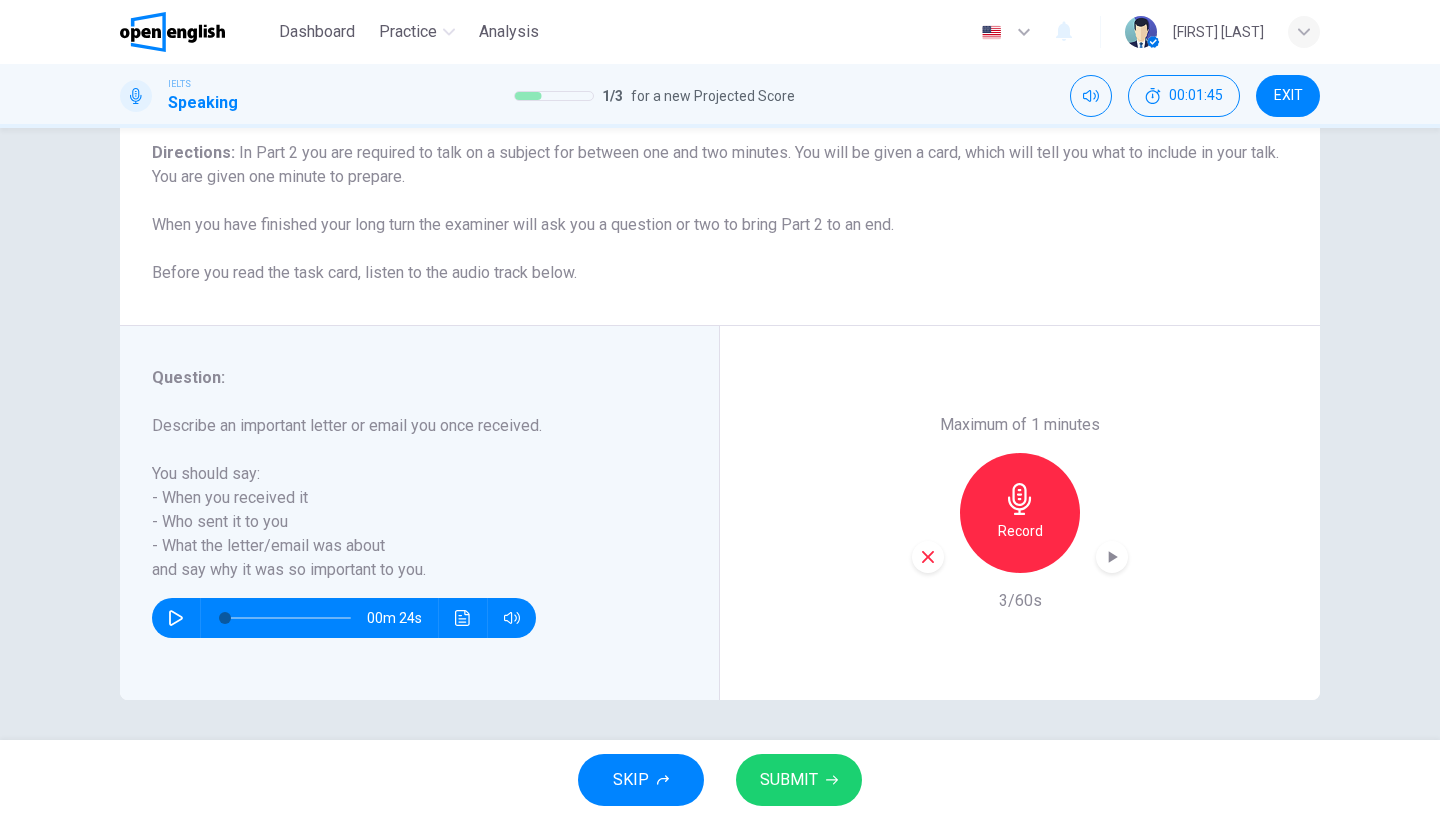 click 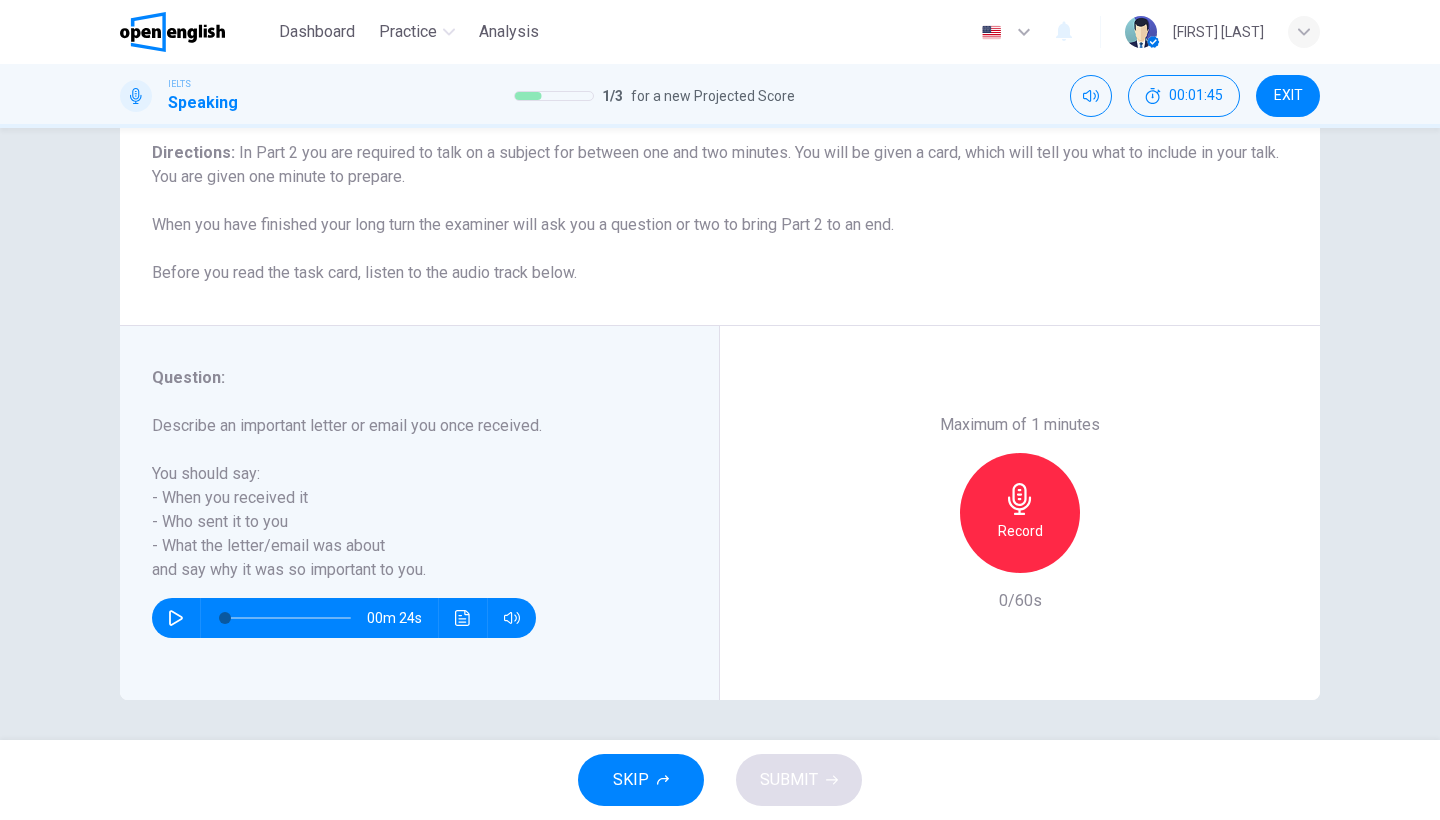 click on "Record" at bounding box center (1020, 513) 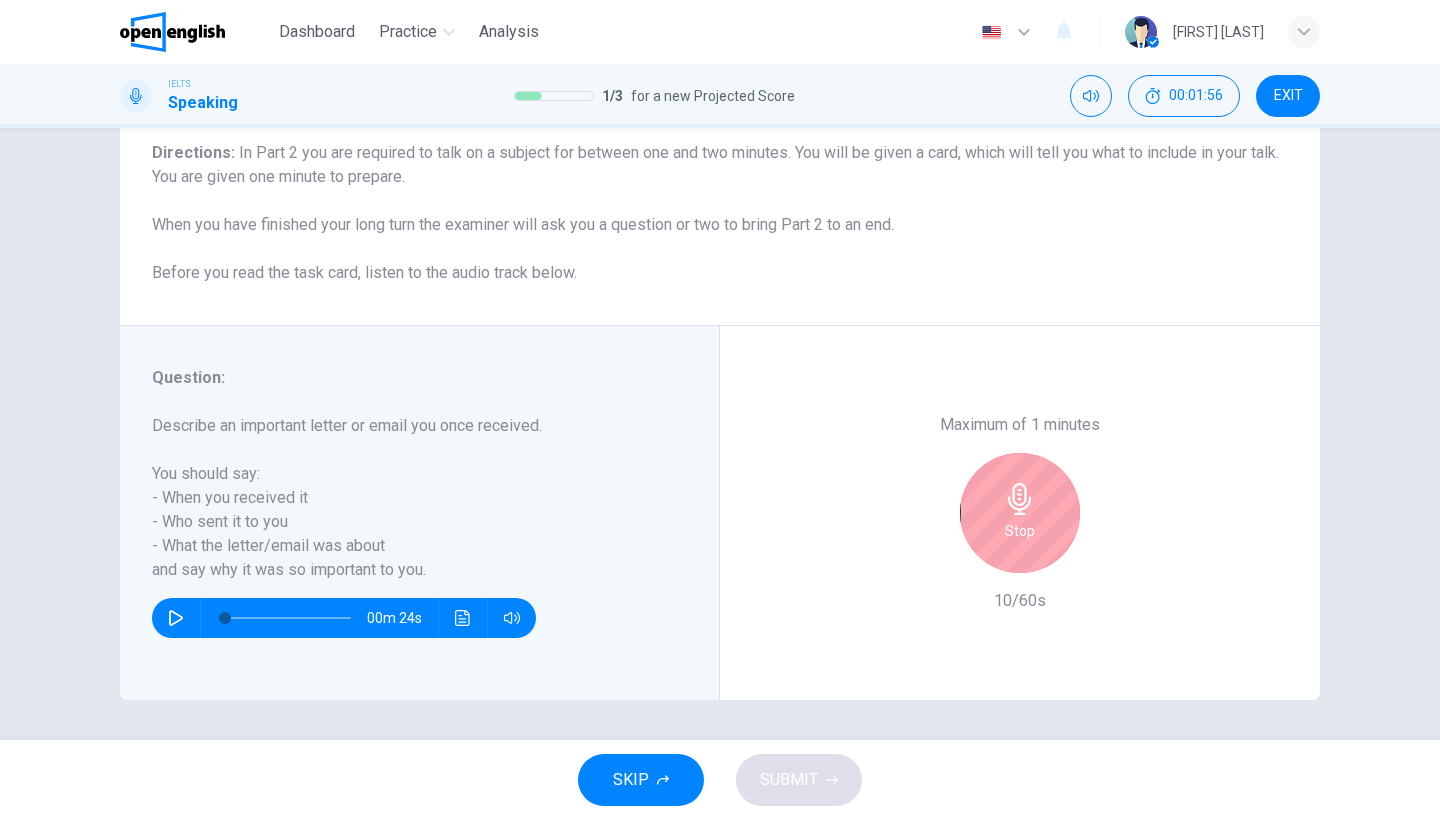 click on "Stop" at bounding box center [1020, 513] 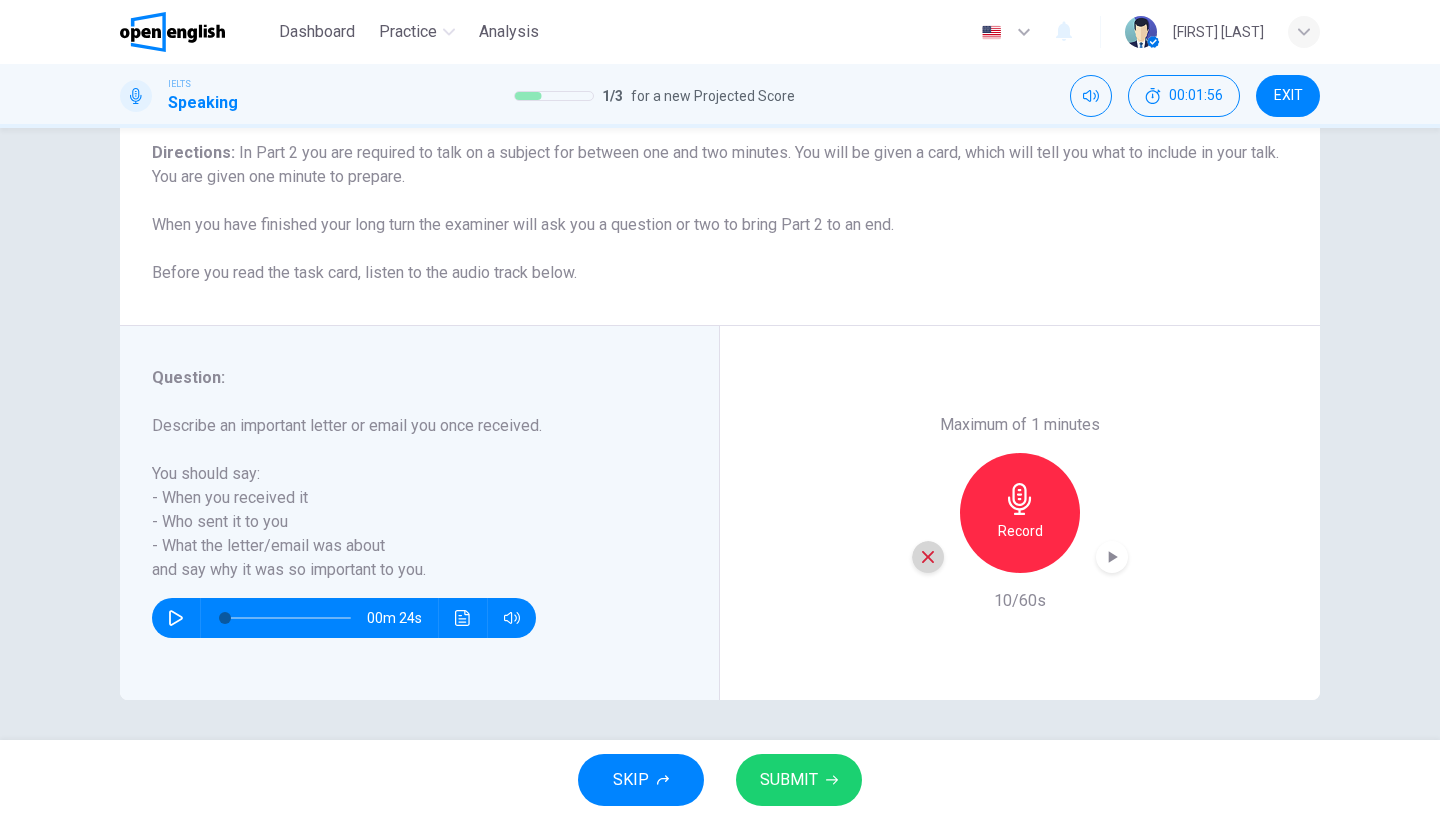 click 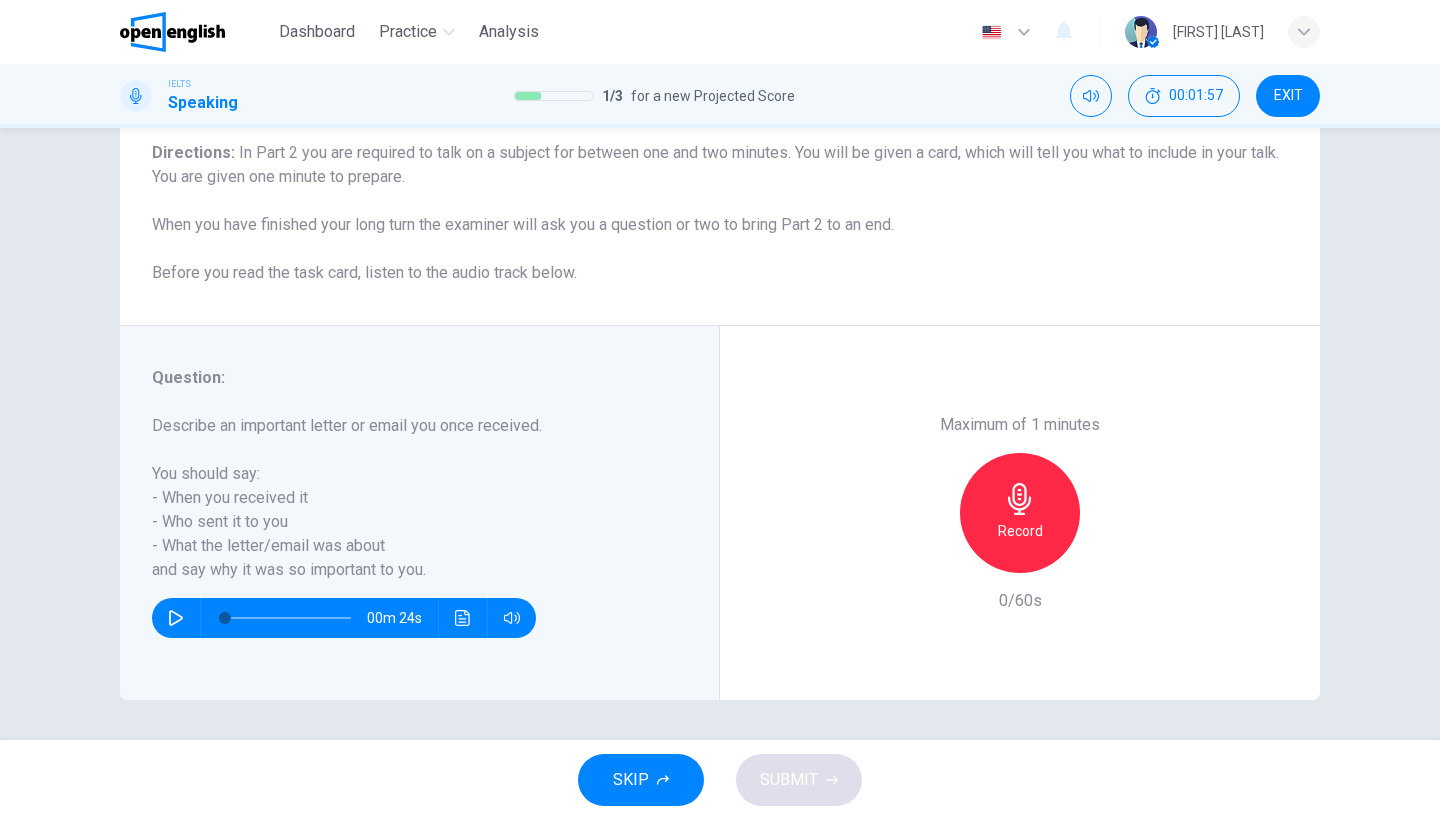 click on "Record" at bounding box center [1020, 531] 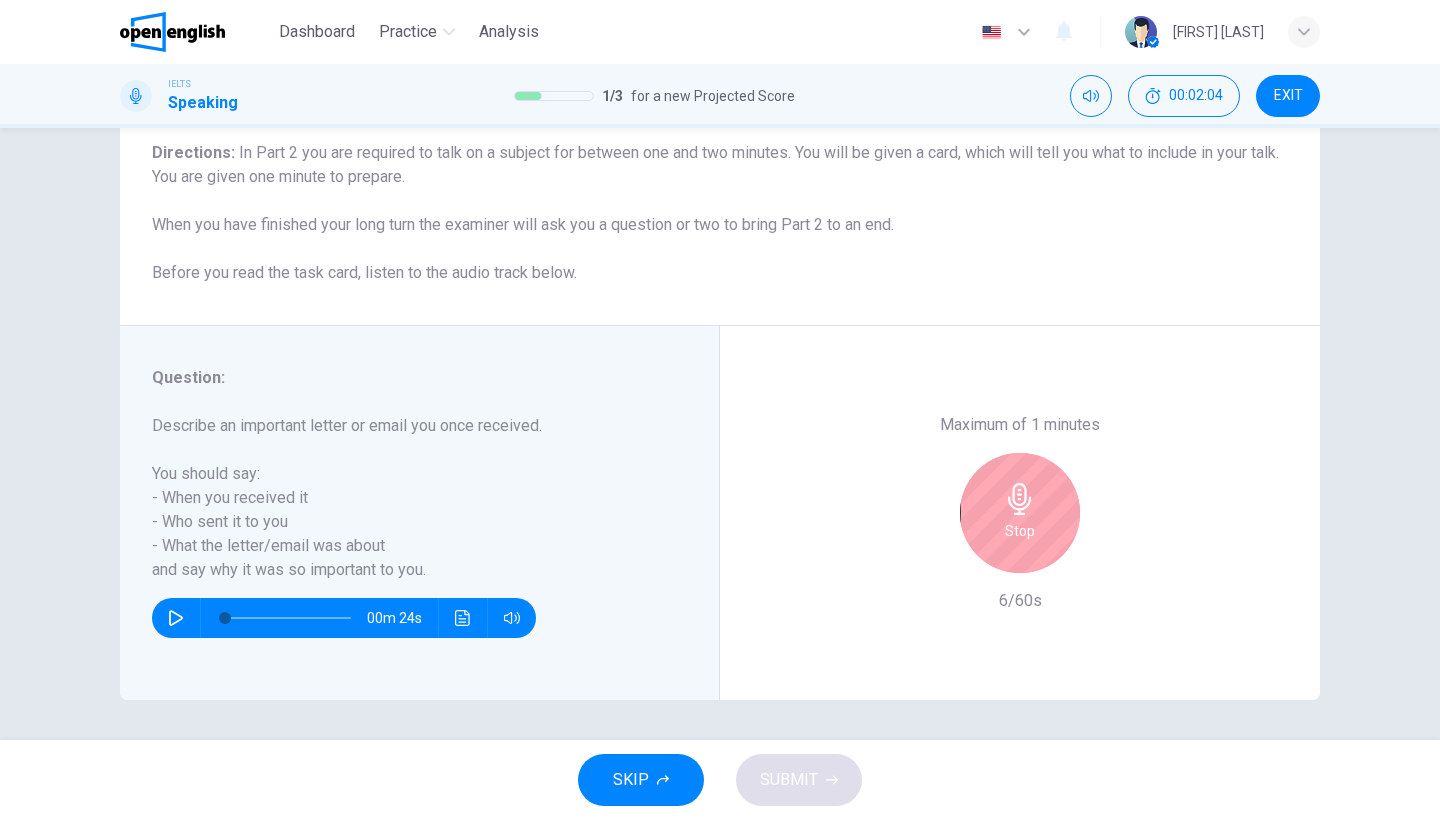 click on "Stop" at bounding box center (1020, 531) 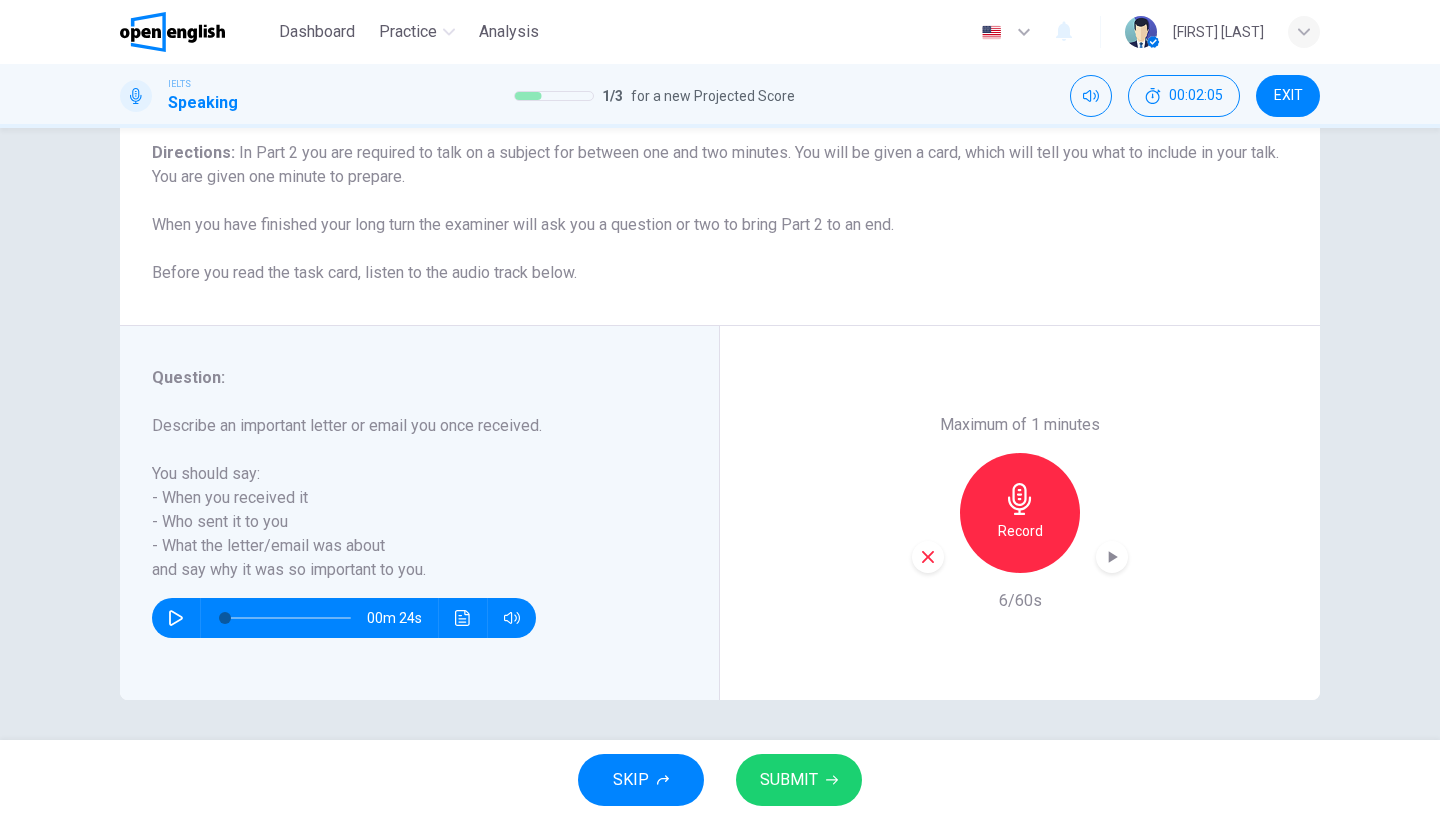 click 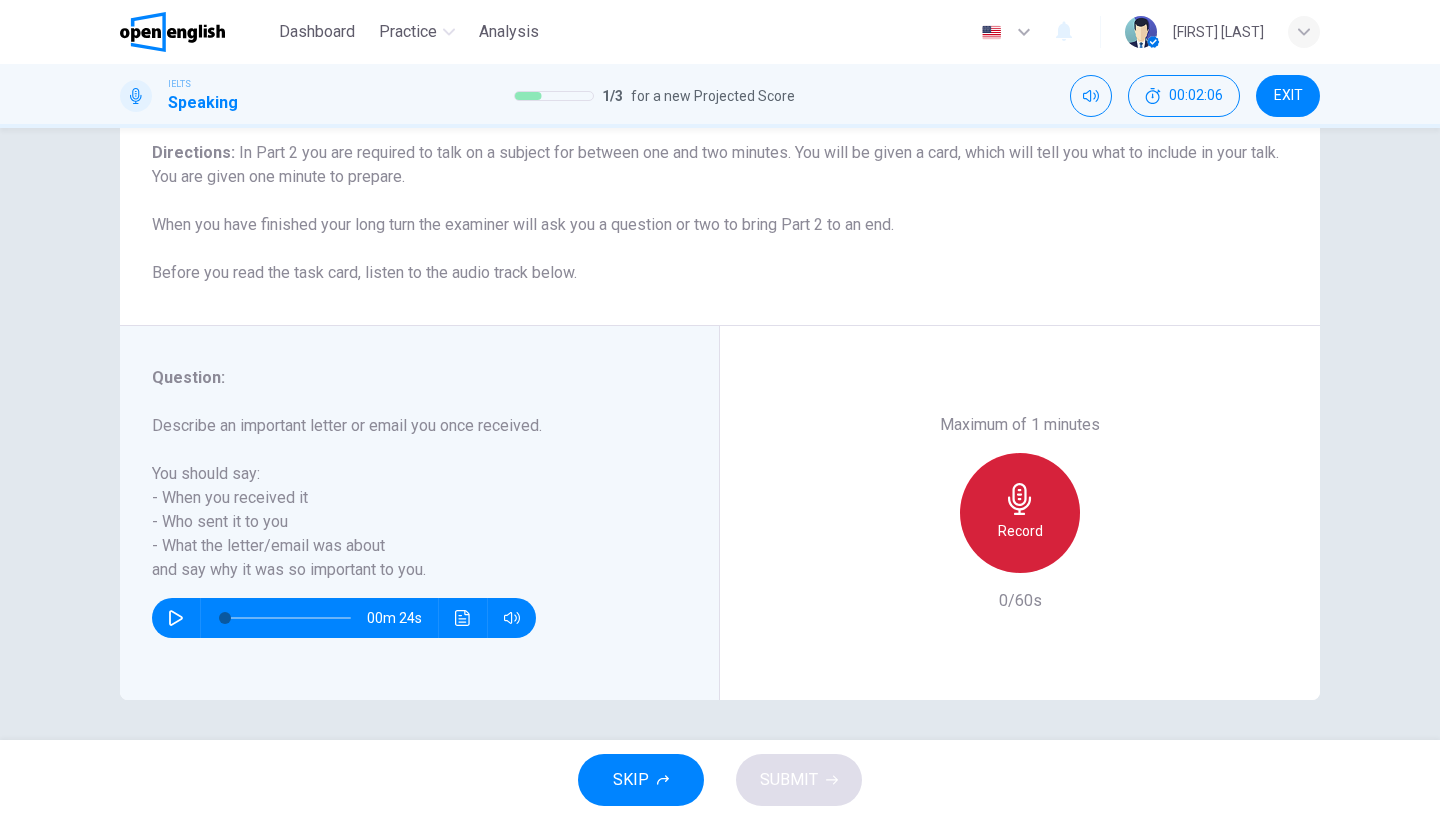 click on "Record" at bounding box center [1020, 531] 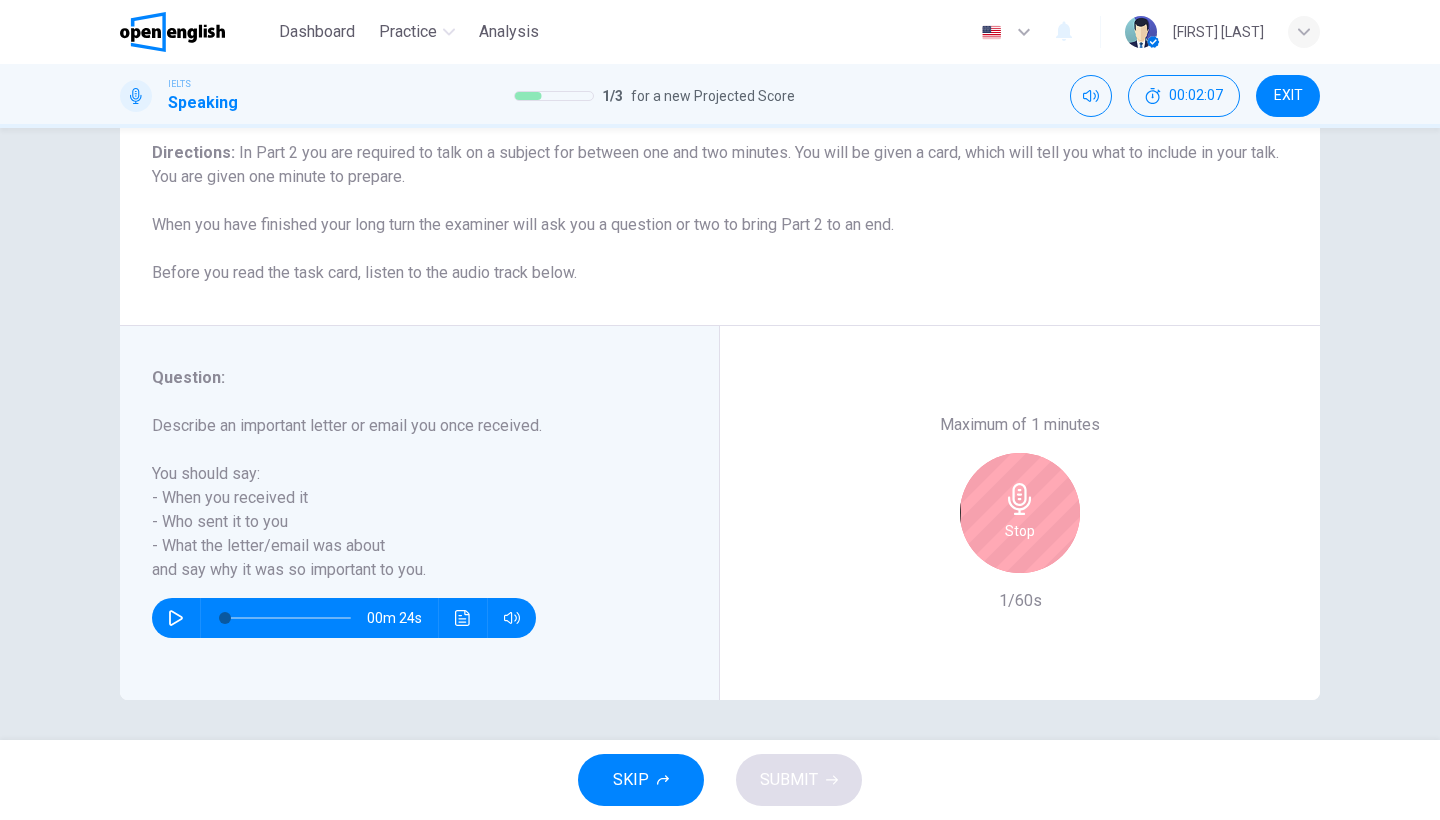 click on "Stop" at bounding box center (1020, 531) 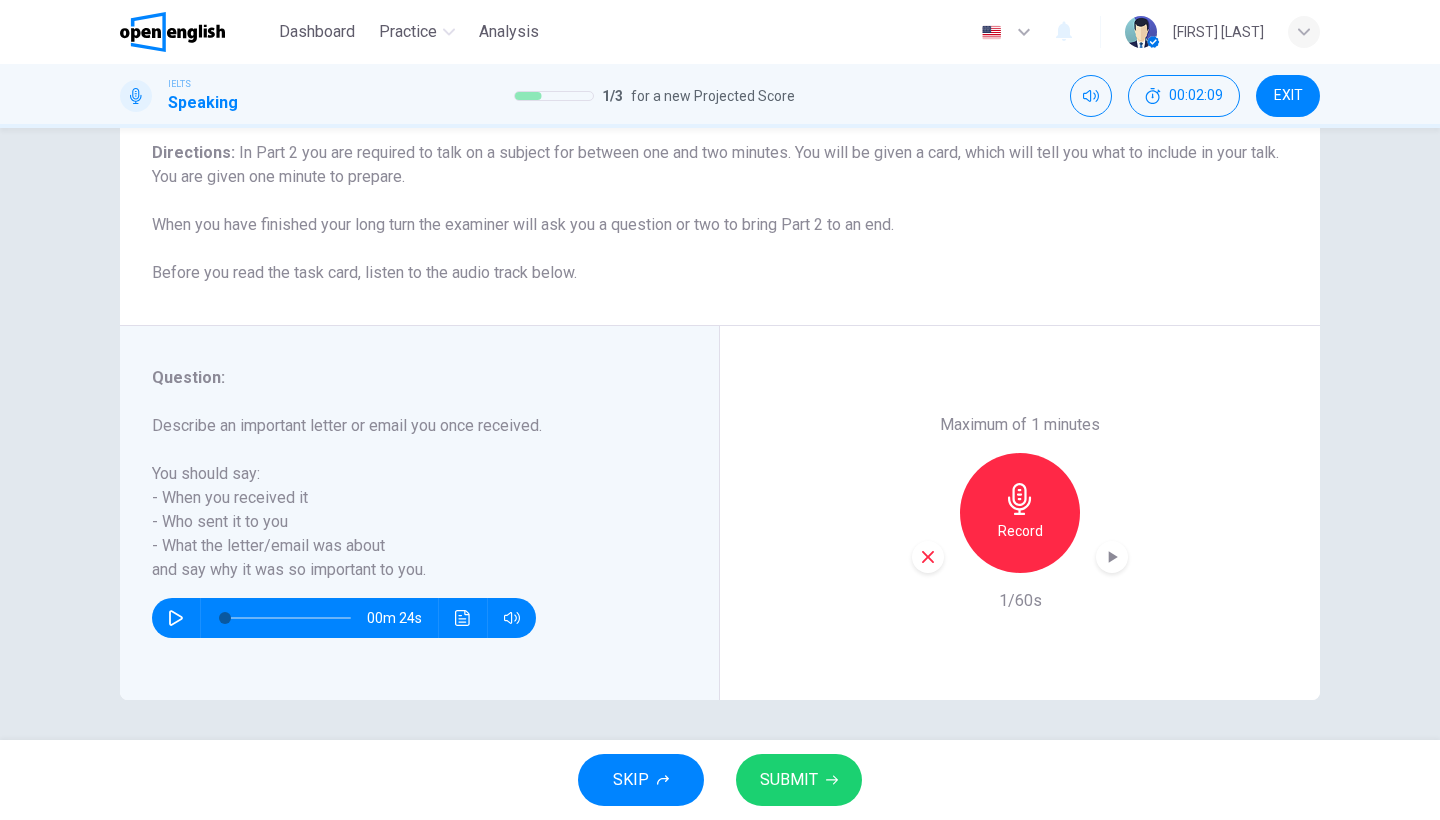 click 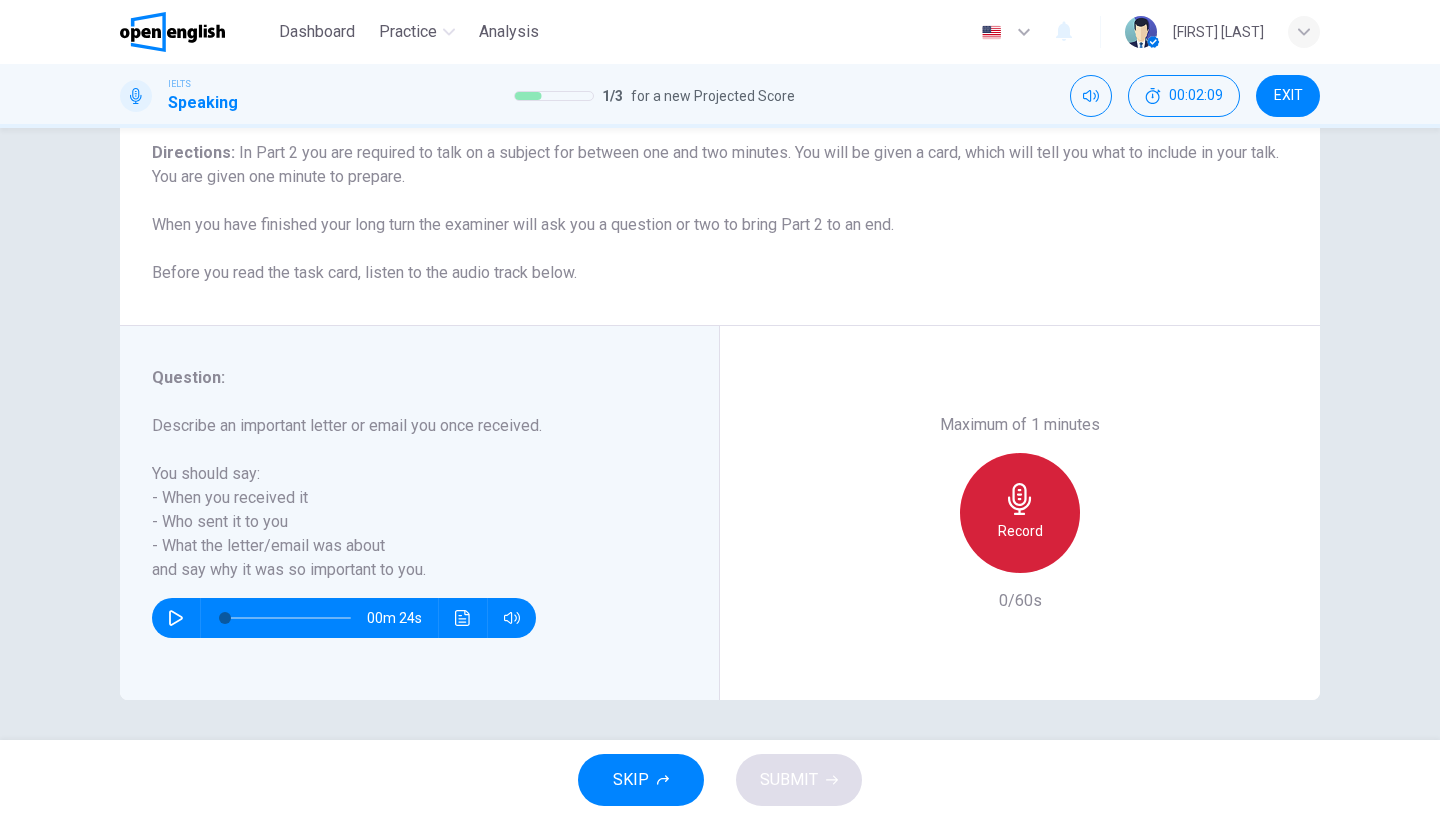click on "Record" at bounding box center (1020, 531) 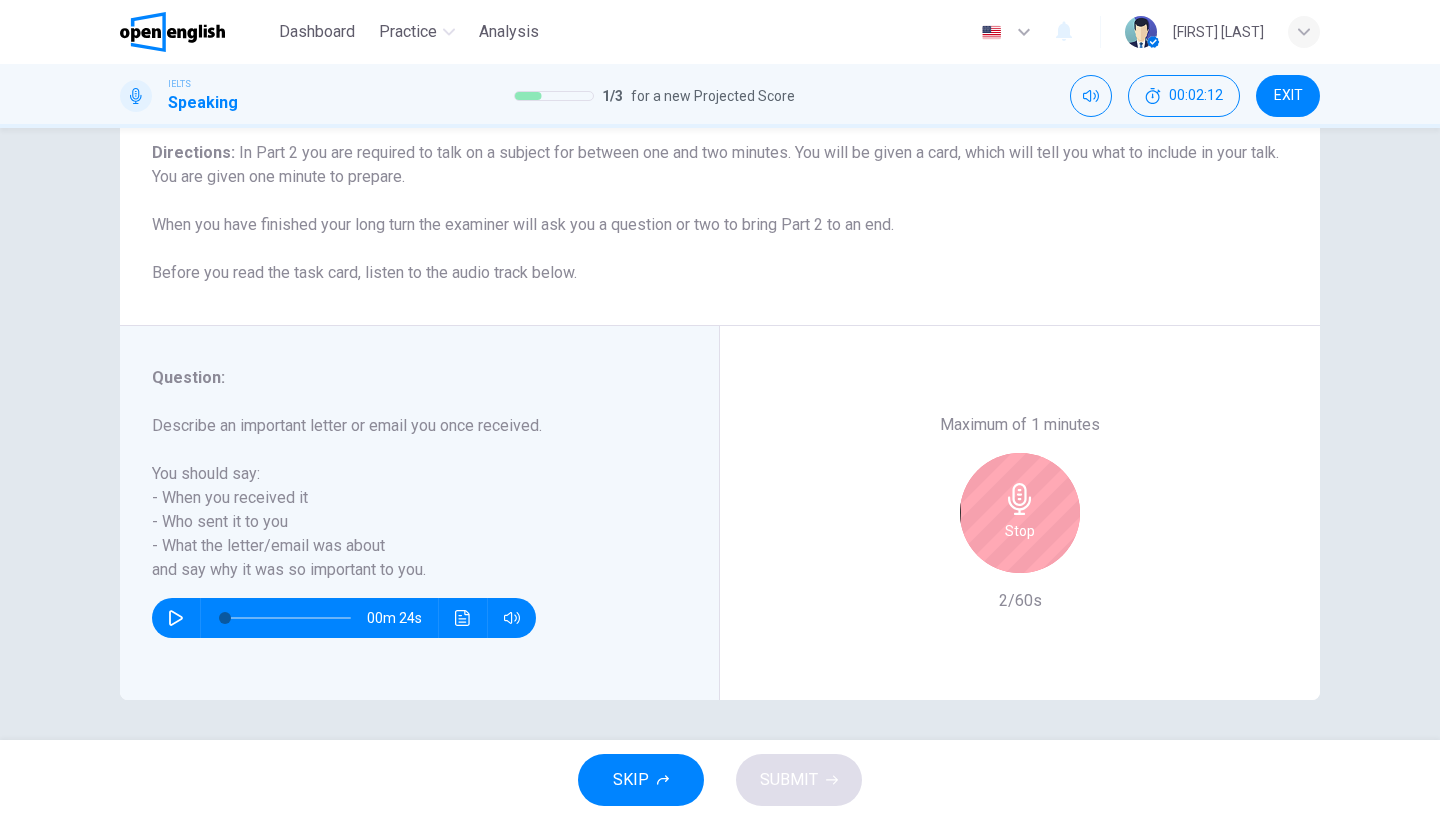 click on "Stop" at bounding box center (1020, 531) 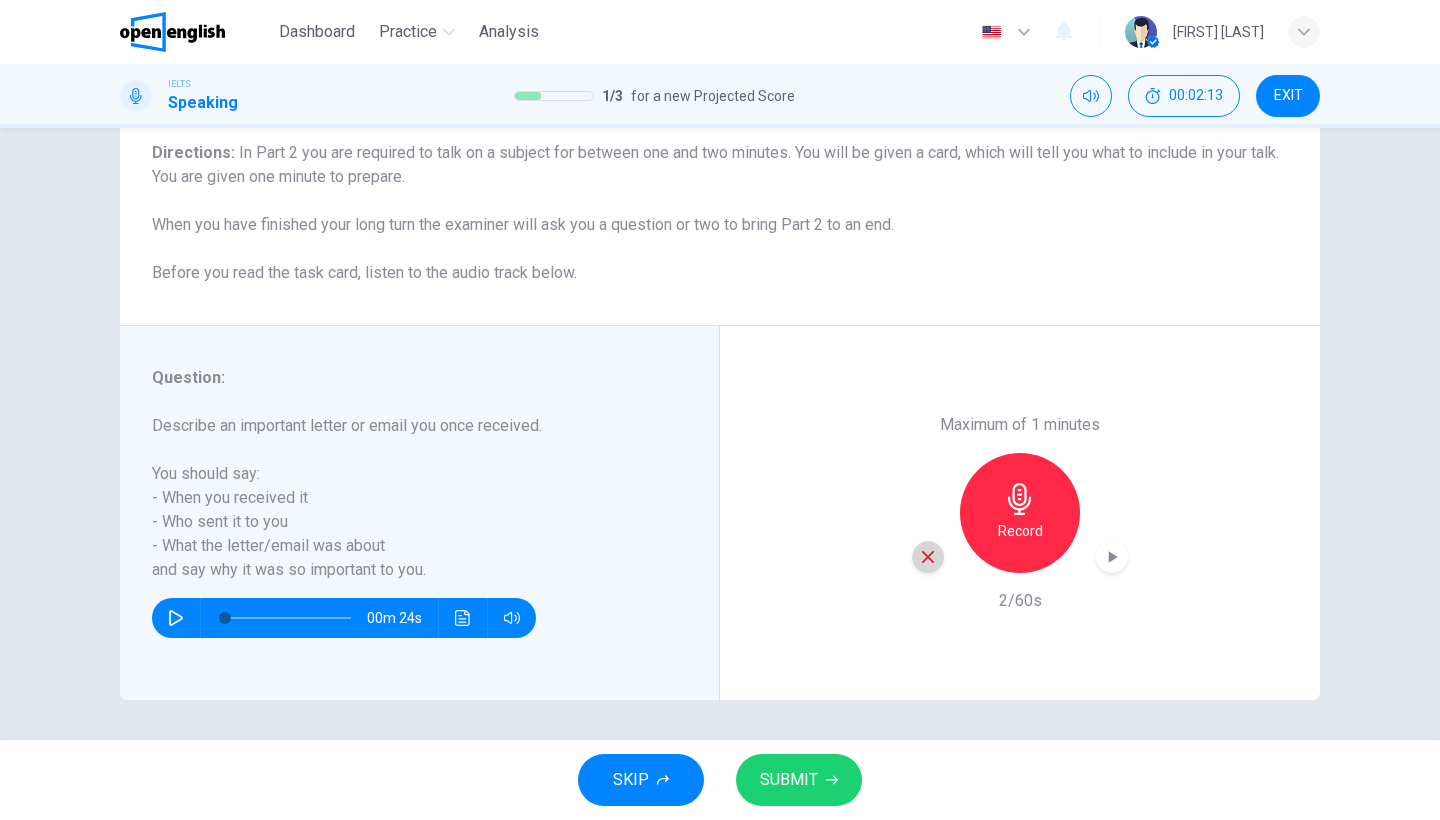 click at bounding box center [928, 557] 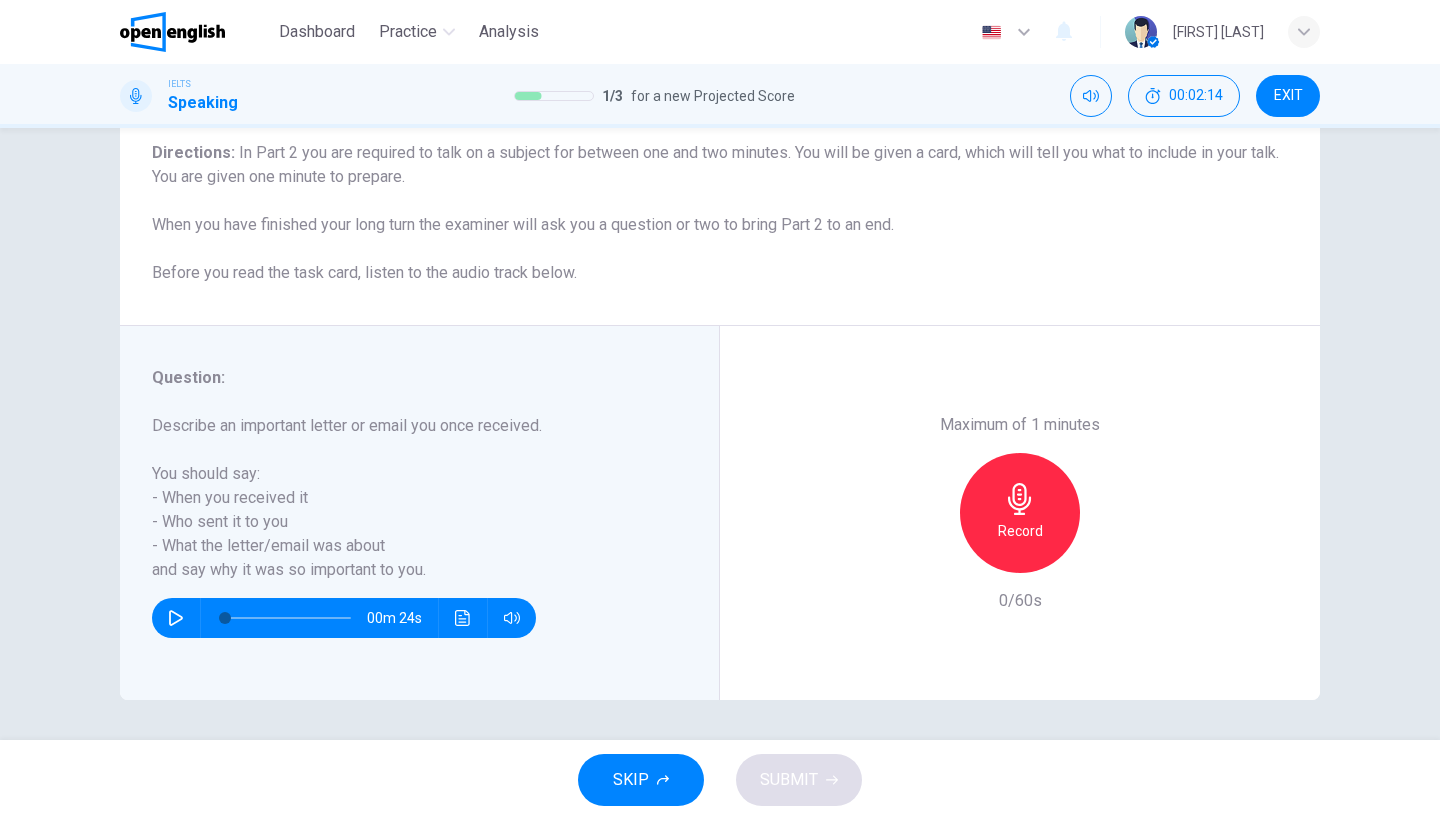 click on "Record" at bounding box center (1020, 513) 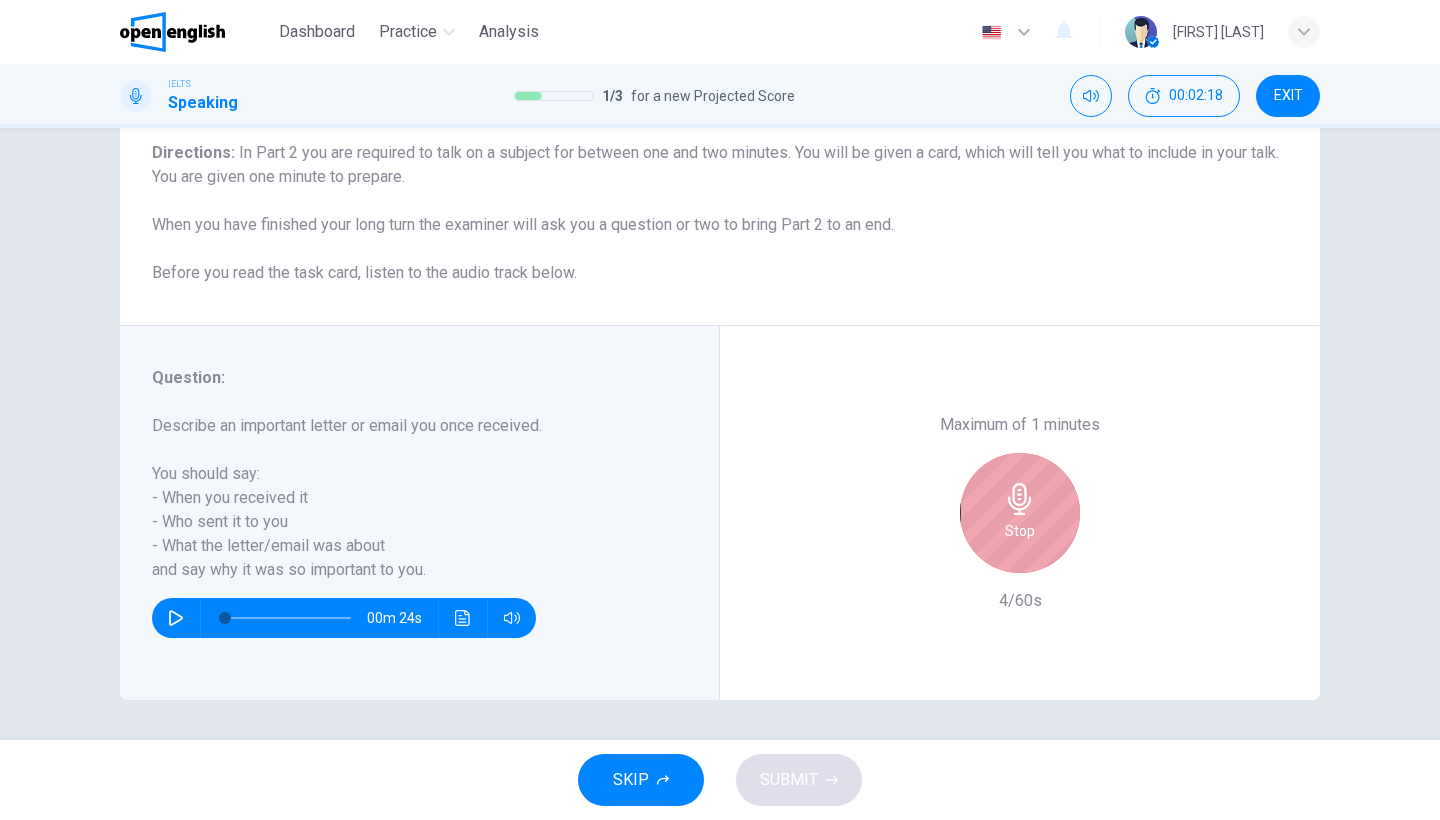 click on "Stop" at bounding box center [1020, 513] 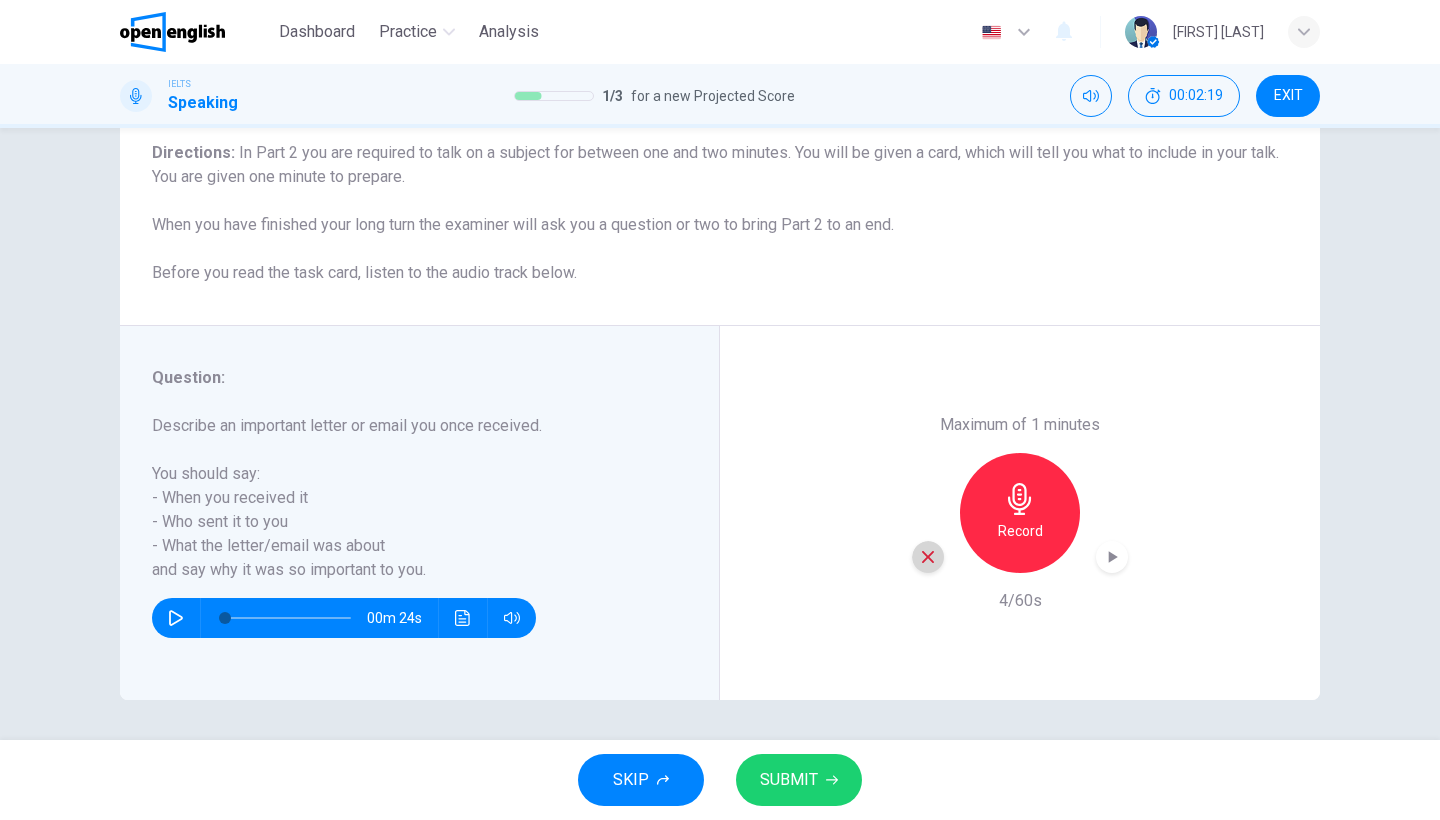 click at bounding box center [928, 557] 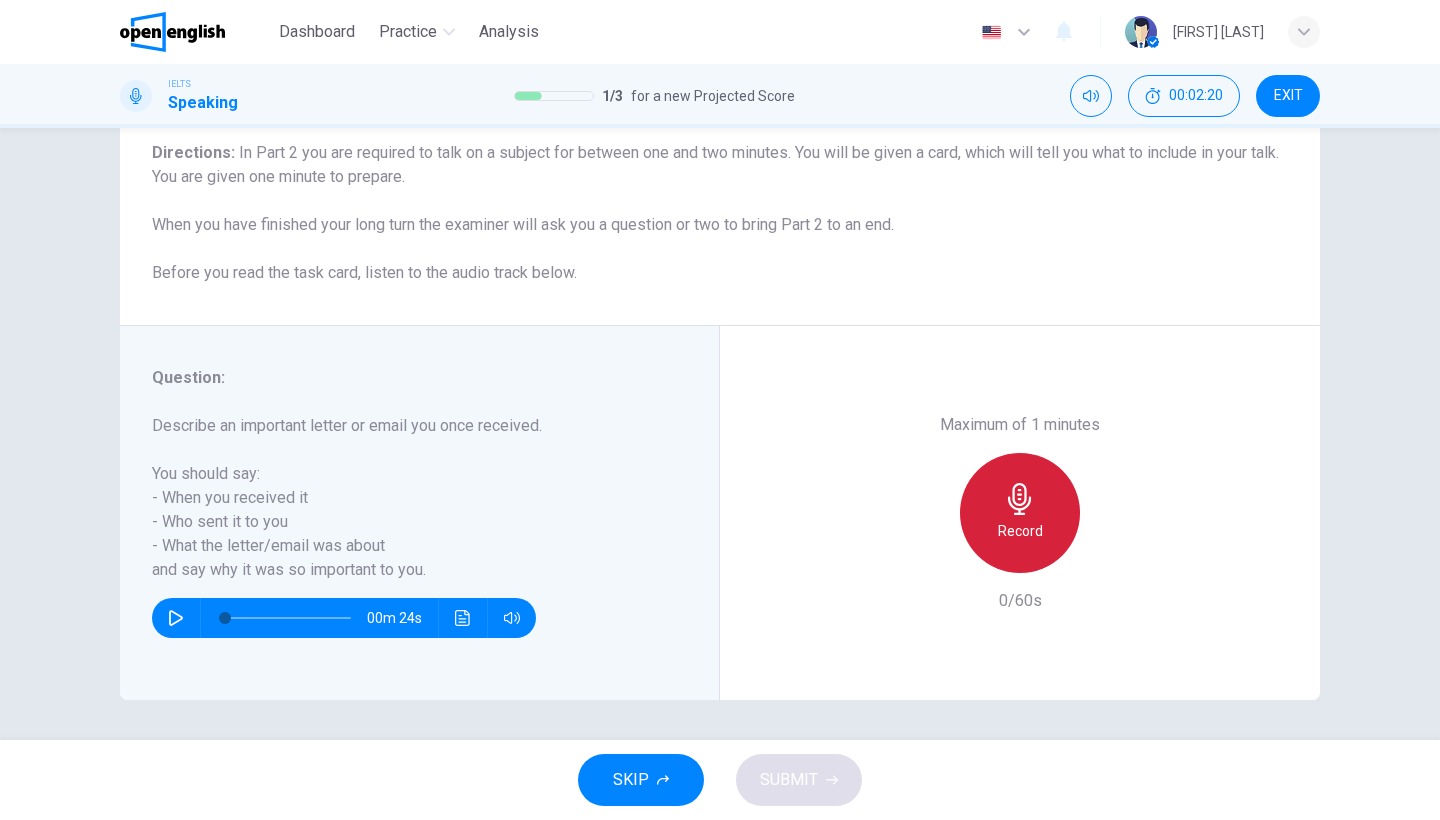 click on "Record" at bounding box center (1020, 513) 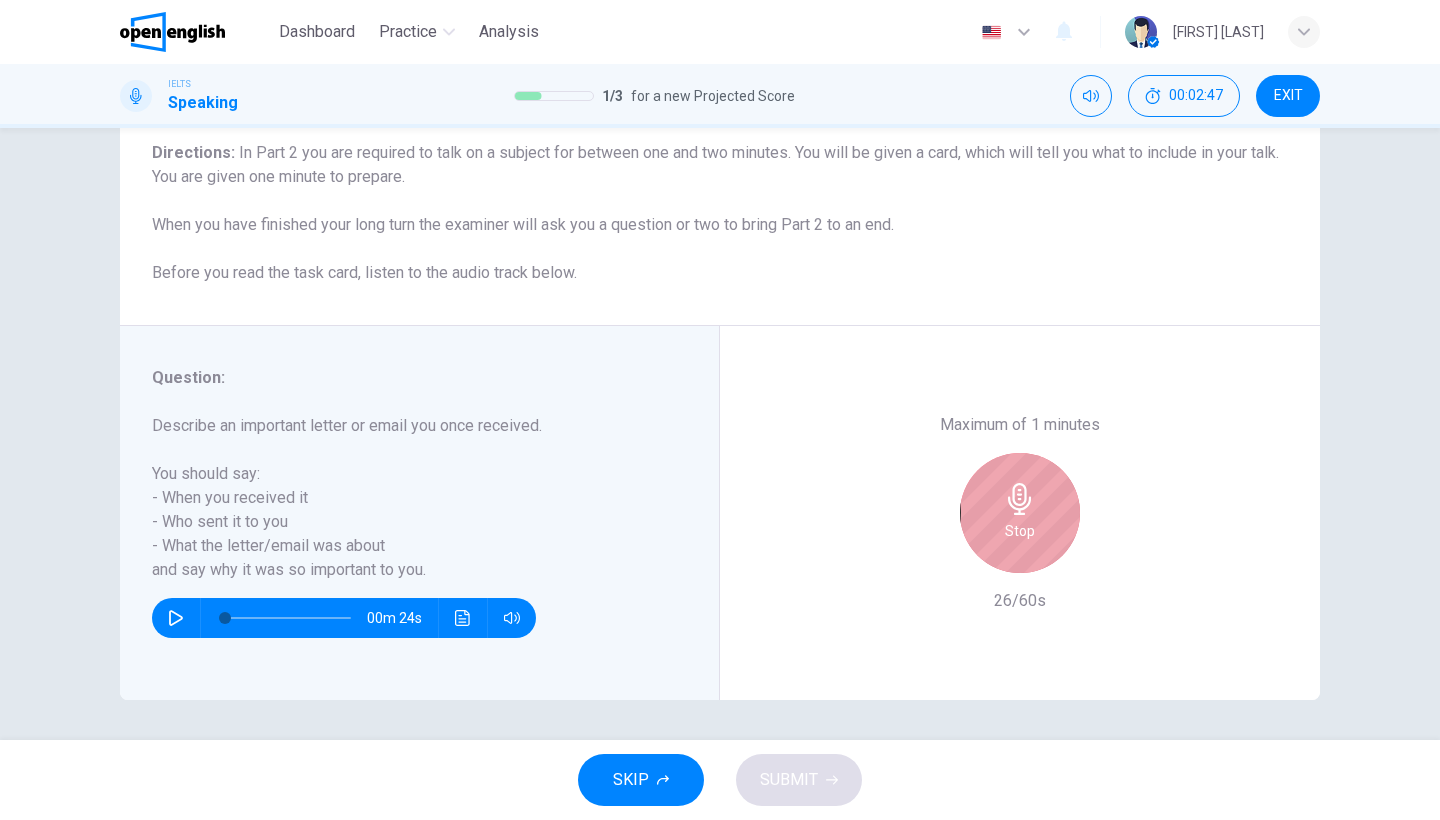 click on "Stop" at bounding box center (1020, 513) 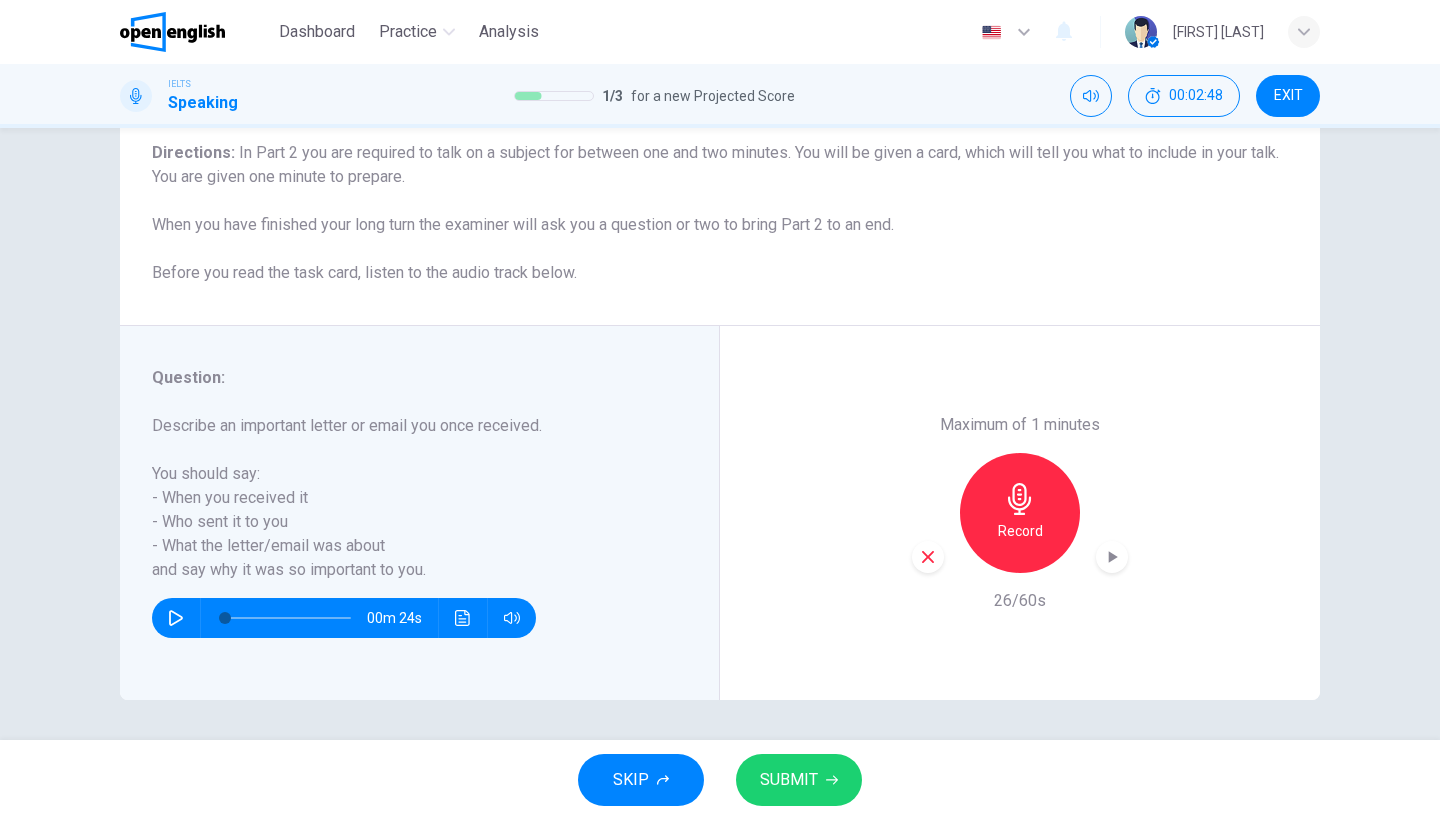 click on "SUBMIT" at bounding box center [789, 780] 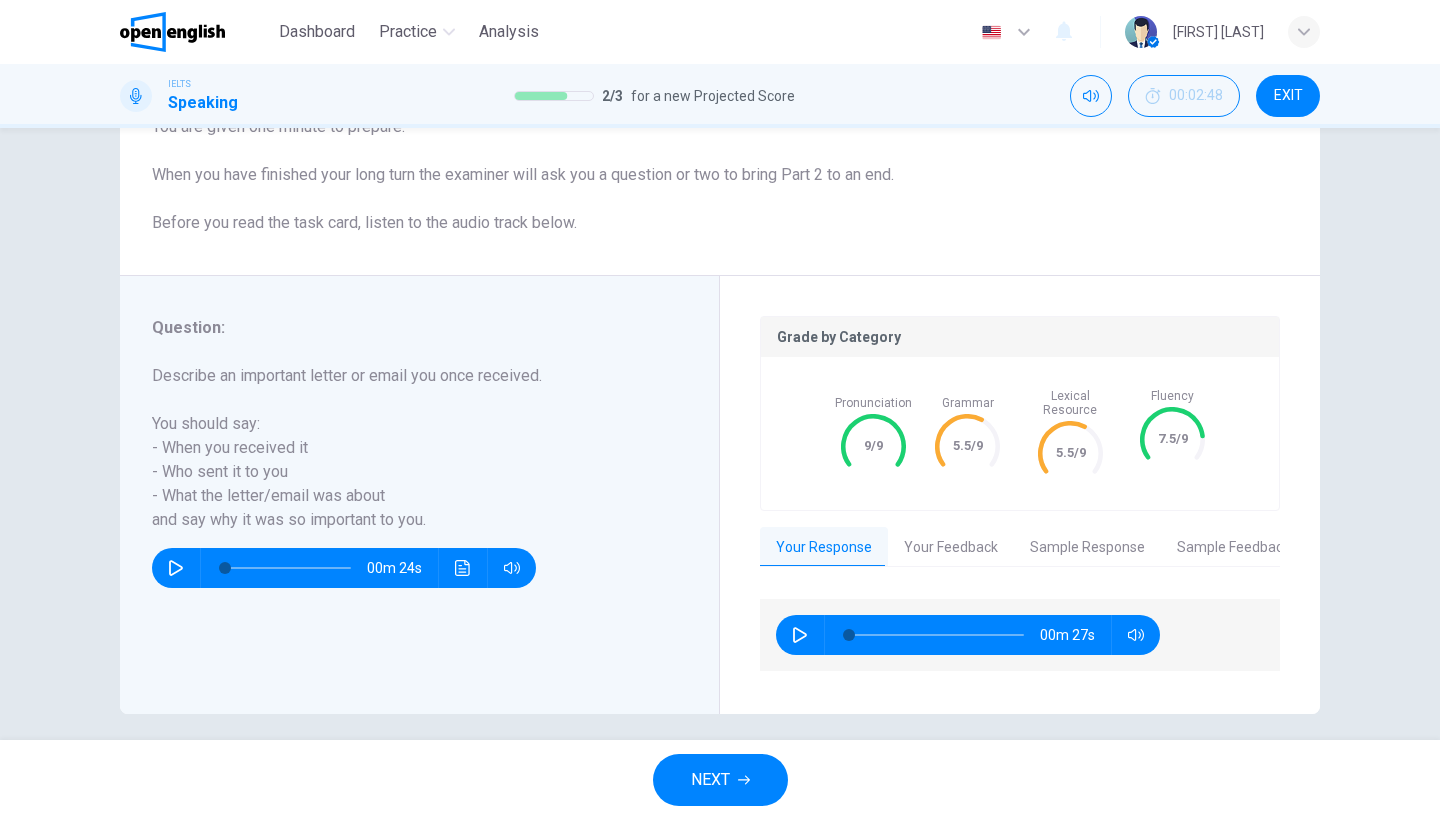 scroll, scrollTop: 212, scrollLeft: 0, axis: vertical 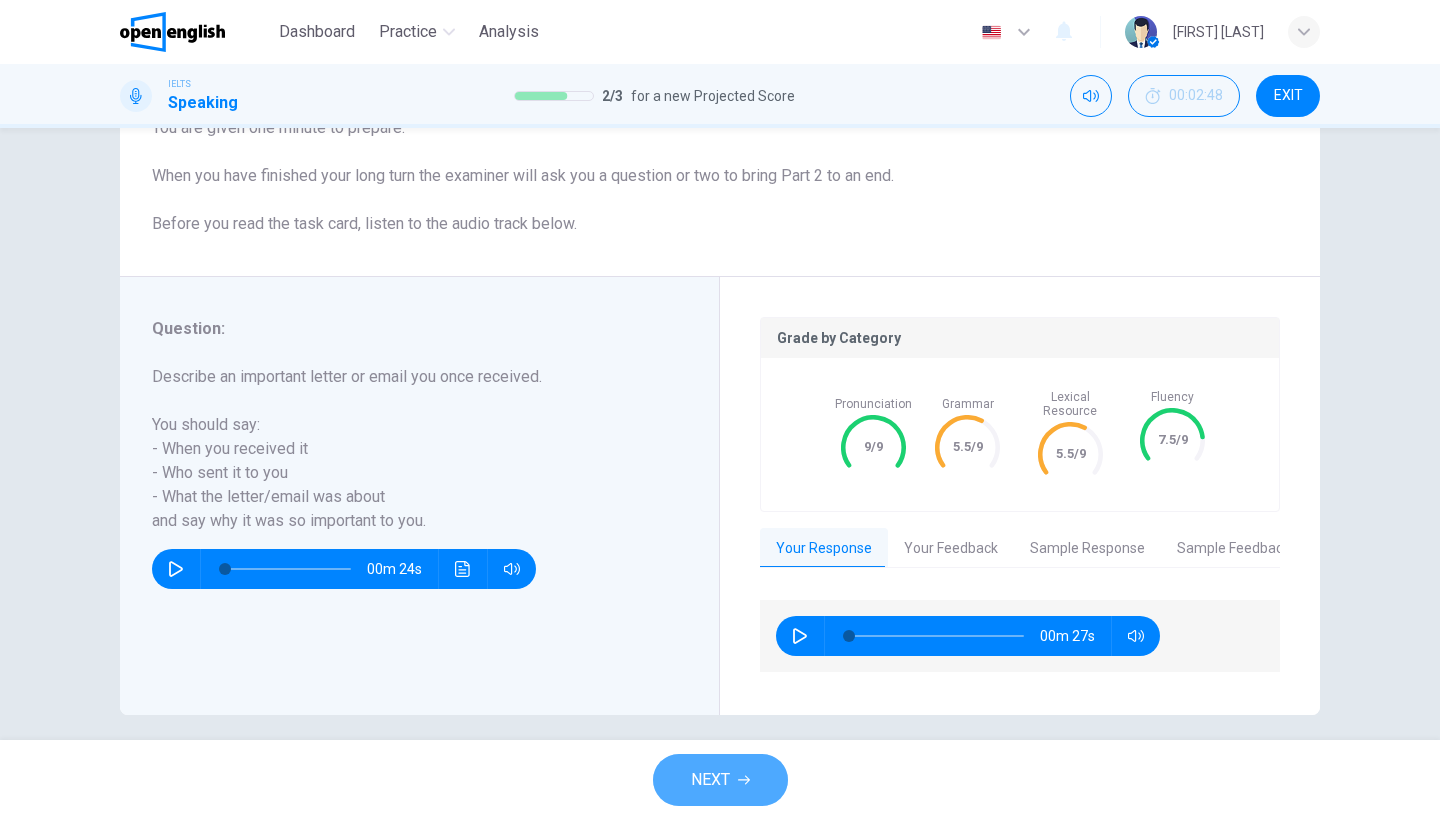 click on "NEXT" at bounding box center [710, 780] 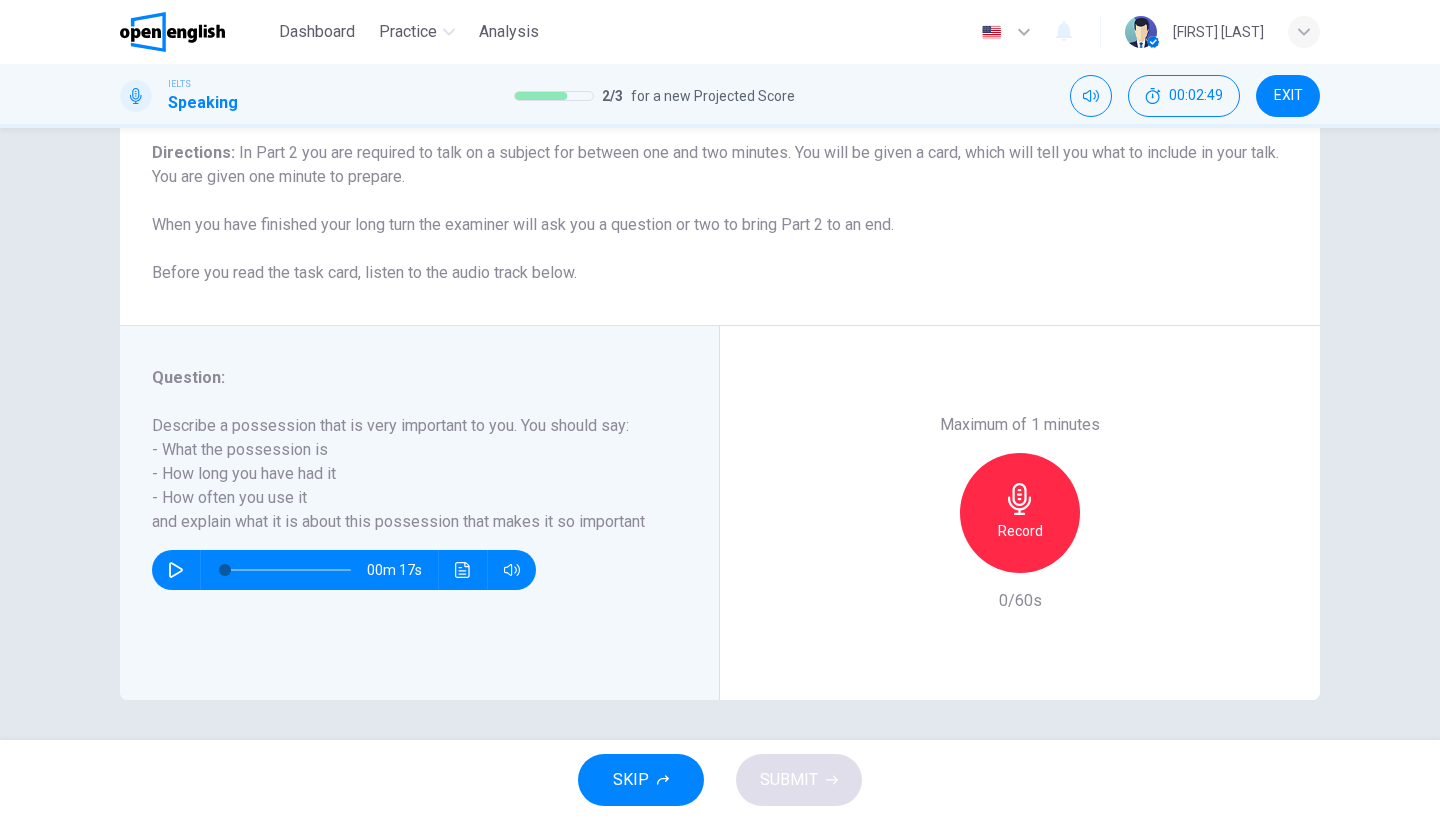 scroll, scrollTop: 163, scrollLeft: 0, axis: vertical 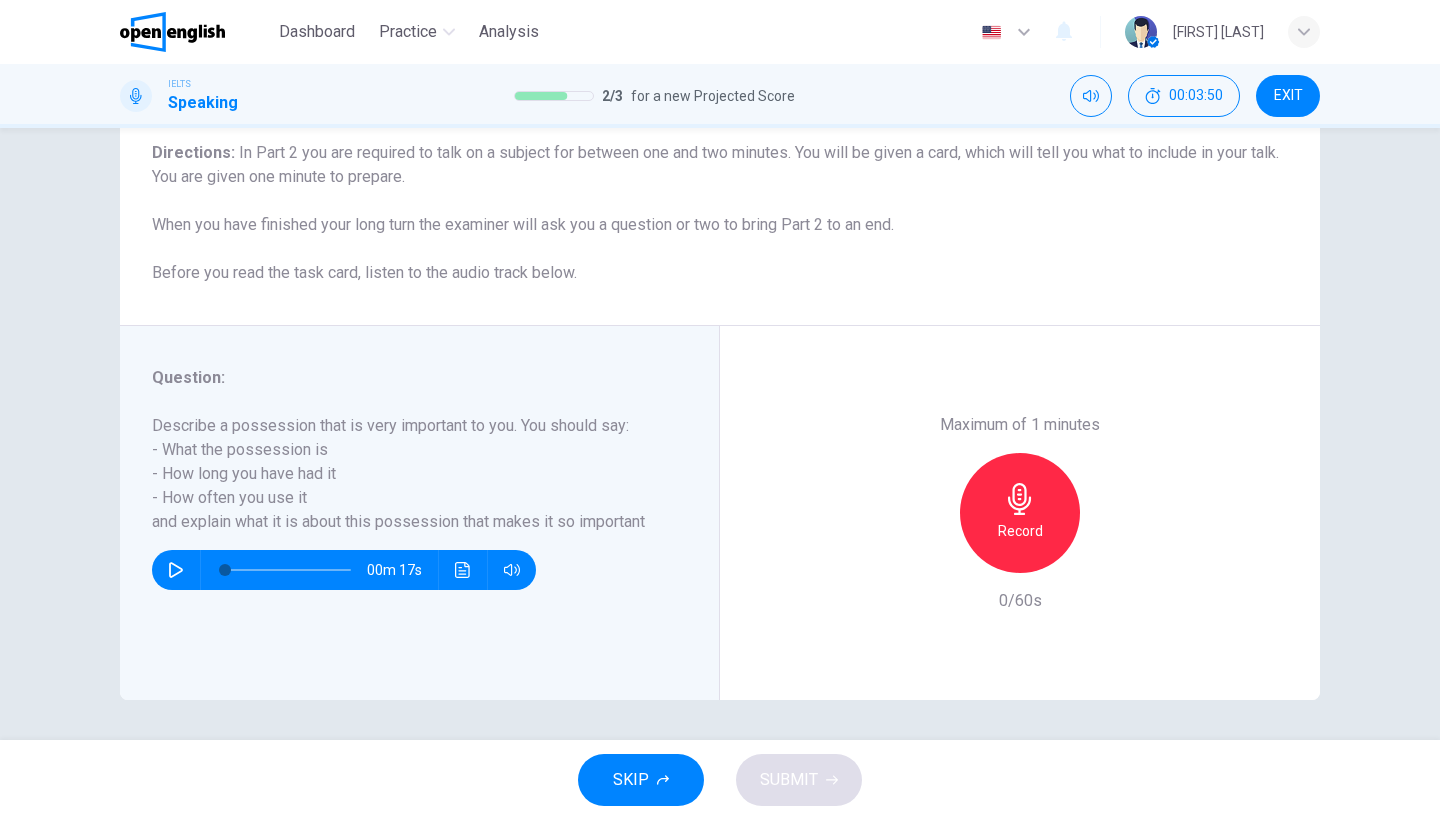 click on "Record" at bounding box center (1020, 531) 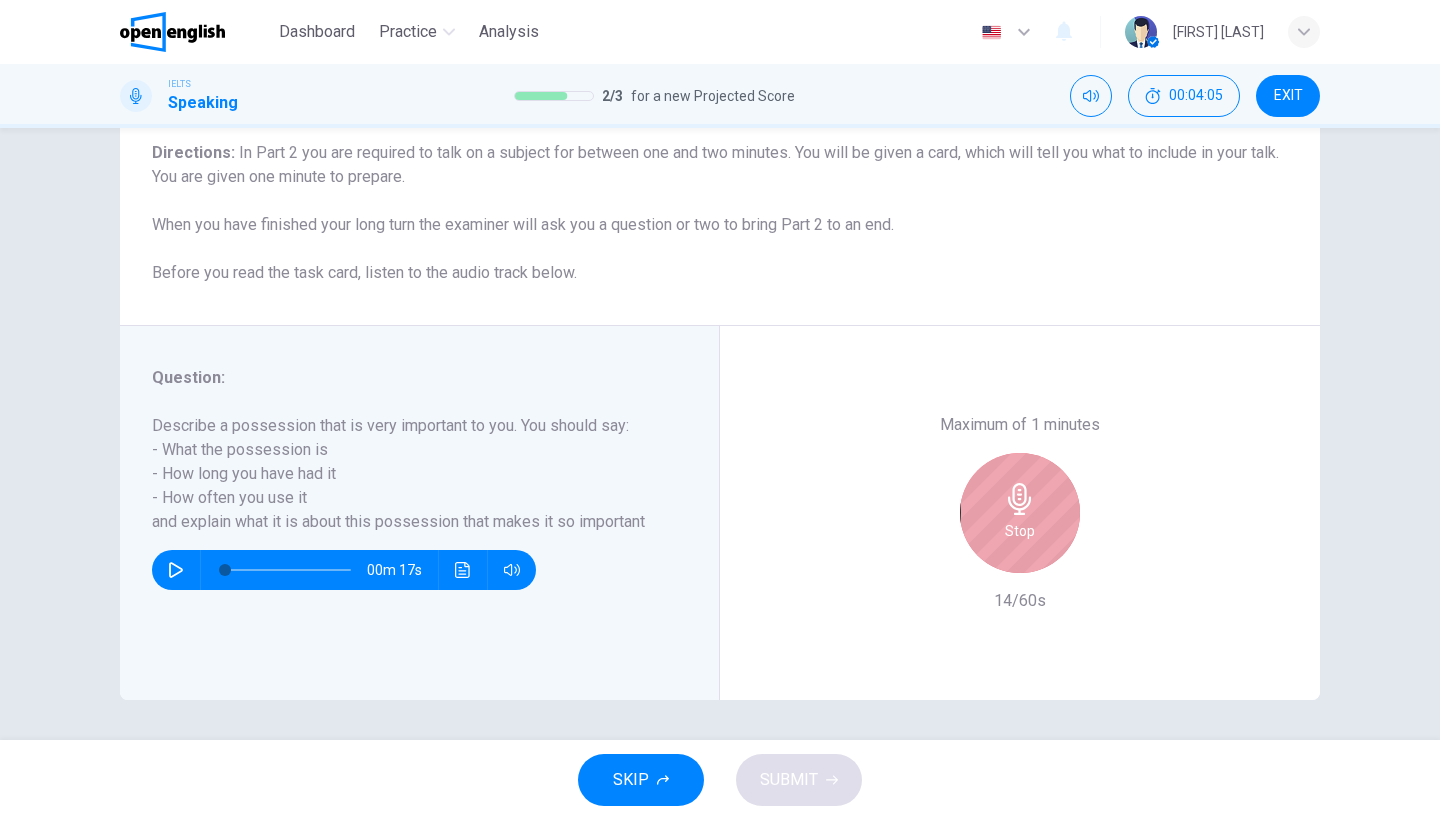 click on "Stop" at bounding box center (1020, 531) 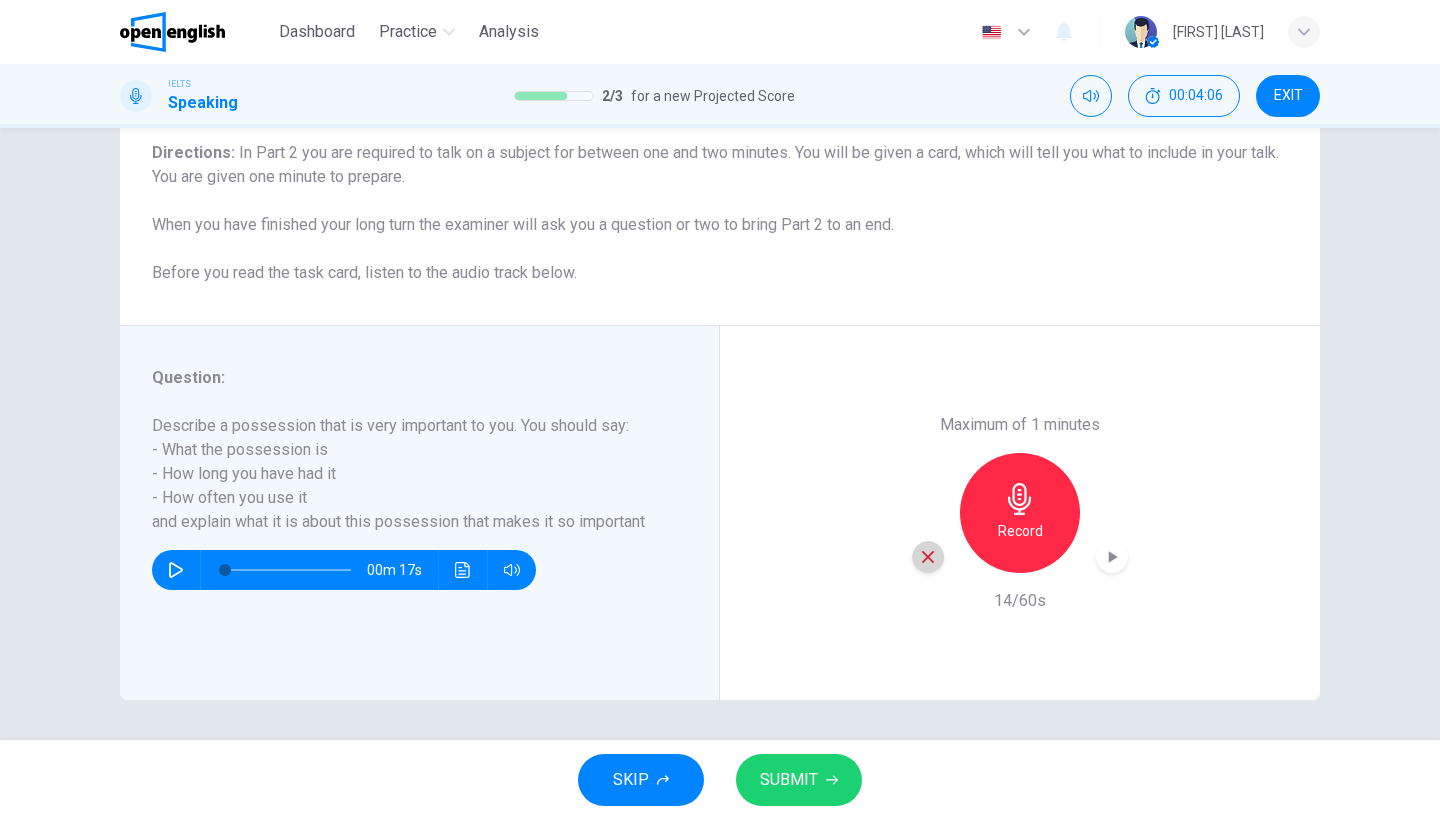 click at bounding box center [928, 557] 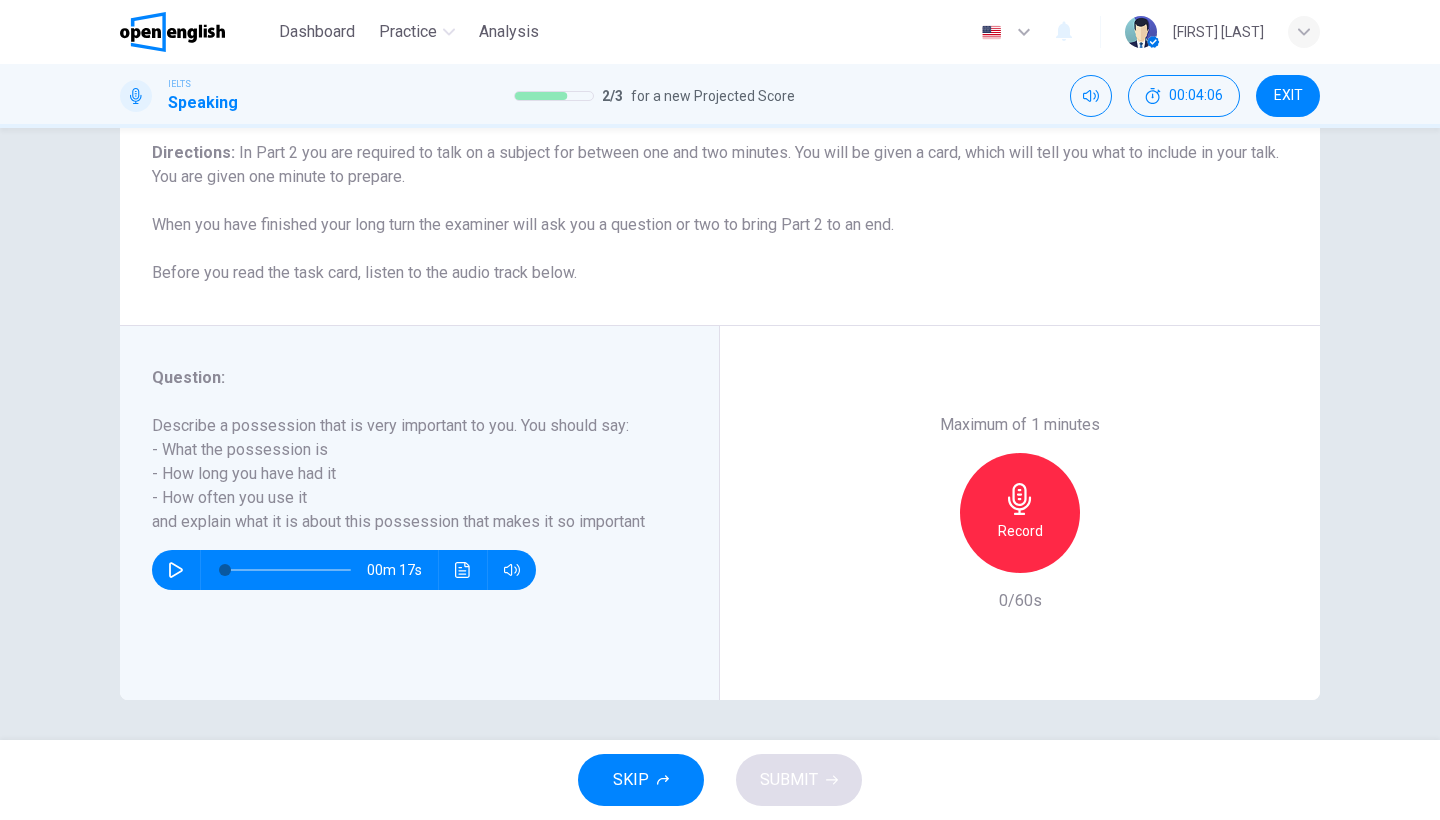 click on "Record" at bounding box center (1020, 513) 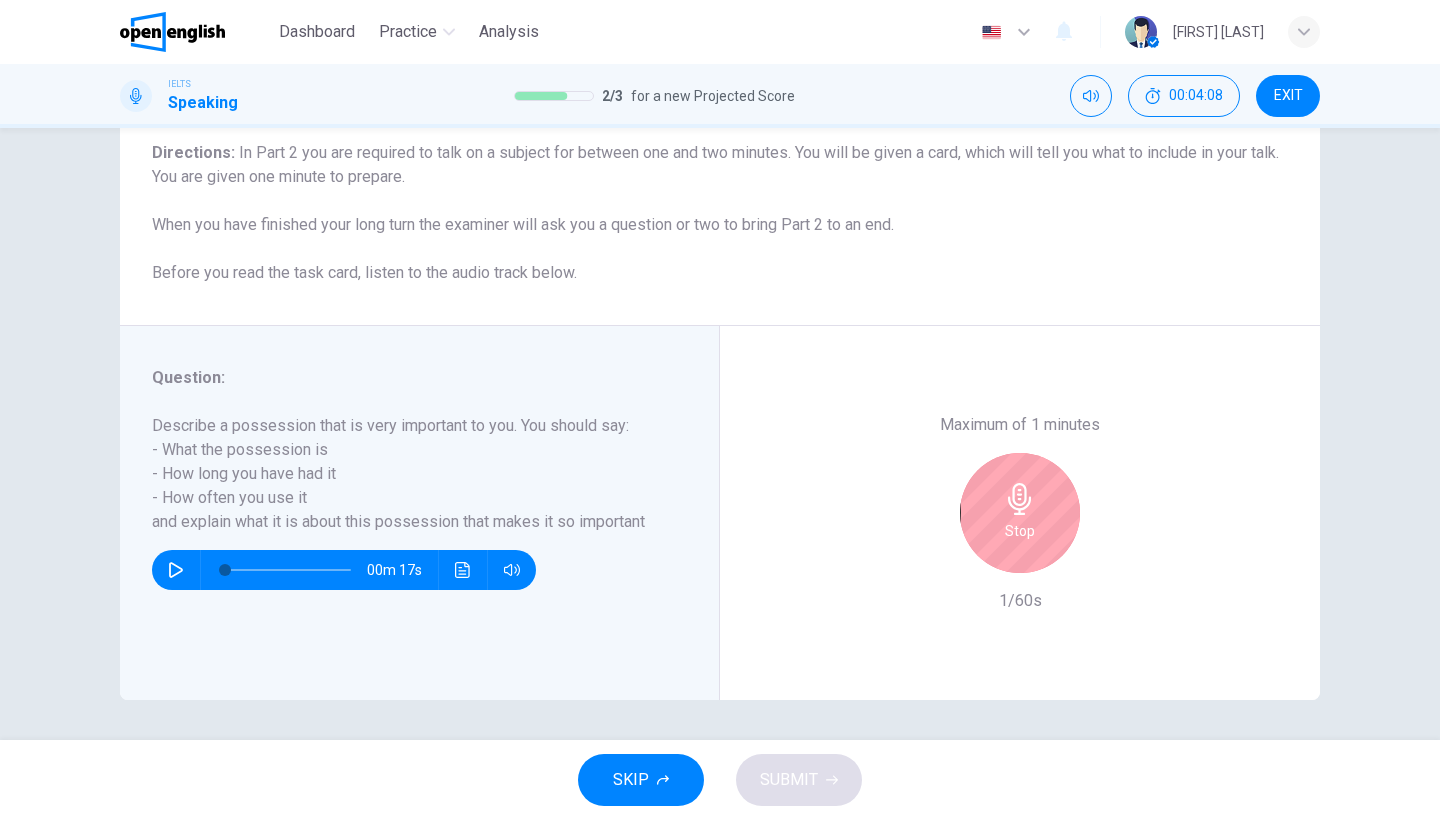 click on "Stop" at bounding box center [1020, 513] 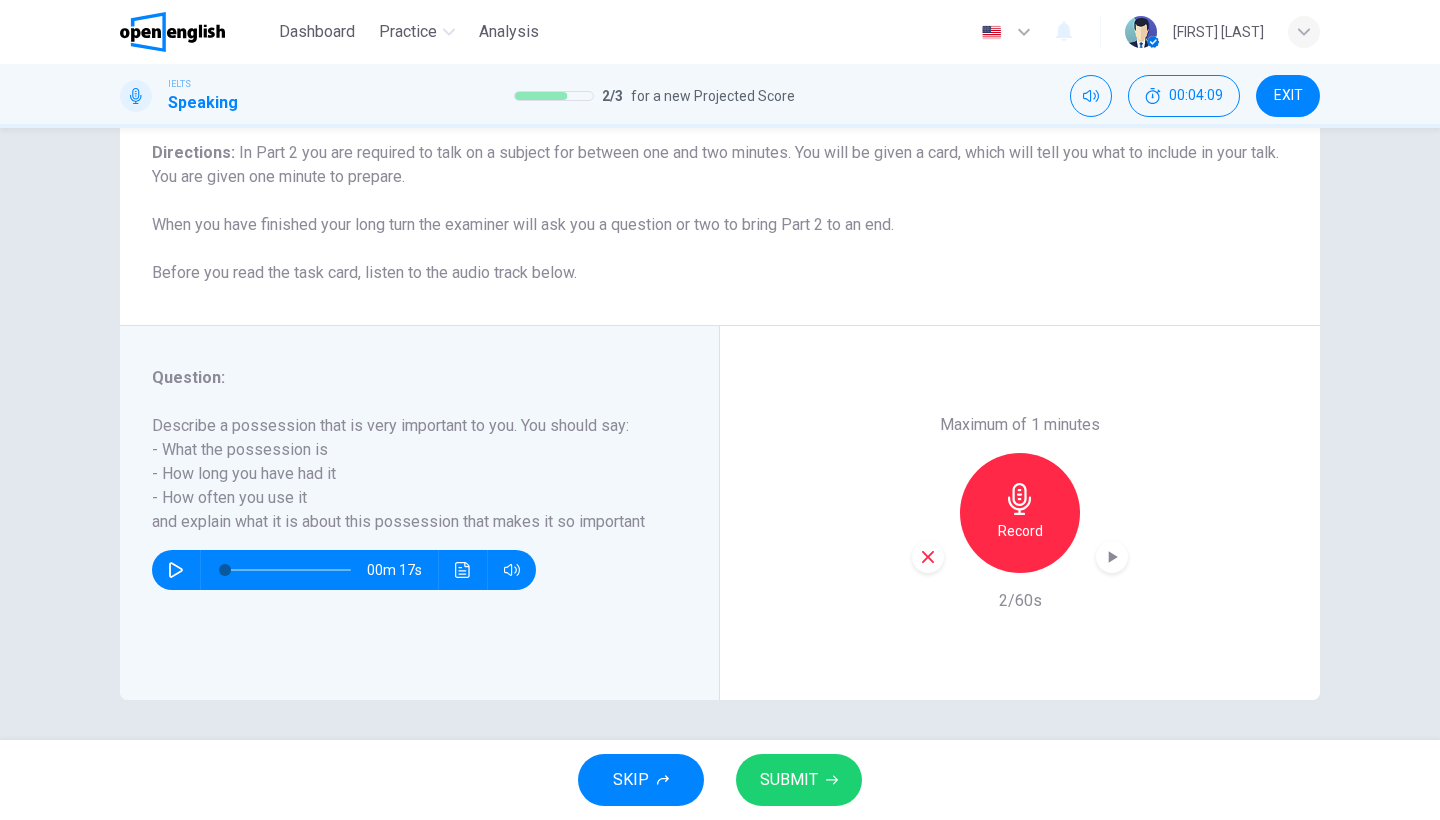 click 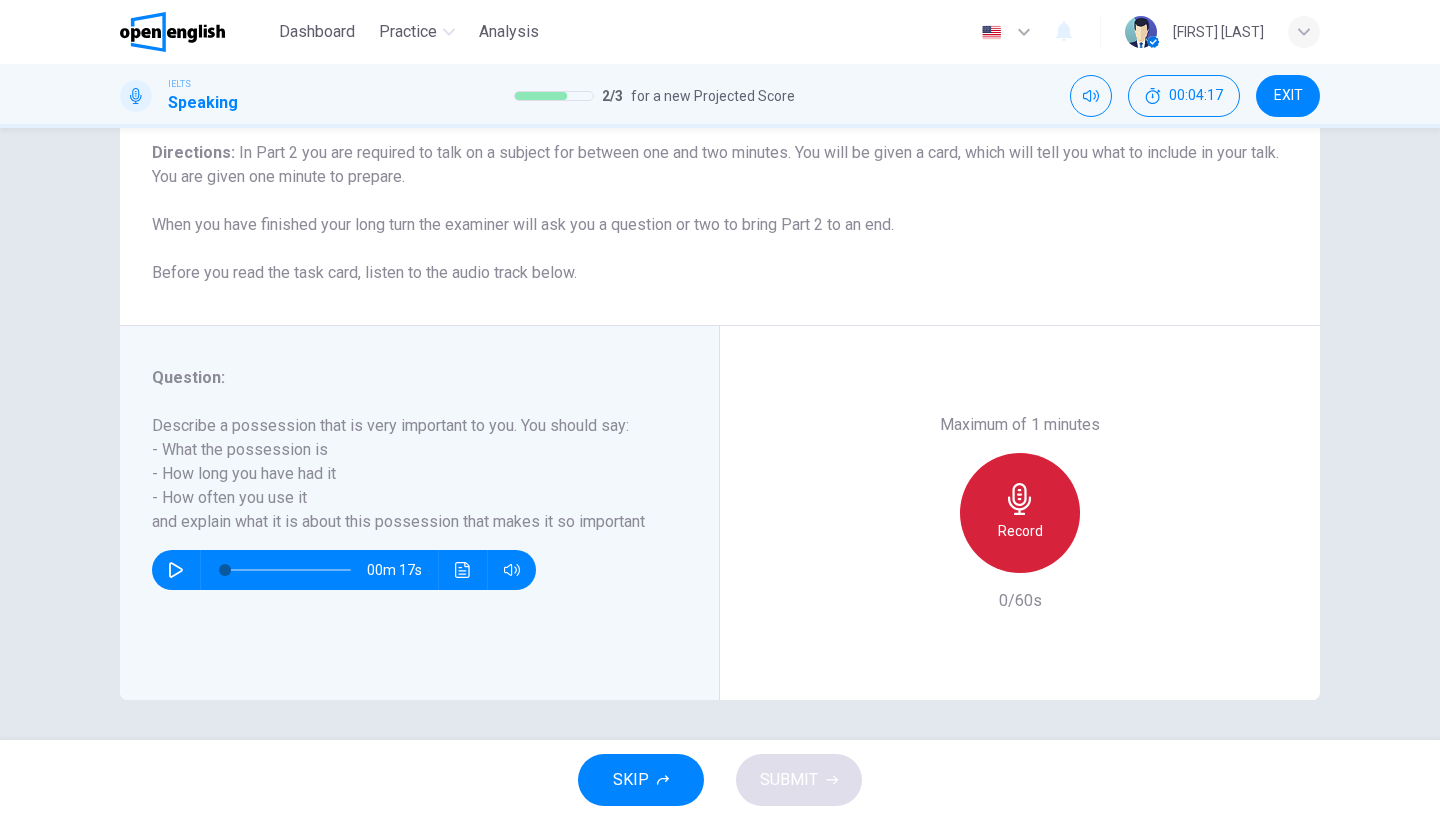 click on "Record" at bounding box center (1020, 513) 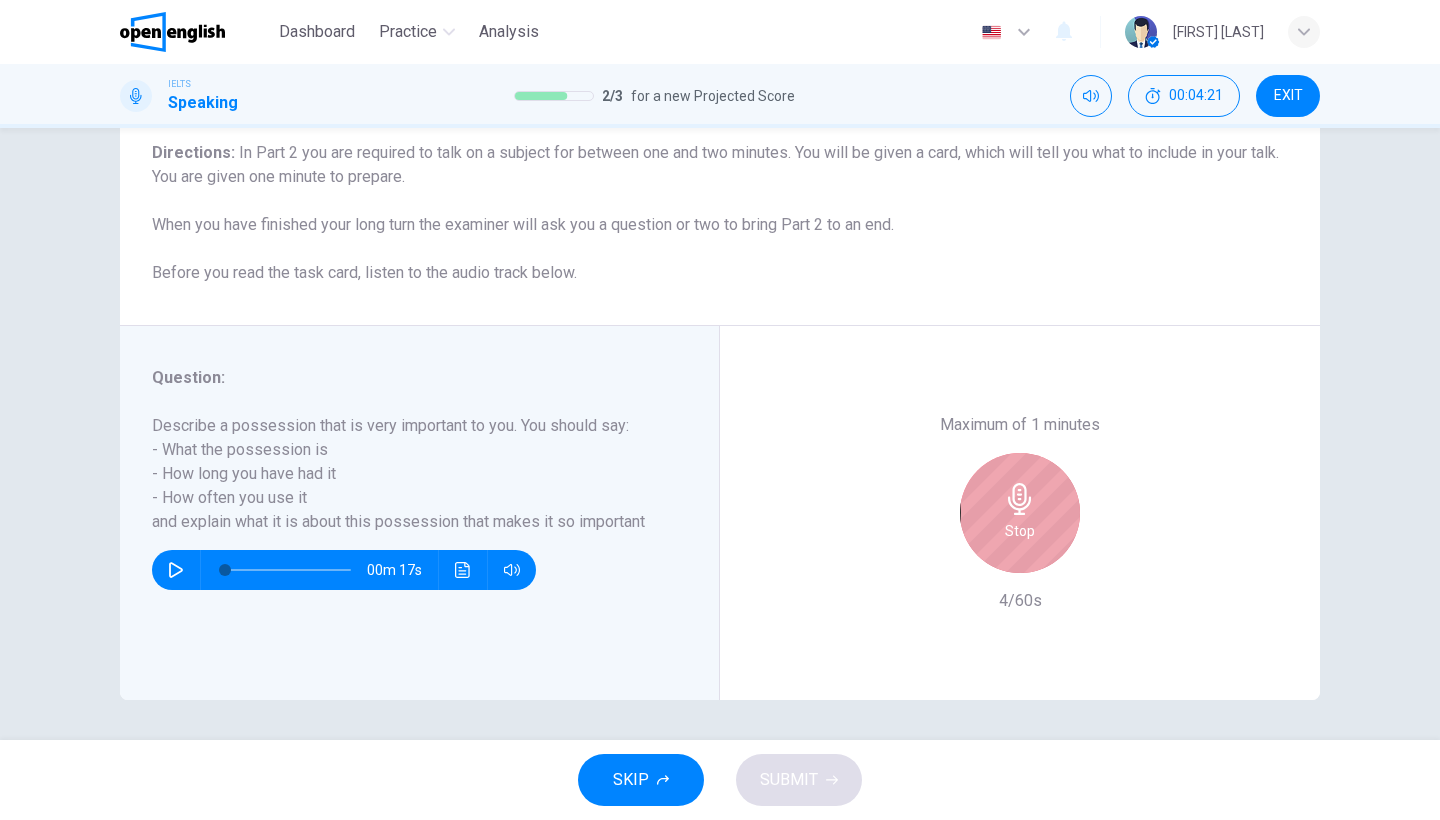 click on "Stop" at bounding box center [1020, 513] 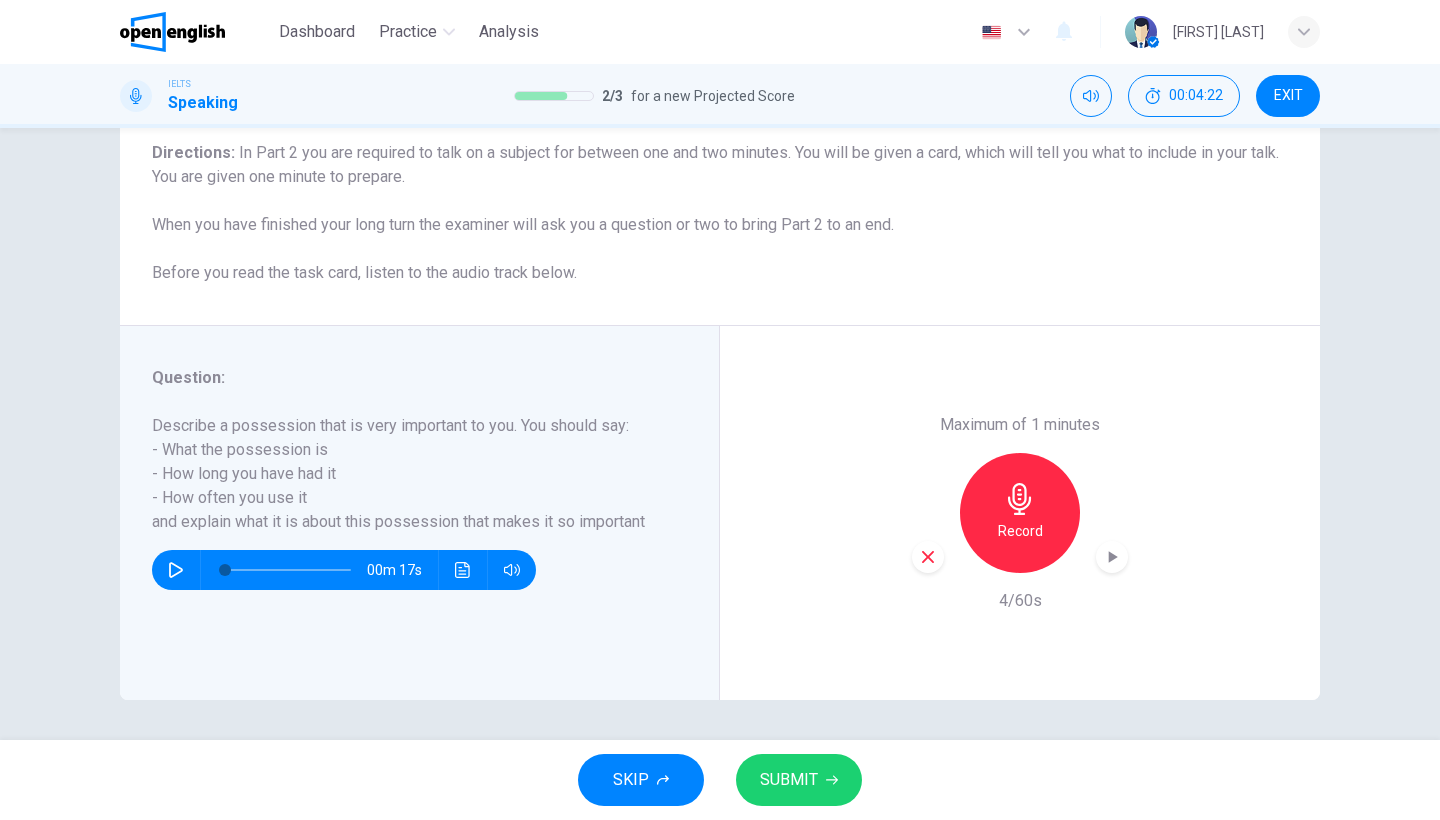 click 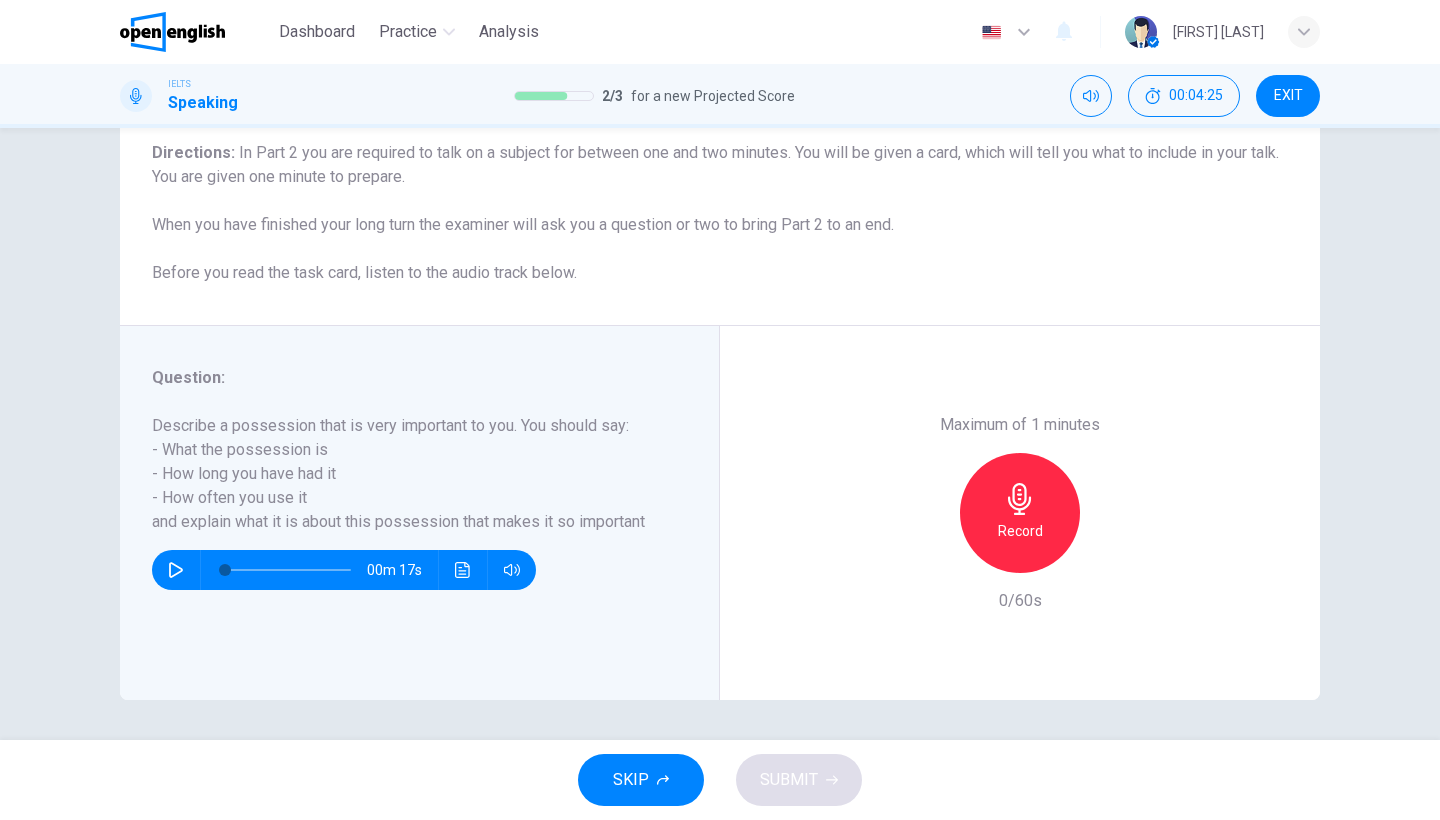 click on "Record" at bounding box center (1020, 531) 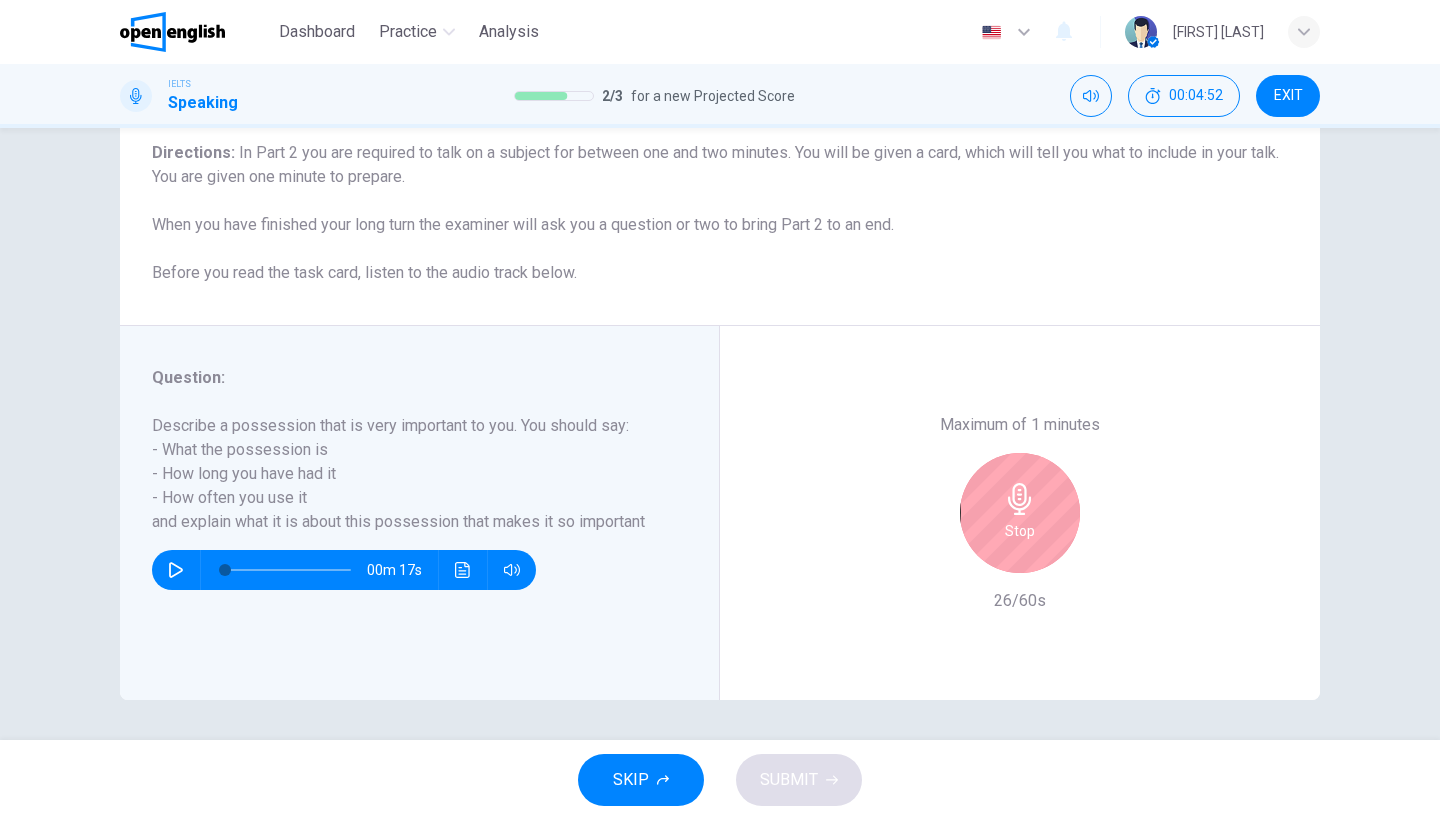 click on "Stop" at bounding box center [1020, 513] 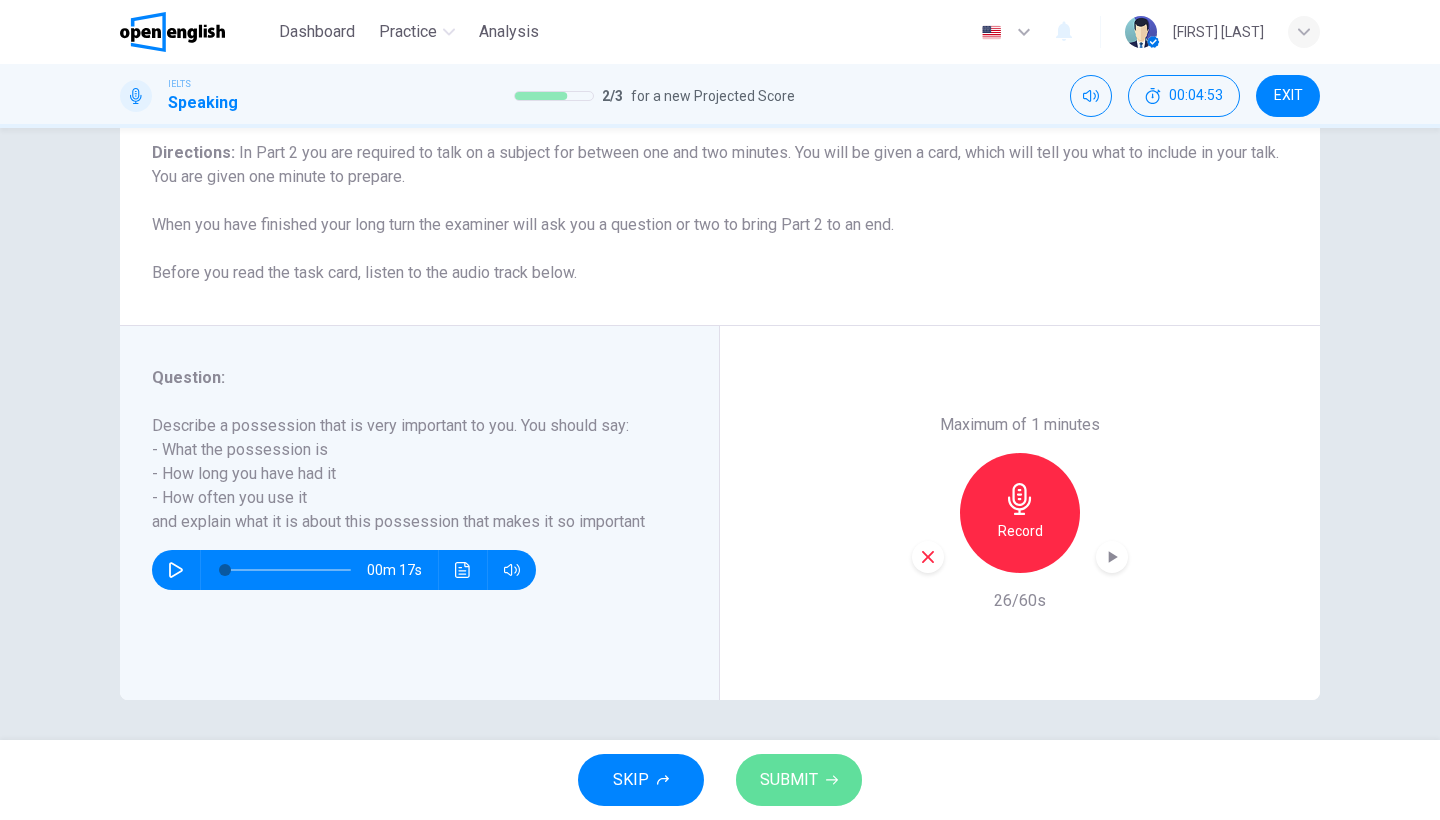 click on "SUBMIT" at bounding box center (789, 780) 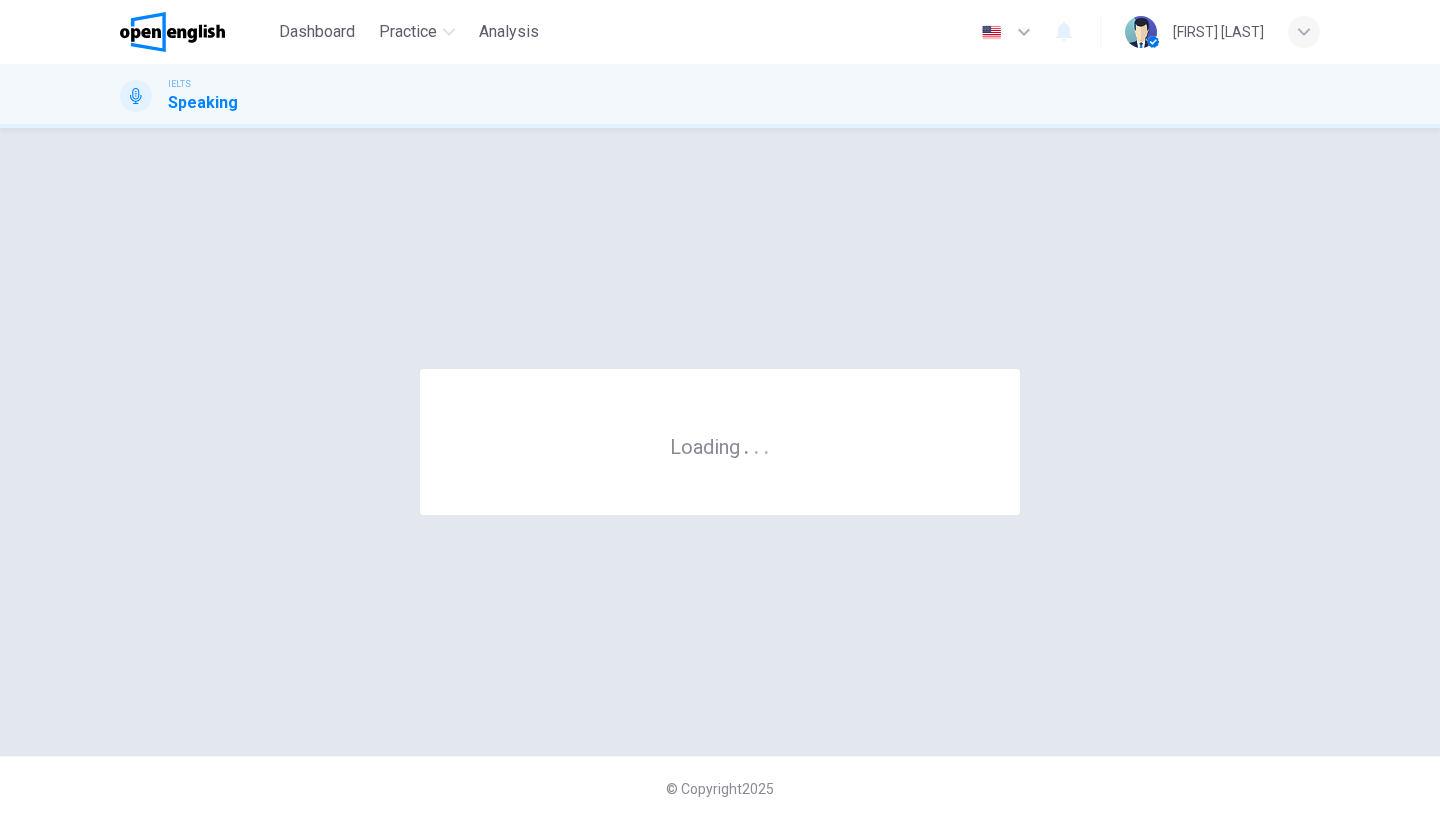 scroll, scrollTop: 0, scrollLeft: 0, axis: both 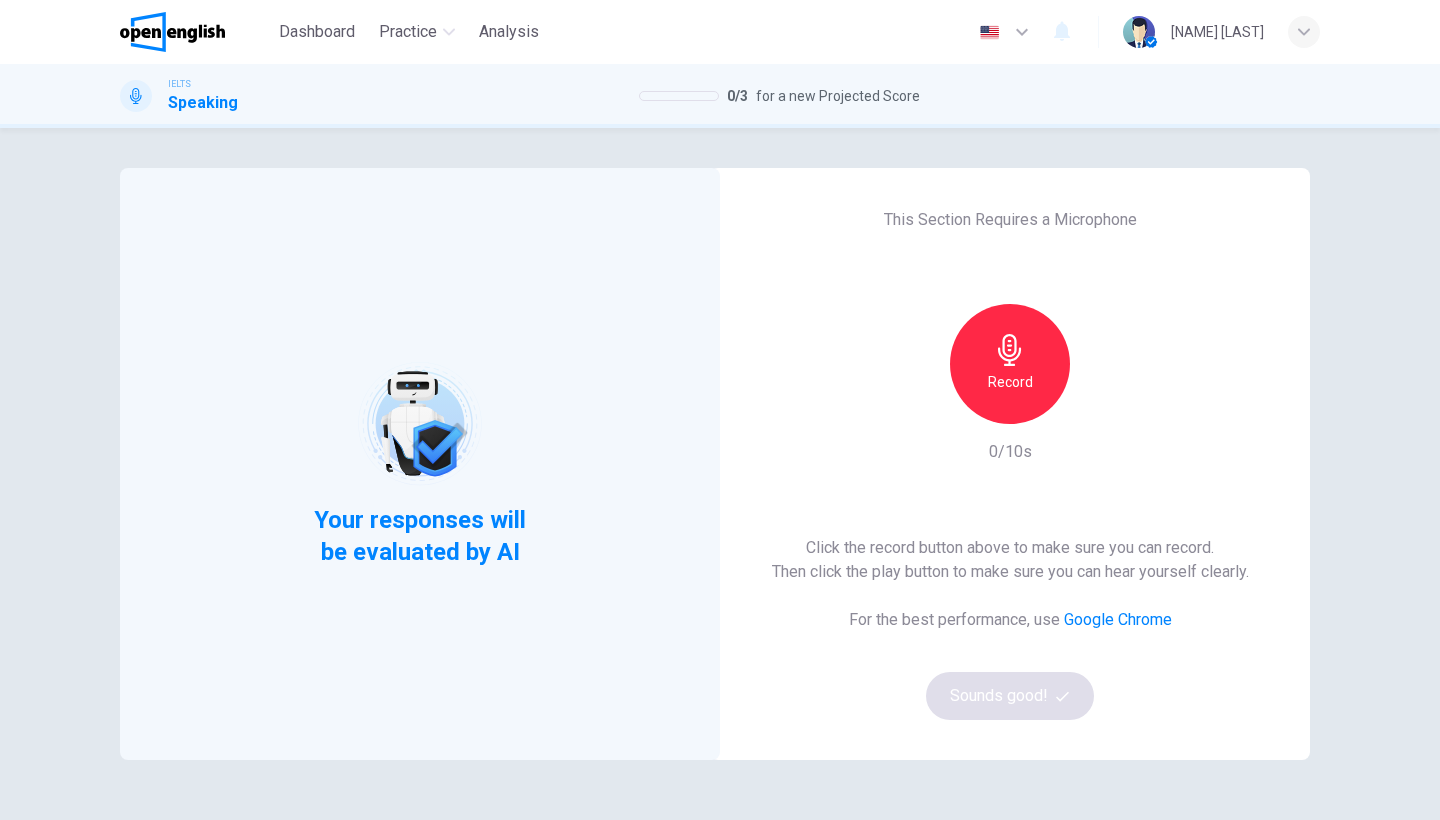 click 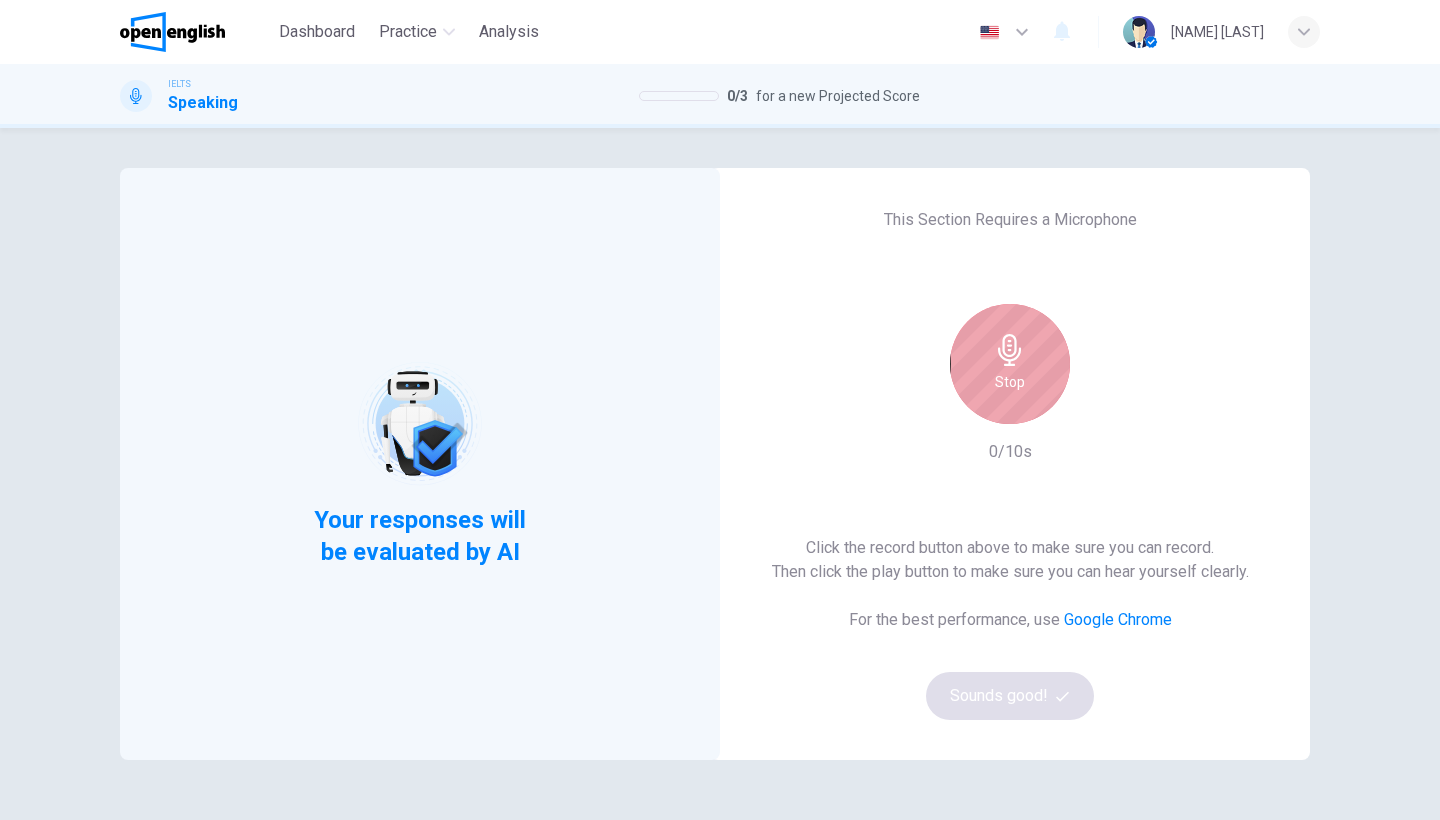 click 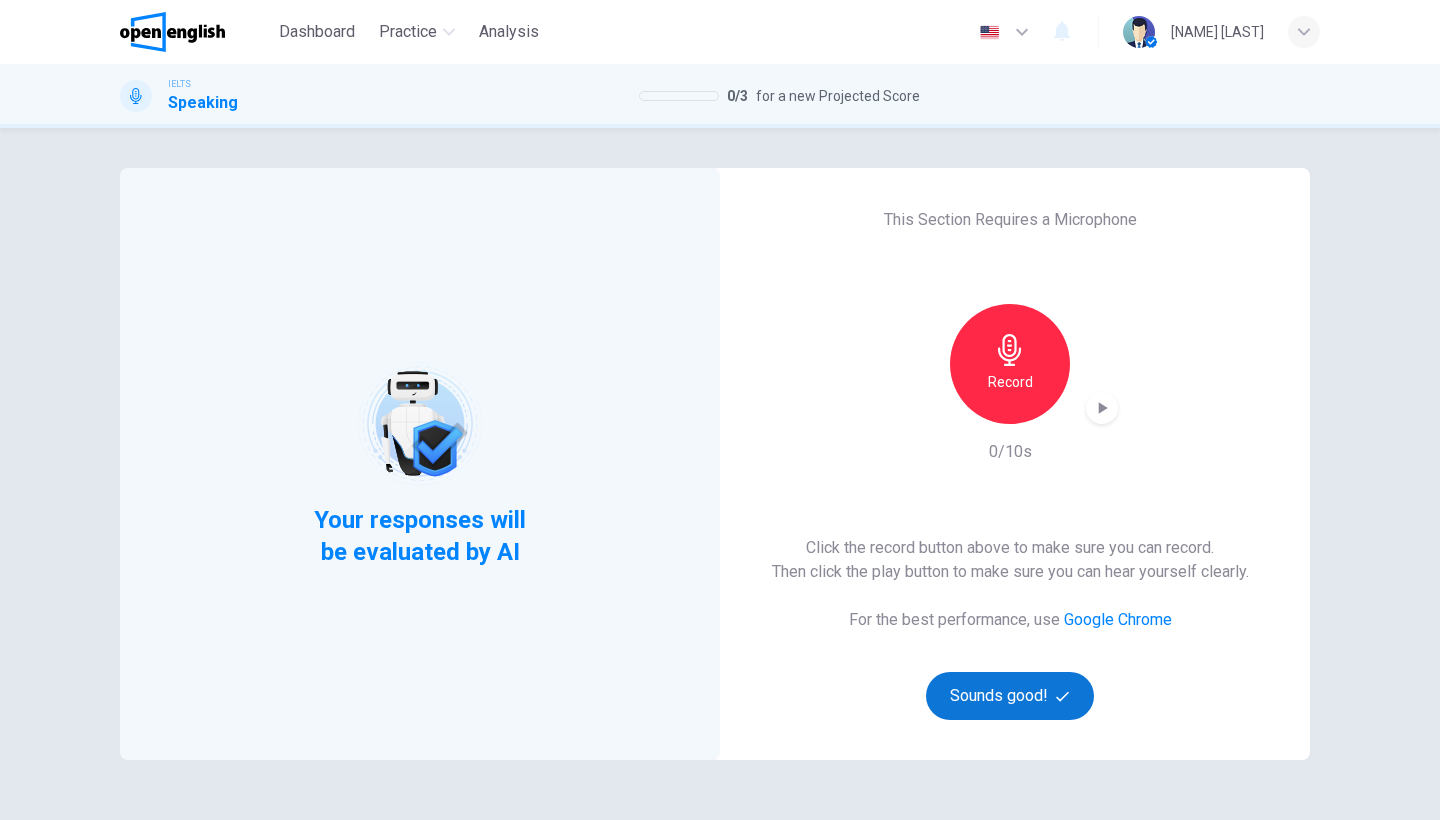 click on "Sounds good!" at bounding box center (1010, 696) 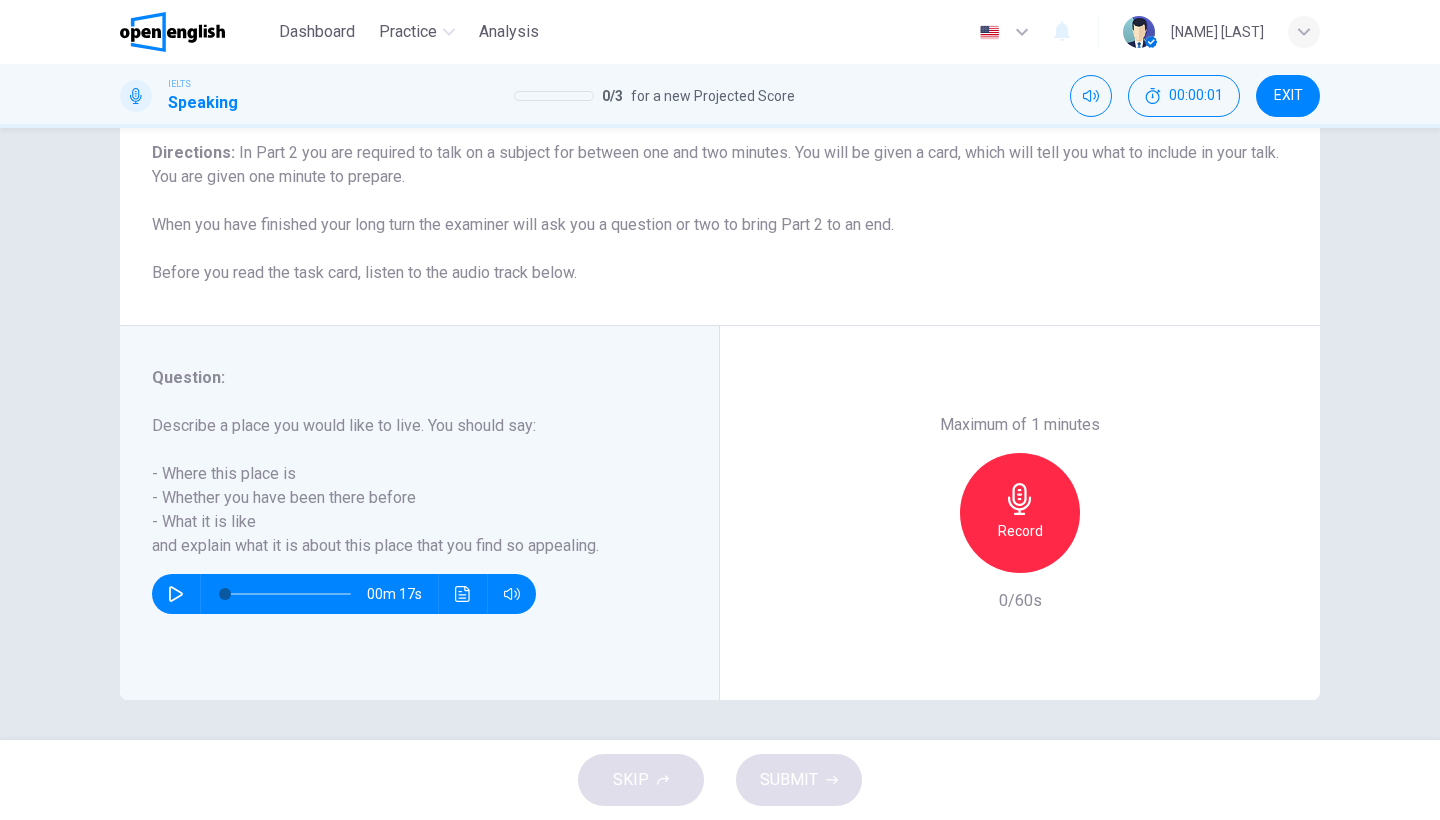 scroll, scrollTop: 163, scrollLeft: 0, axis: vertical 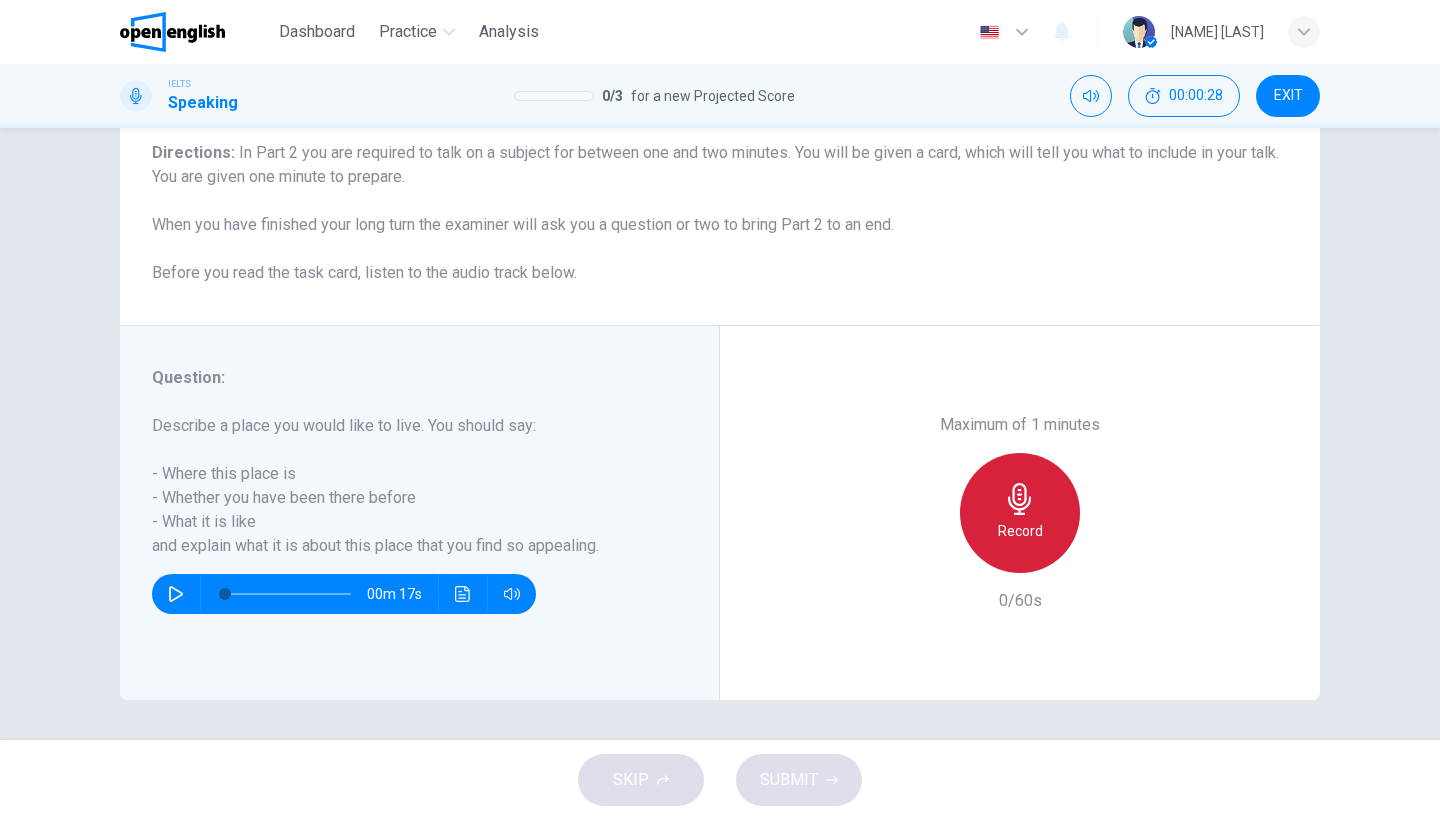 click on "Record" at bounding box center [1020, 513] 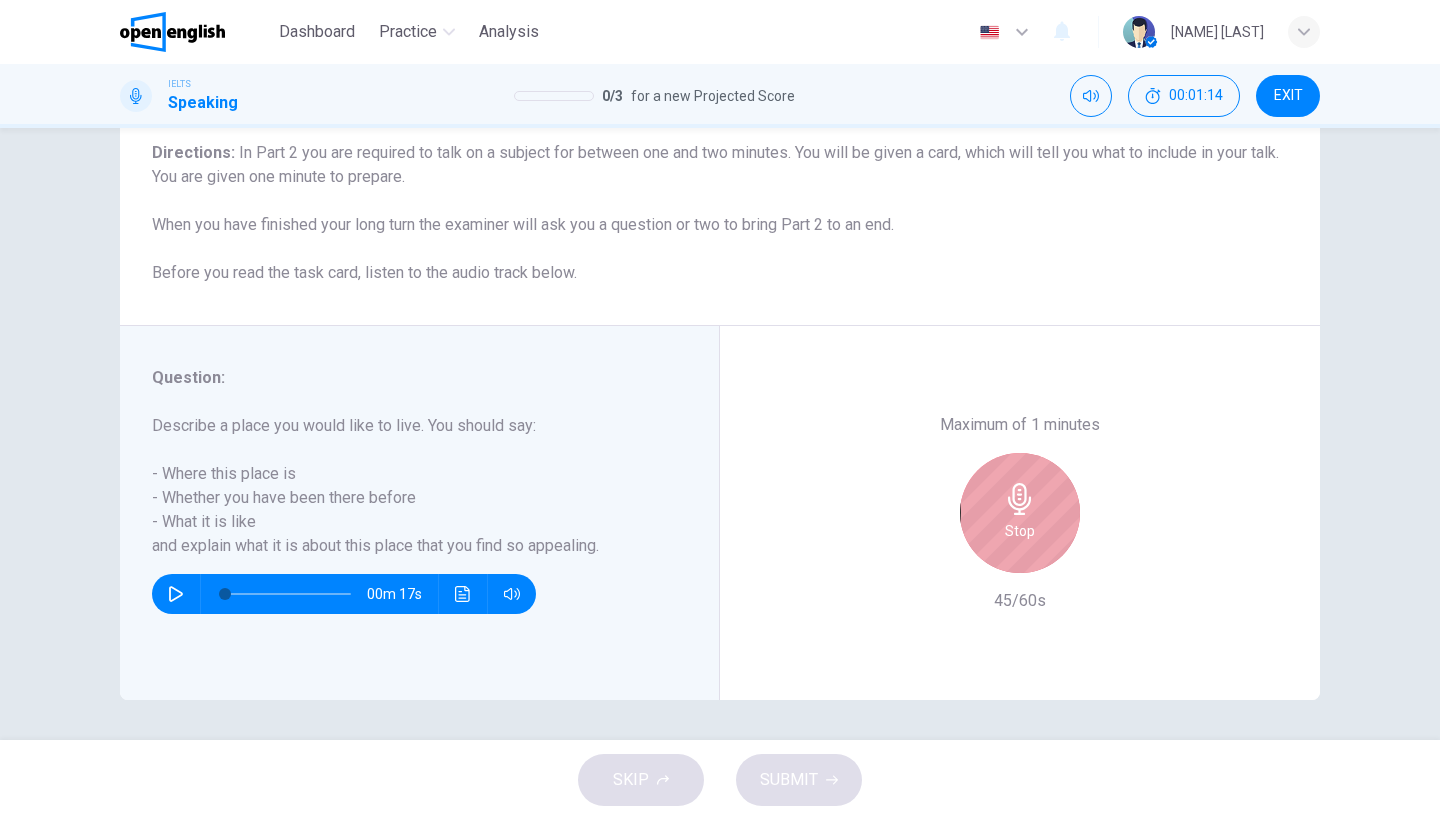 click on "Stop" at bounding box center (1020, 531) 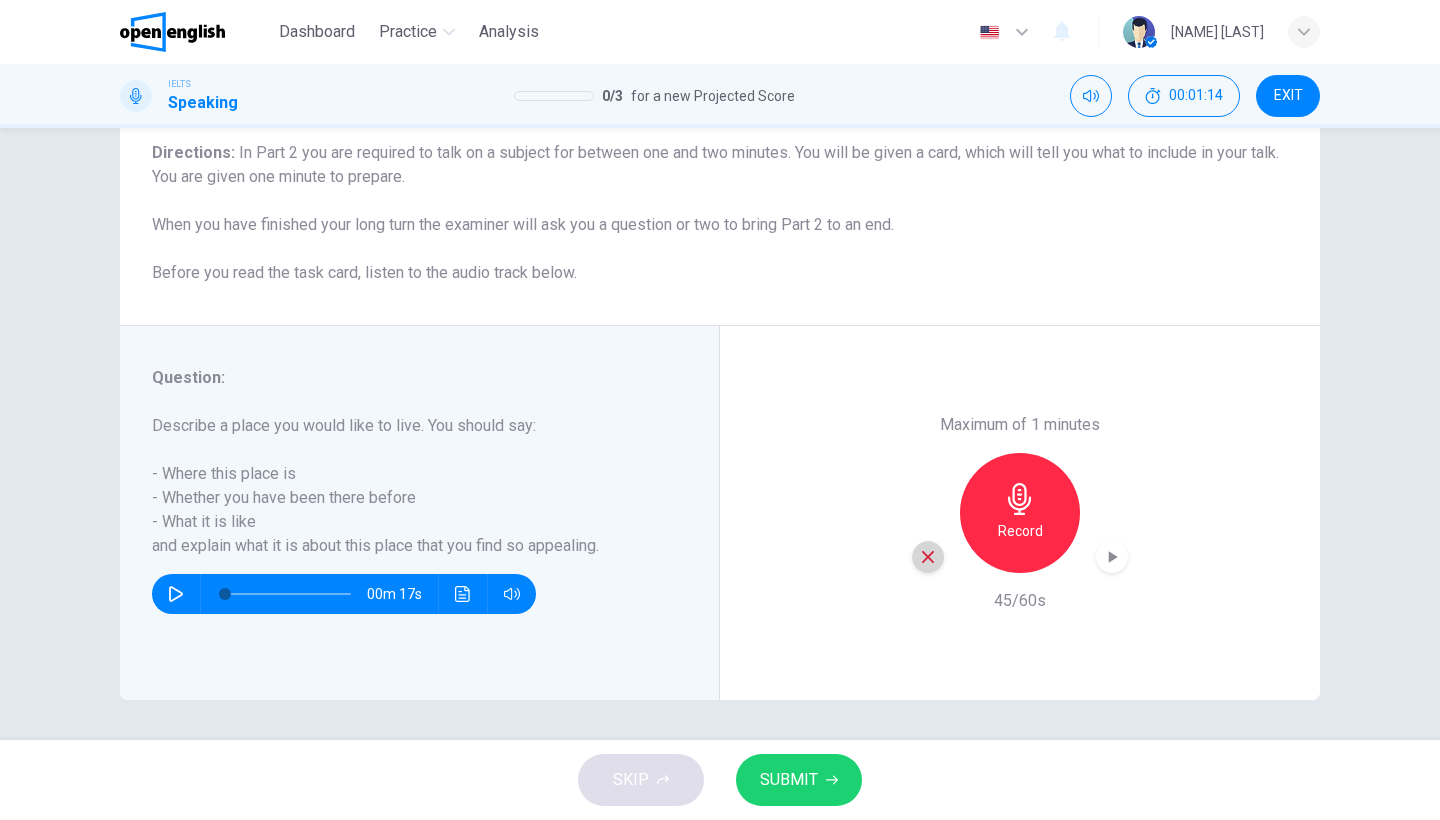 click 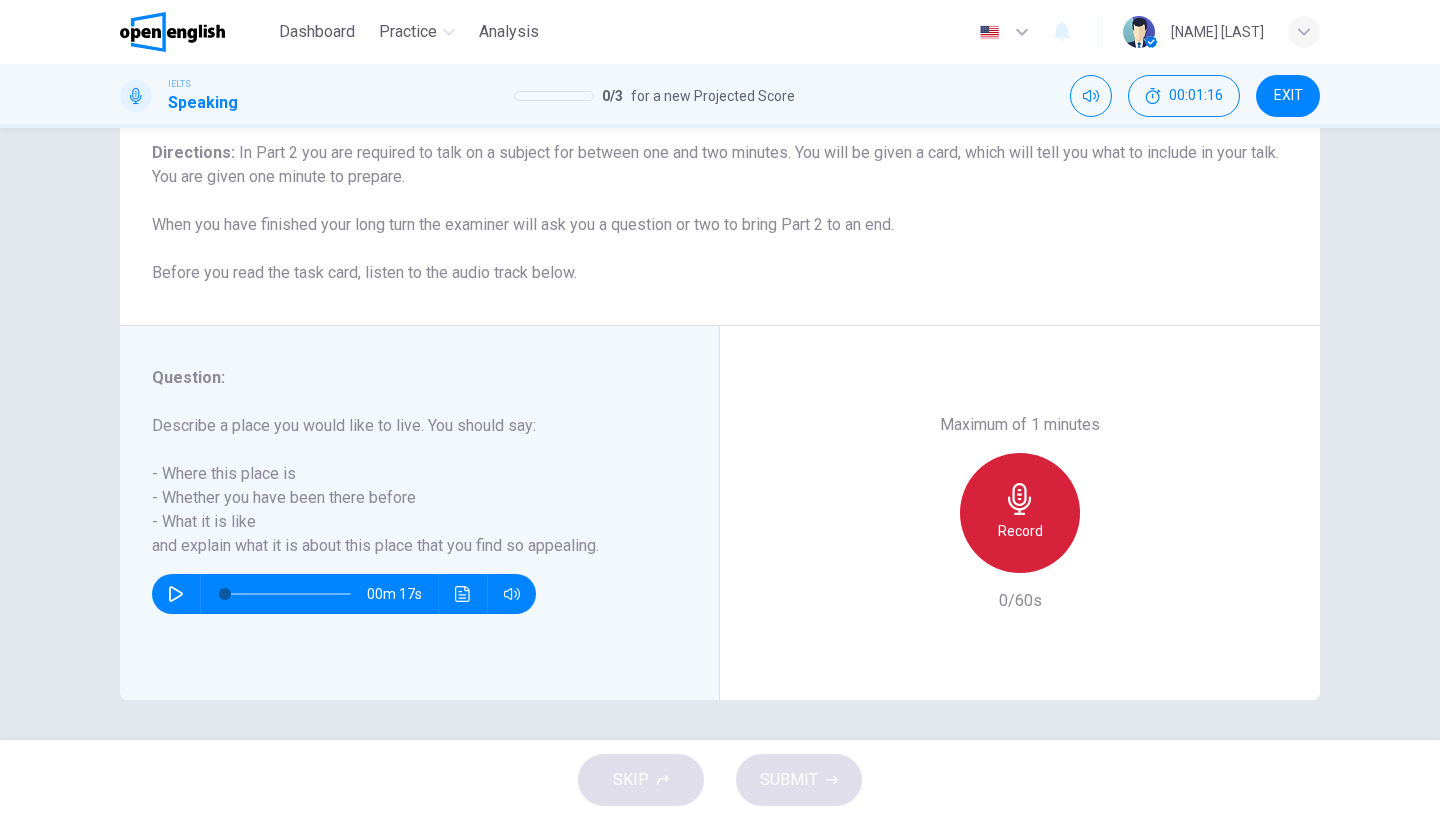 click 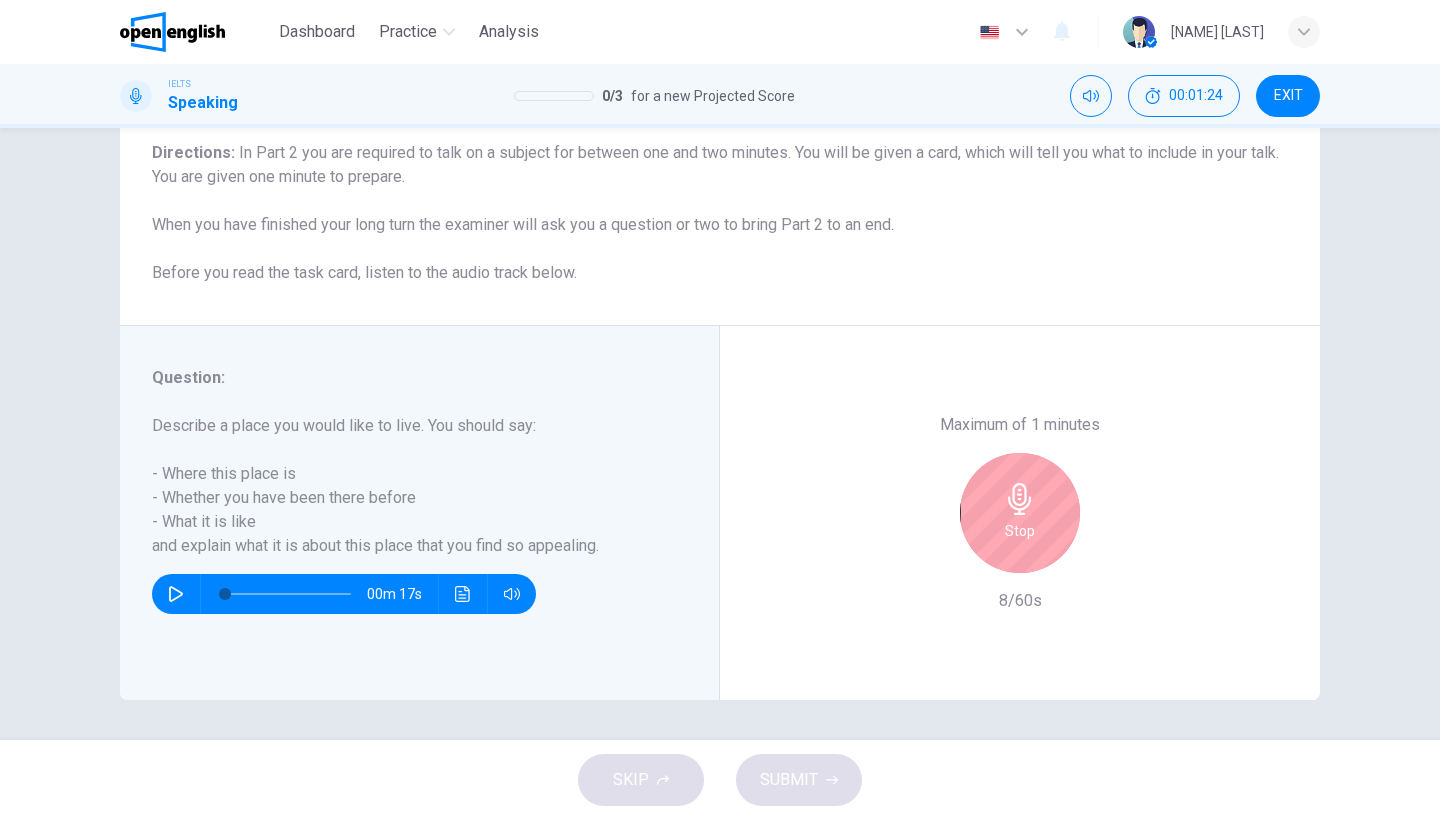 click 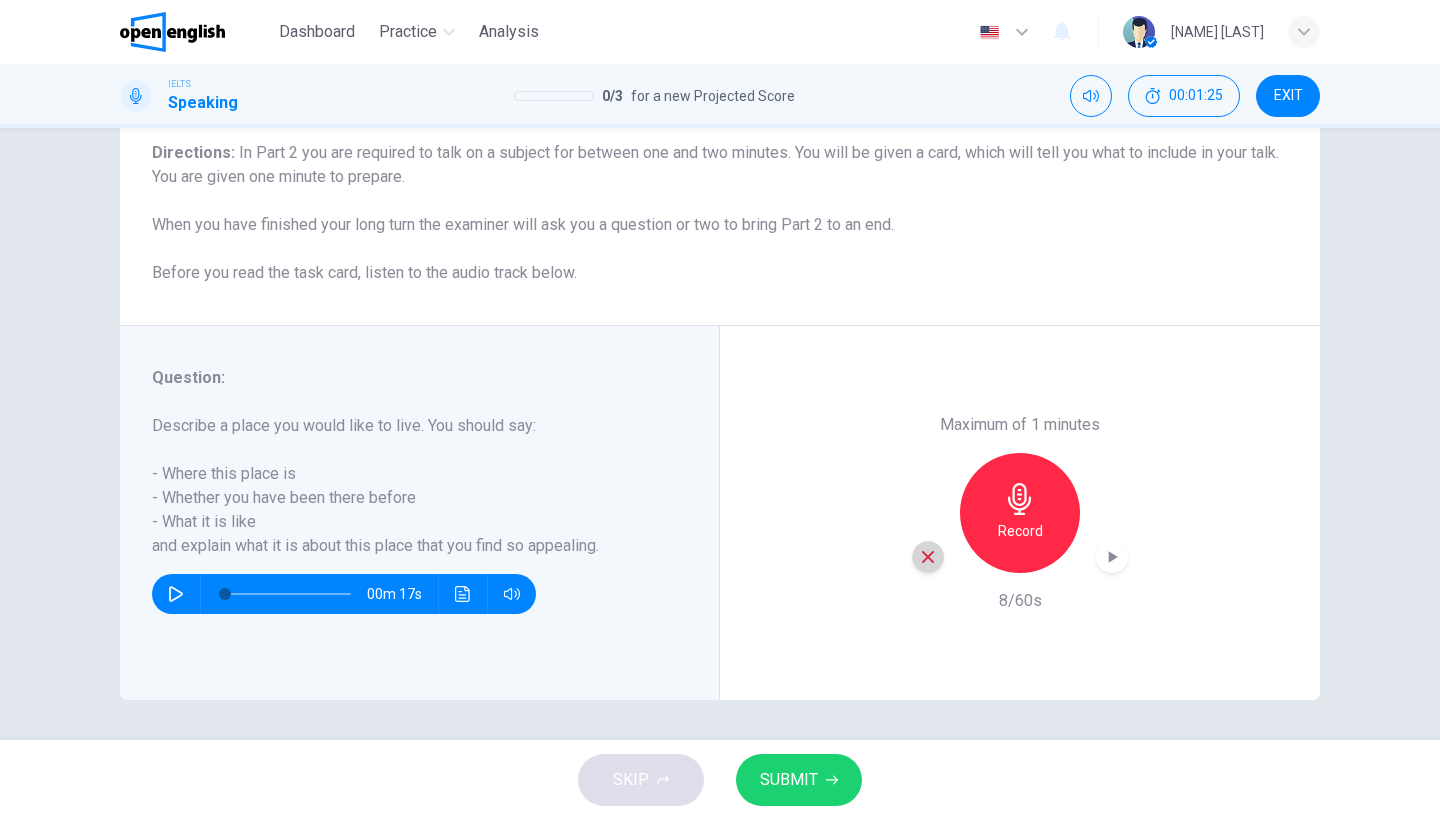 click at bounding box center [928, 557] 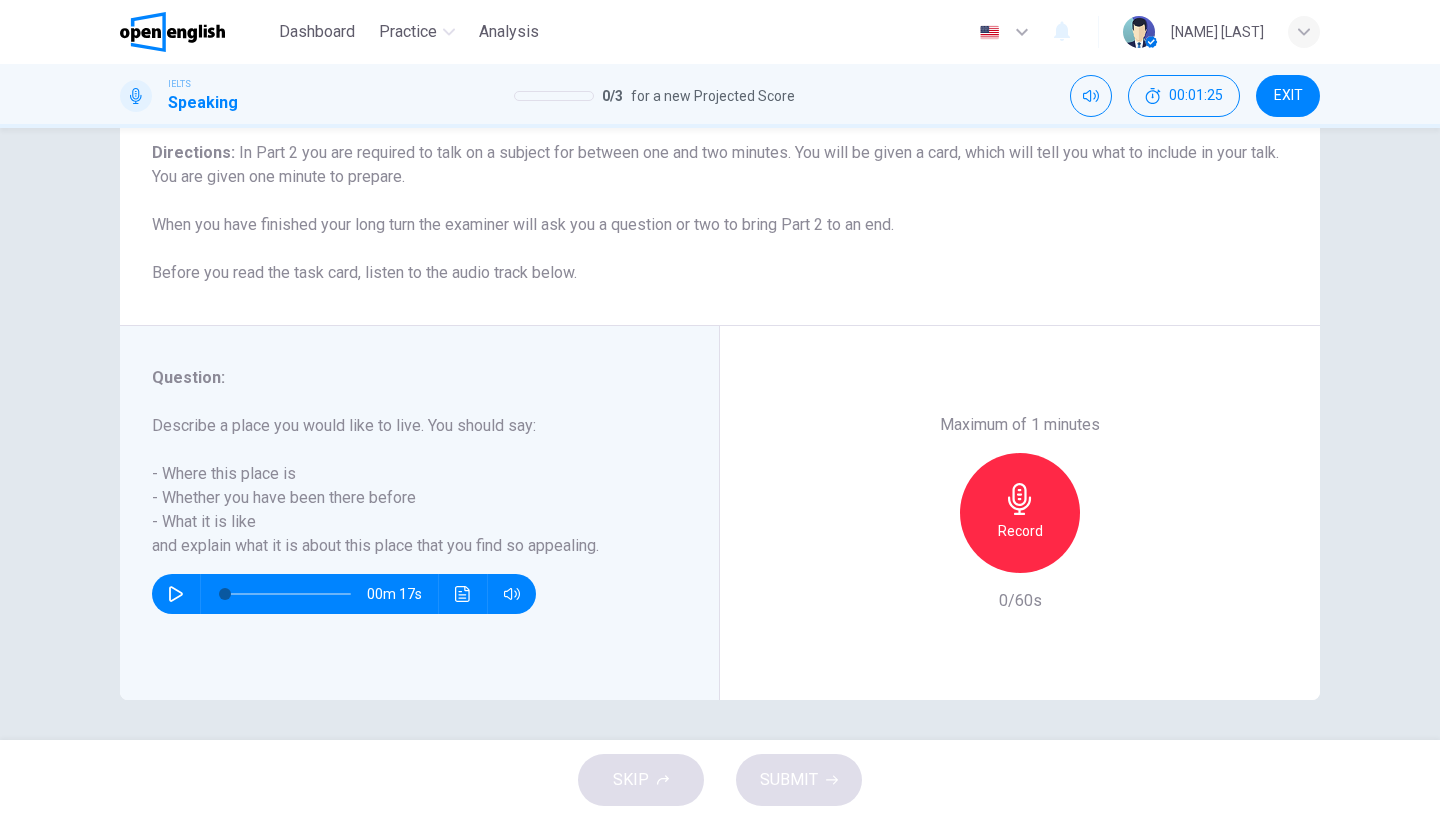 click 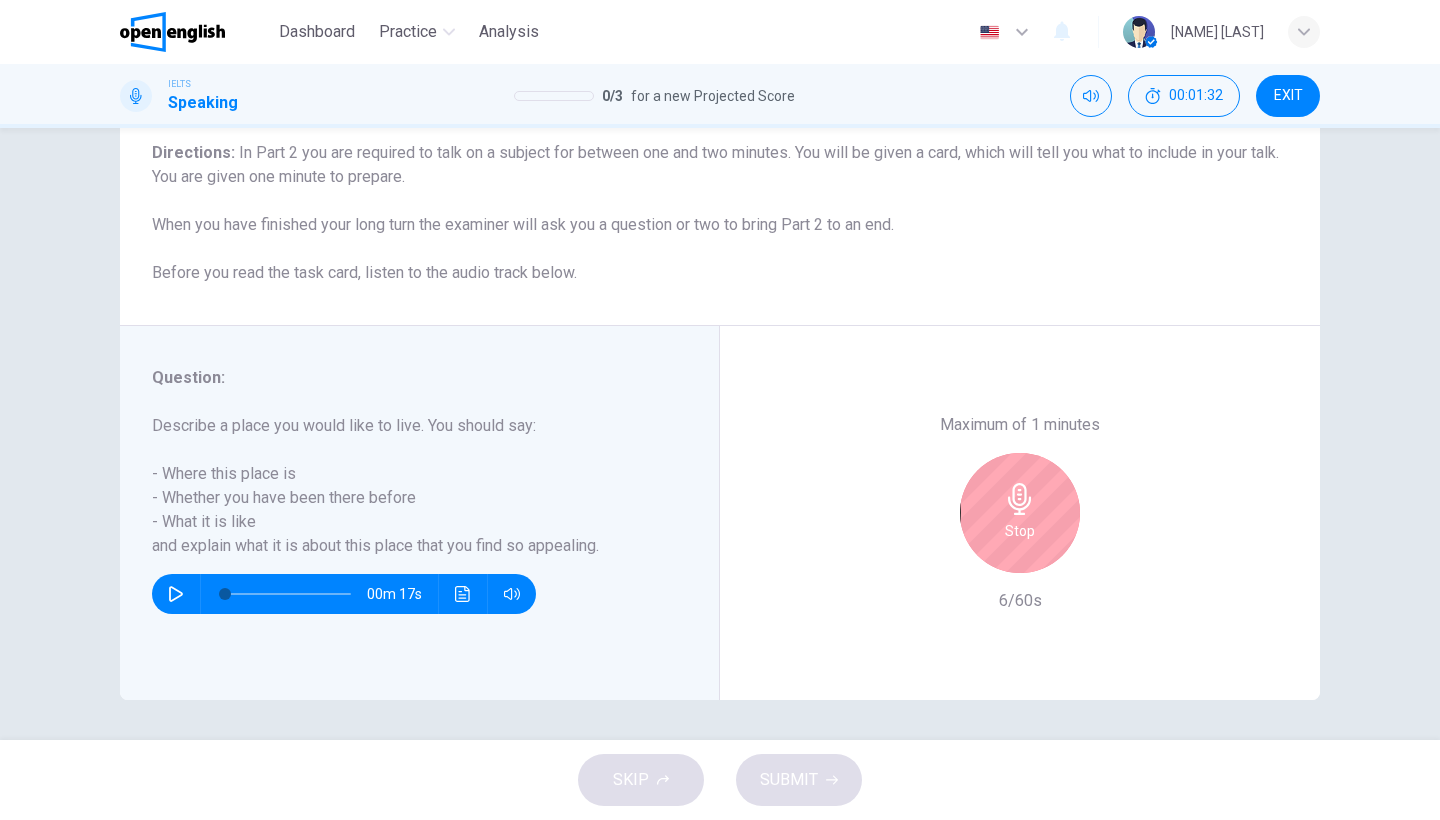 click 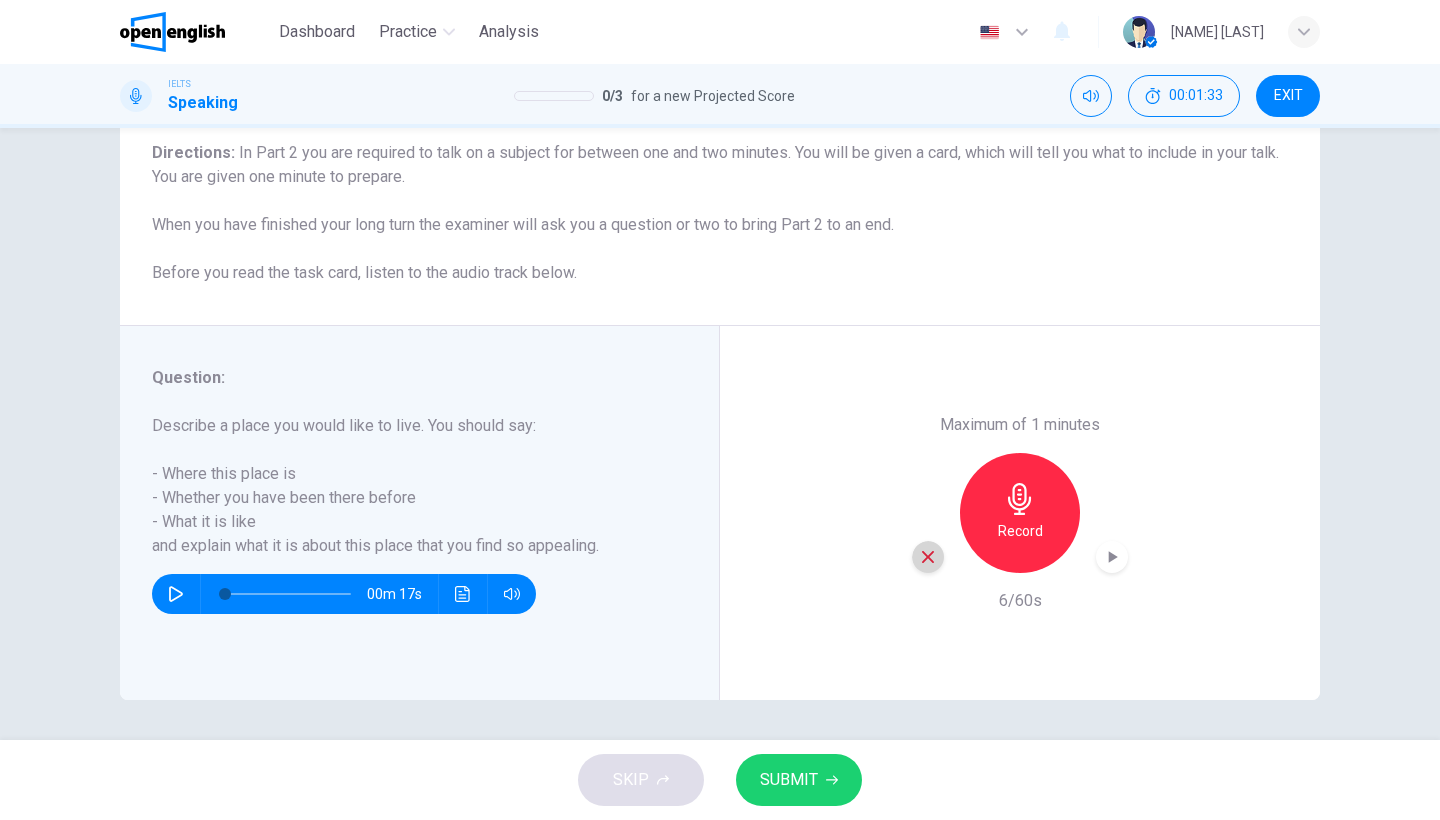 click 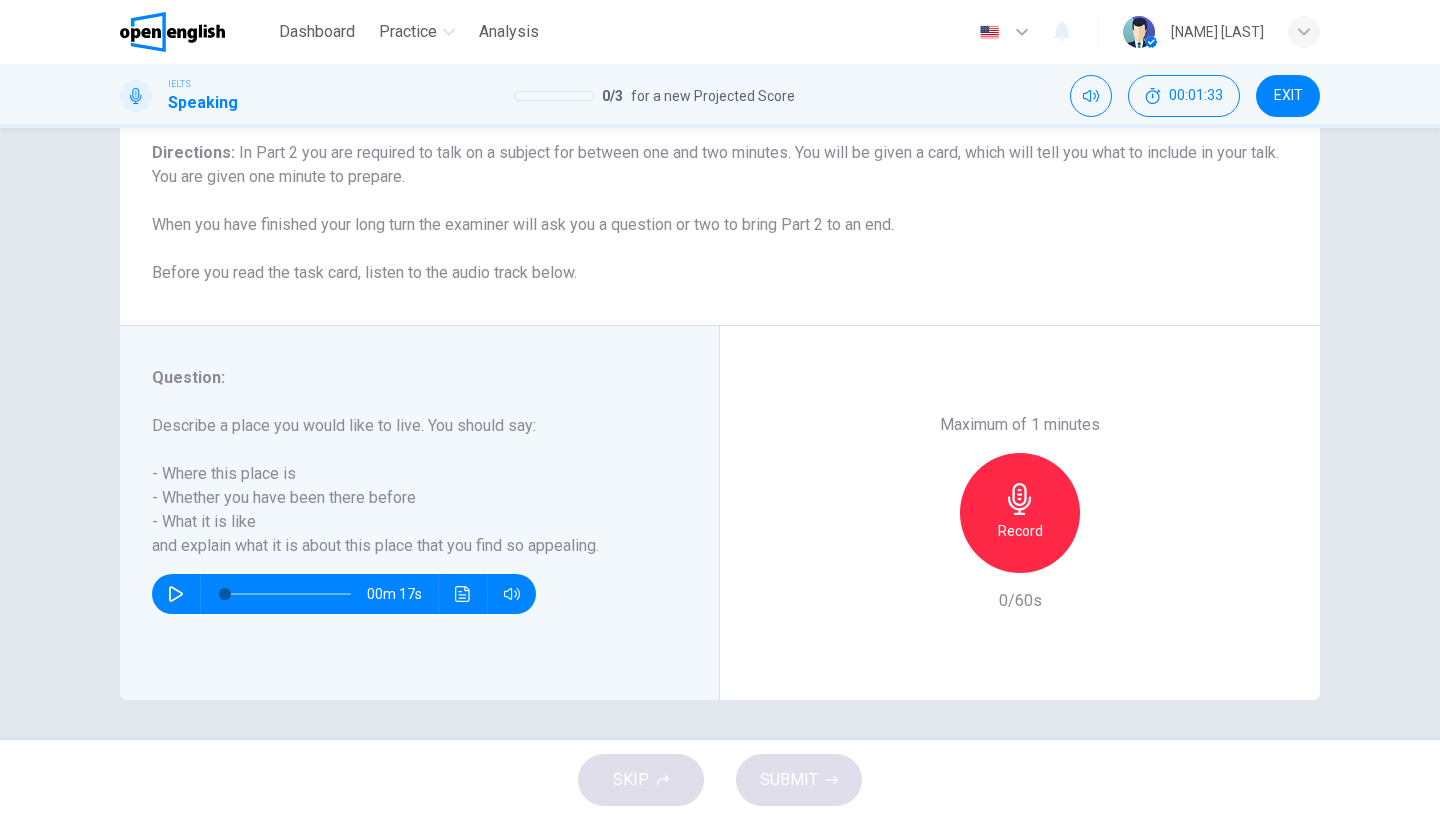 click on "Record" at bounding box center [1020, 531] 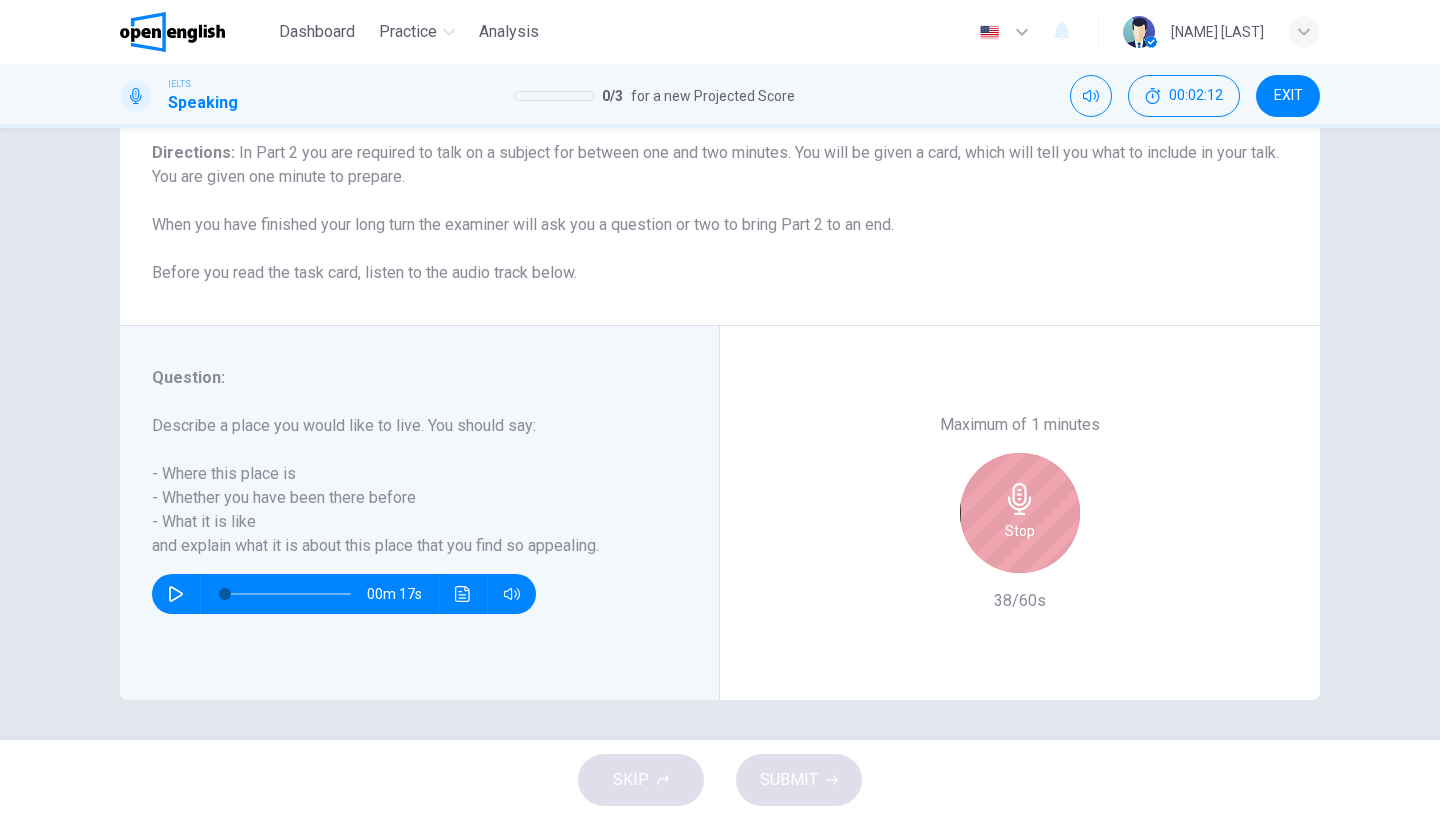 click on "Stop" at bounding box center [1020, 513] 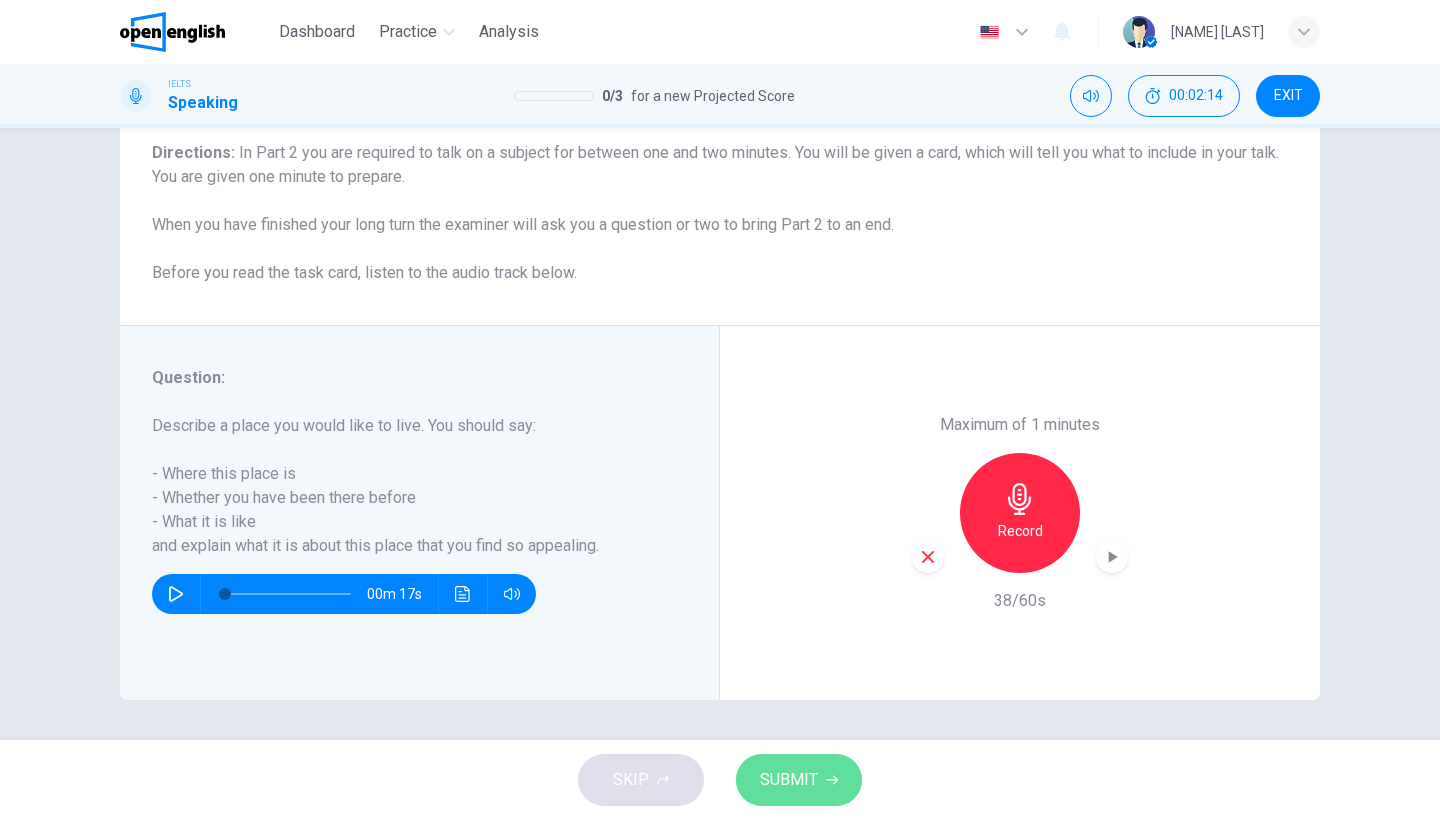 click on "SUBMIT" at bounding box center [789, 780] 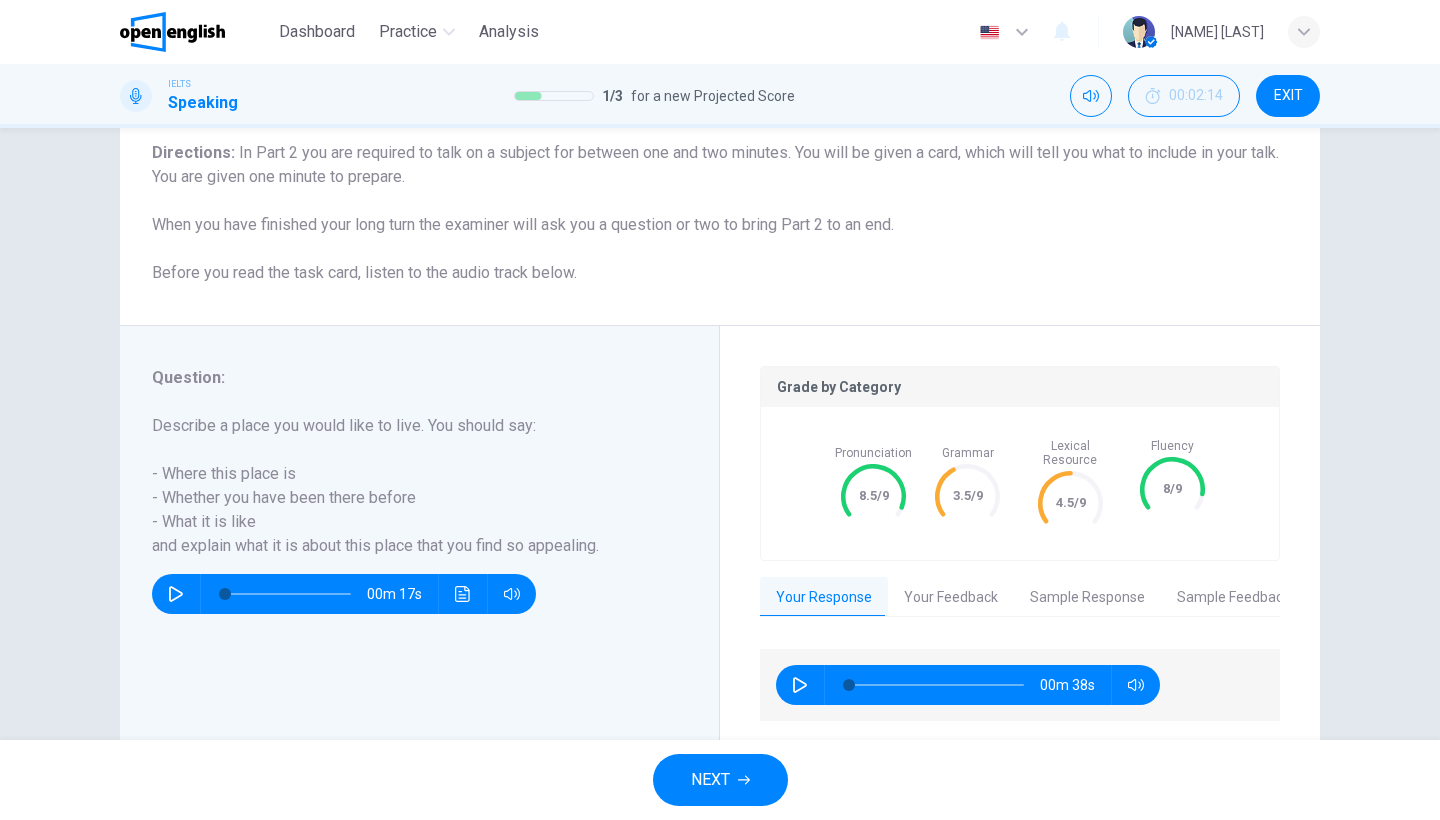 click on "NEXT" at bounding box center (710, 780) 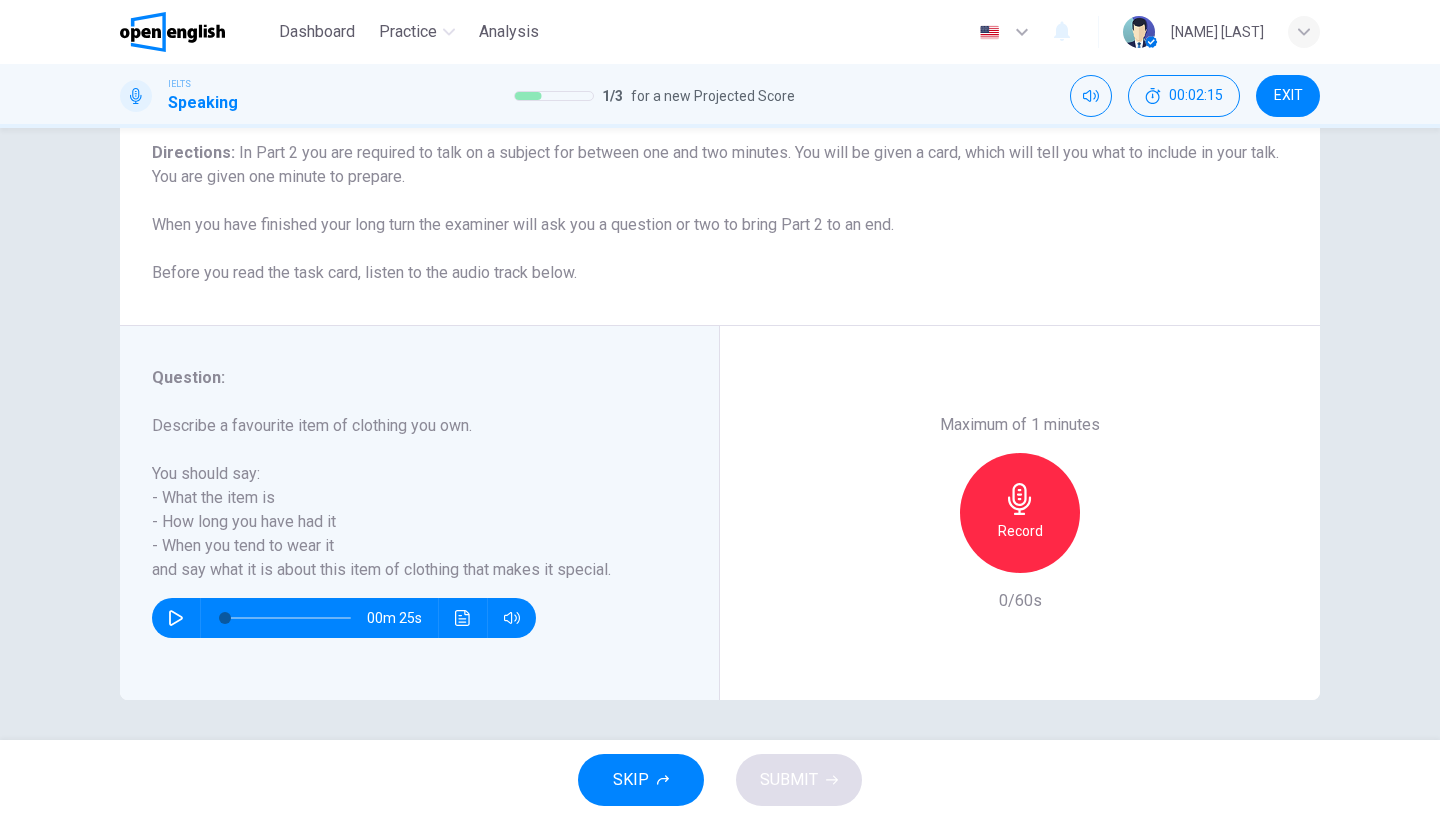 scroll, scrollTop: 163, scrollLeft: 0, axis: vertical 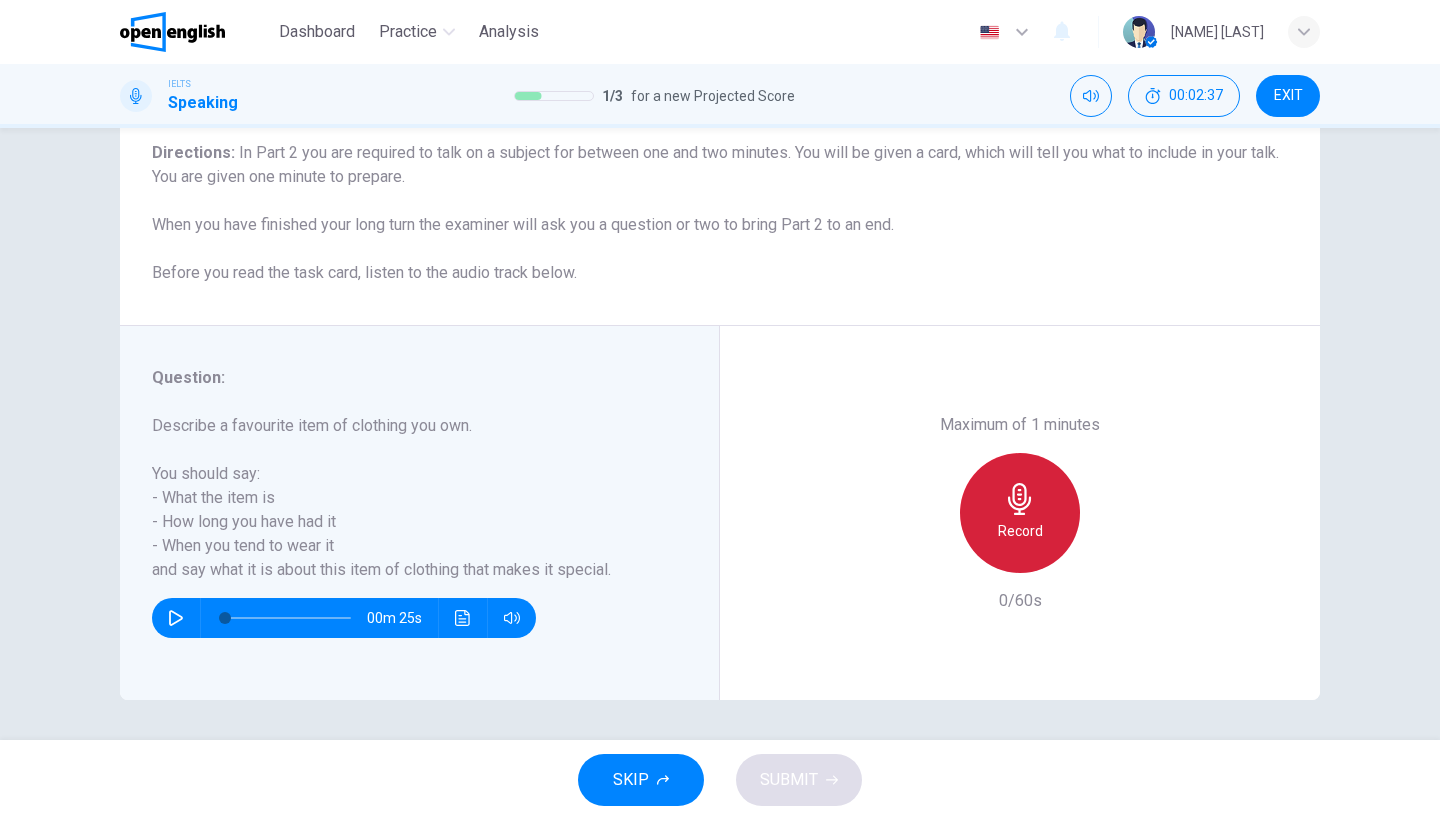 click on "Record" at bounding box center (1020, 513) 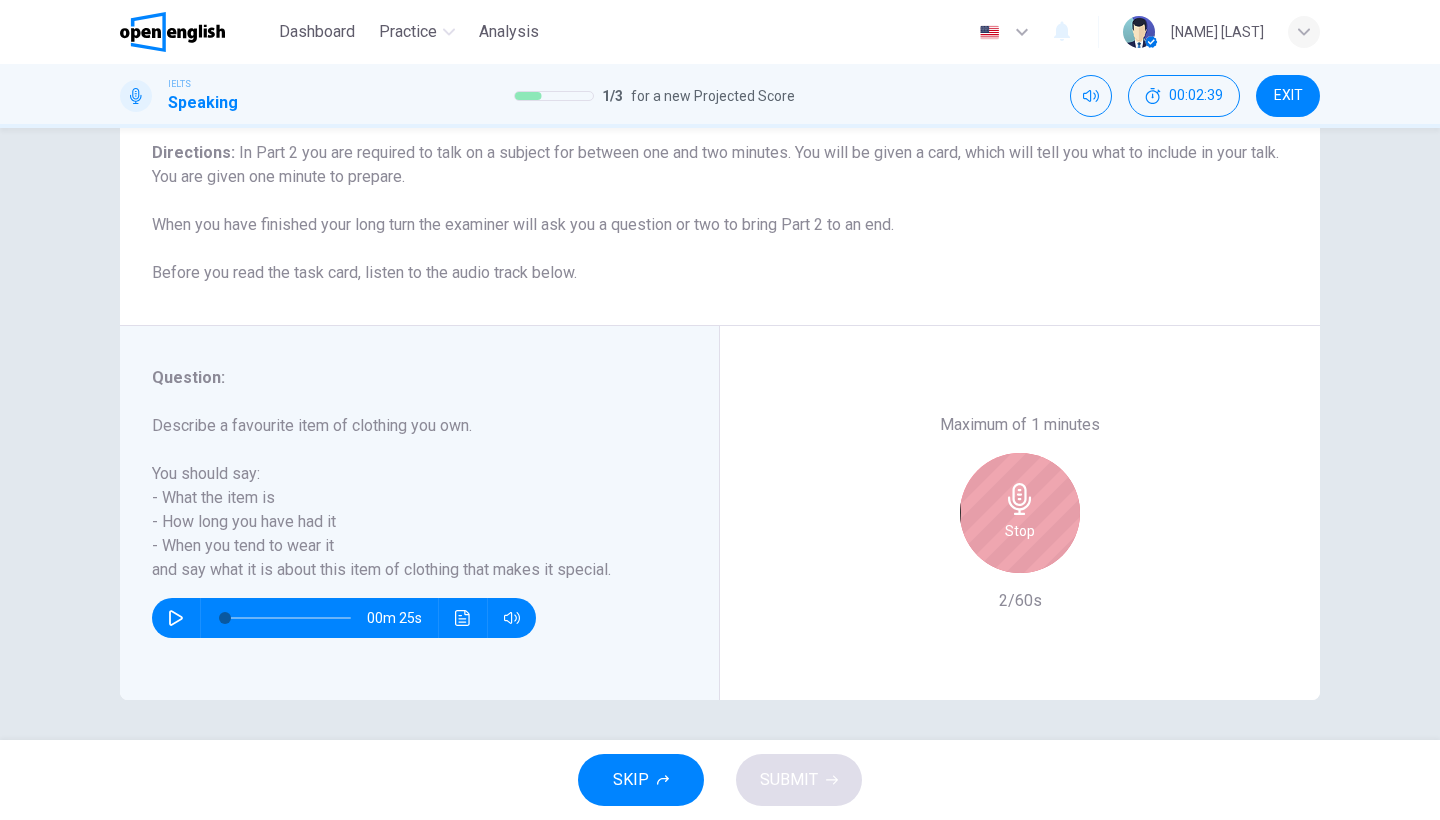 click on "Stop" at bounding box center [1020, 513] 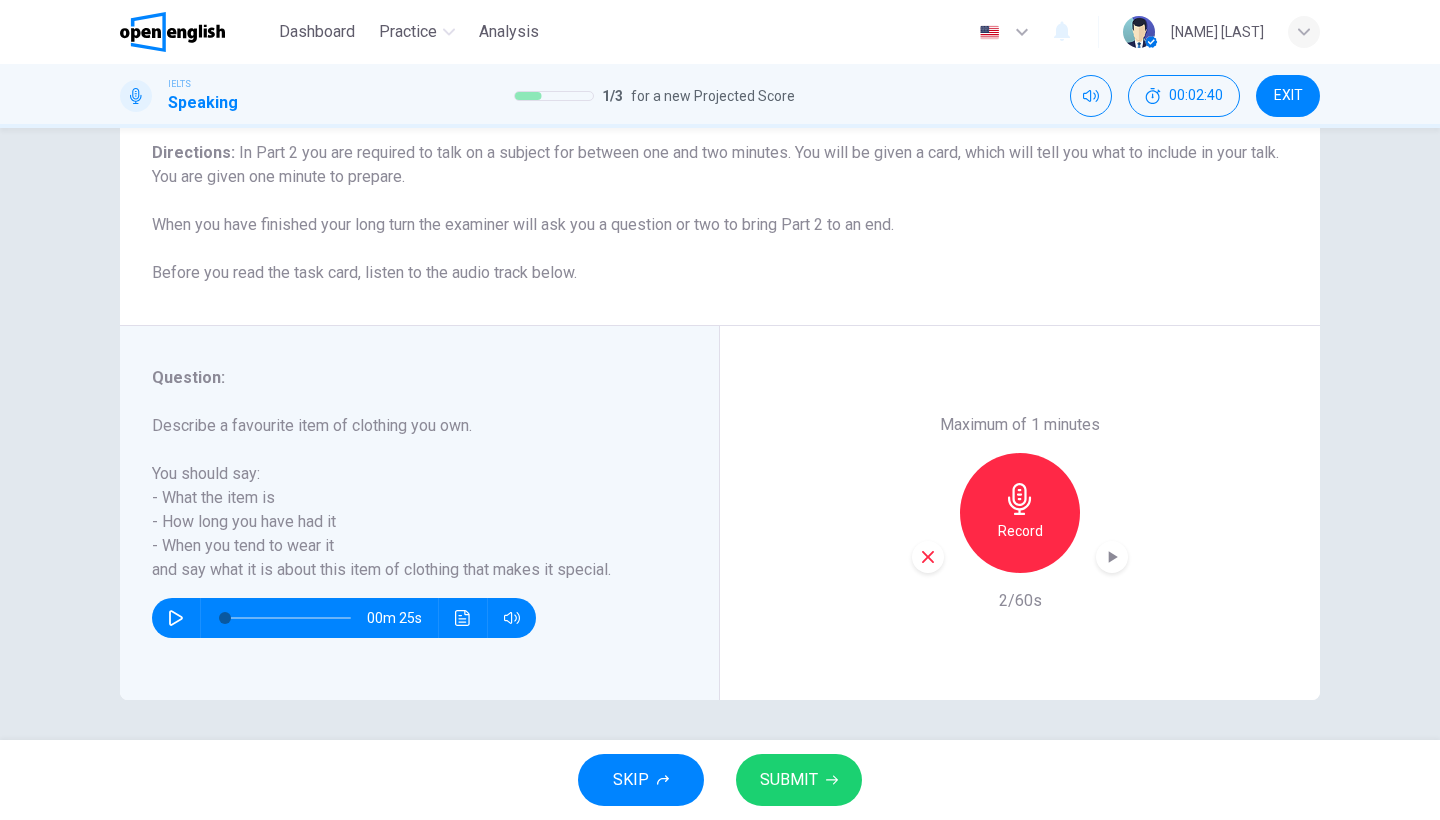 click 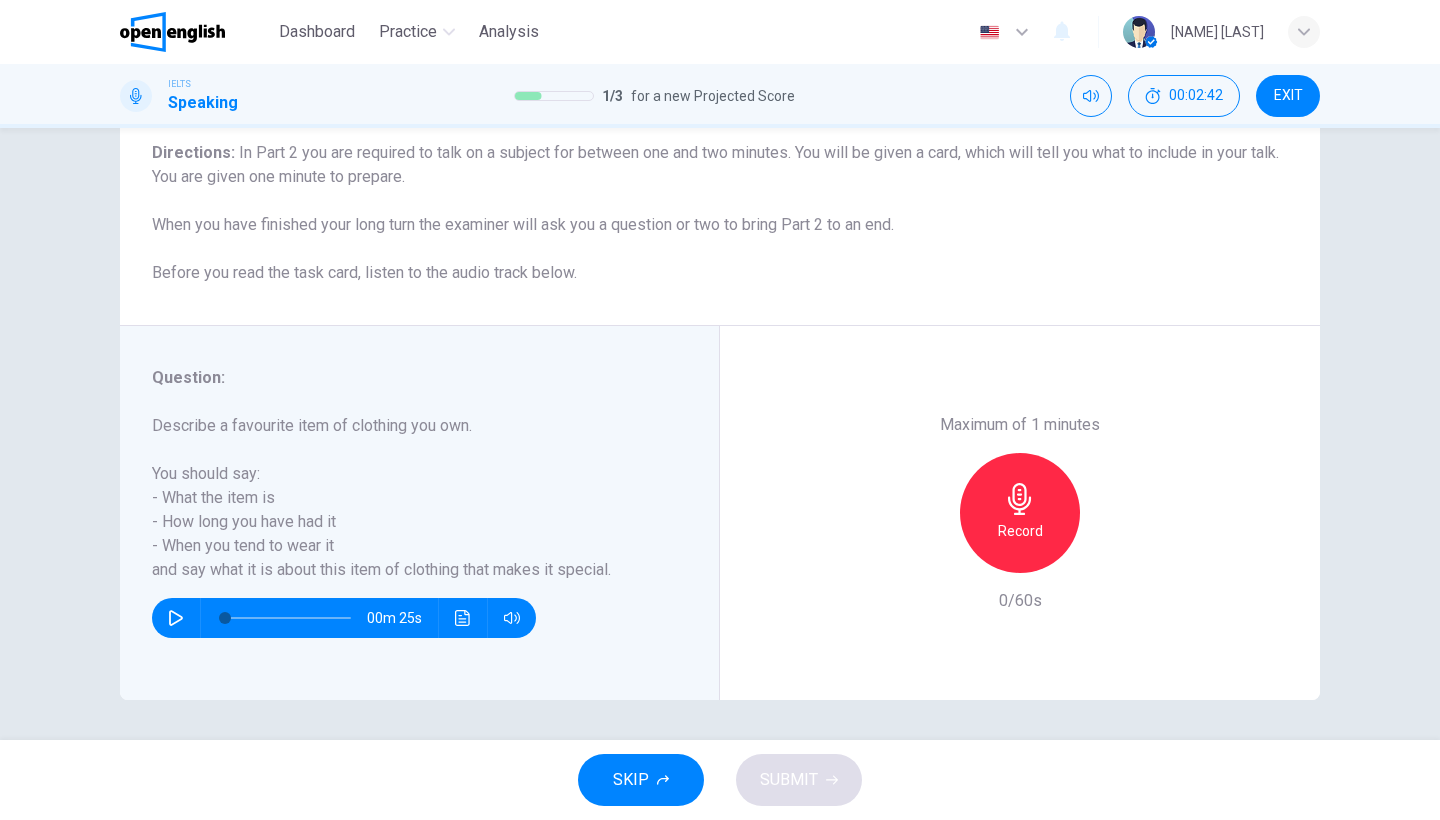 click 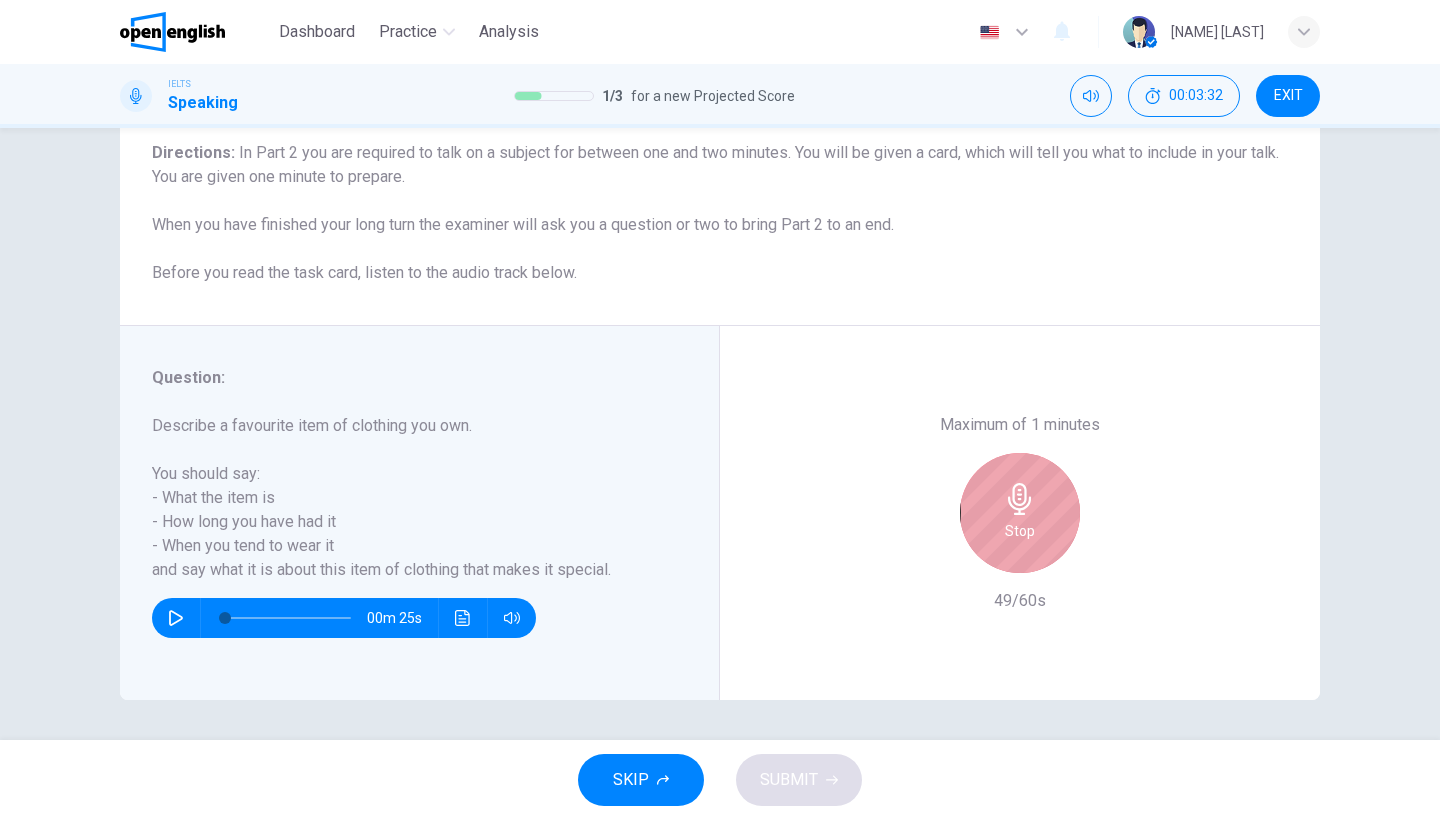 click 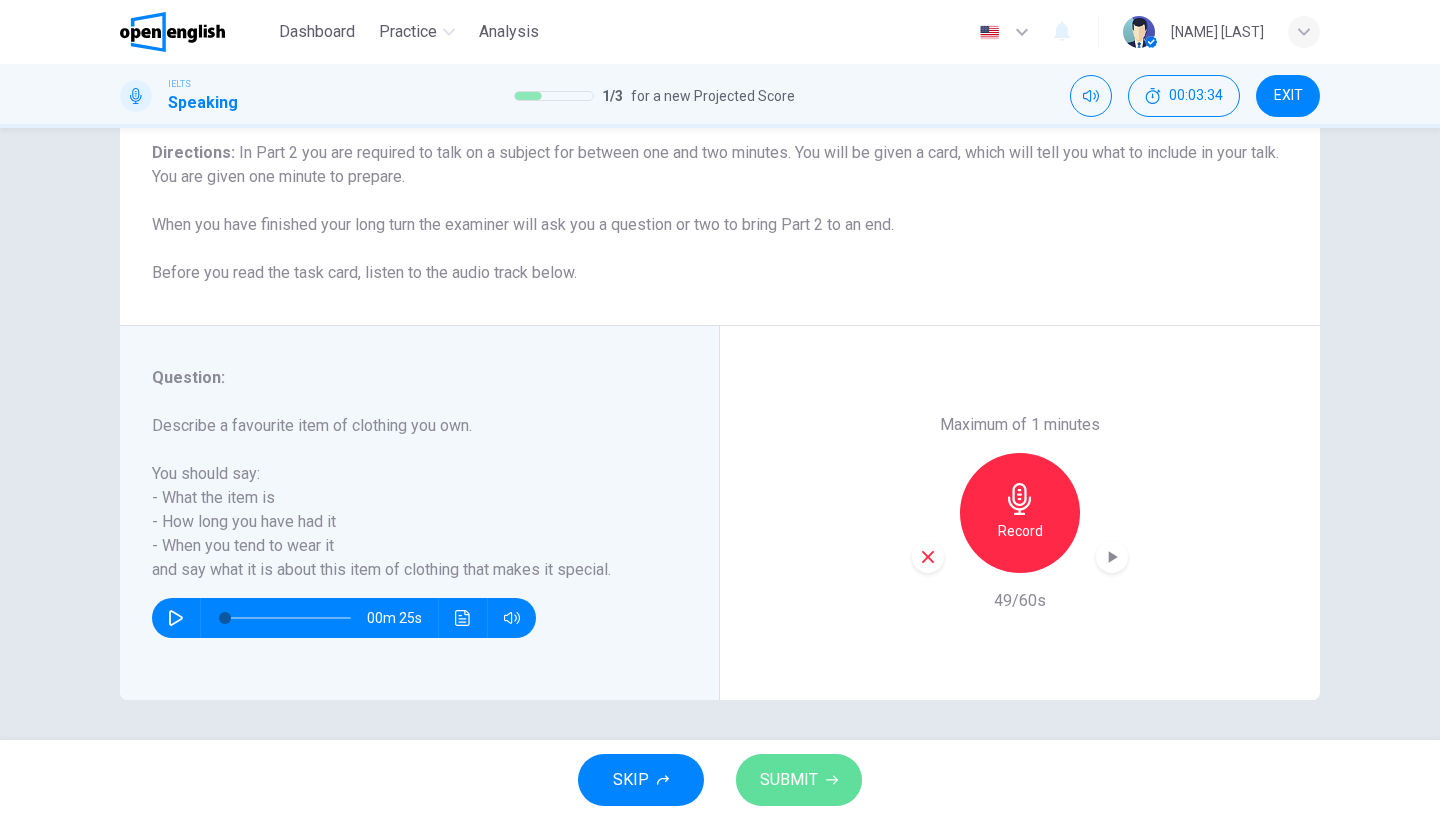 click on "SUBMIT" at bounding box center [789, 780] 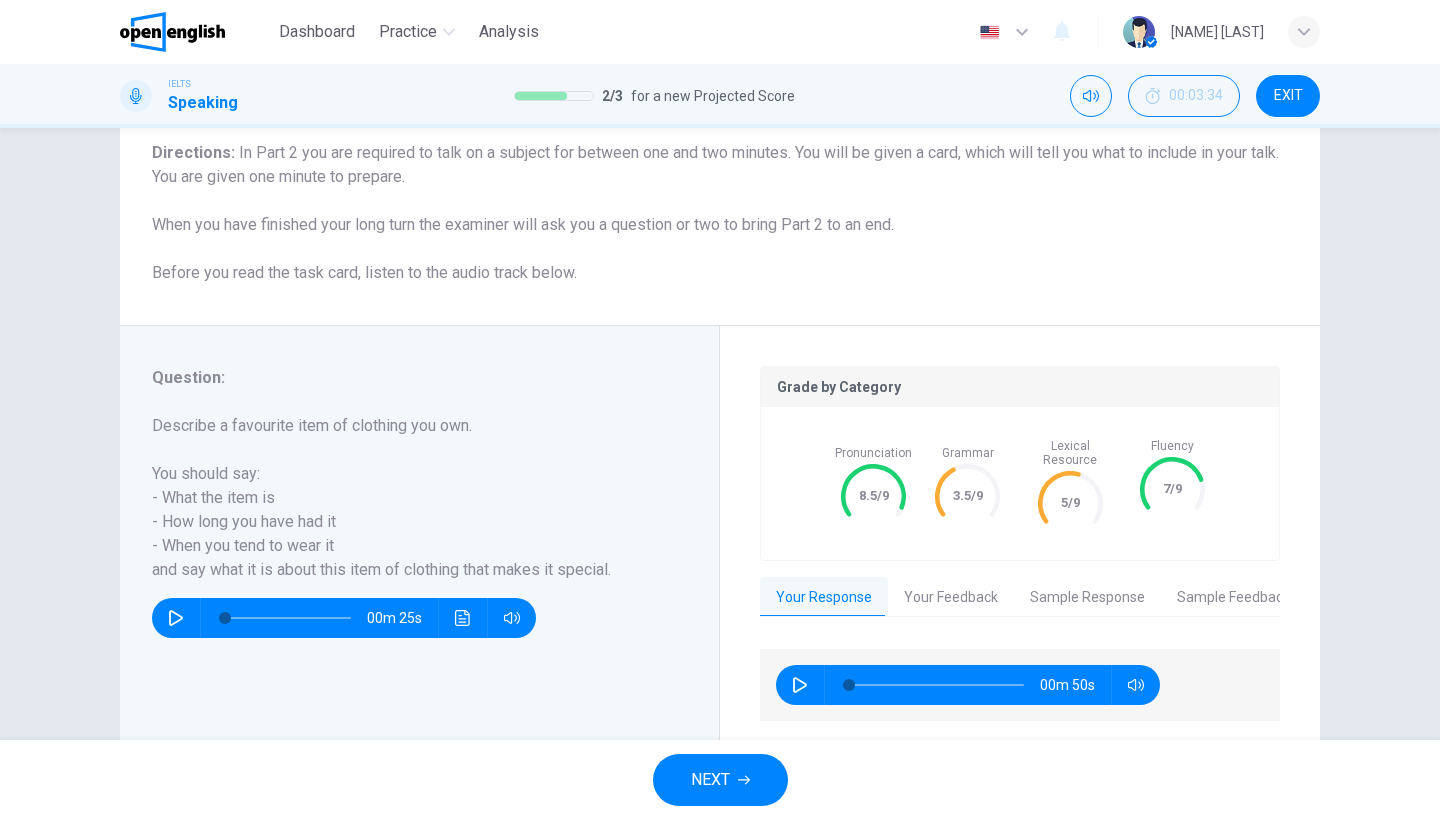 click on "Your Feedback" at bounding box center [951, 598] 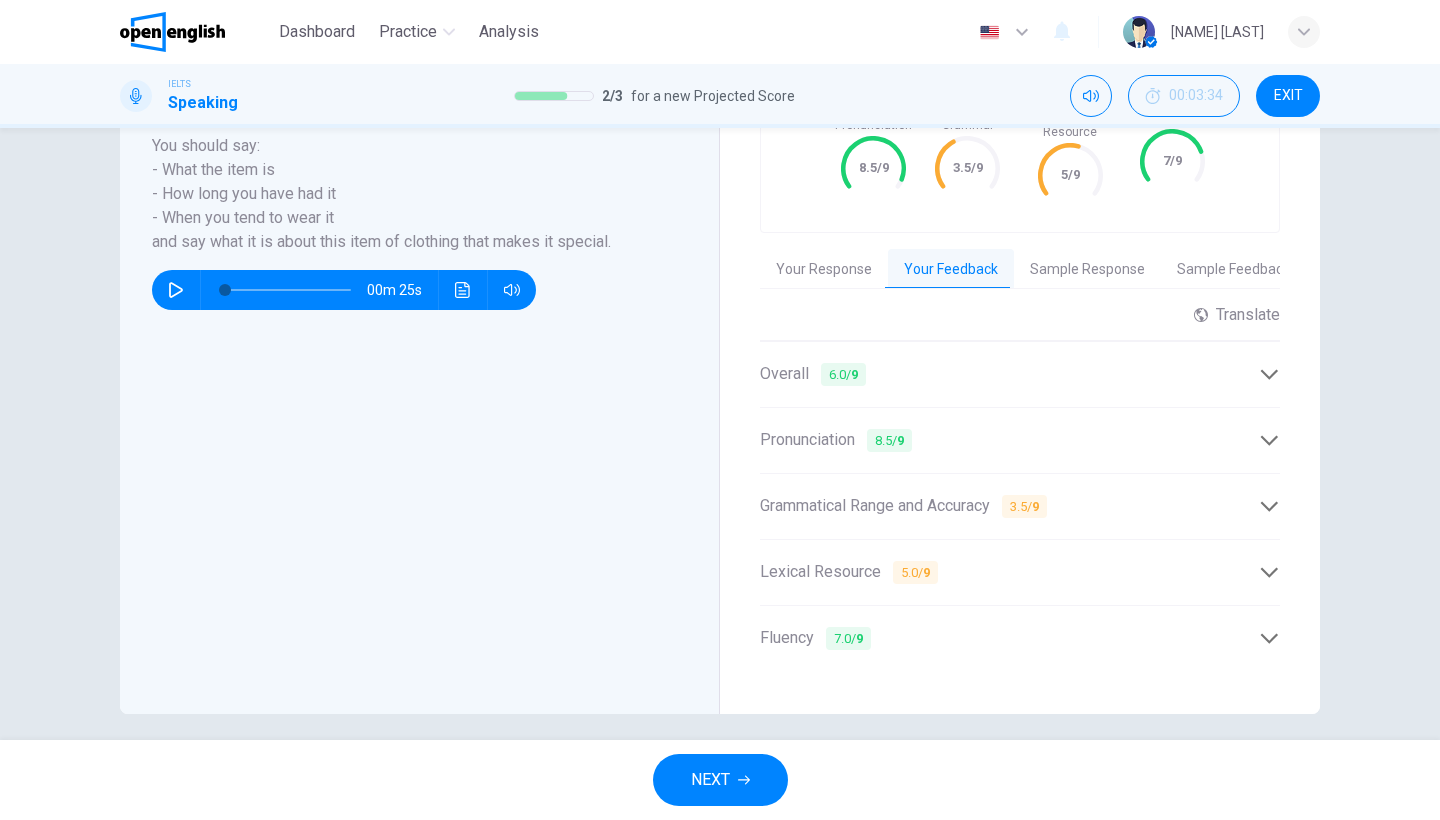 scroll, scrollTop: 490, scrollLeft: 0, axis: vertical 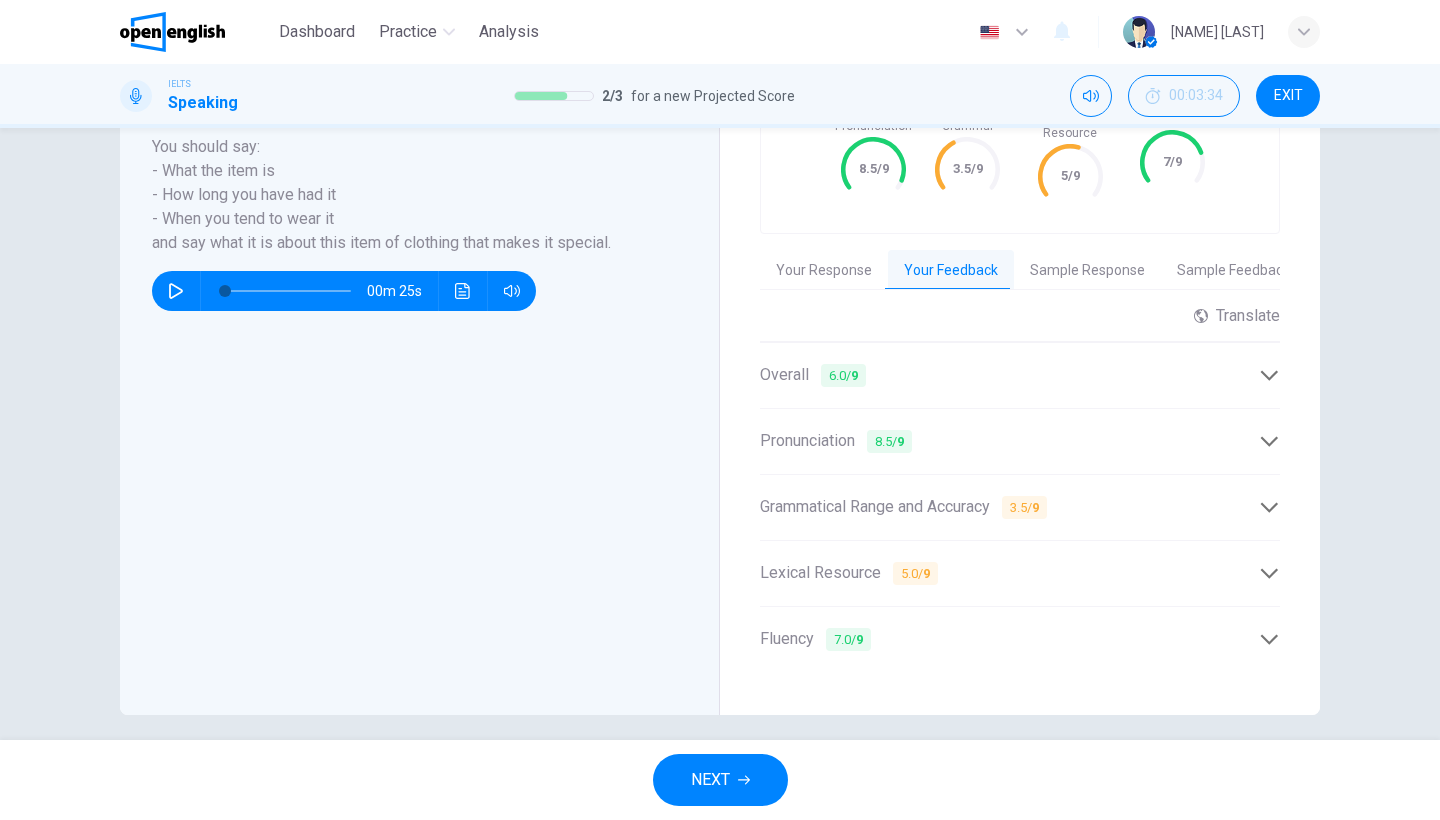 click on "Grammatical Range and Accuracy   3.5 / 9" at bounding box center (903, 507) 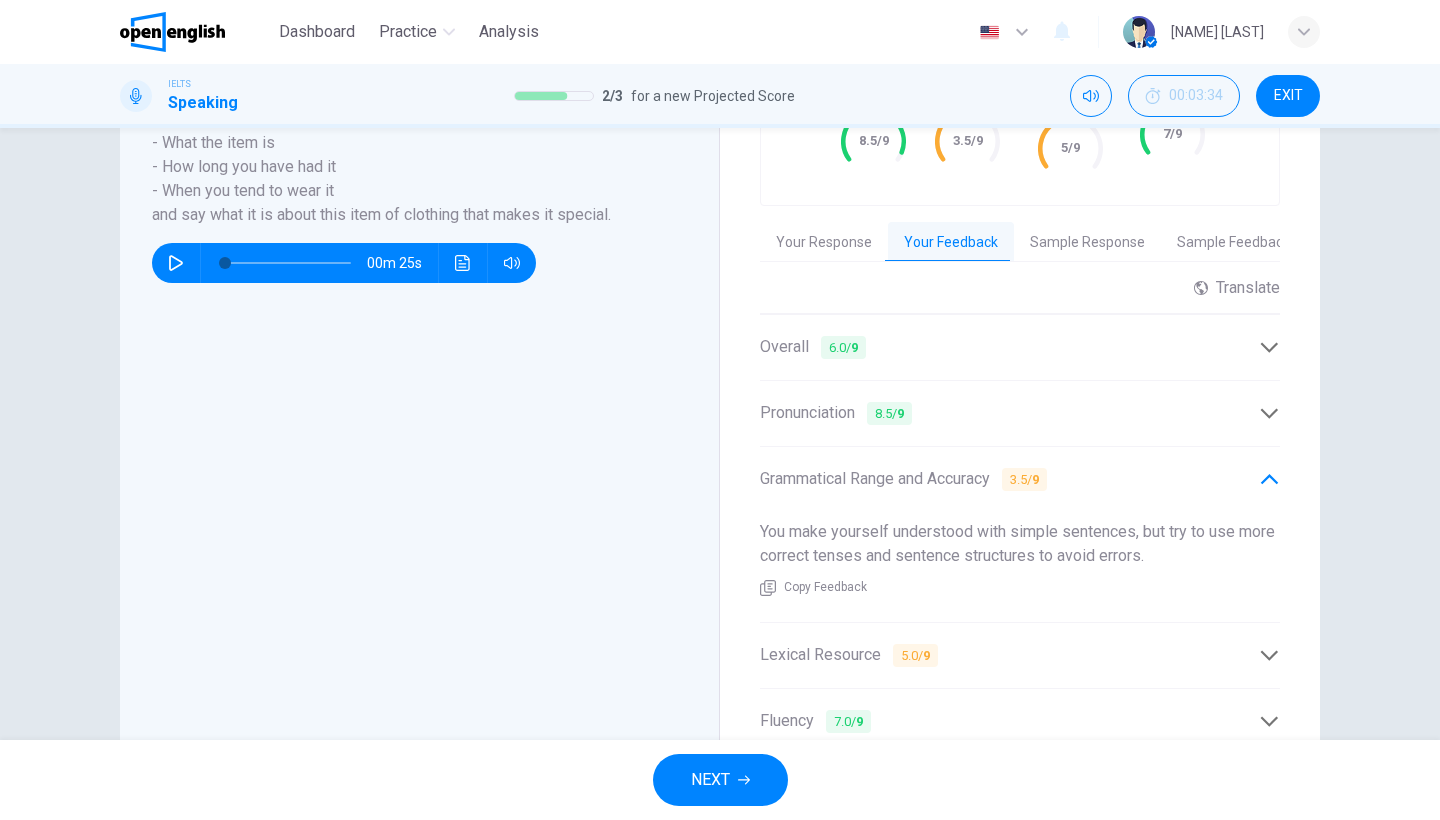 scroll, scrollTop: 520, scrollLeft: 0, axis: vertical 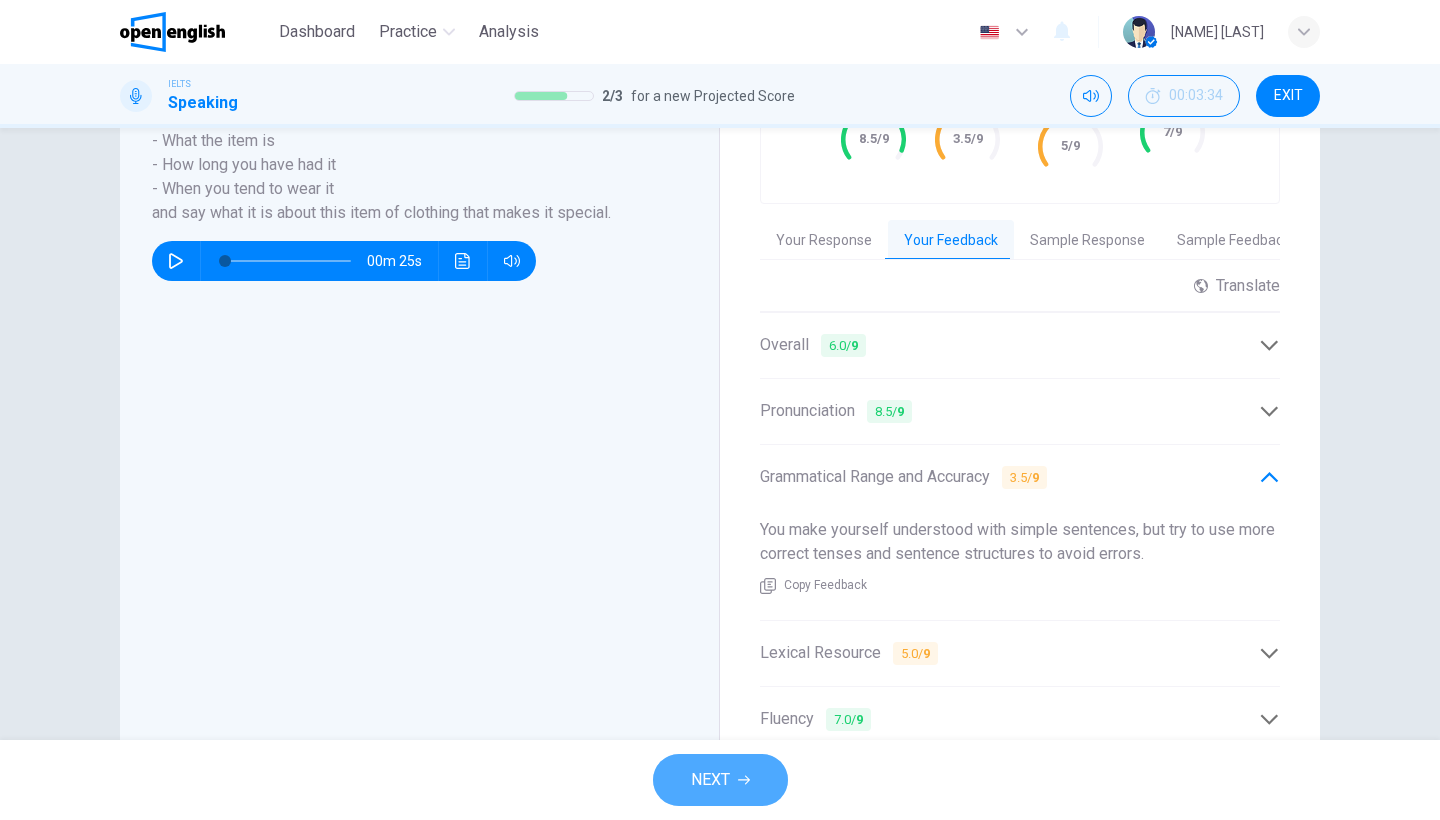 click on "NEXT" at bounding box center [710, 780] 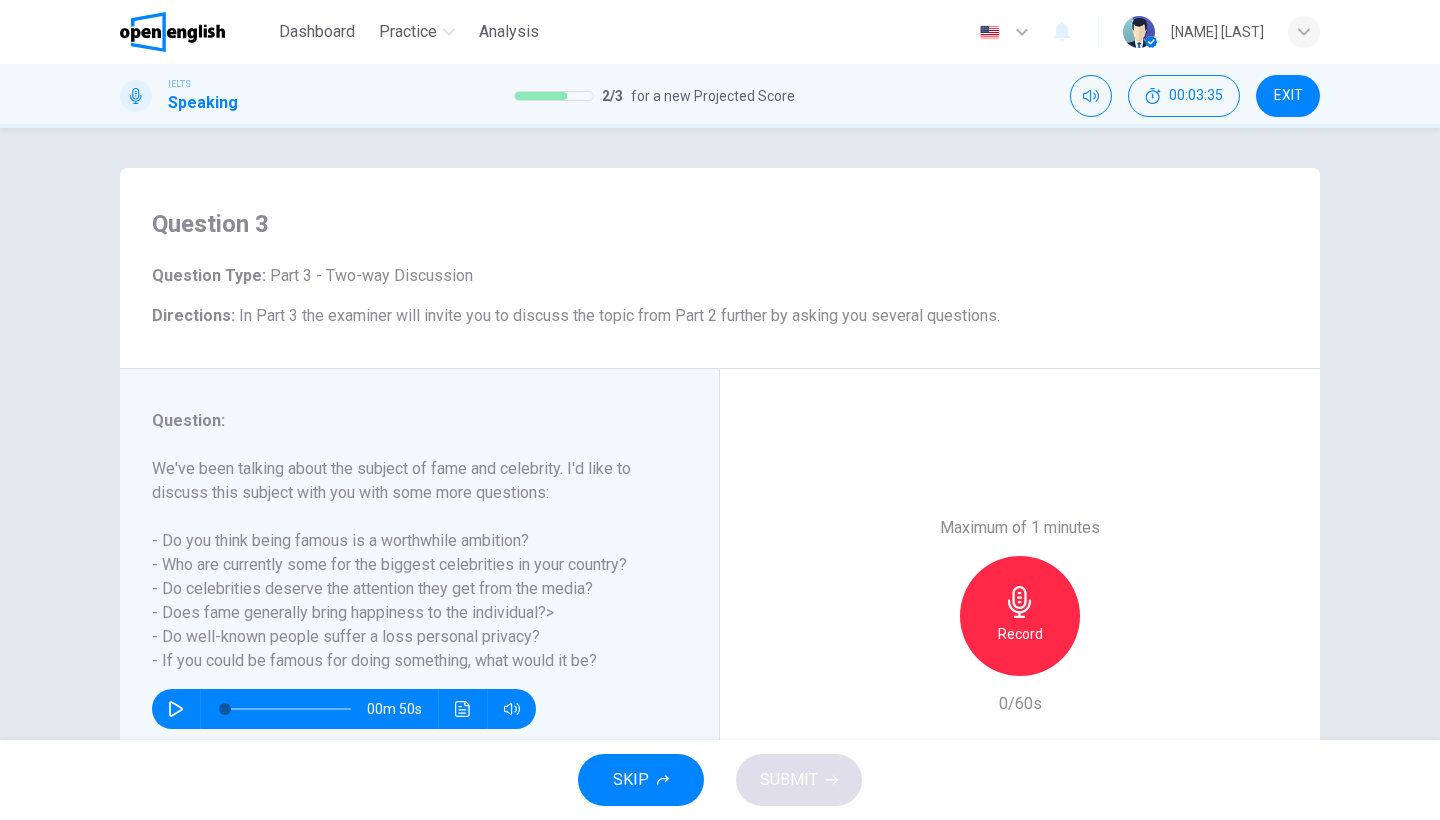 scroll, scrollTop: 1, scrollLeft: 0, axis: vertical 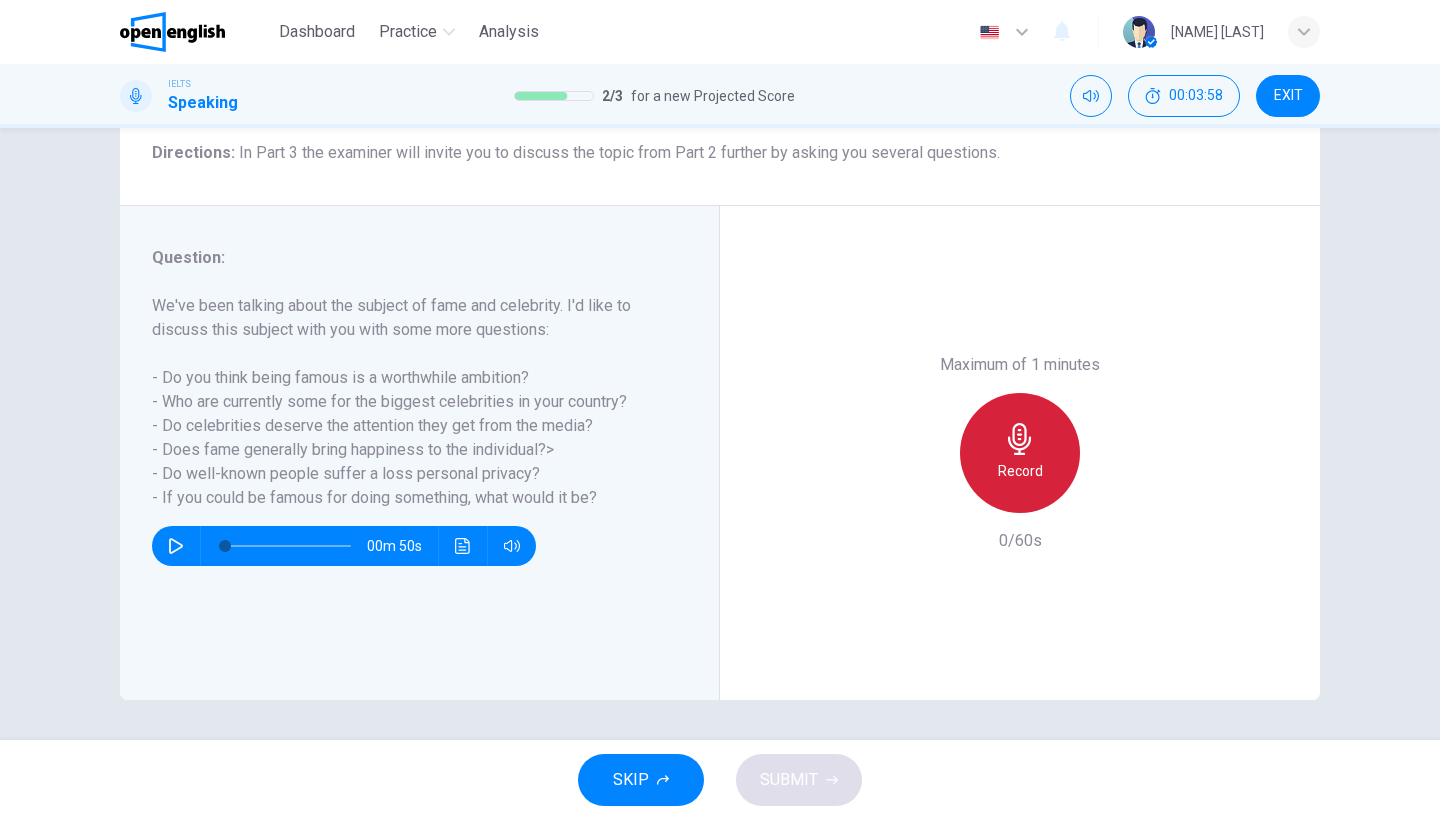 click on "Record" at bounding box center (1020, 453) 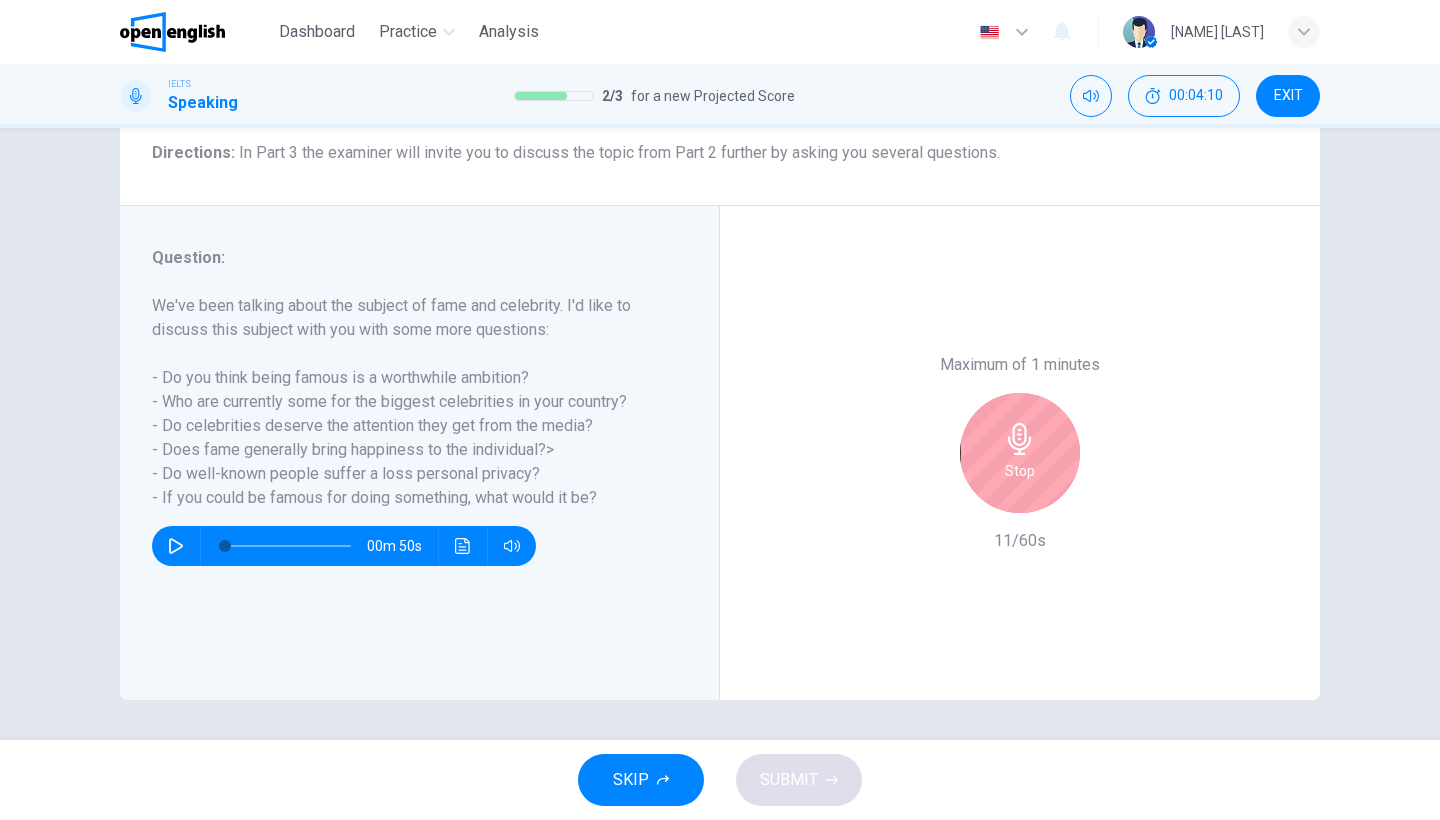 click on "Stop" at bounding box center (1020, 453) 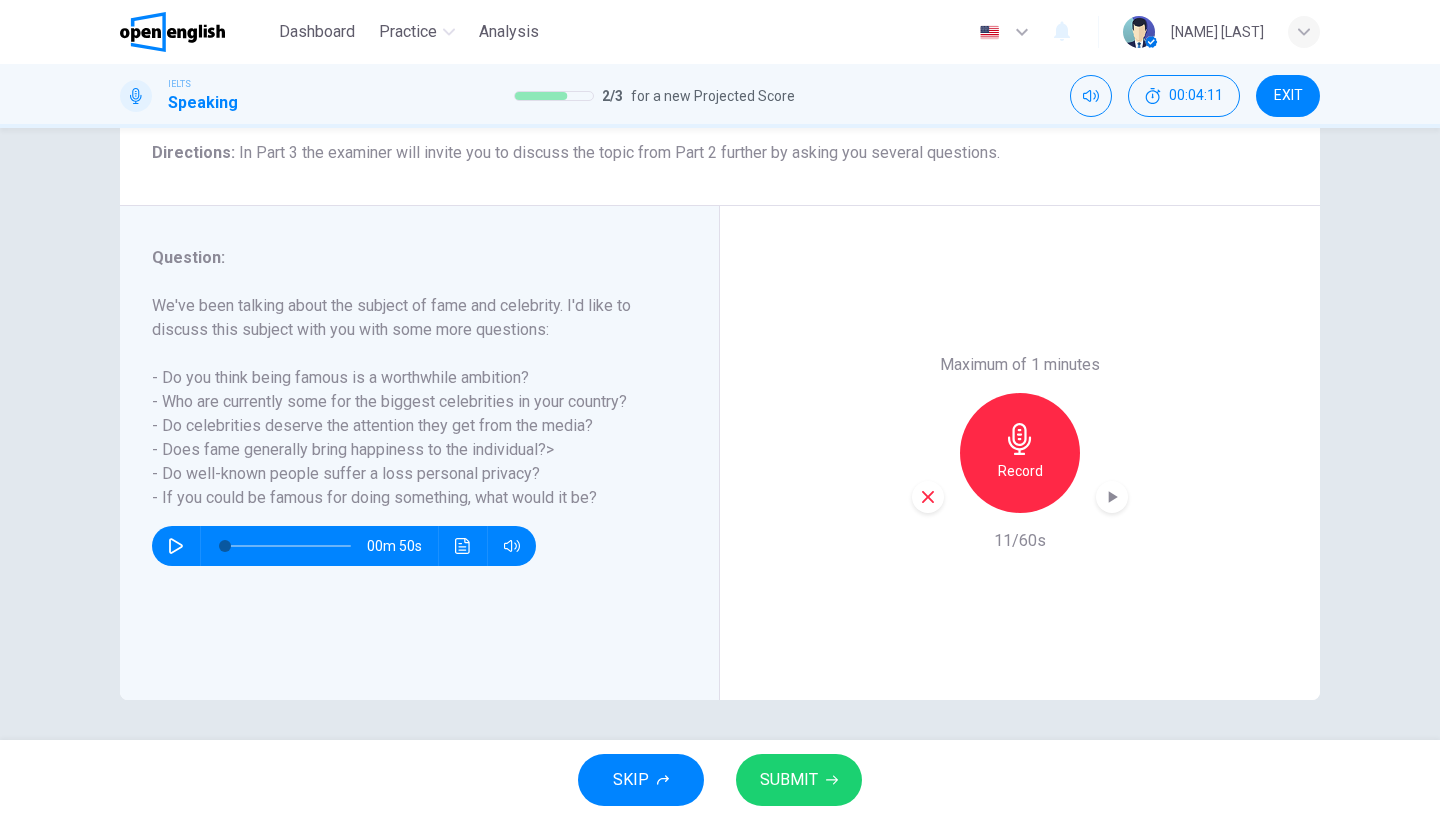 click on "Maximum of 1 minutes Record 11/60s" at bounding box center (1020, 453) 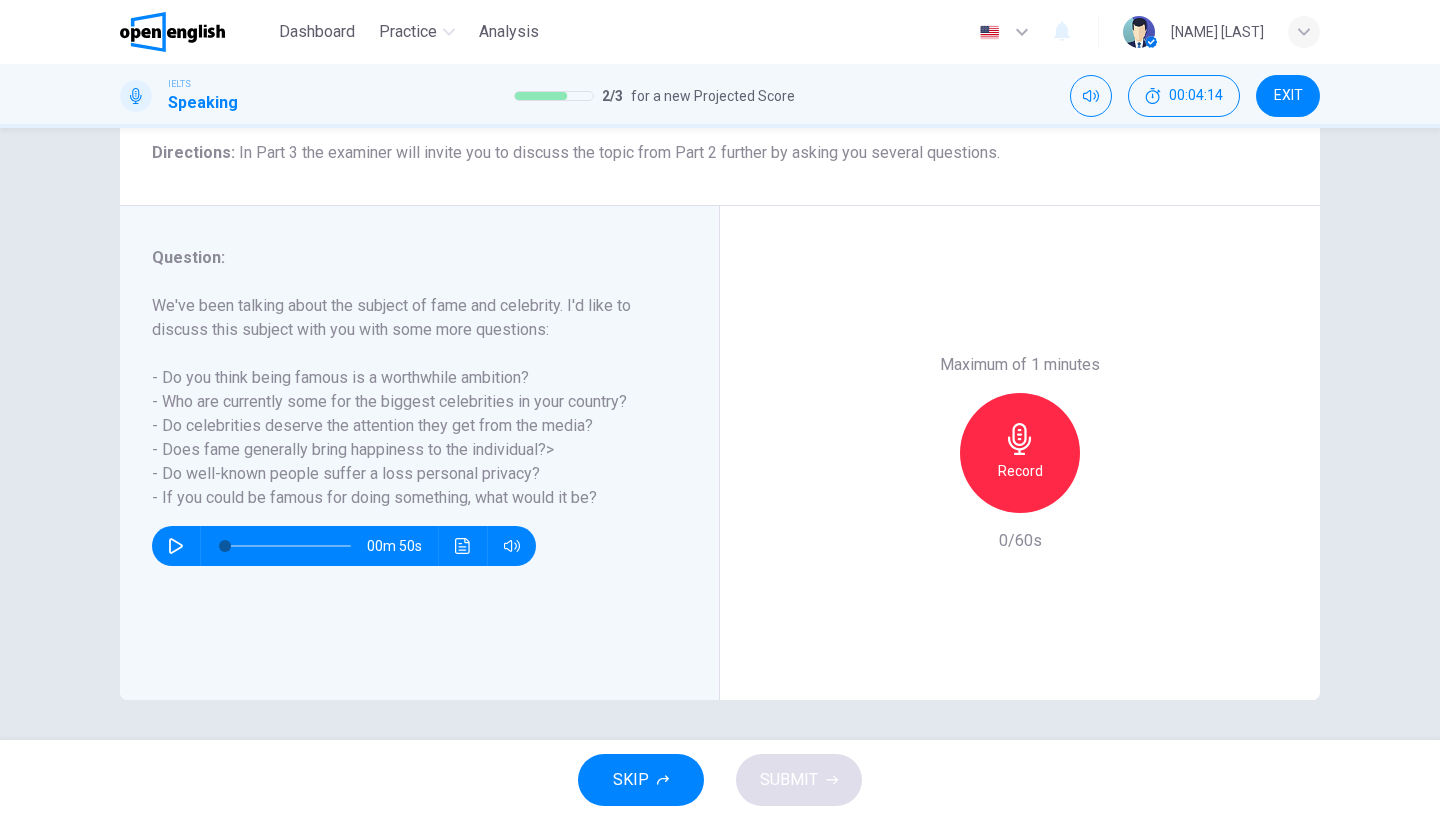 click on "Record" at bounding box center [1020, 453] 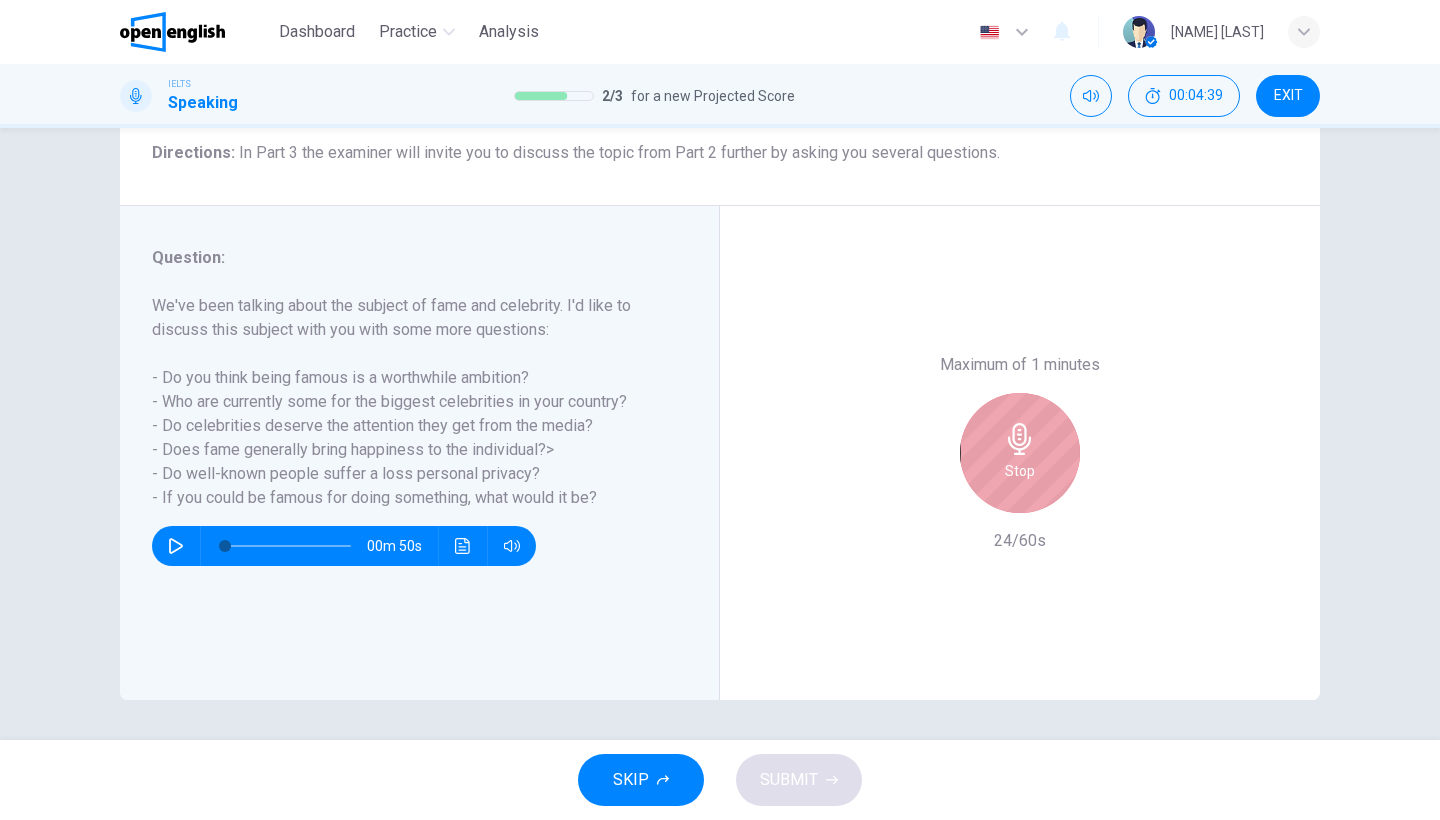 click on "Stop" at bounding box center (1020, 453) 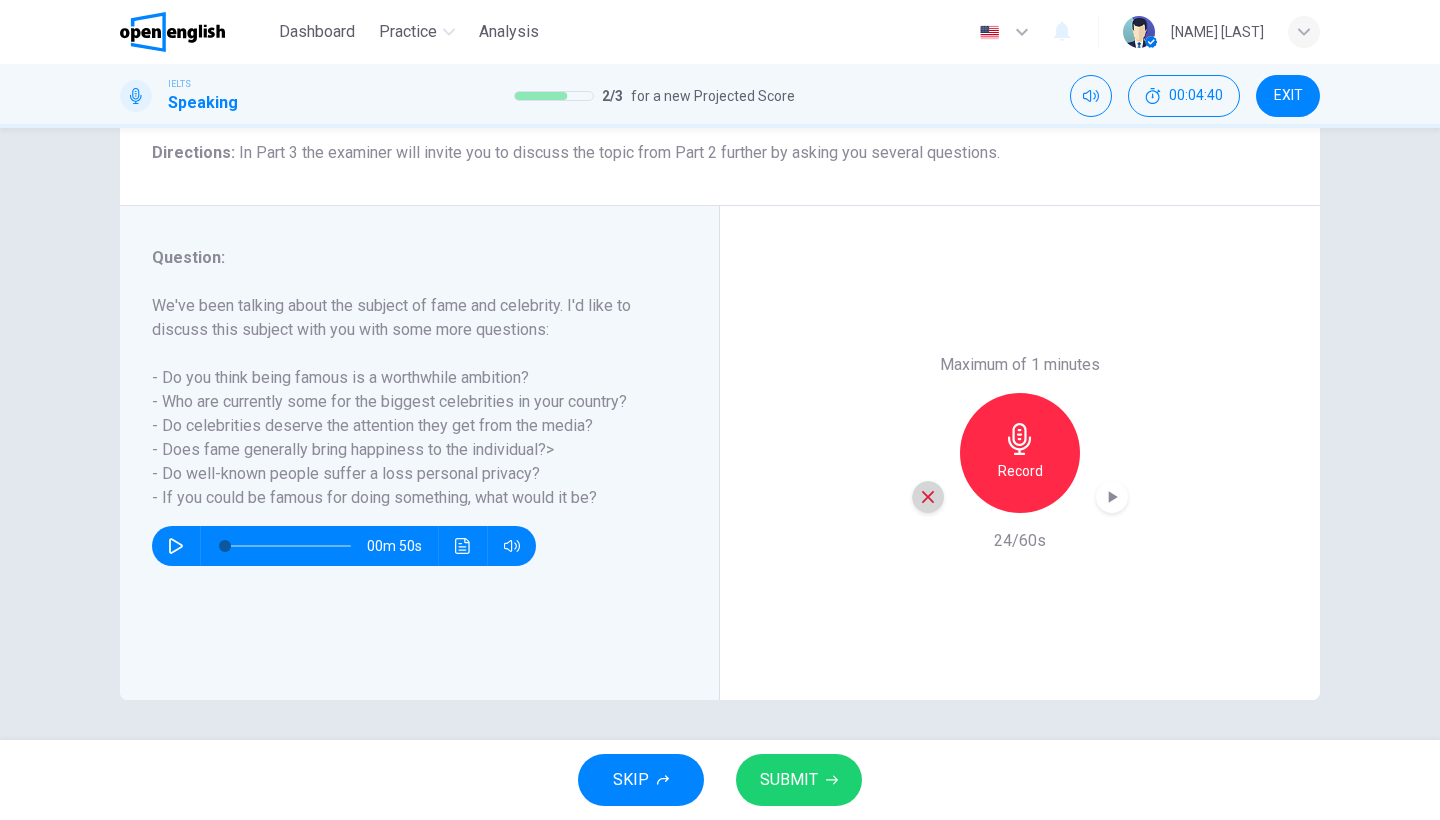 click 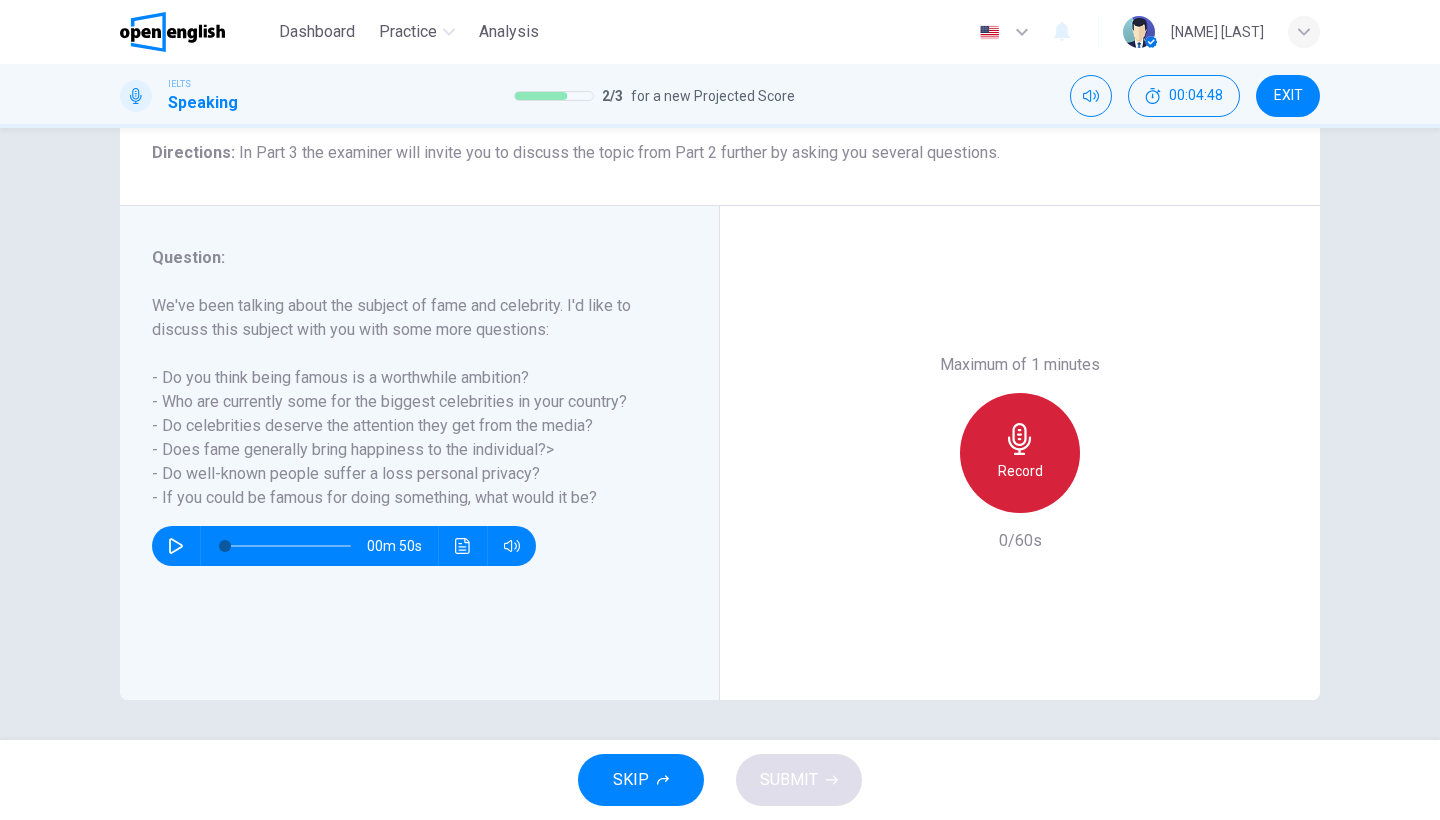 click 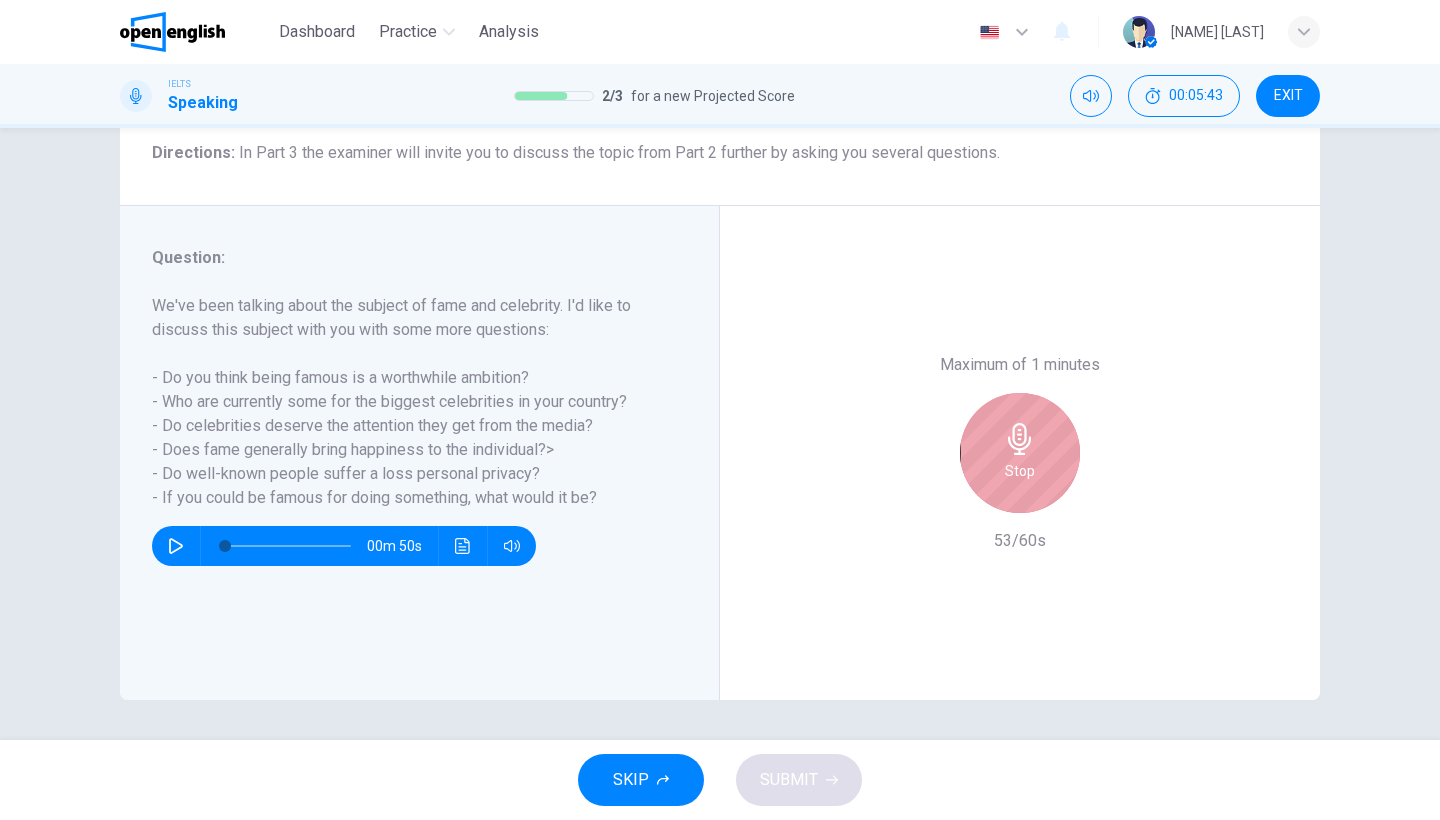 click 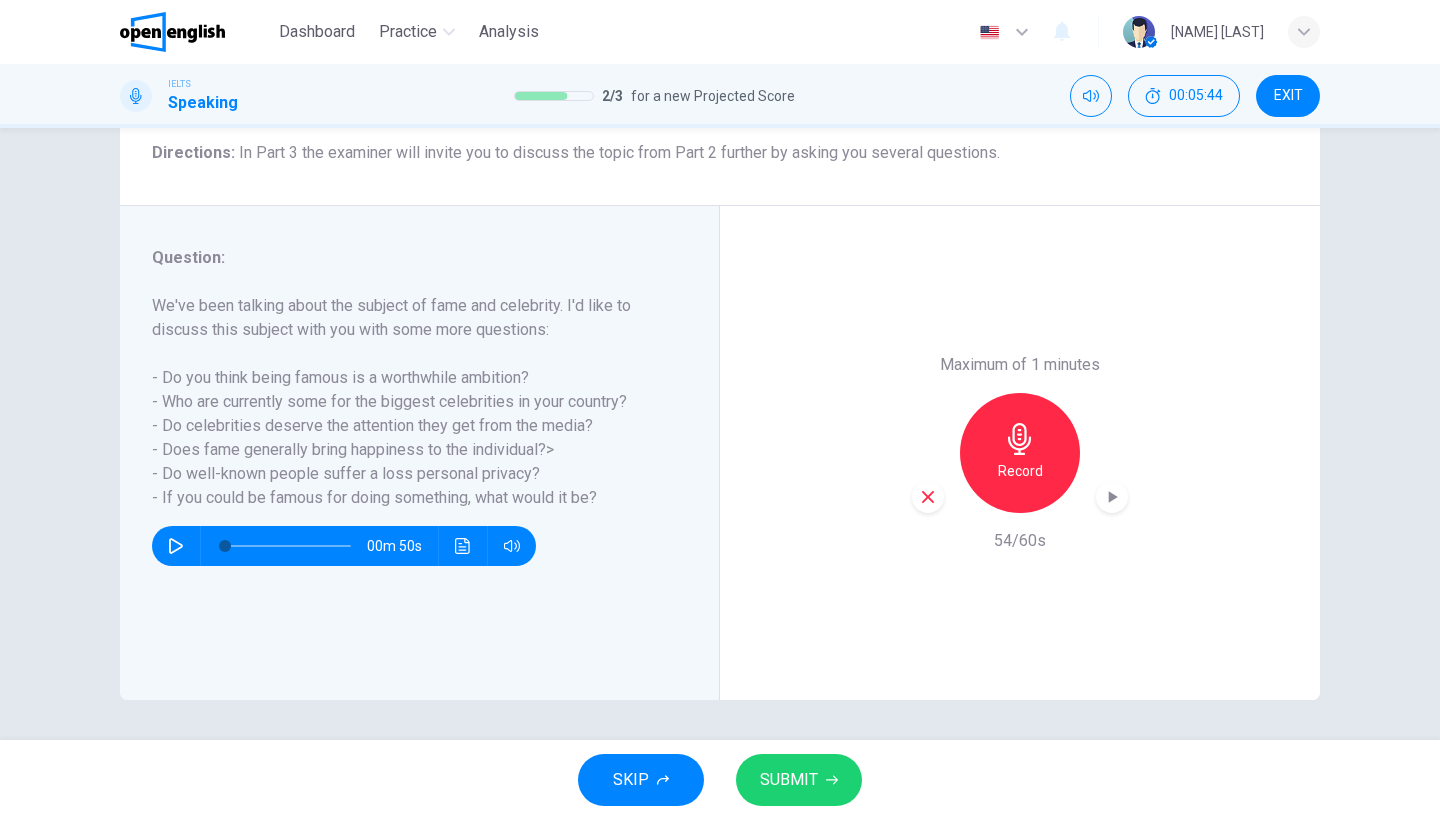 click on "SUBMIT" at bounding box center (789, 780) 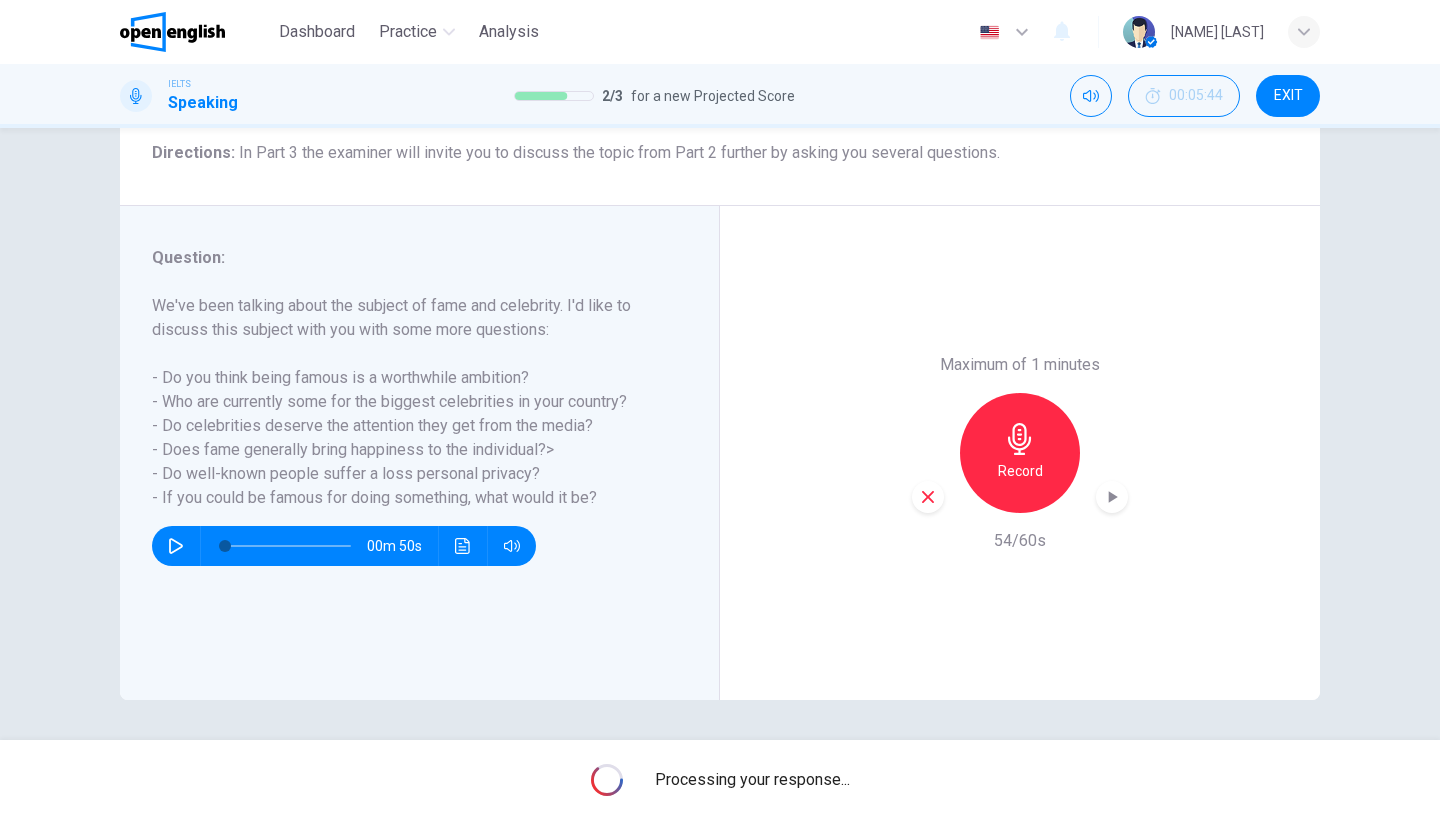 scroll, scrollTop: 0, scrollLeft: 0, axis: both 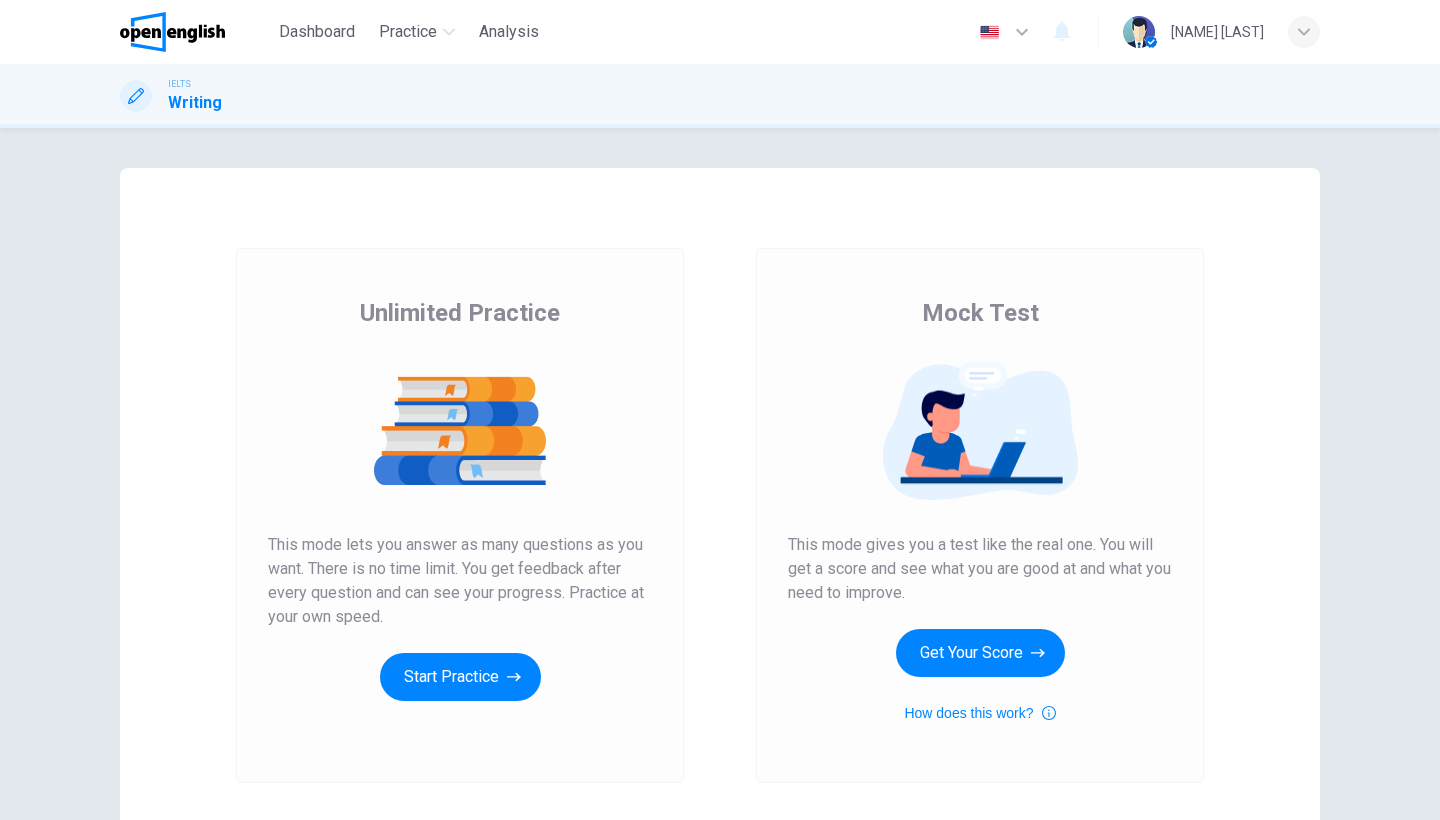 click on "Unlimited Practice This mode lets you answer as many questions as you want. There is no time limit. You get feedback after every question and can see your progress. Practice at your own speed. Start Practice" at bounding box center (460, 515) 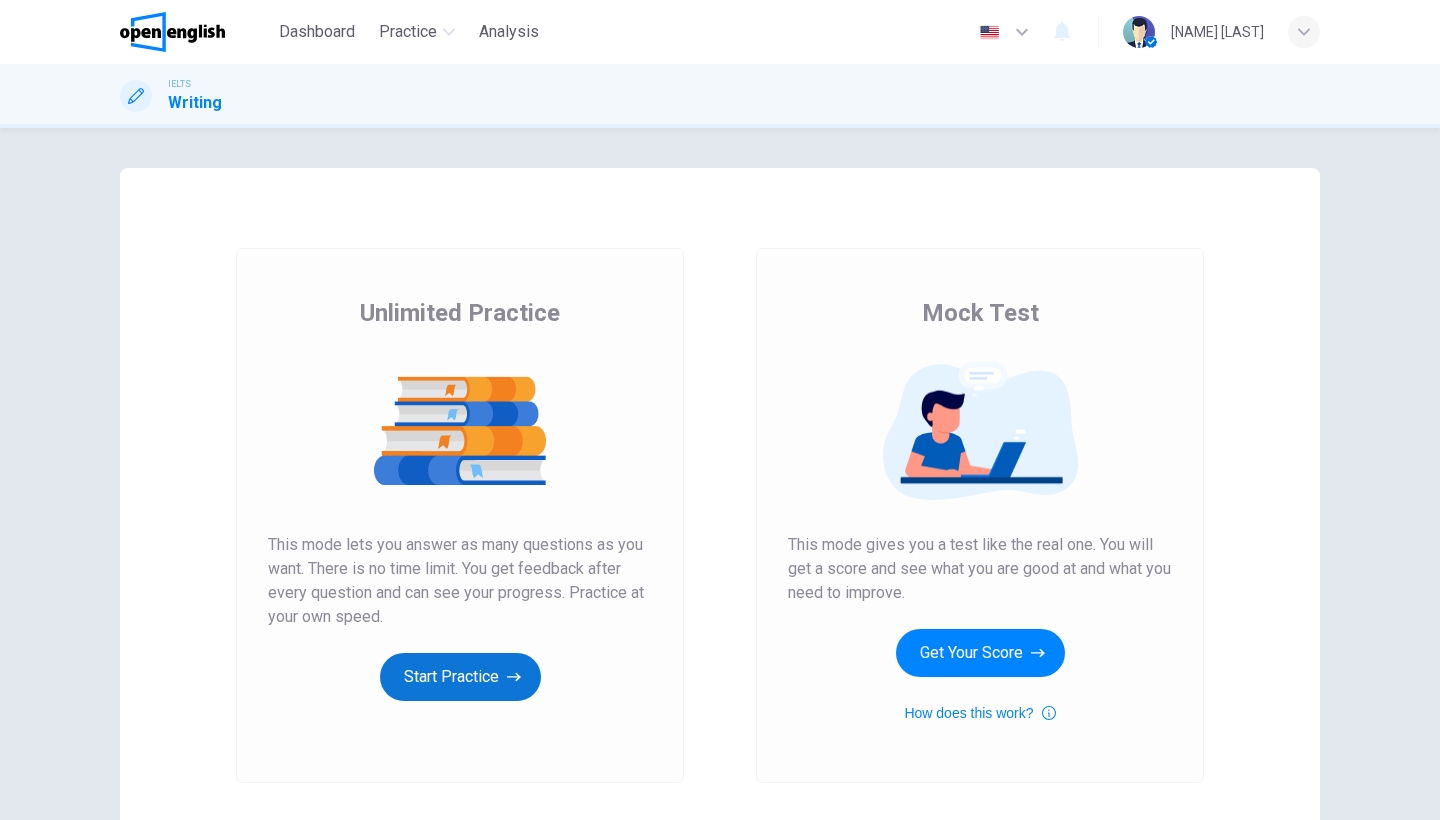 click on "Start Practice" at bounding box center (460, 677) 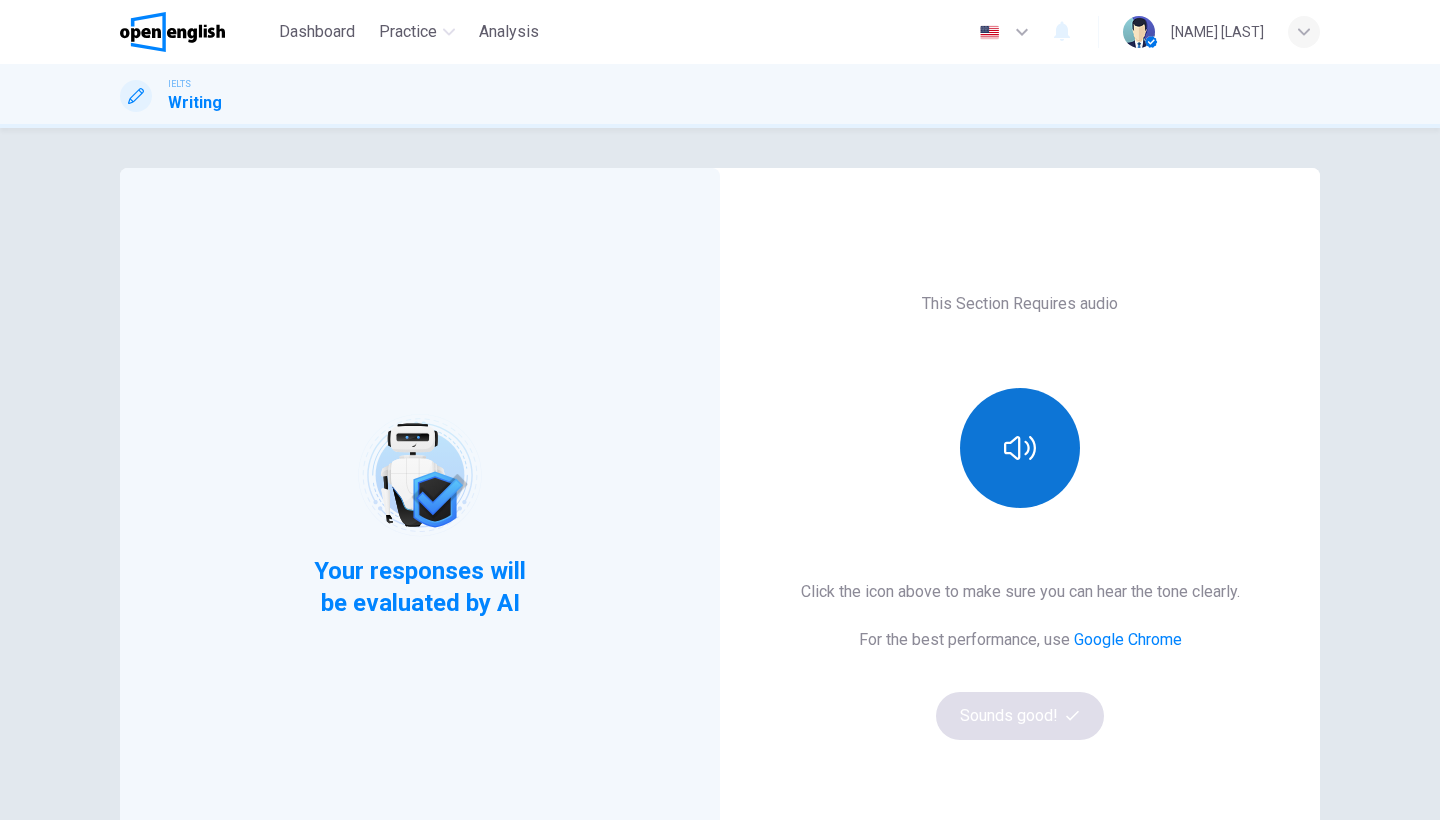 click at bounding box center (1020, 448) 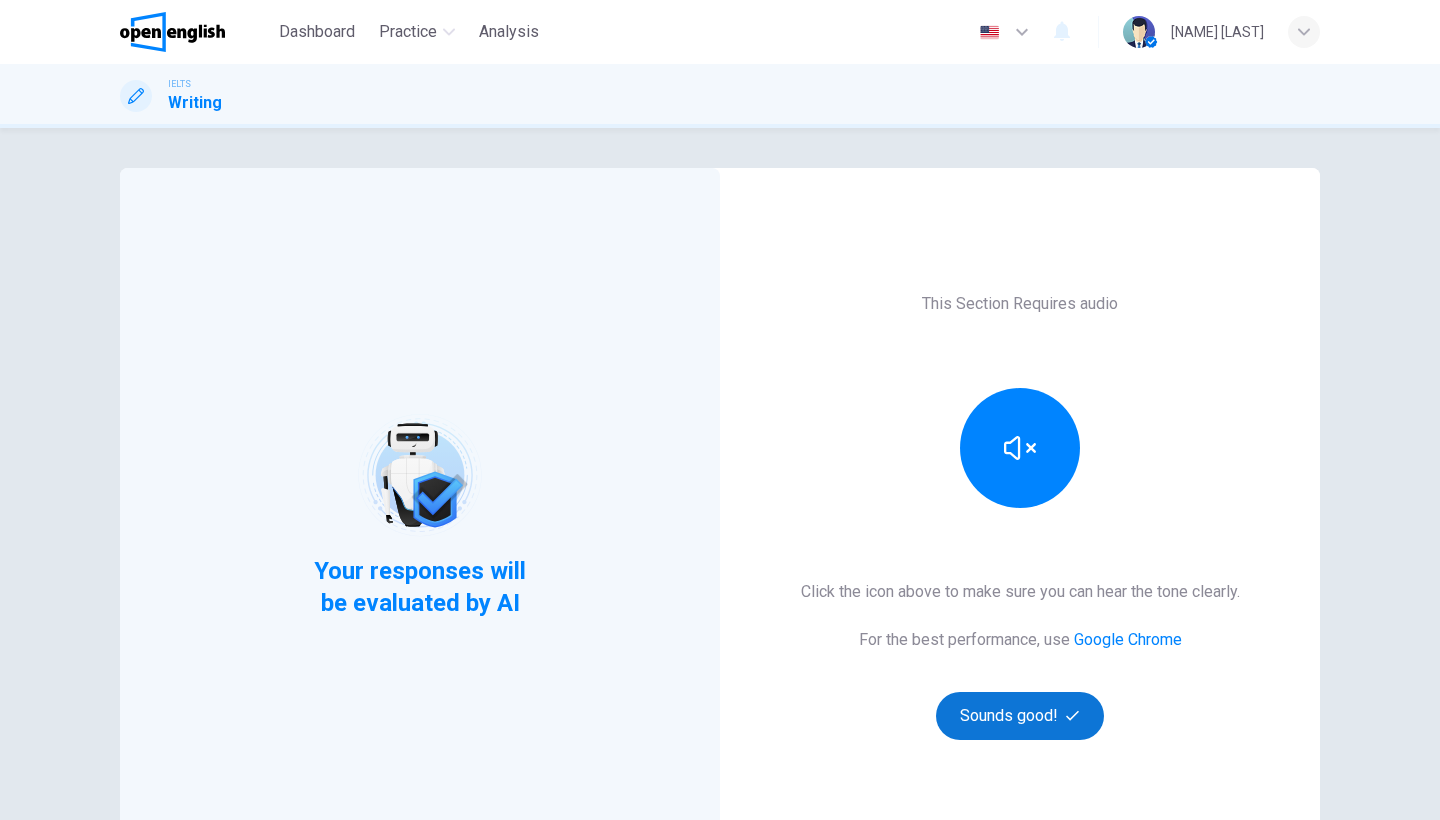 click on "Sounds good!" at bounding box center (1020, 716) 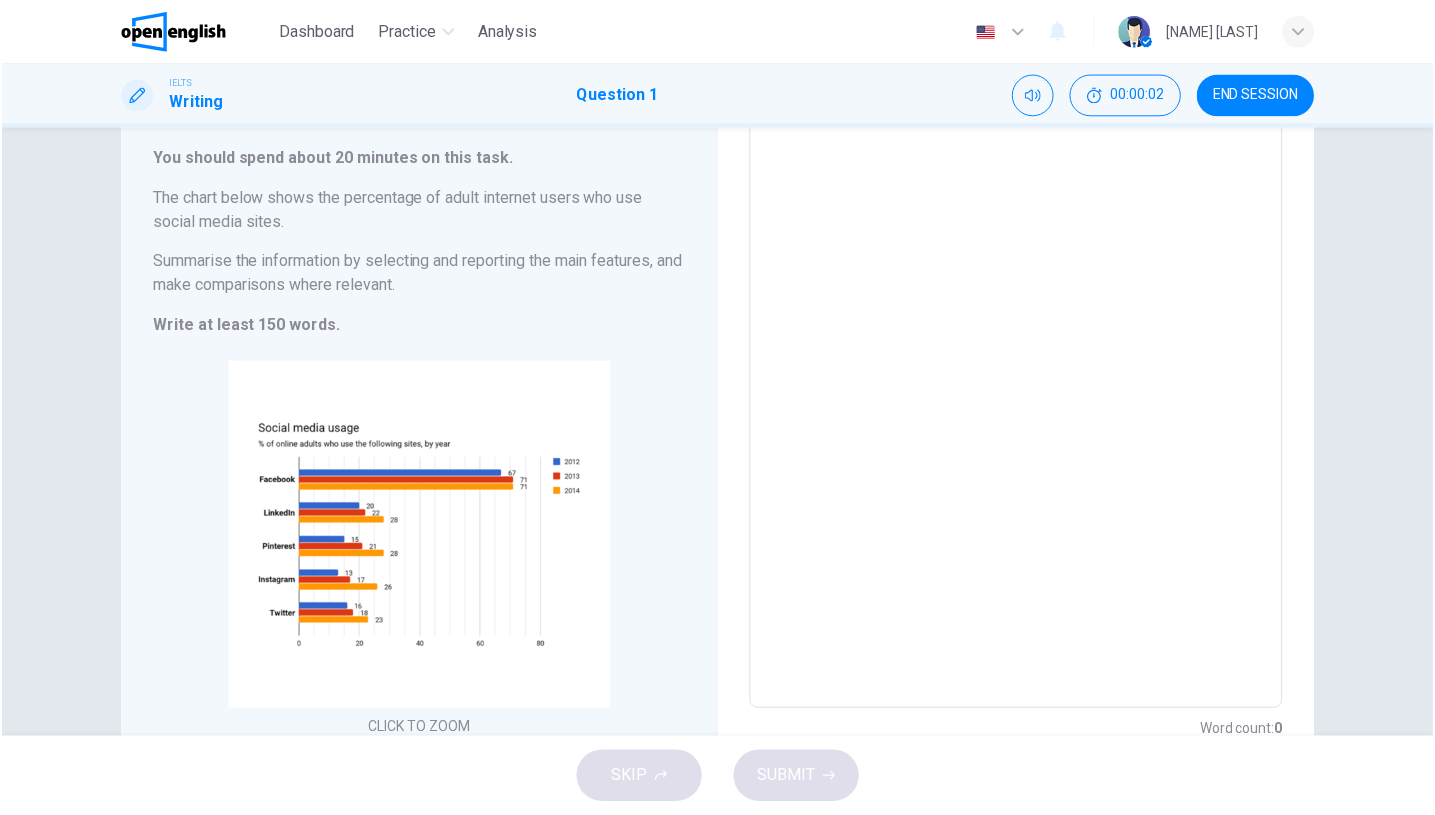 scroll, scrollTop: 107, scrollLeft: 0, axis: vertical 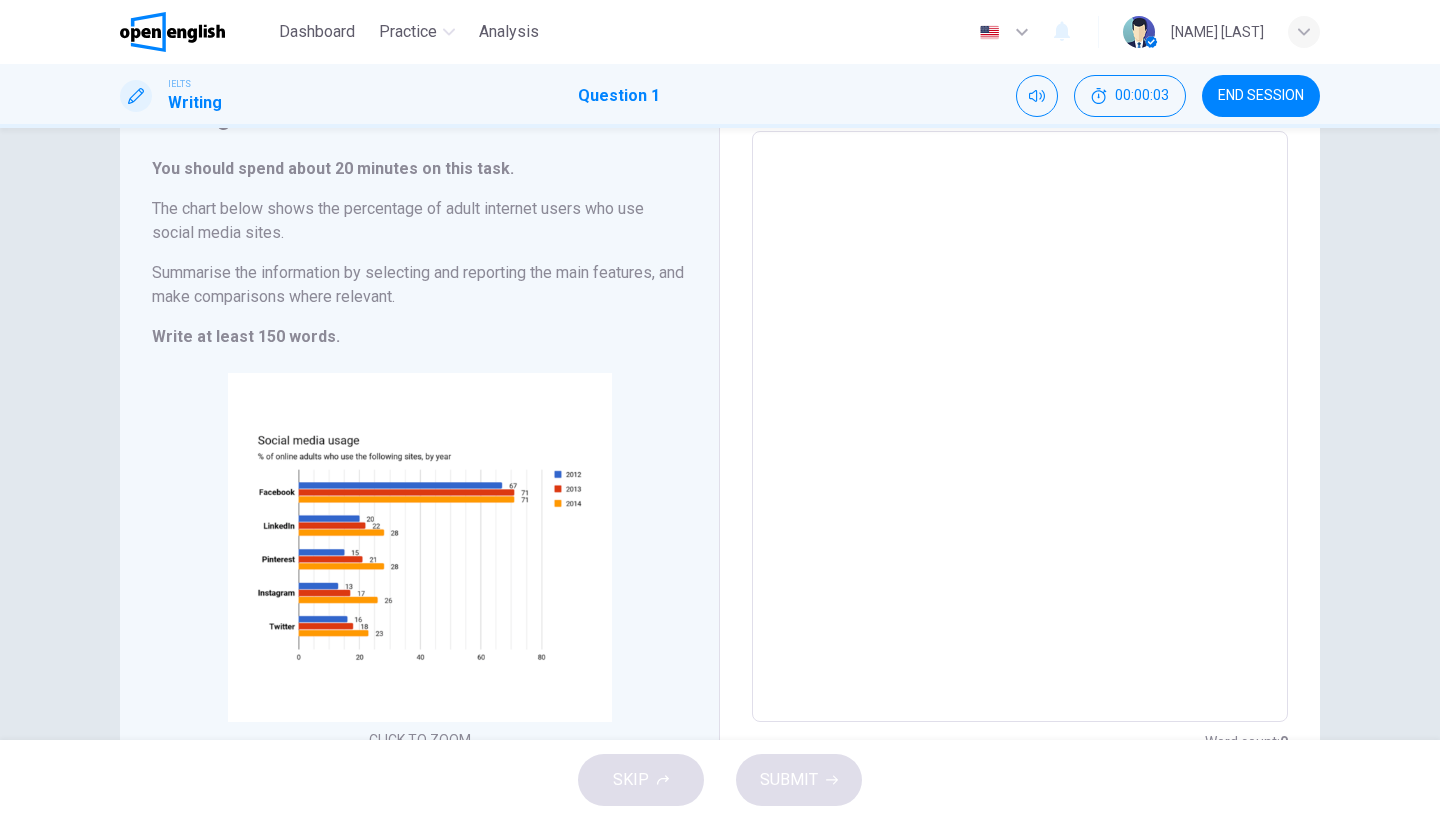 click at bounding box center (1020, 427) 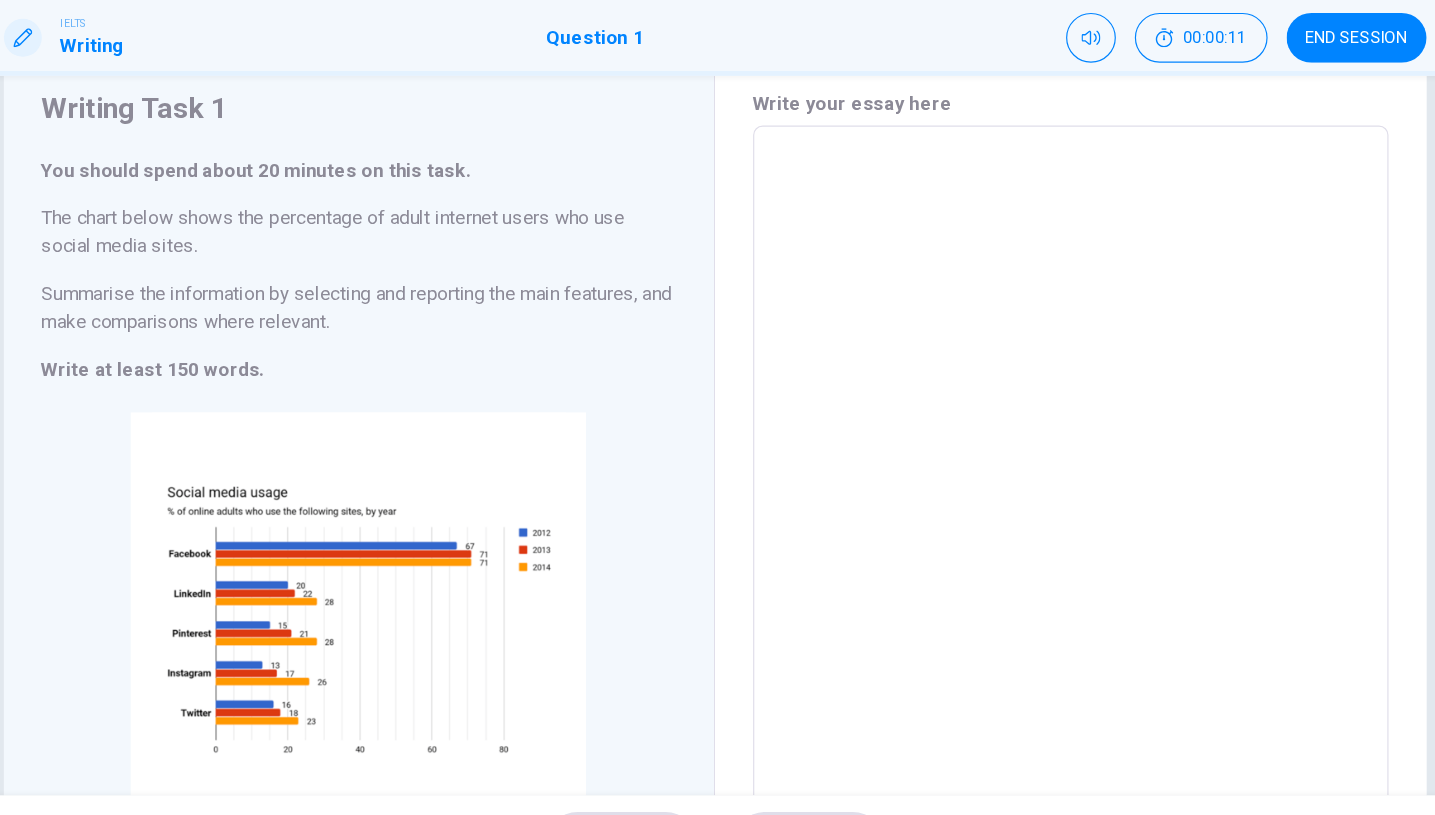scroll, scrollTop: 63, scrollLeft: 0, axis: vertical 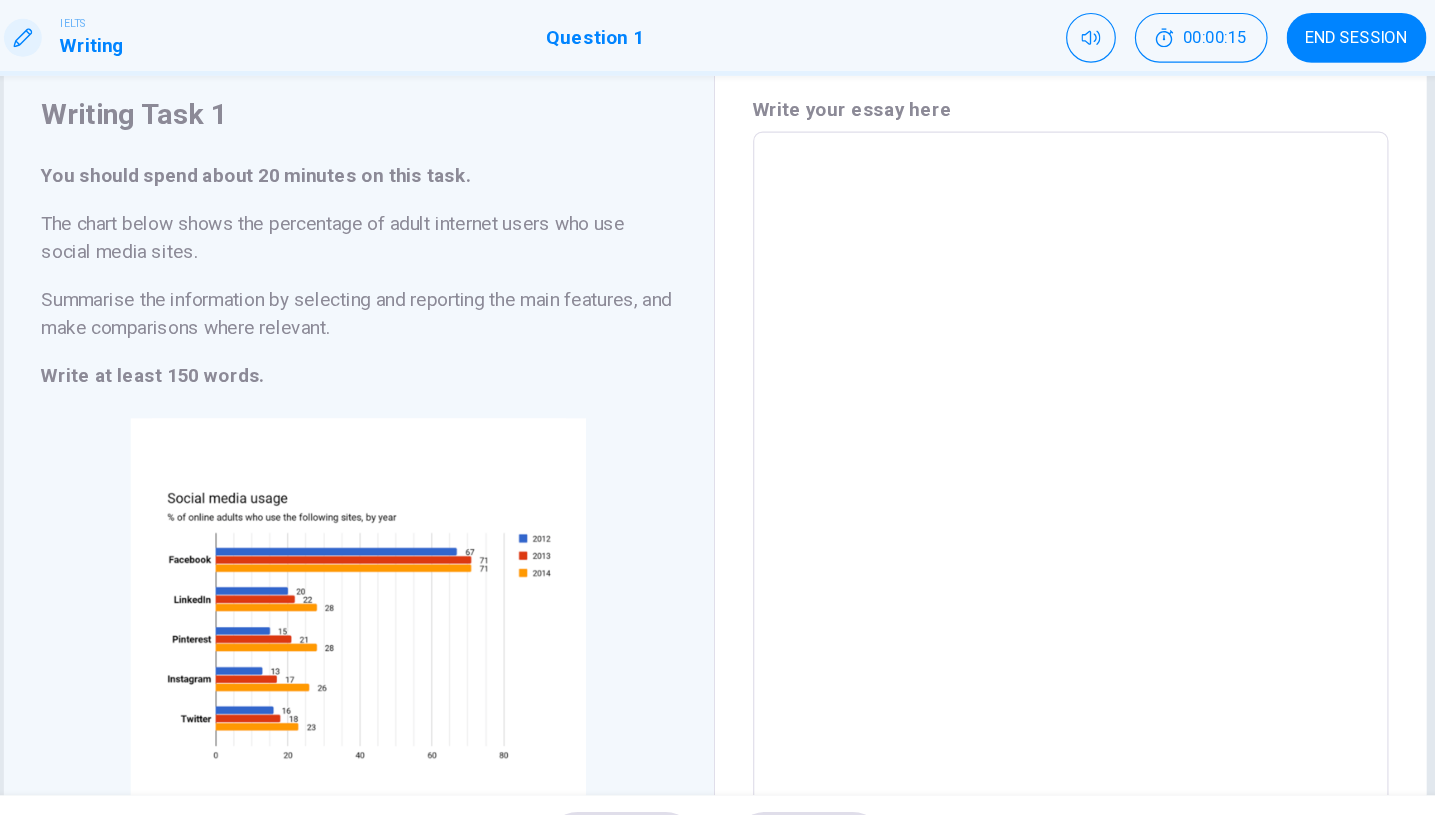 type on "*" 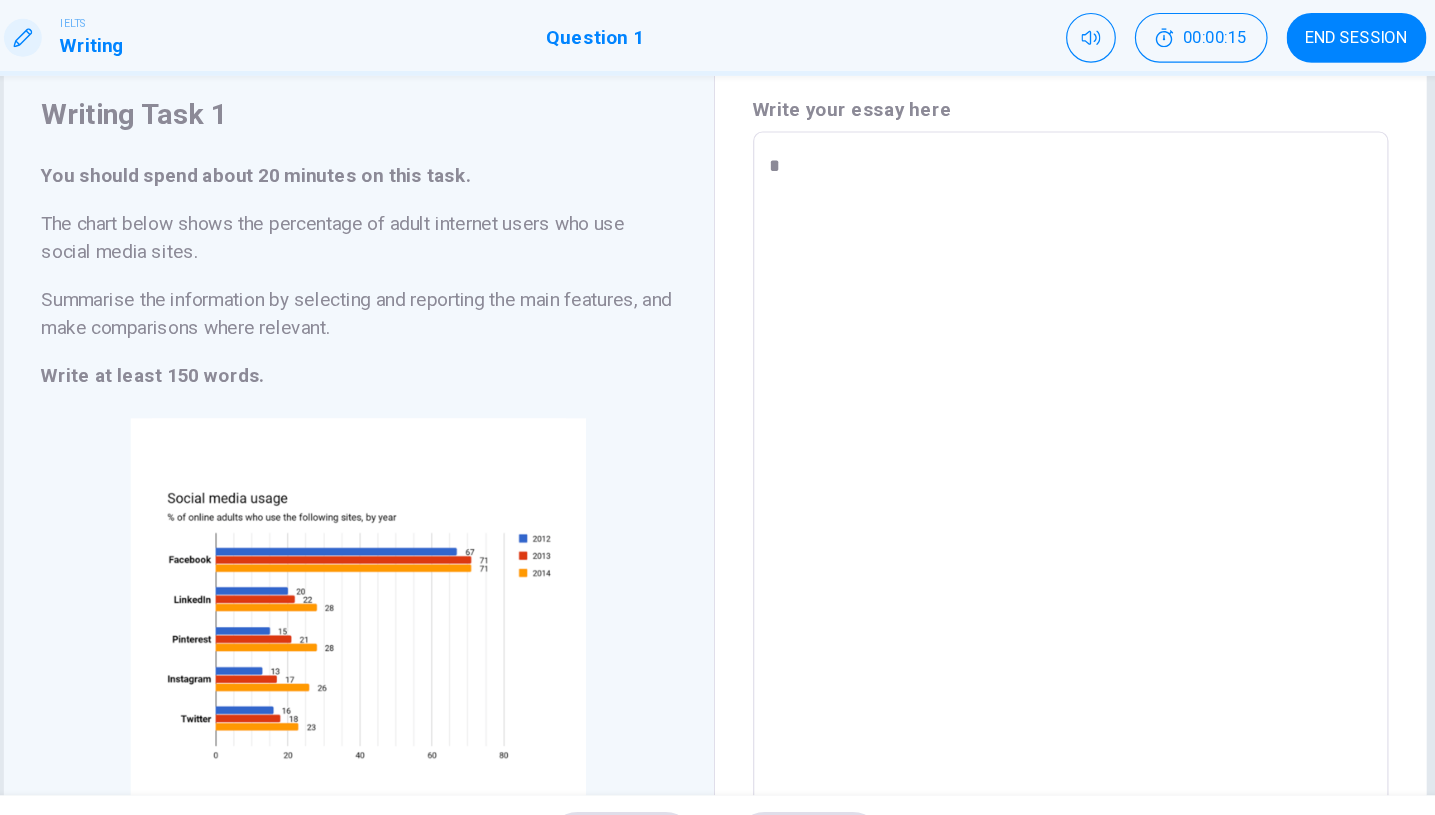 type on "*" 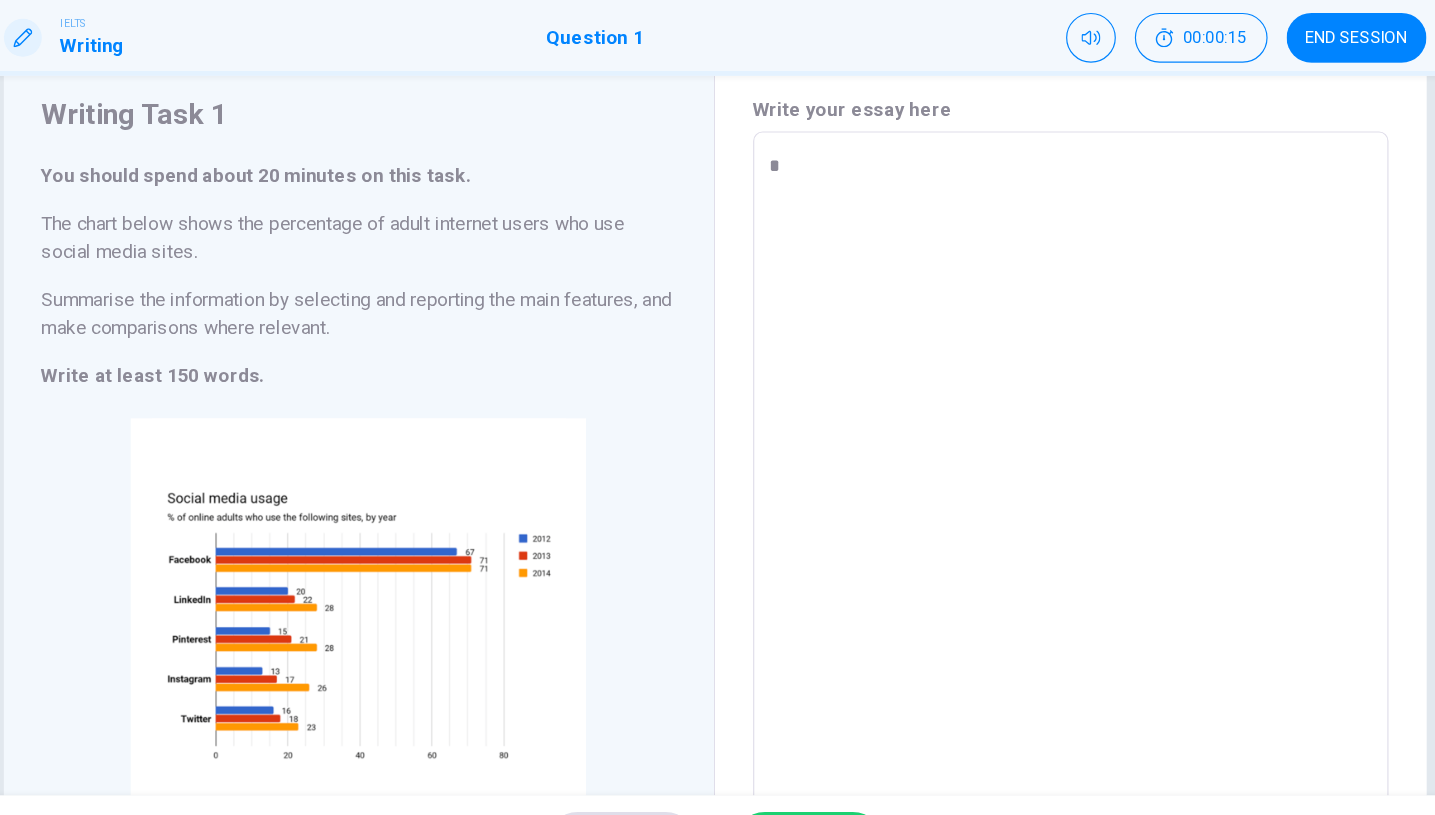type on "**" 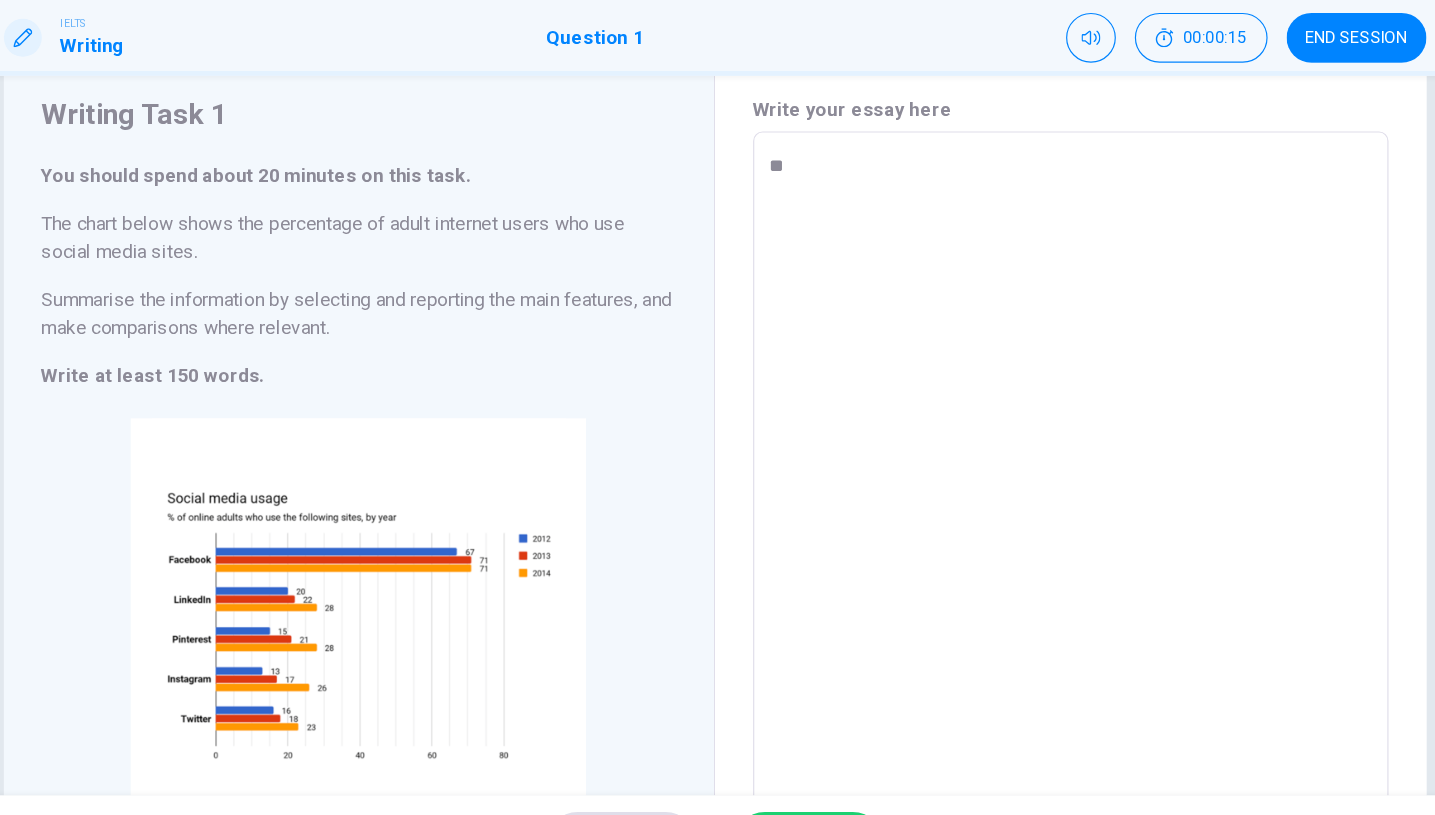 type on "*" 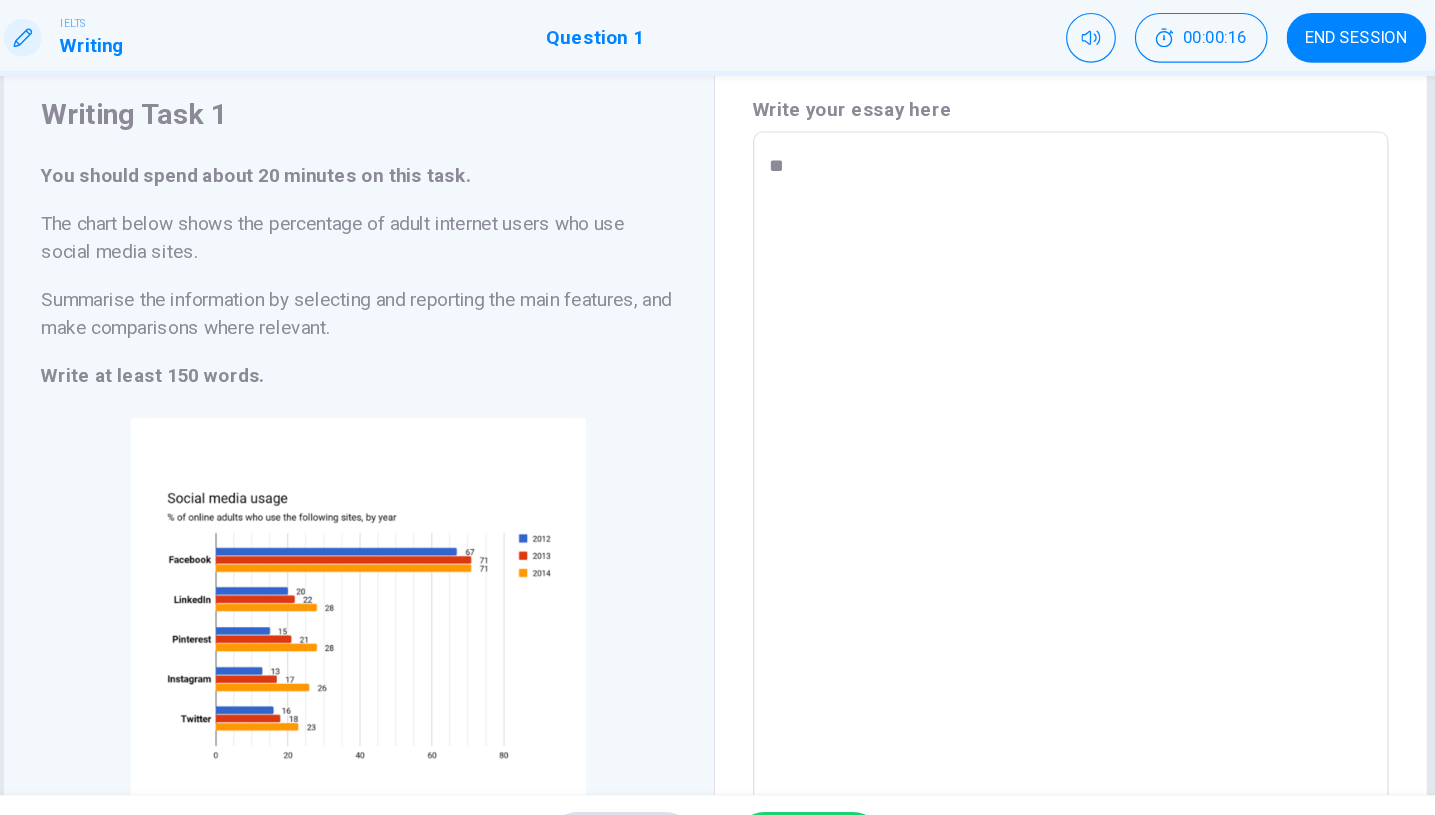type on "***" 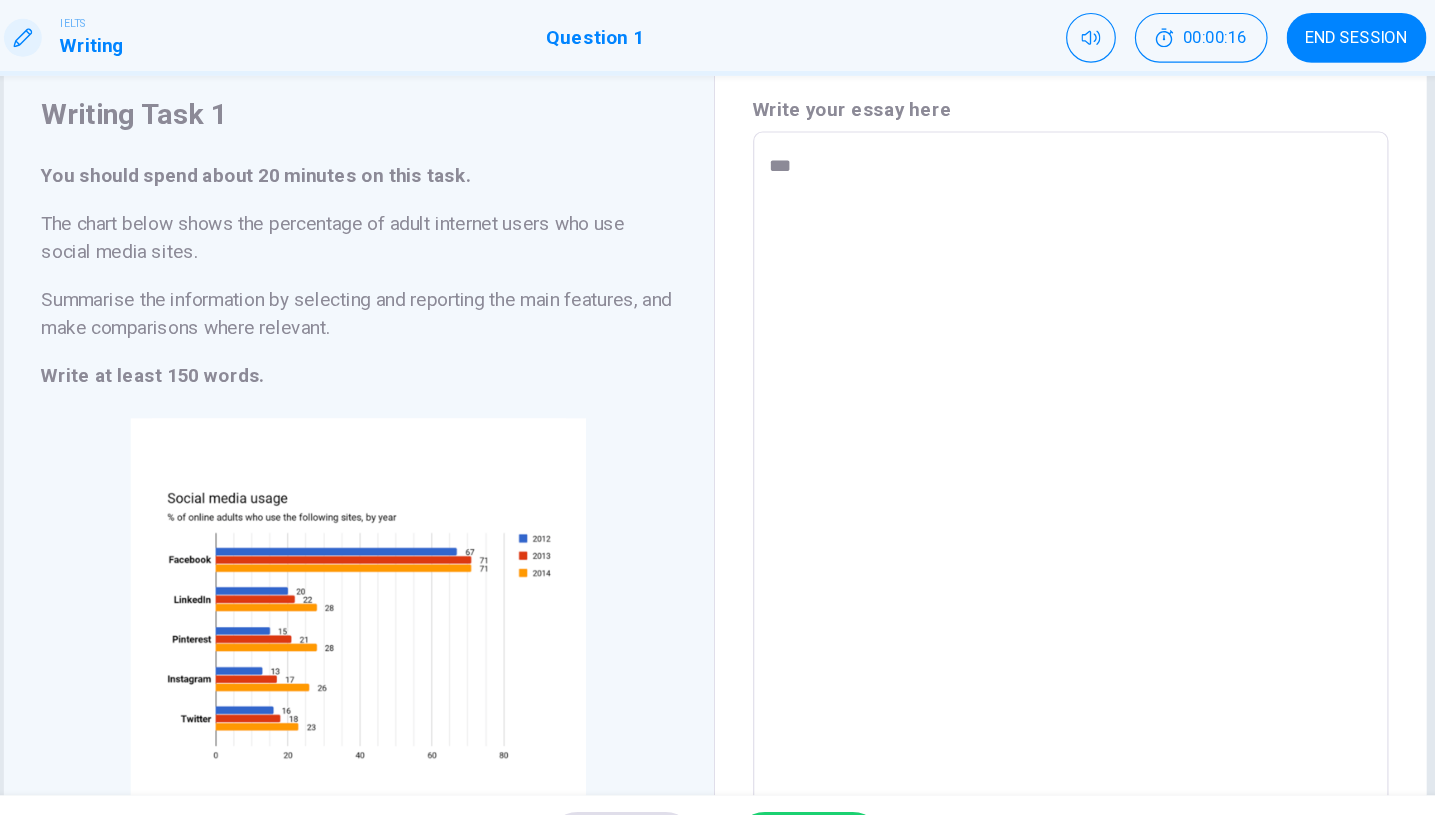 type on "*" 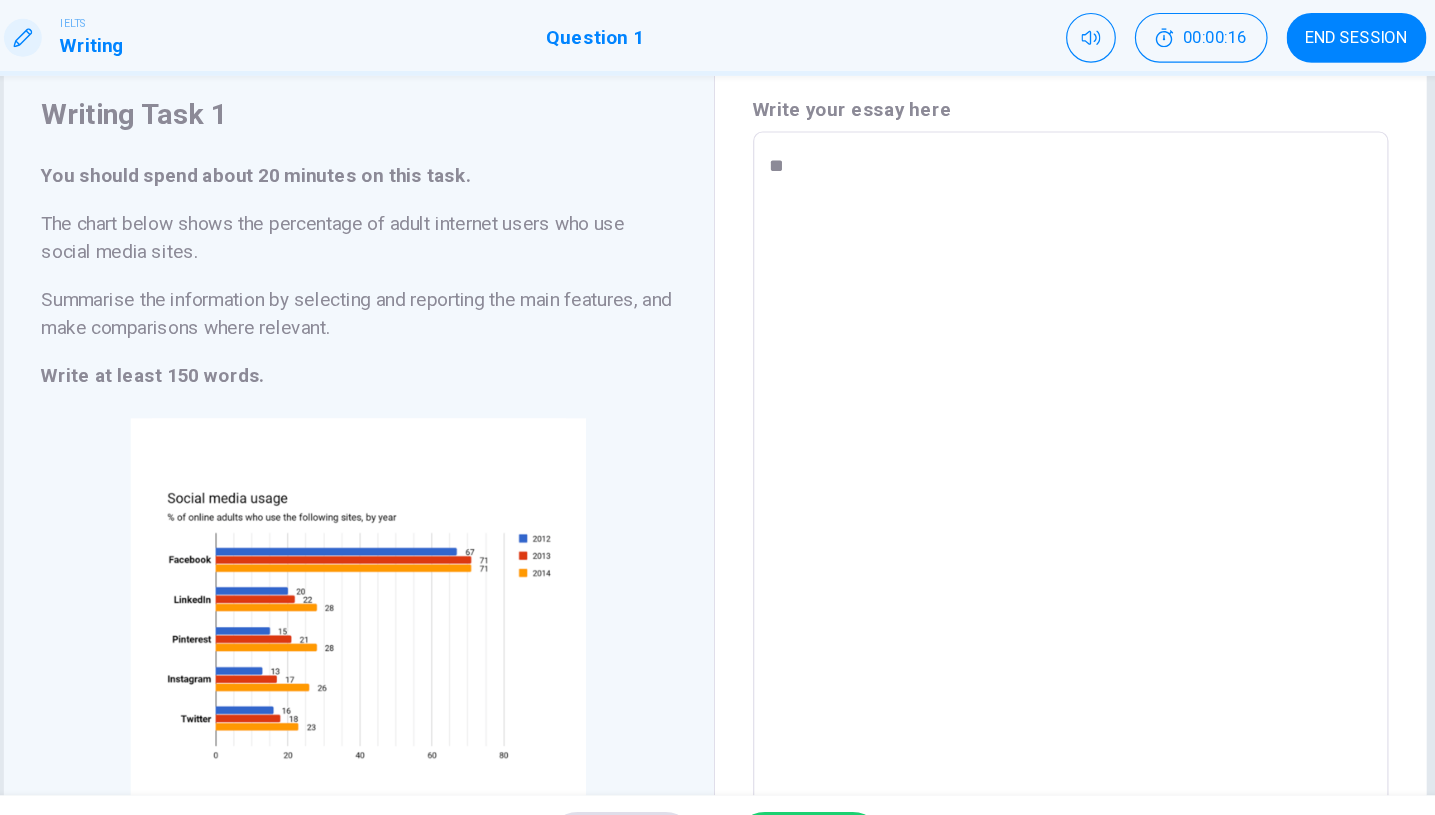 type on "*" 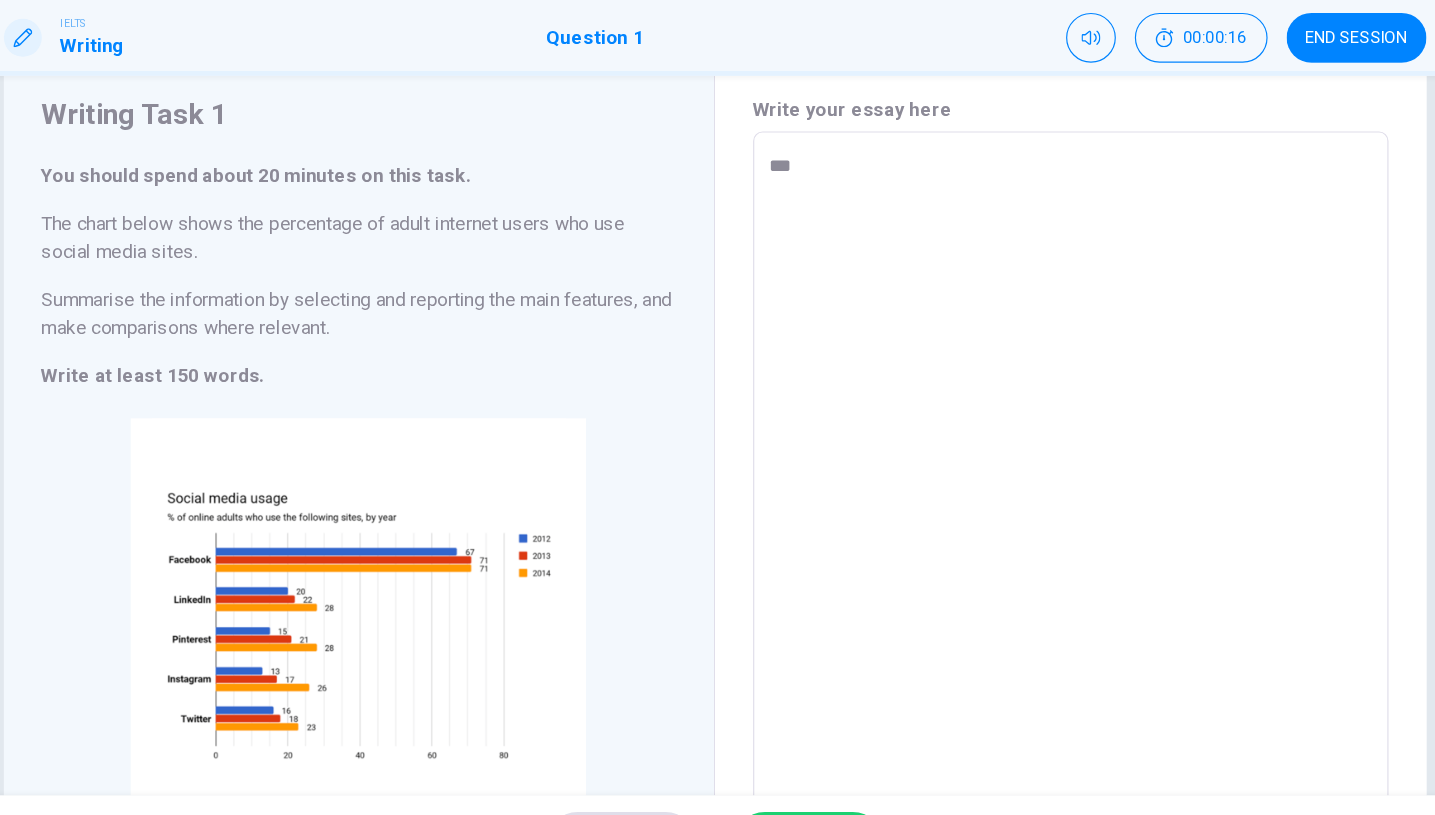 type on "*" 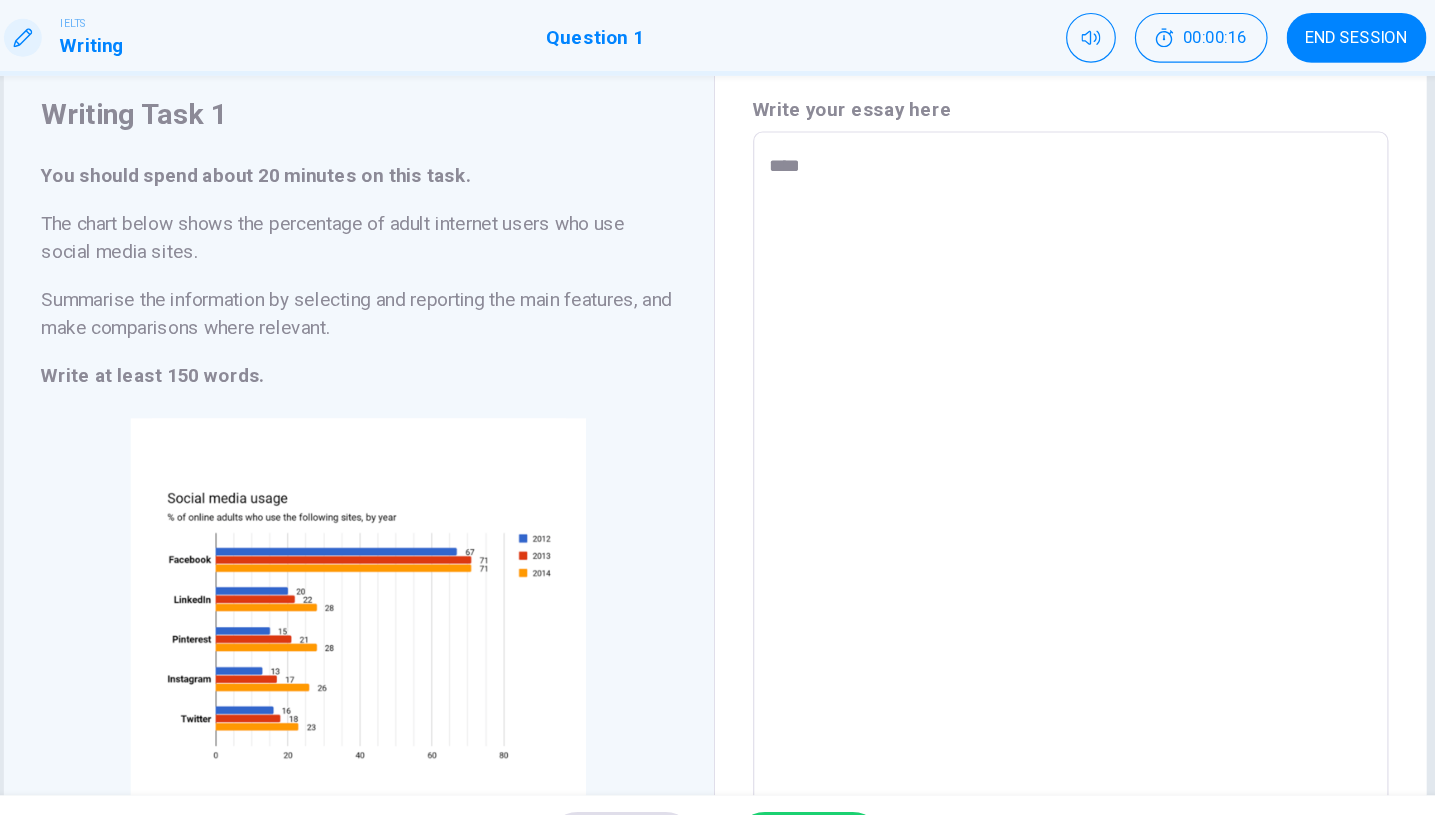 type on "*" 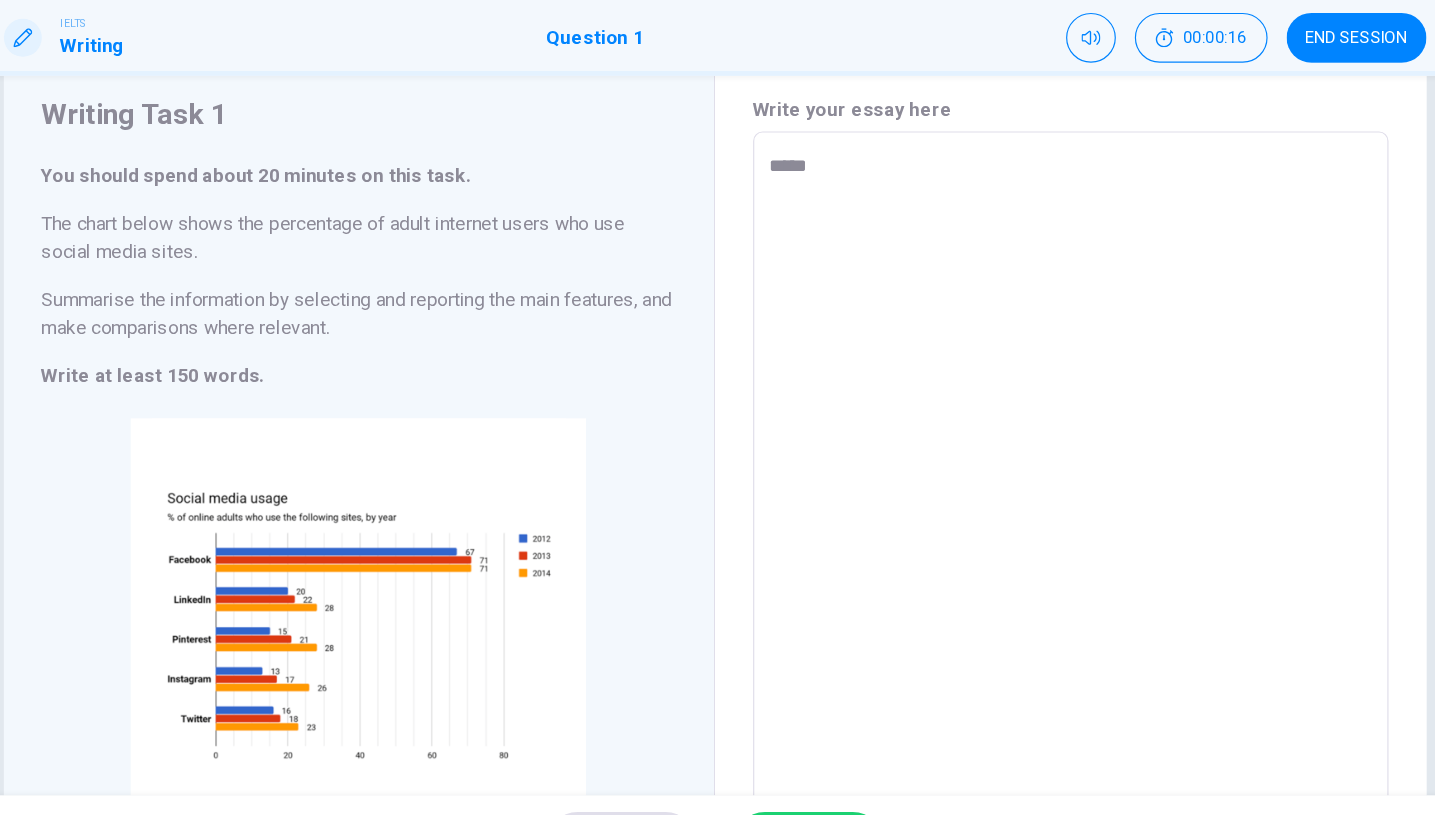 type on "*" 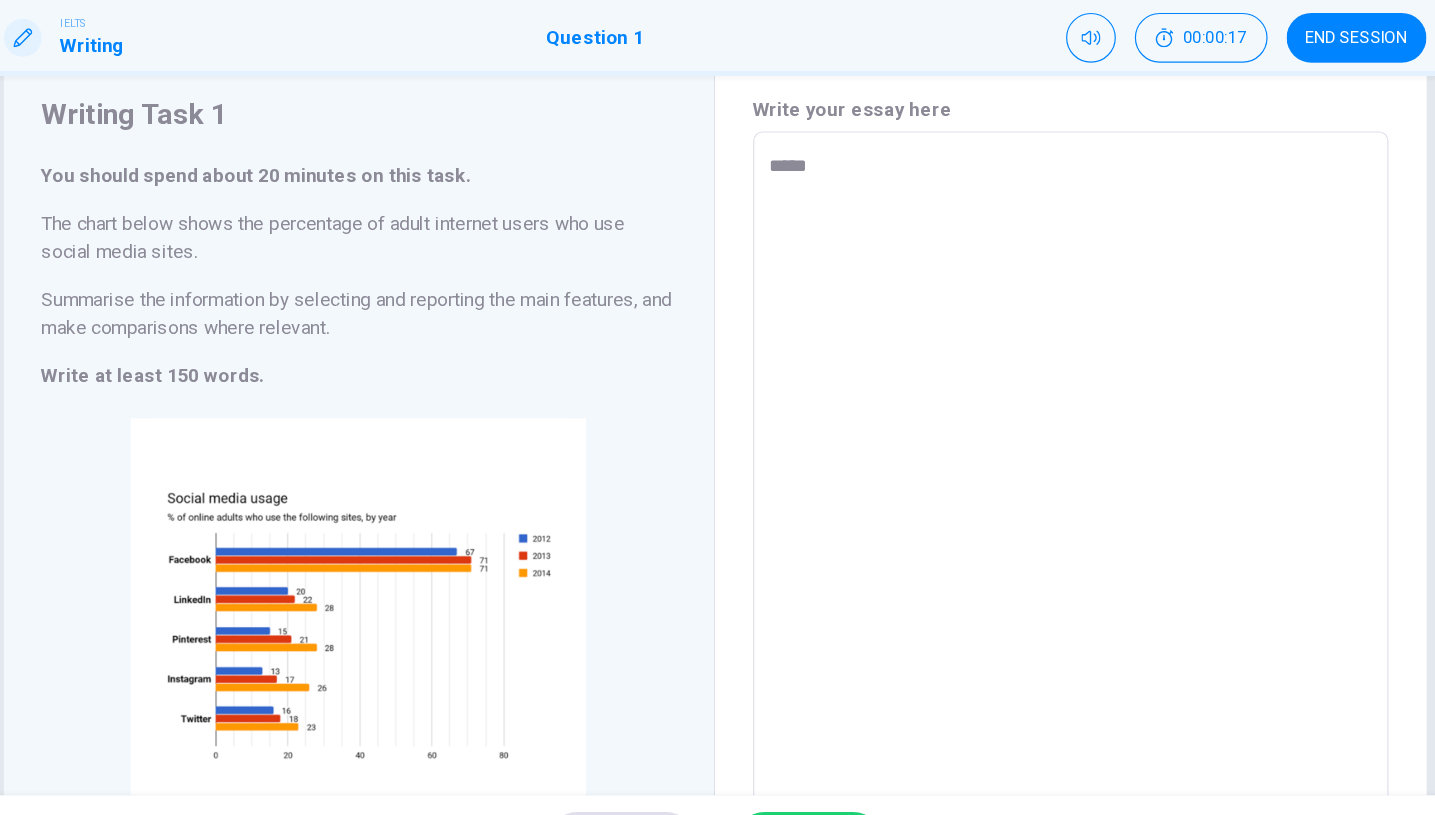 type on "******" 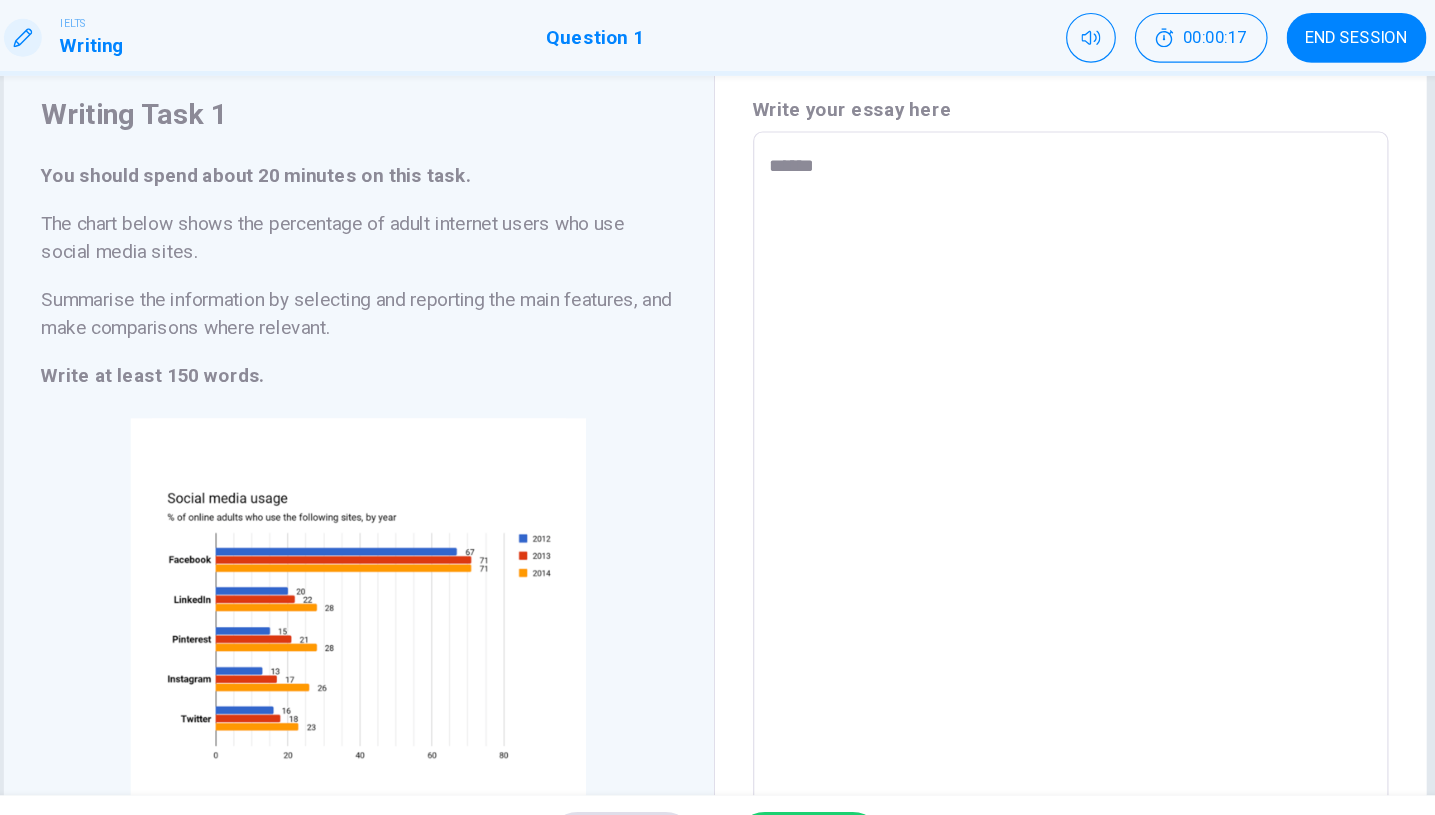 type on "*" 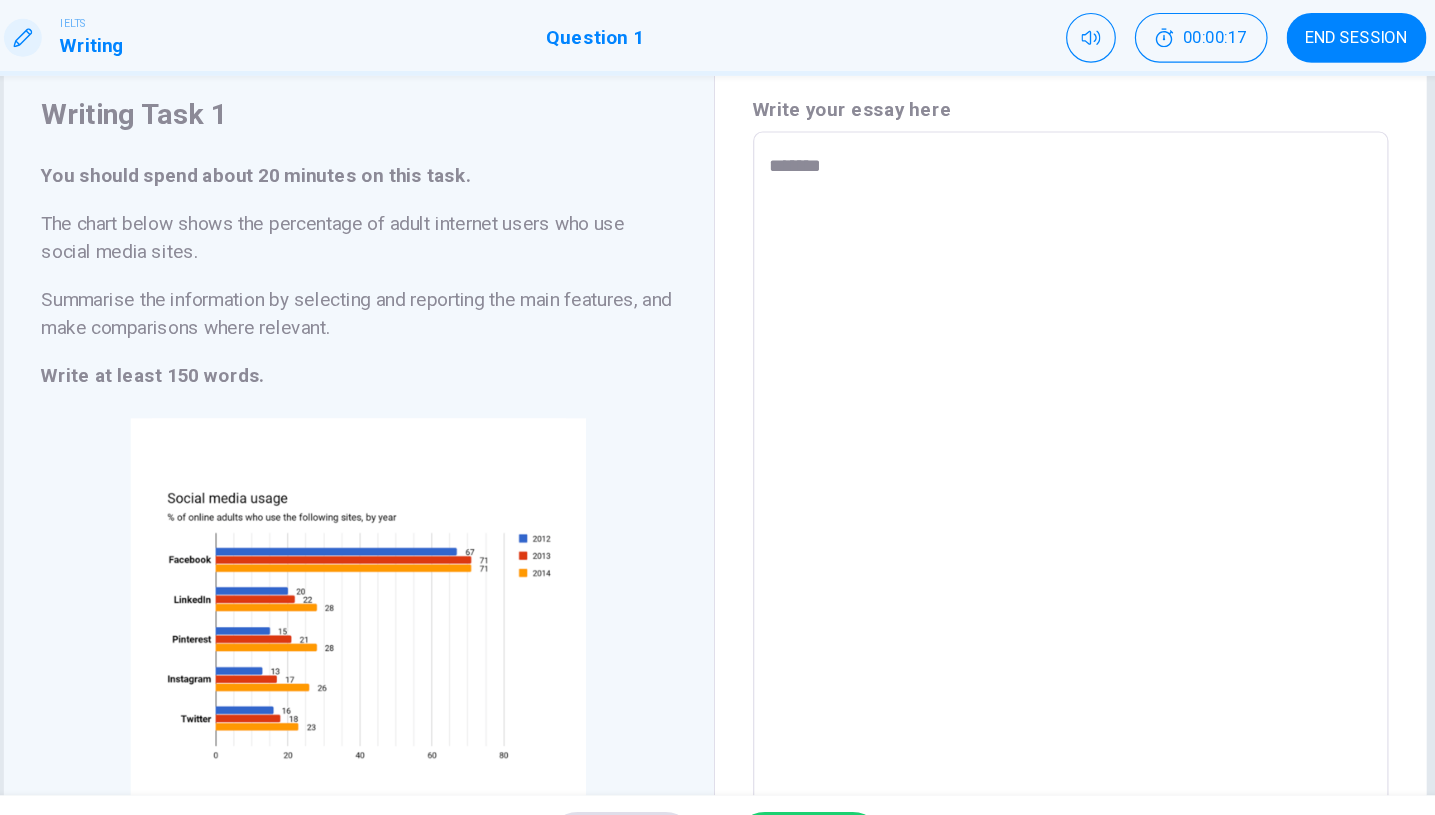 type on "*" 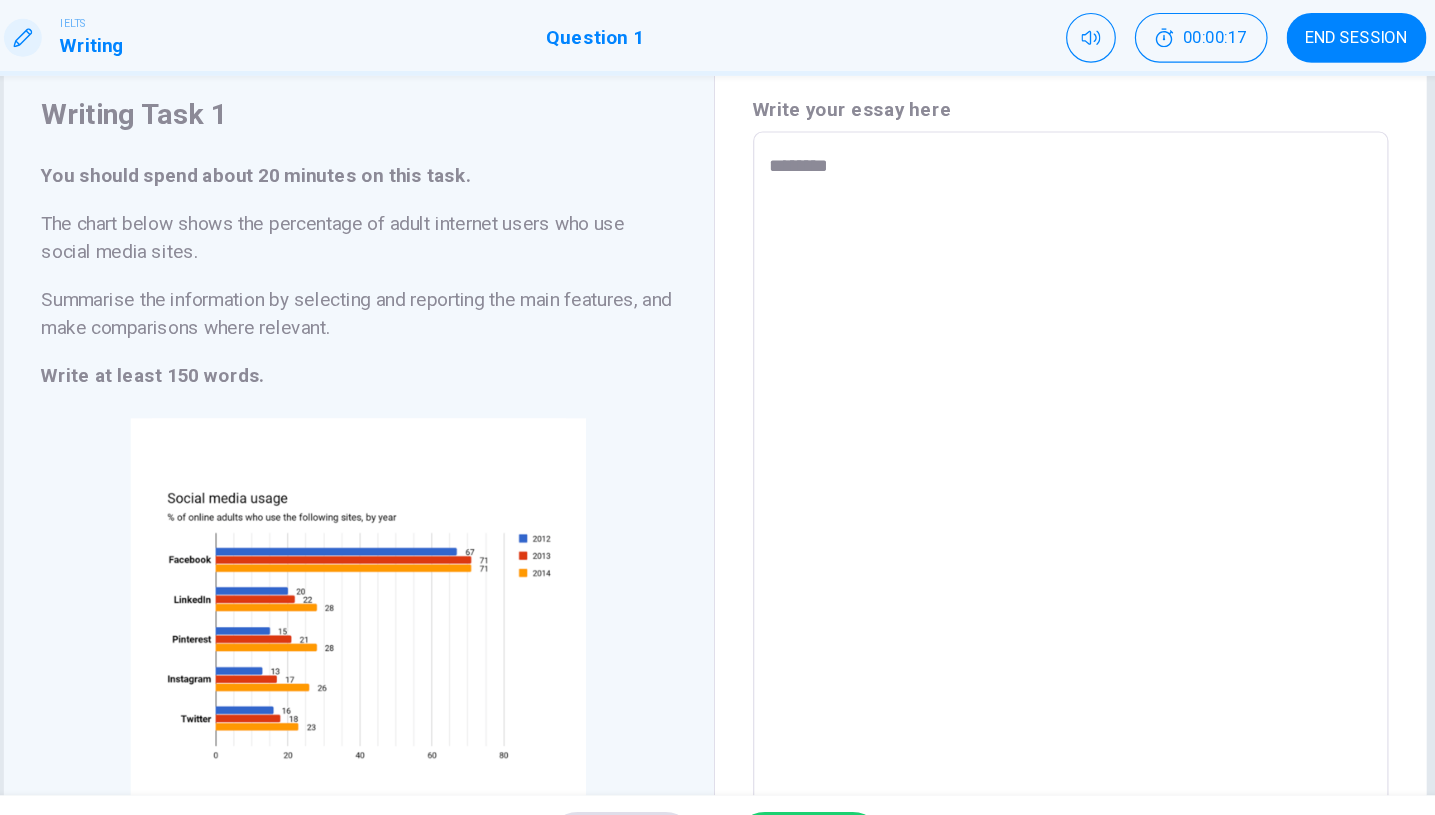 type on "*" 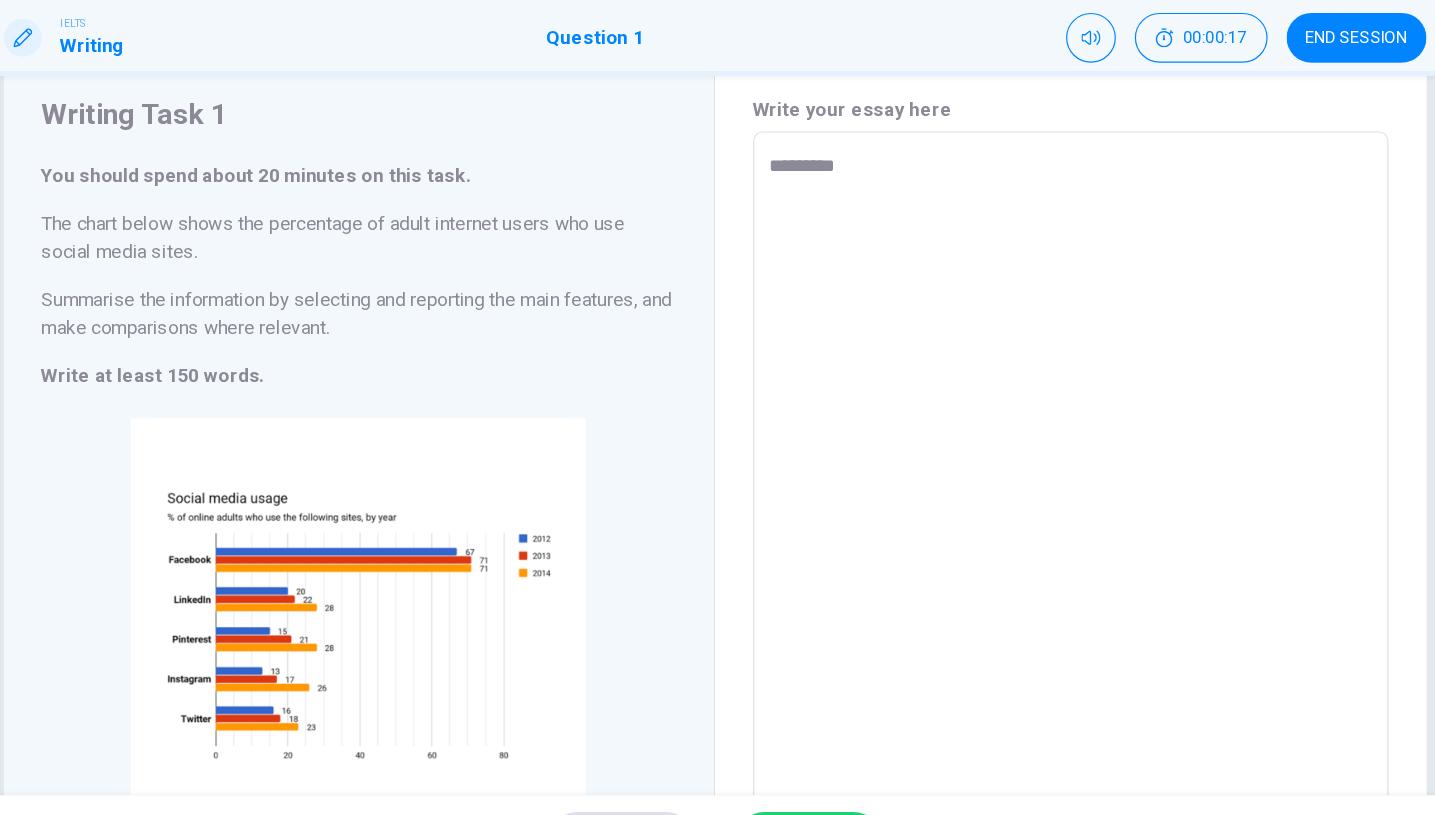 type on "*" 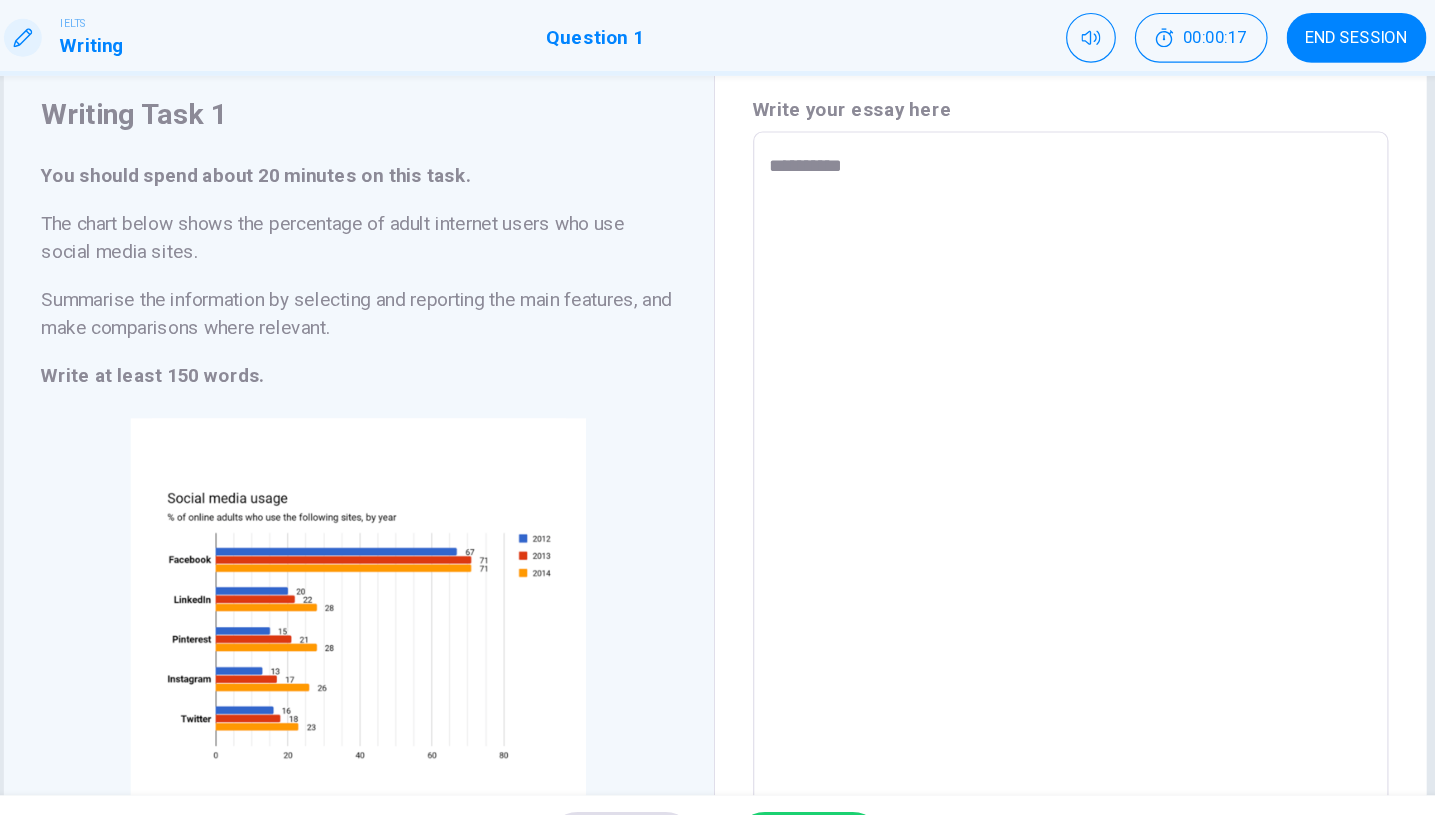 type on "*" 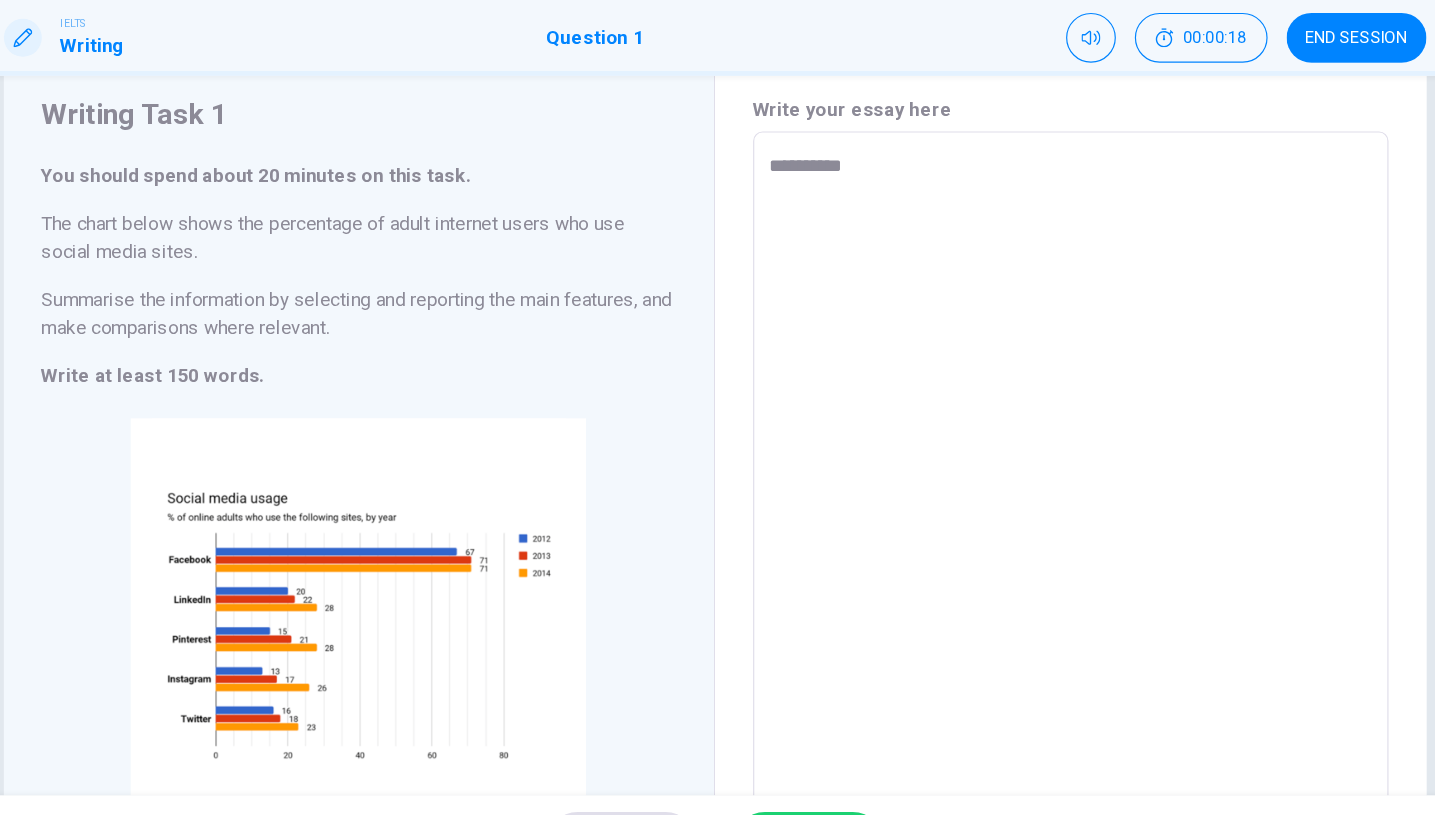 type on "**********" 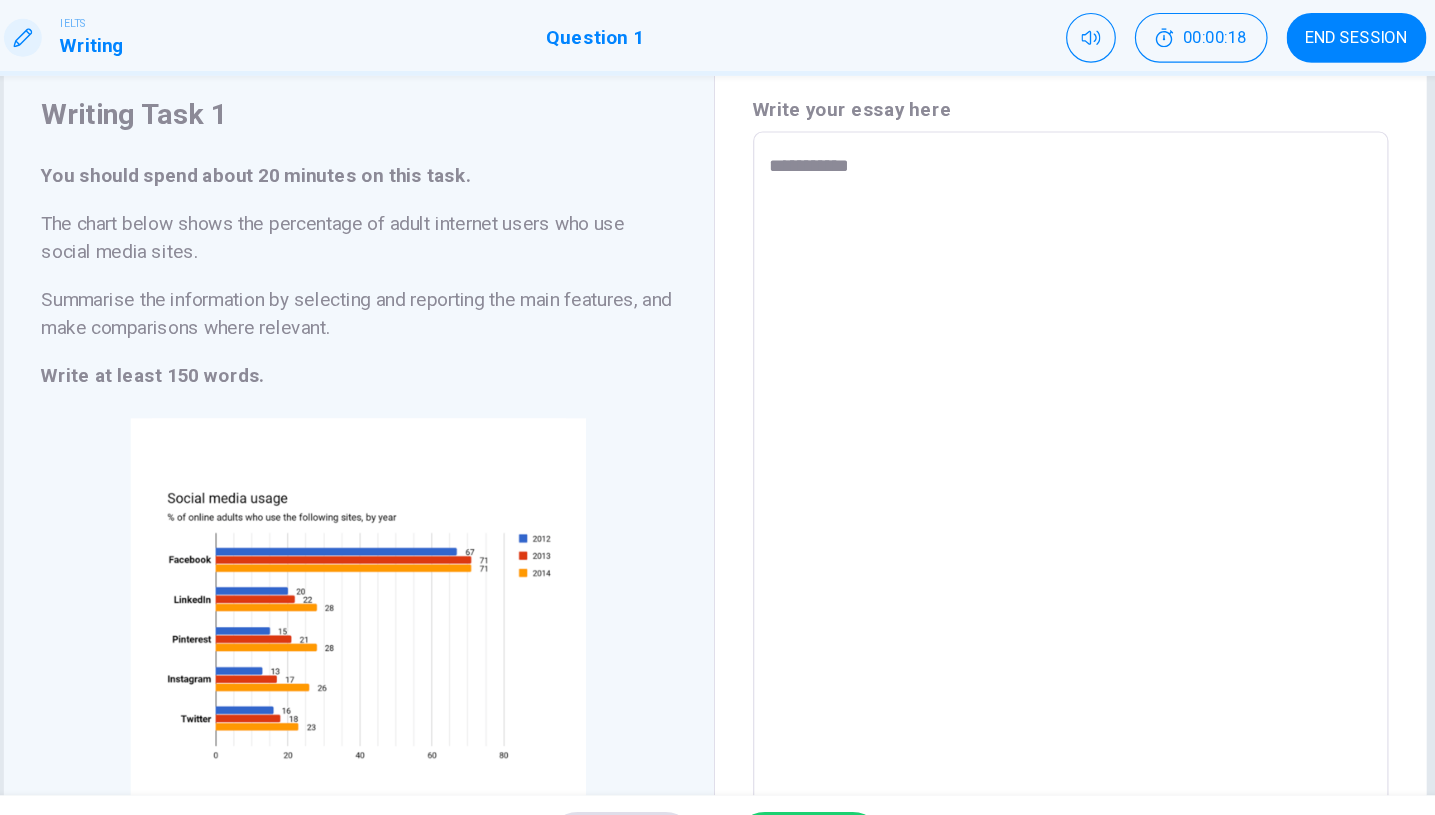 type on "*" 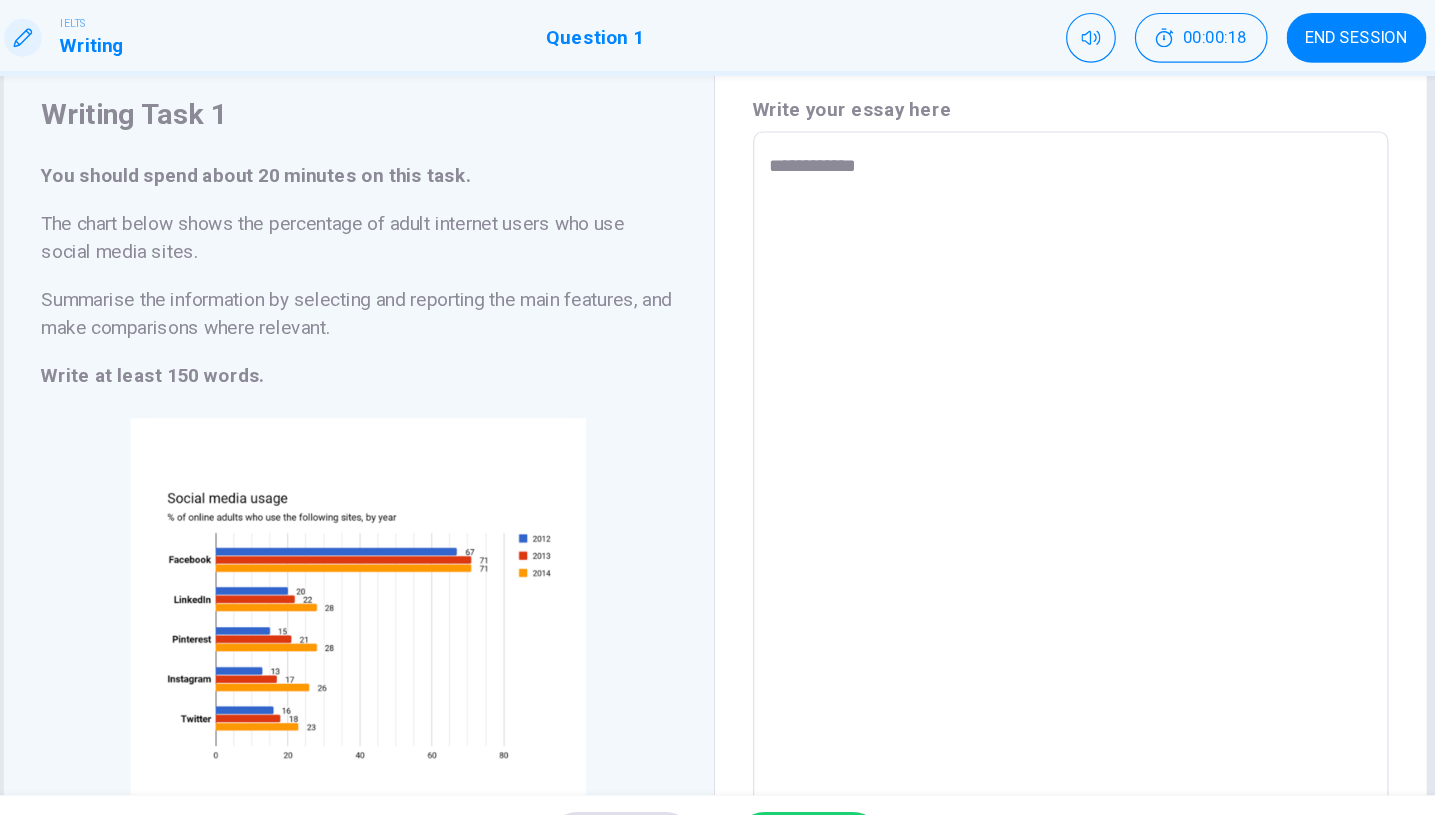 type on "*" 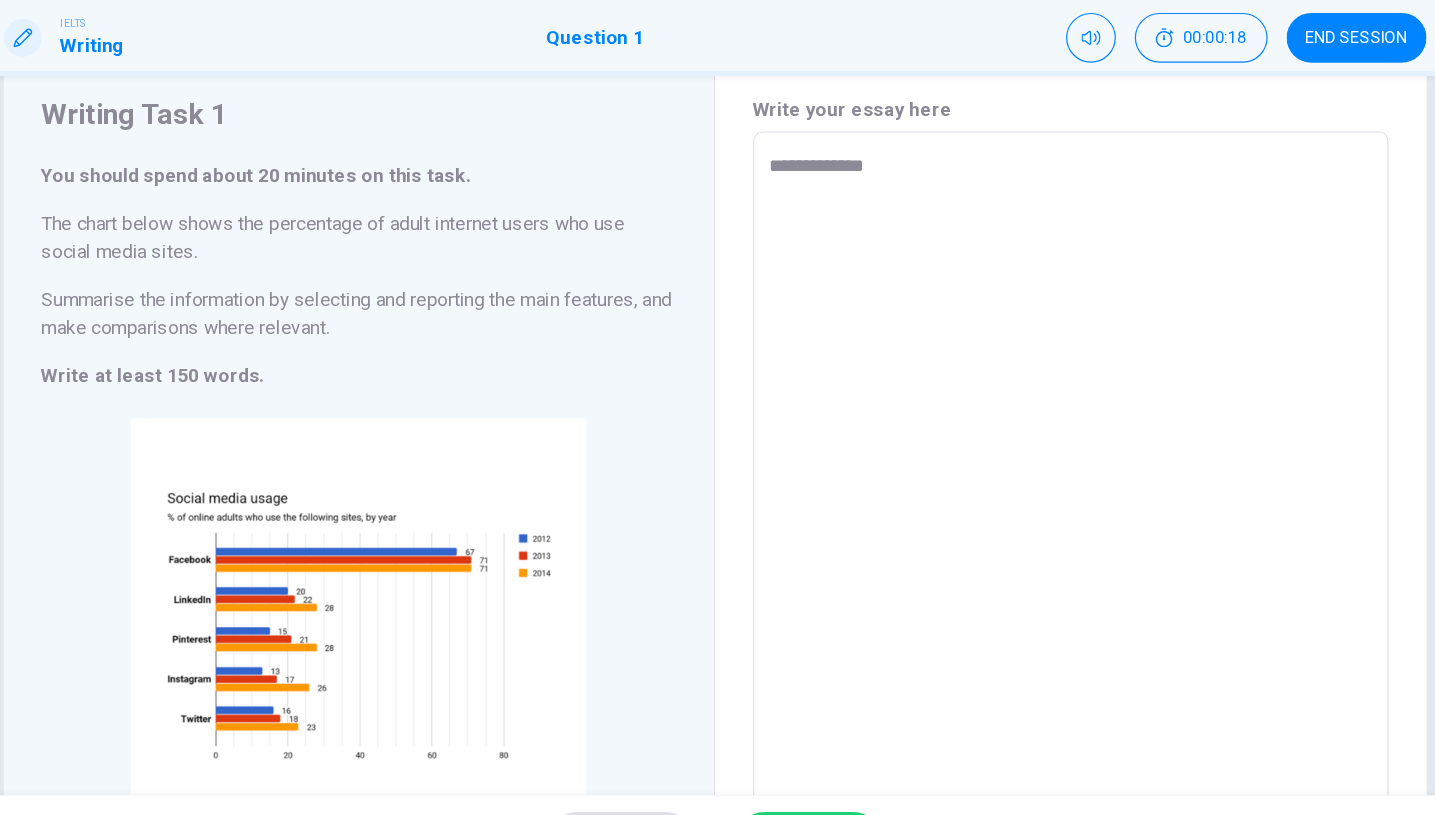 type on "*" 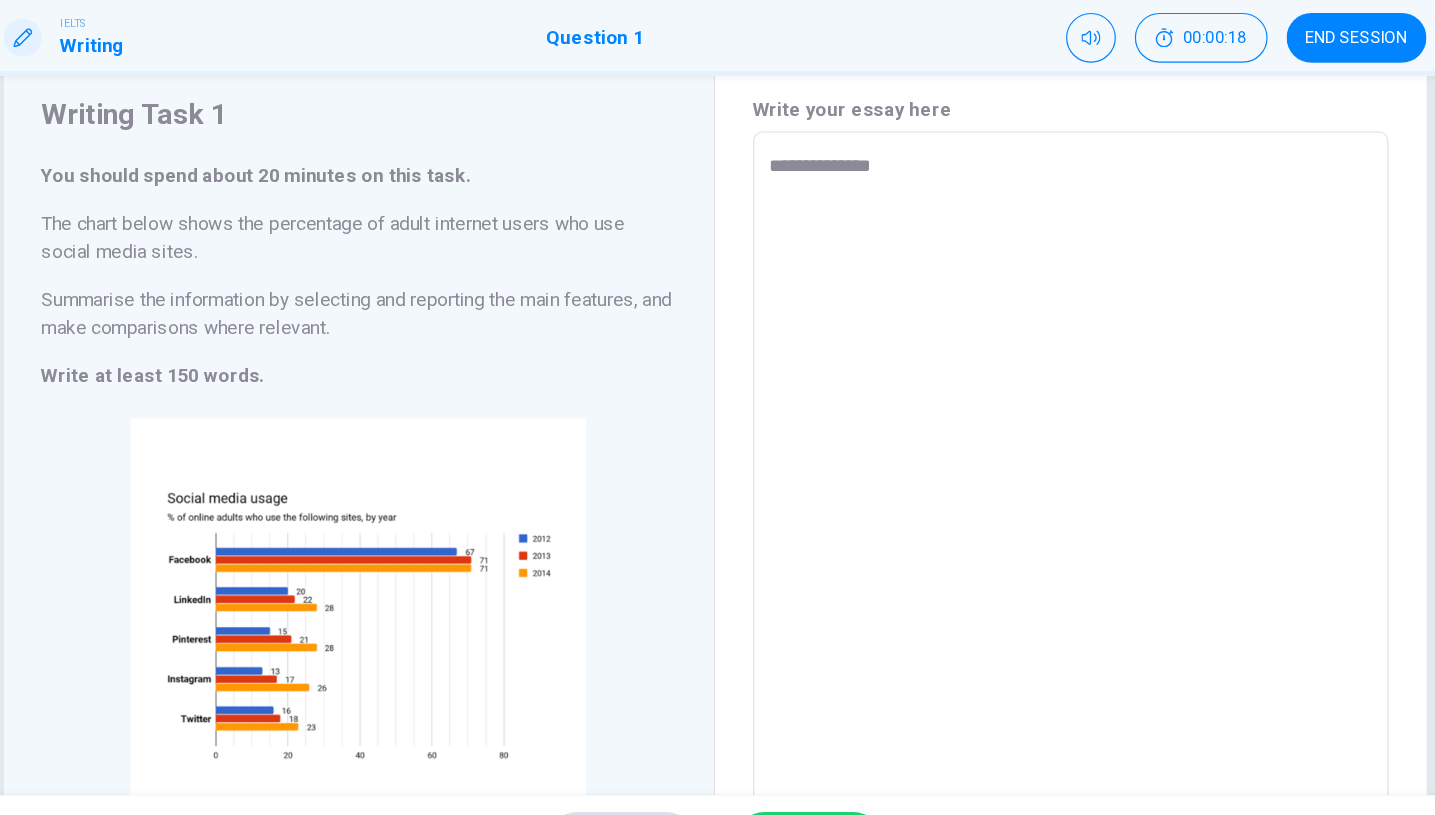 type on "*" 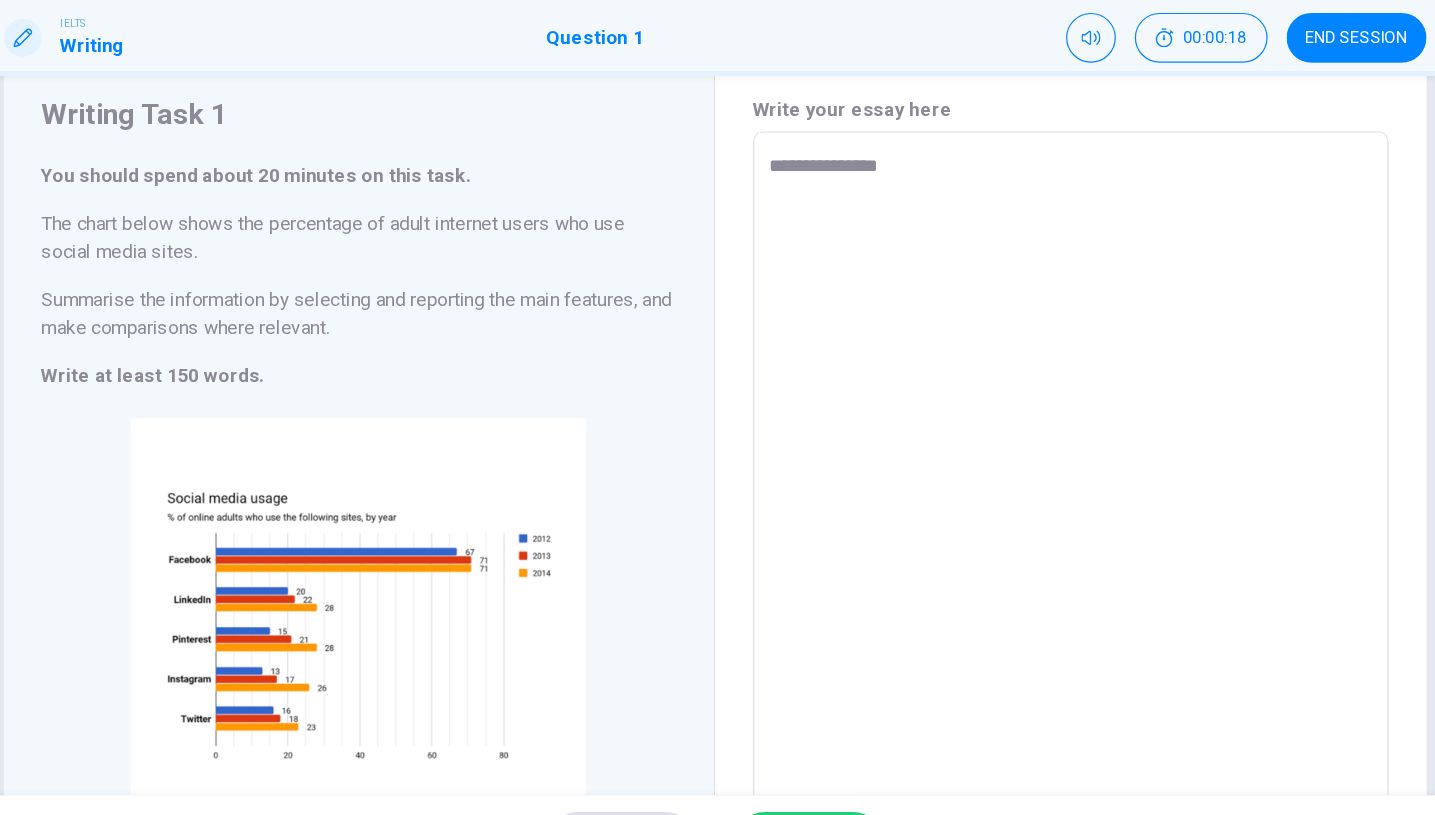 type on "*" 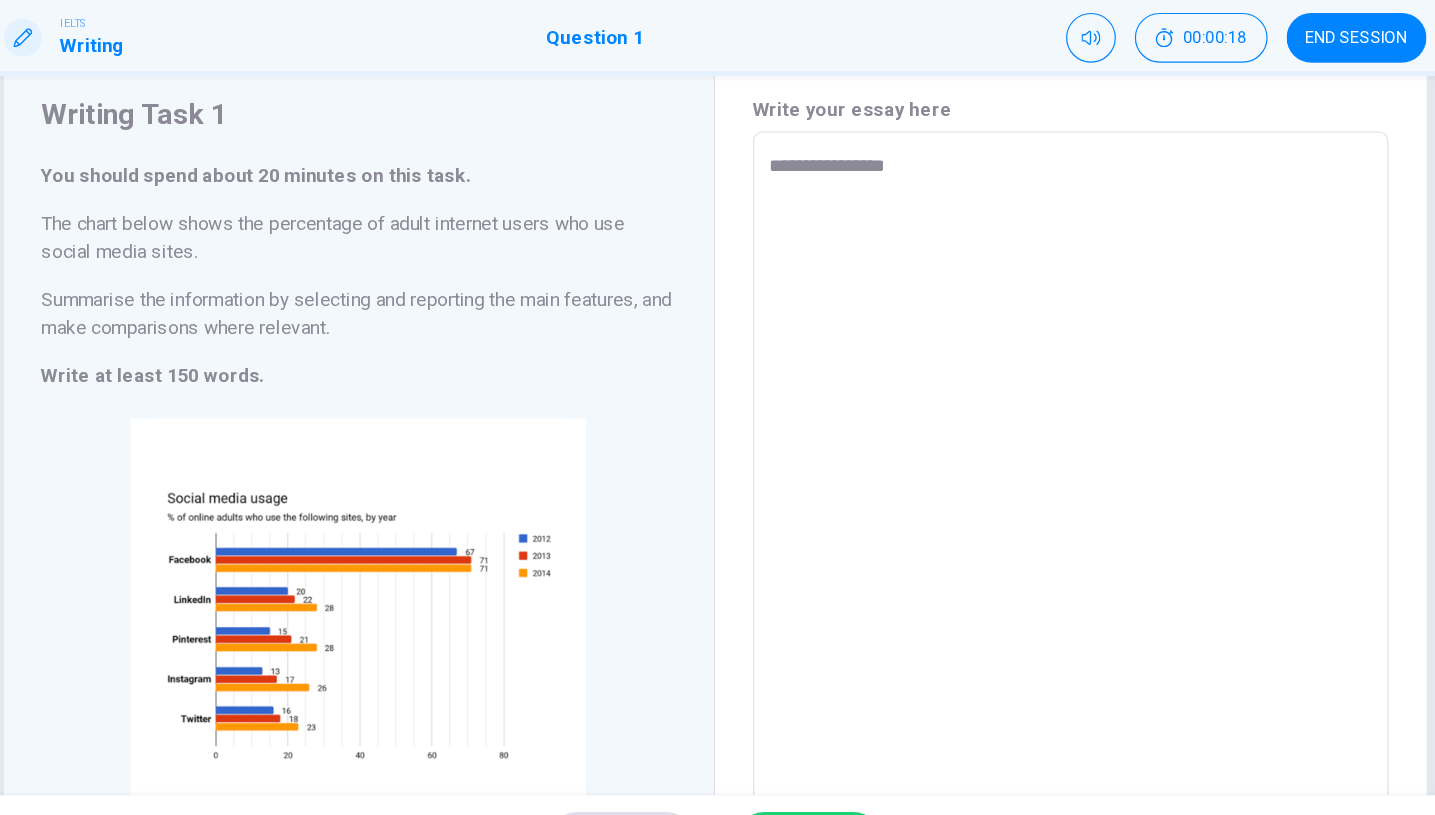 type on "*" 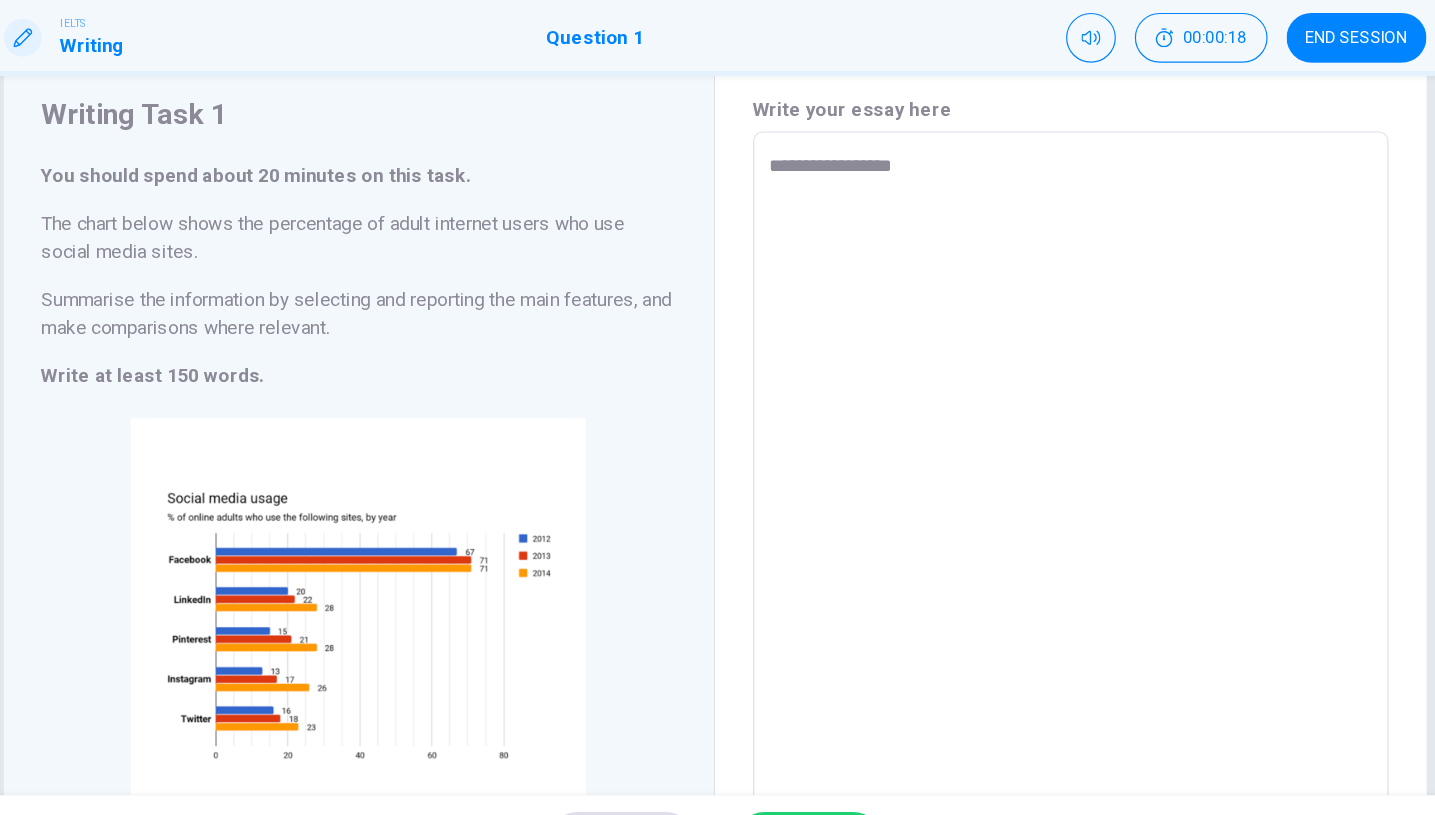 type on "*" 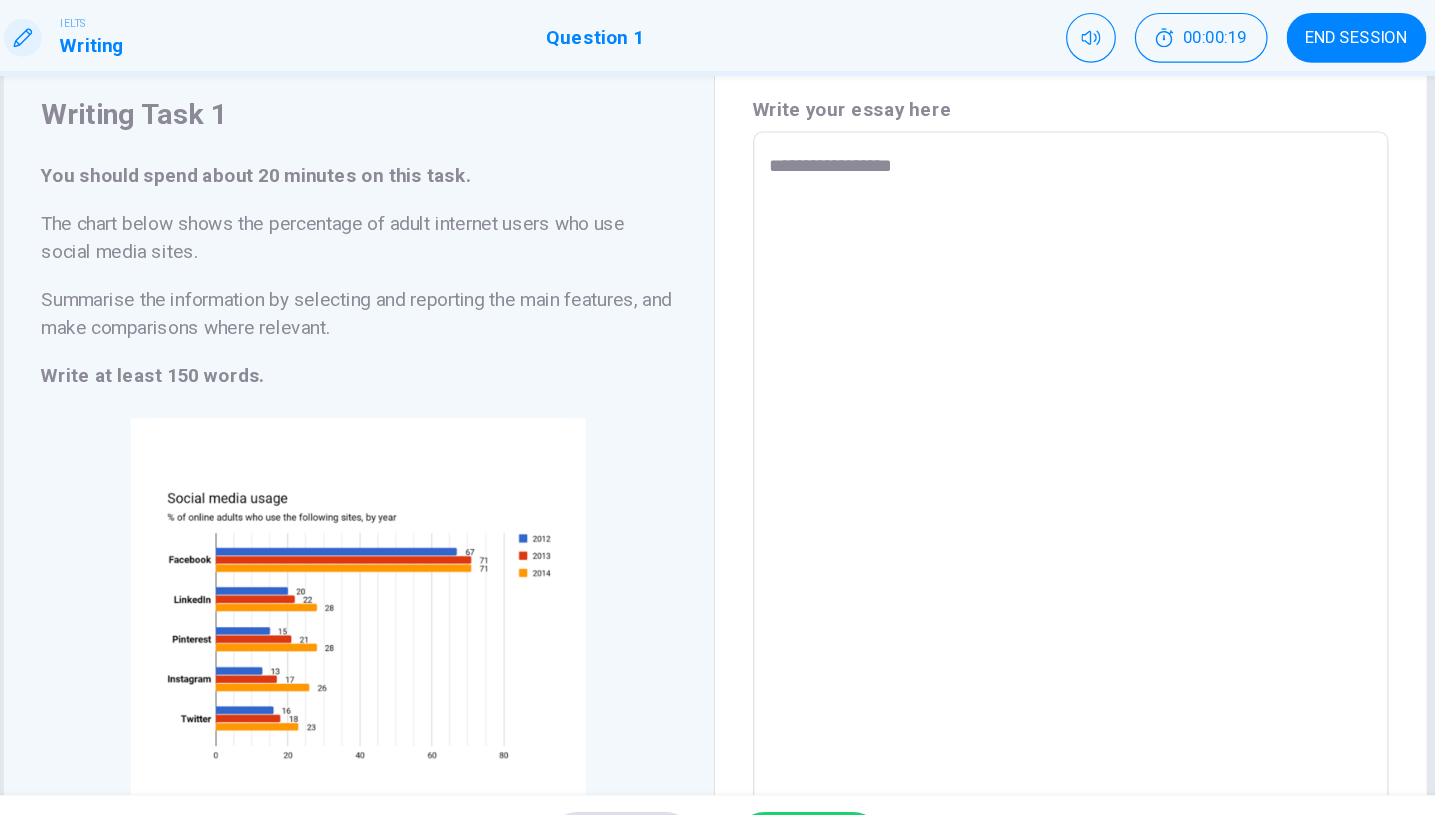 type on "**********" 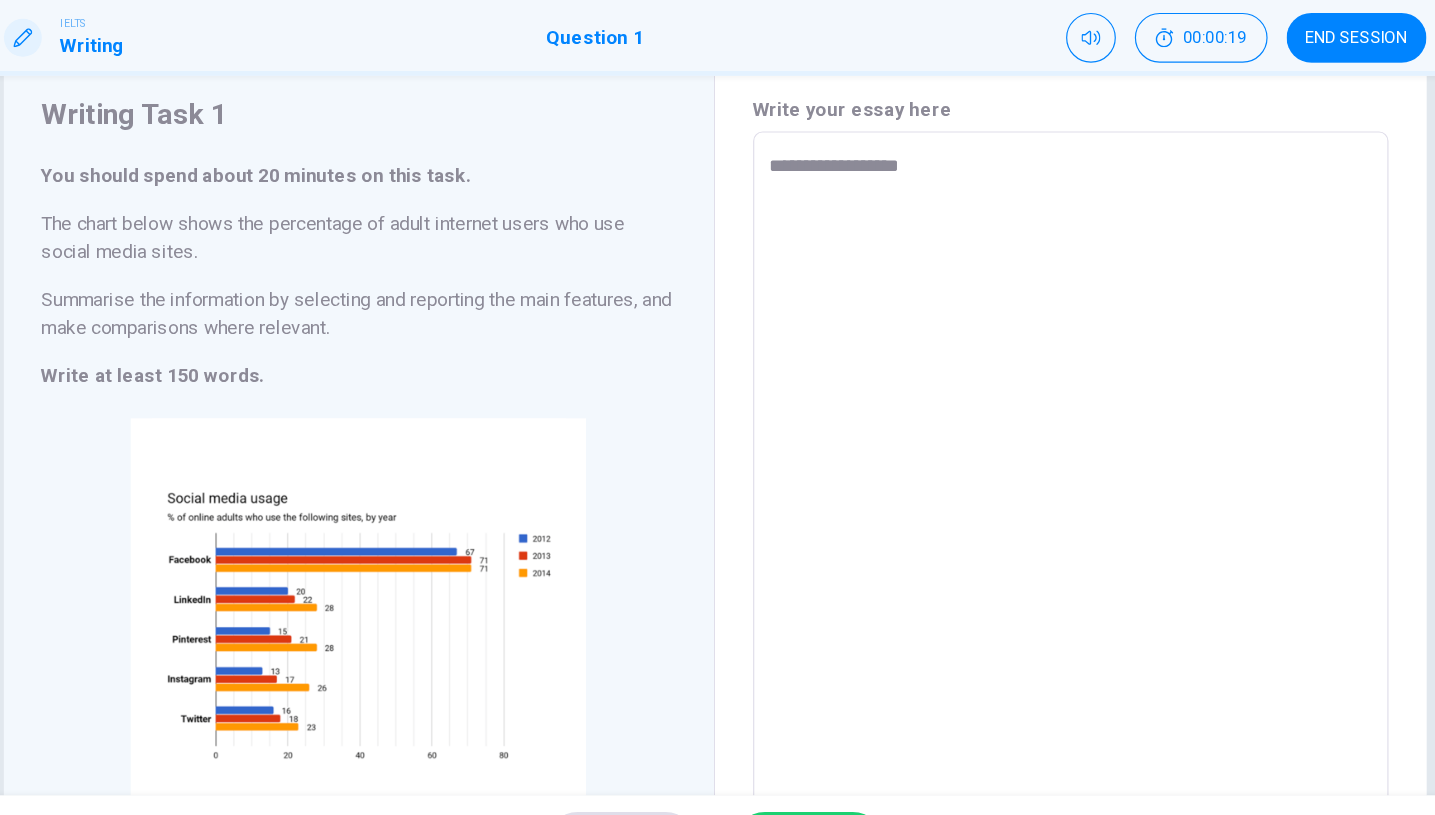 type on "*" 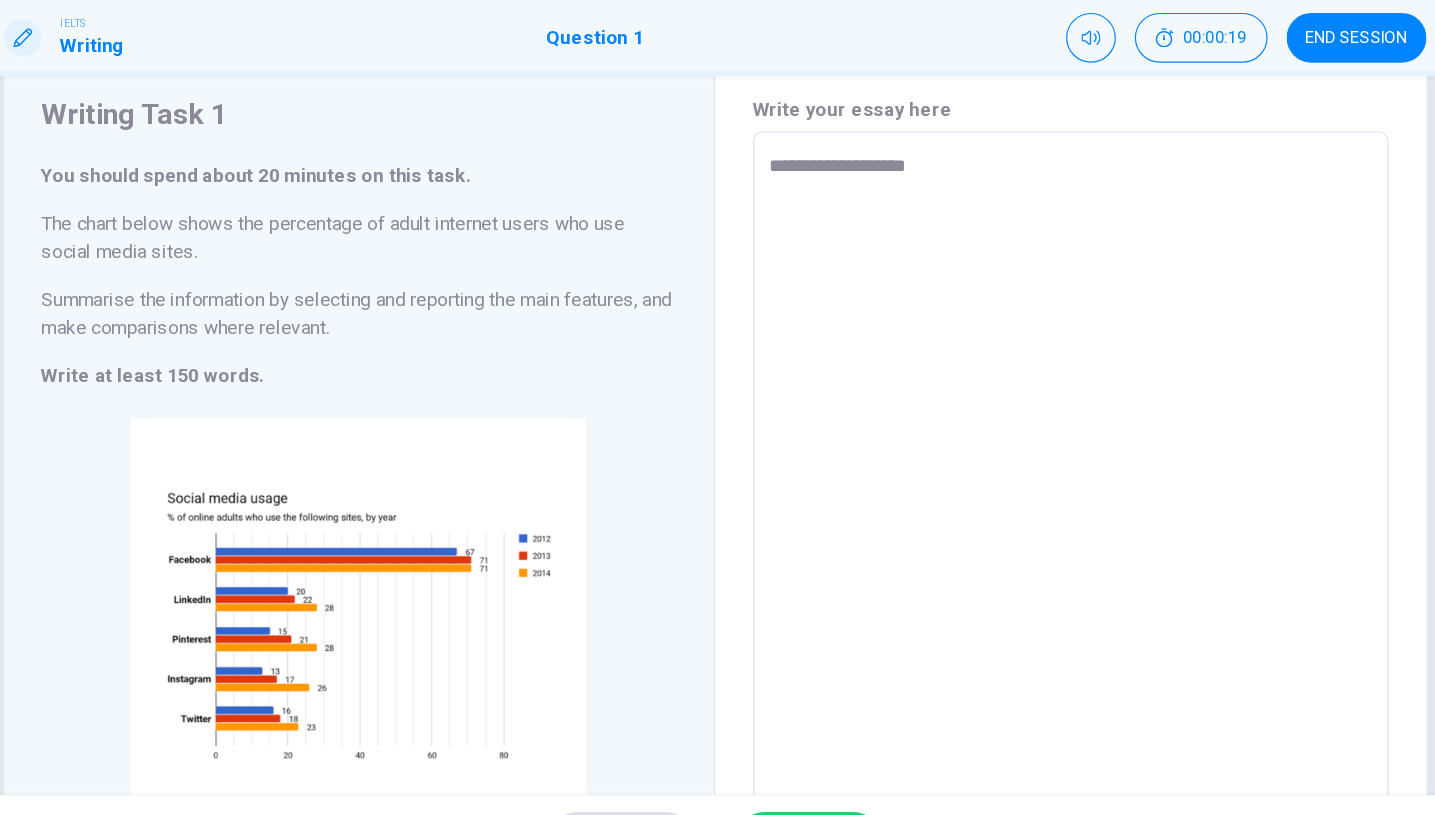 type on "*" 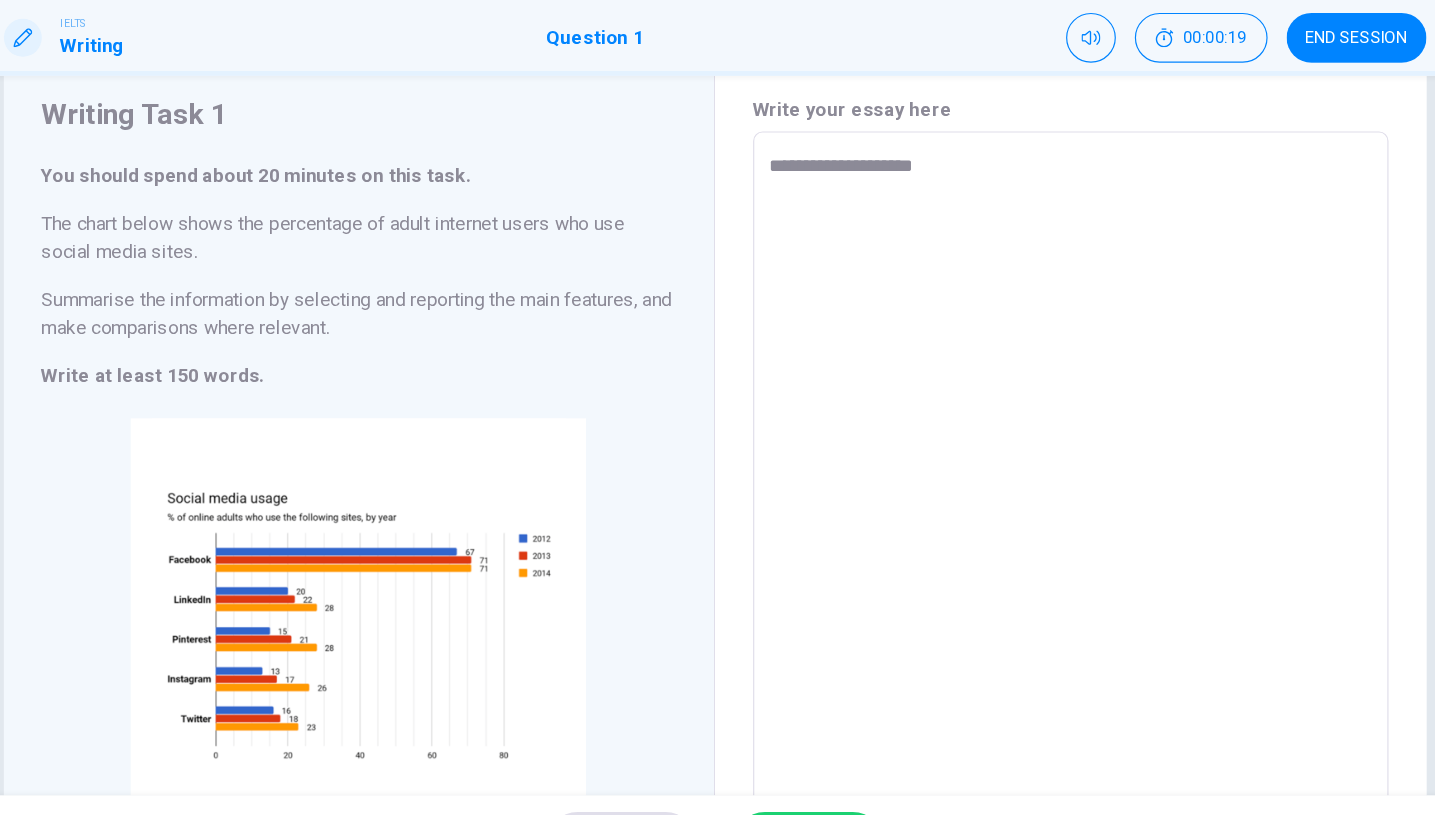 type on "*" 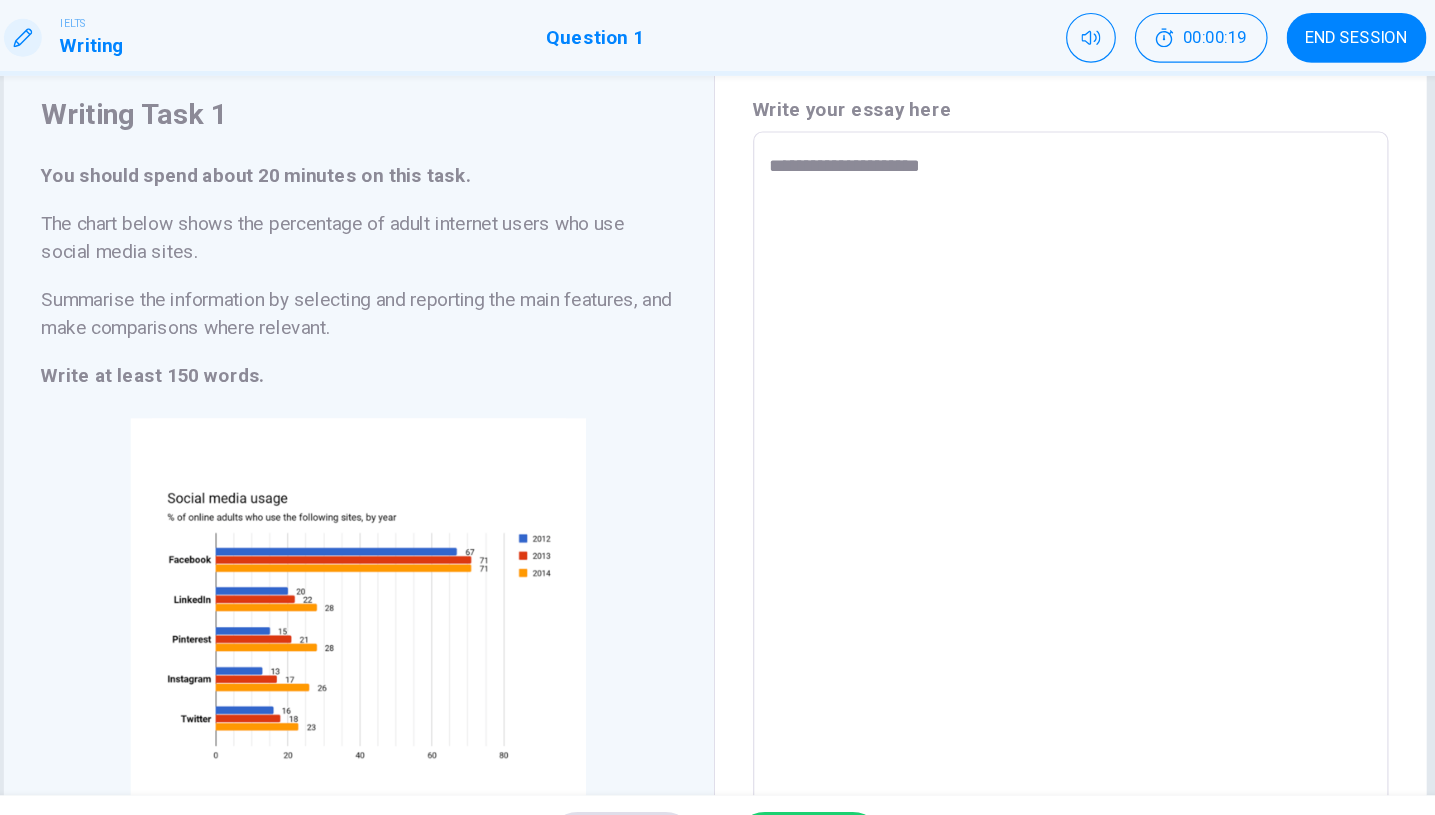 type on "*" 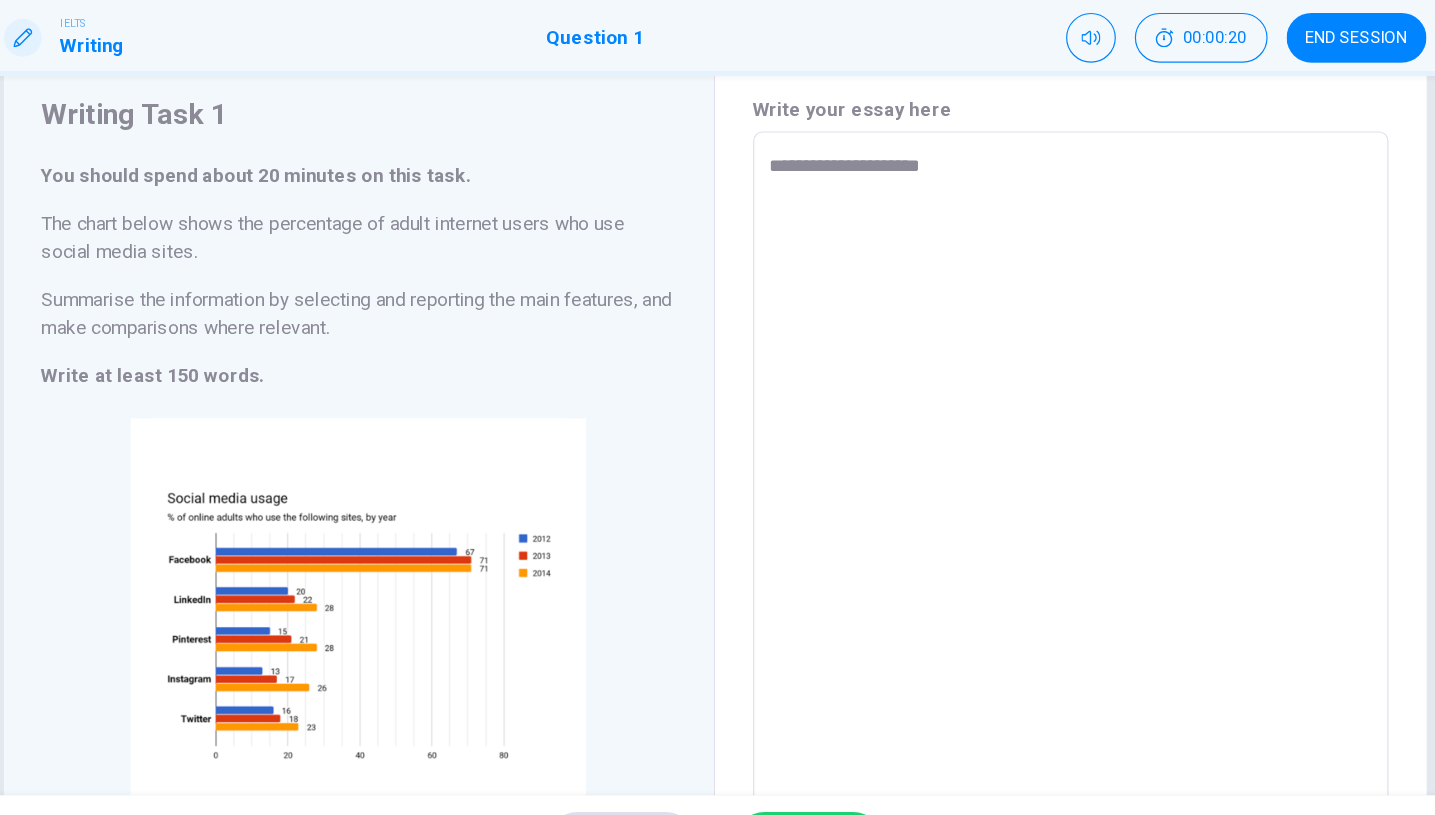 type on "**********" 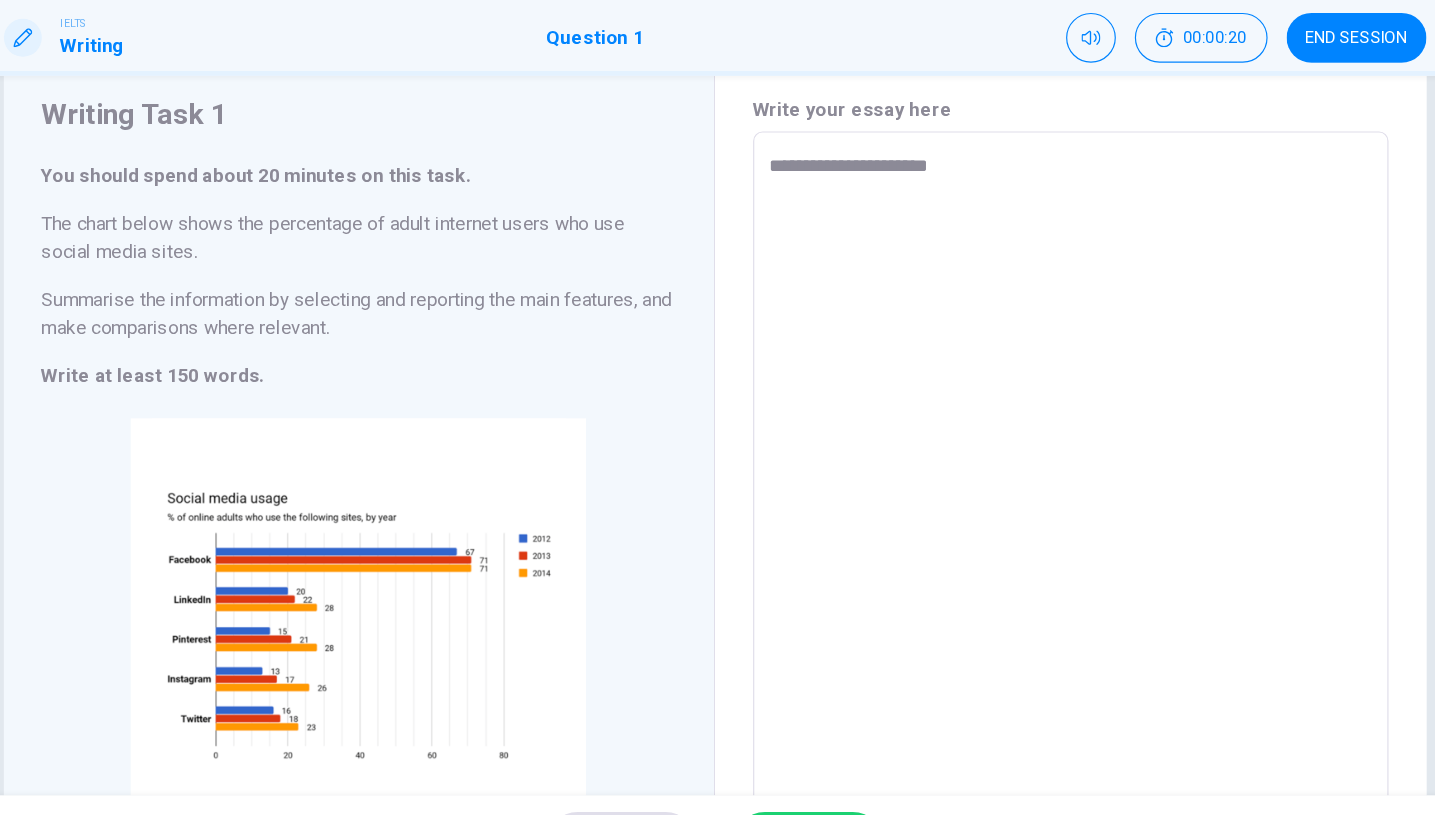 type on "*" 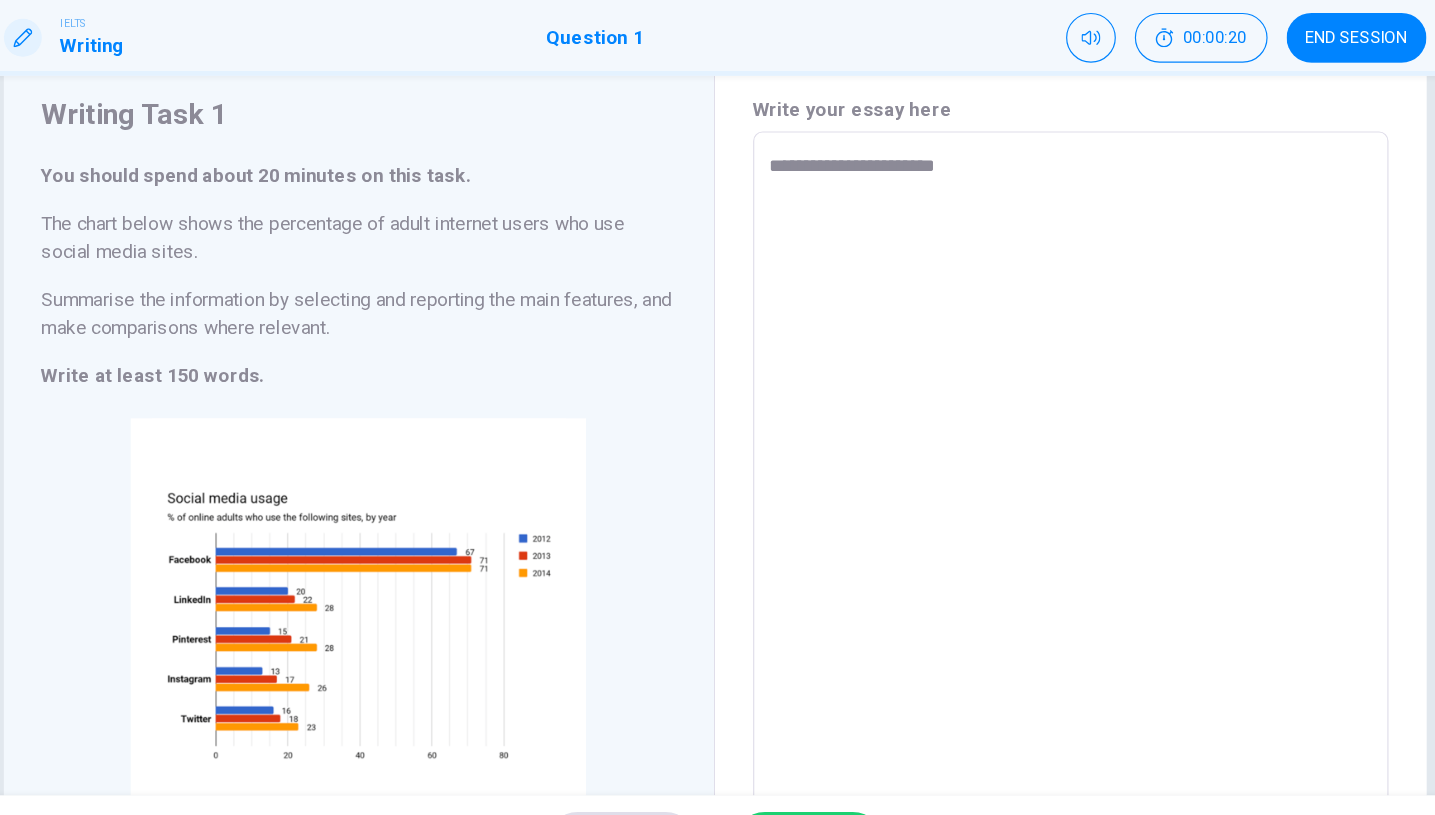 type on "*" 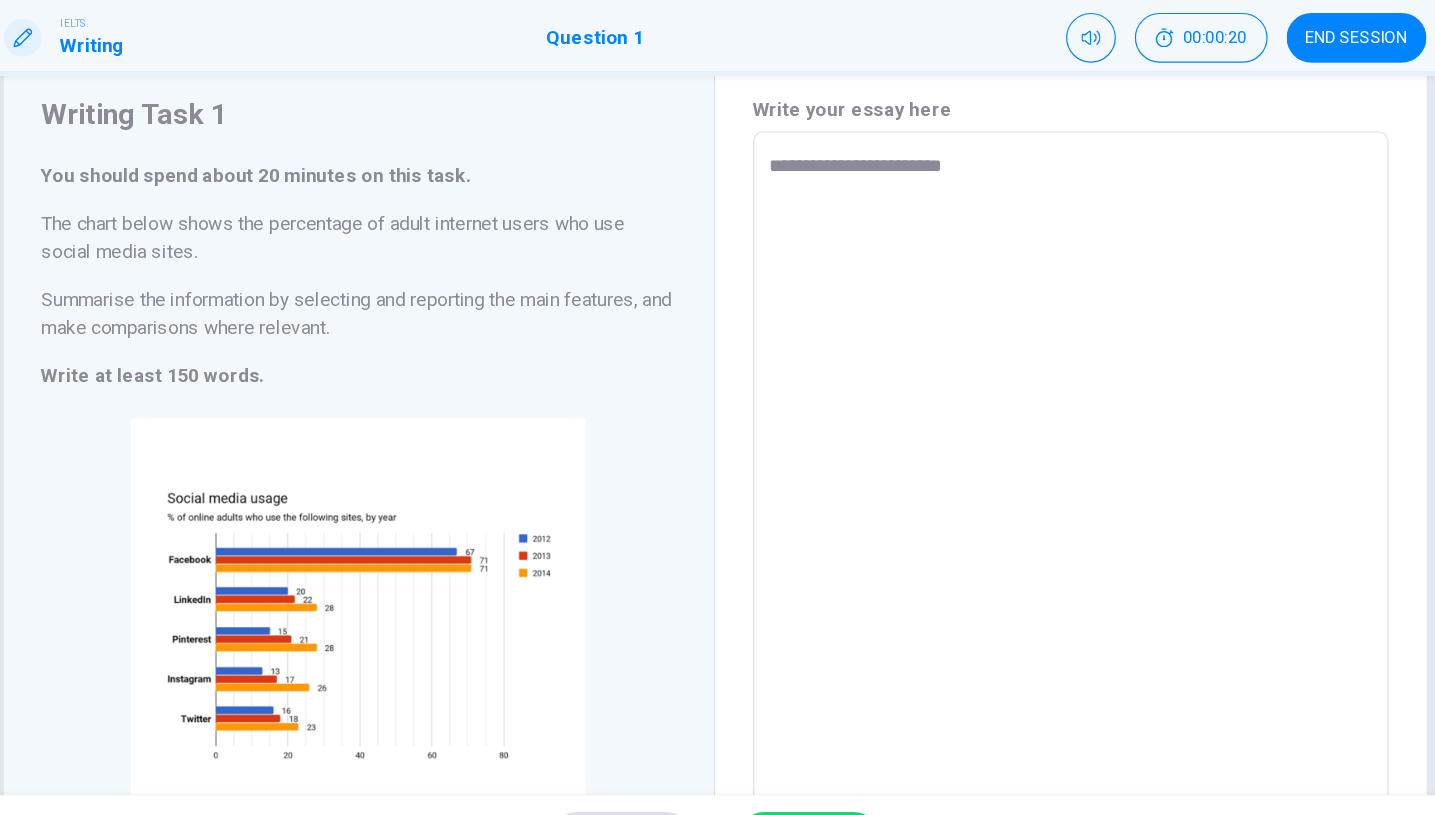 type on "*" 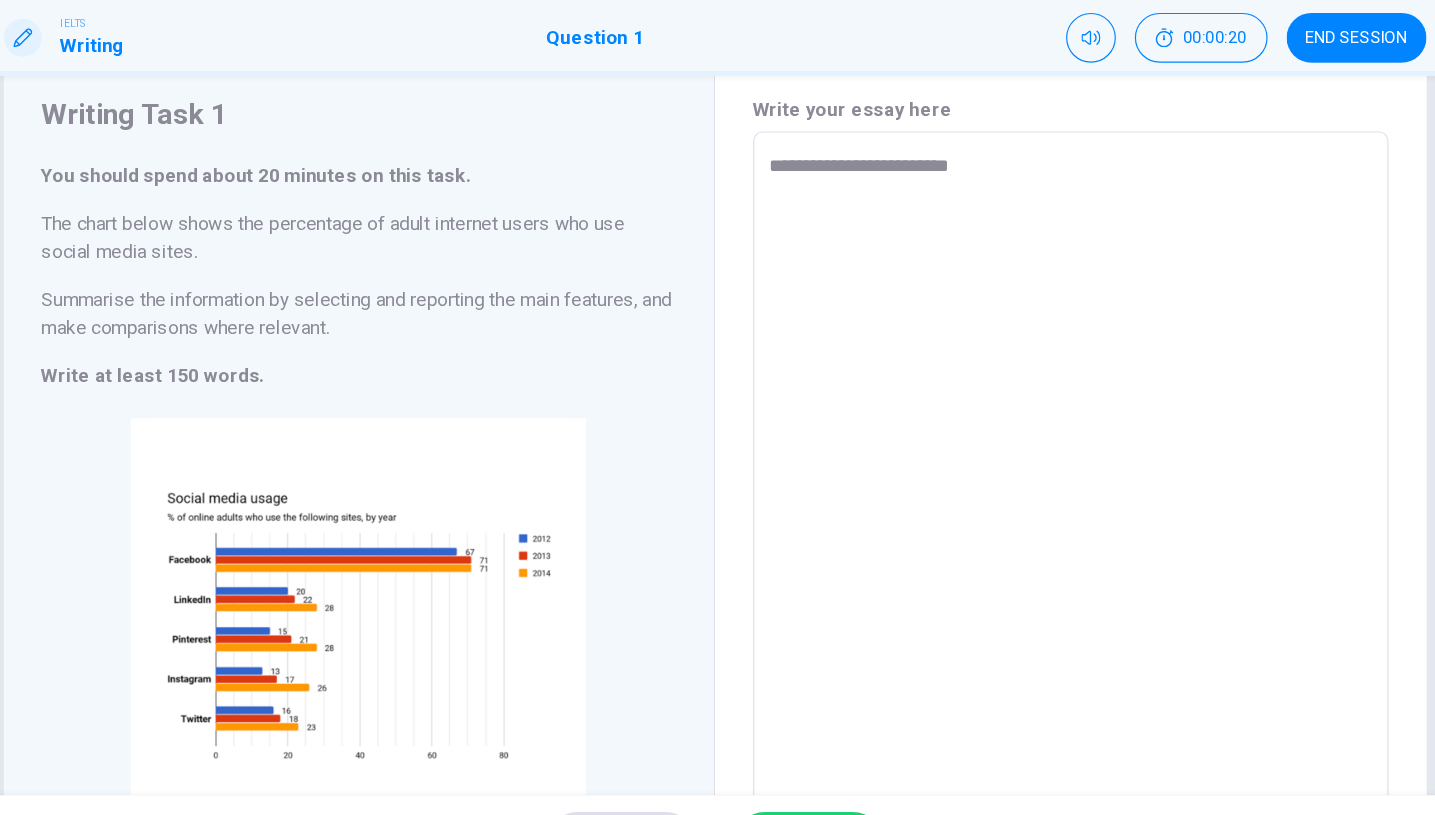 type on "*" 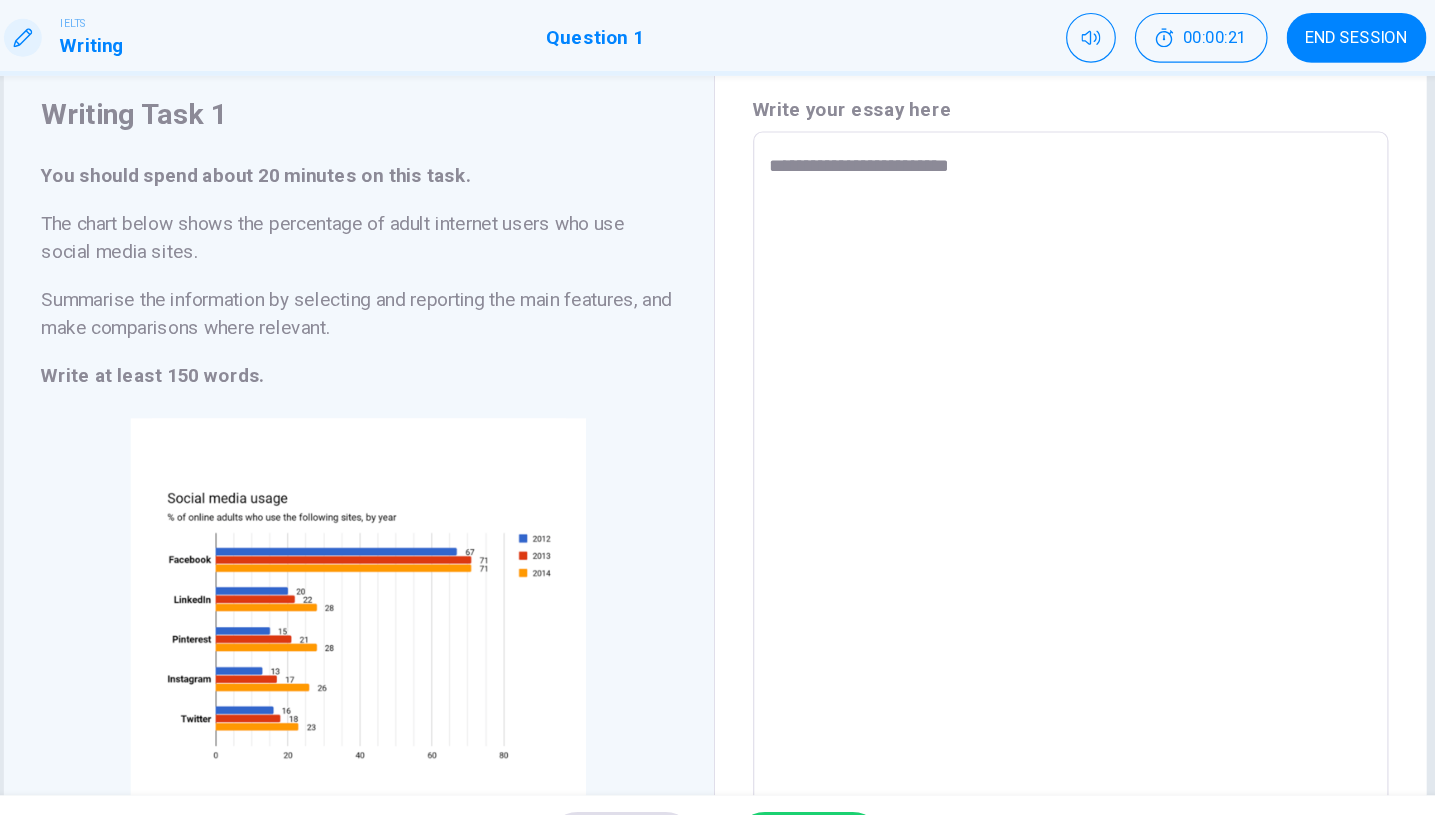 type on "**********" 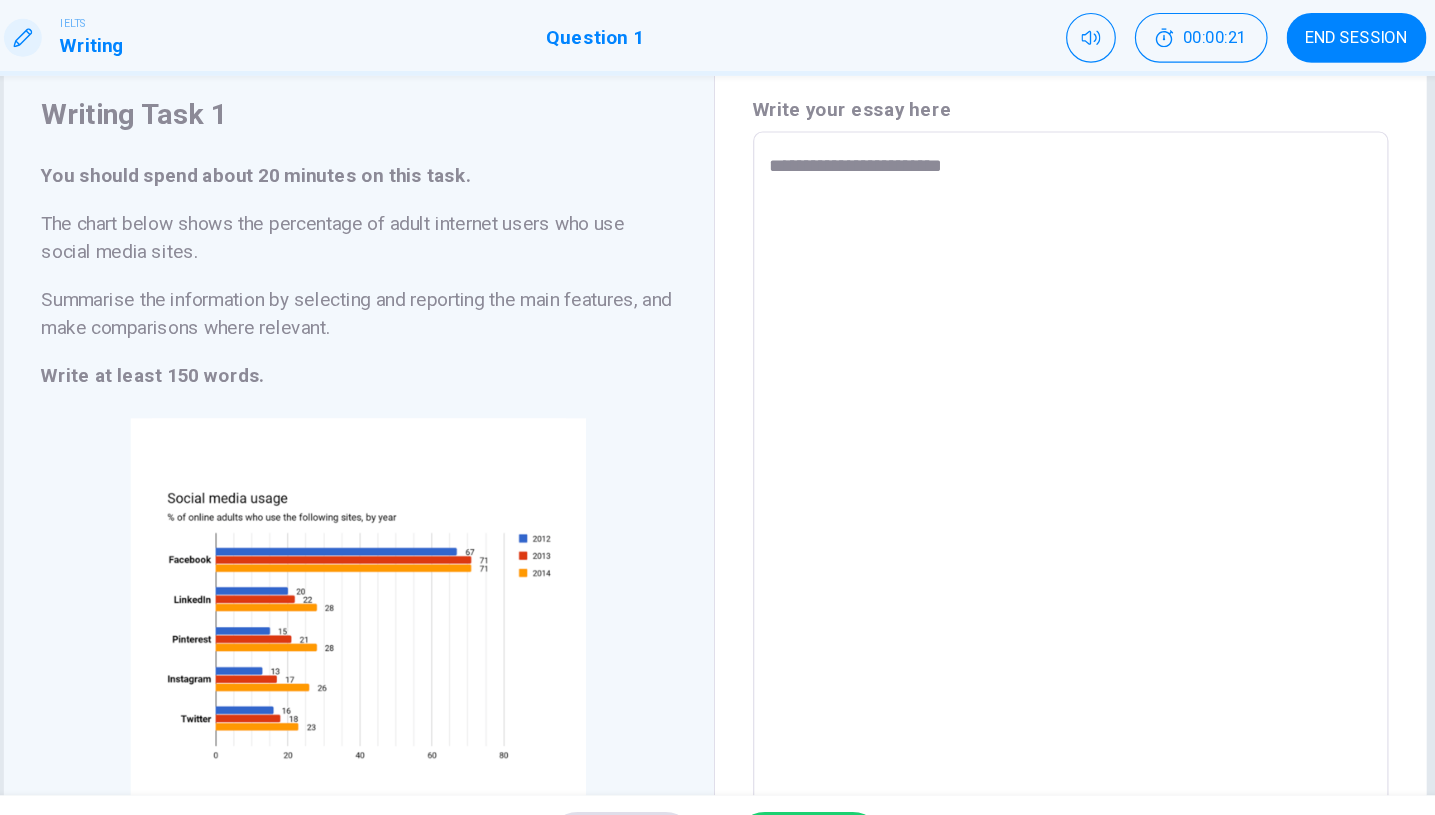 type on "*" 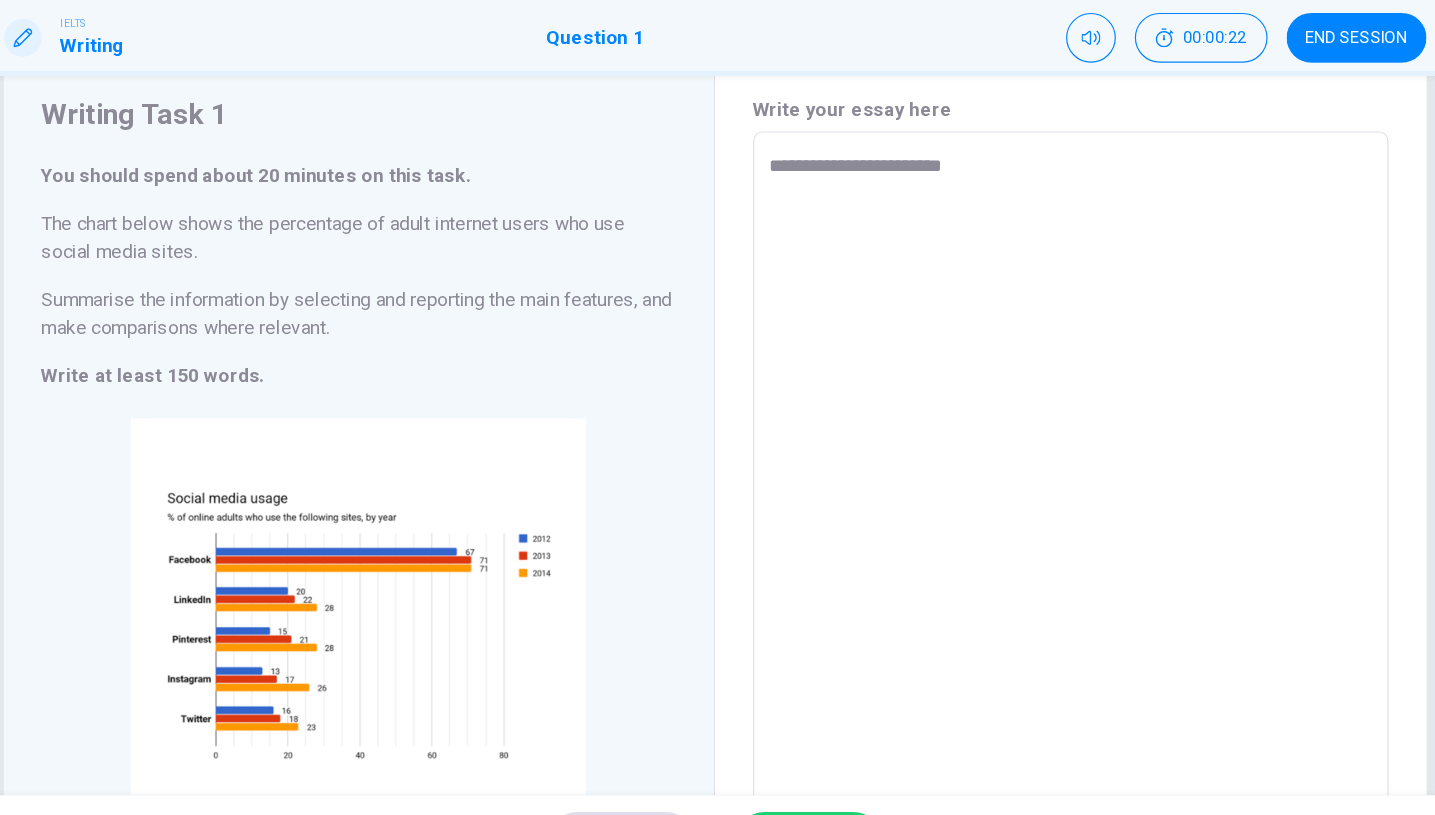 type on "**********" 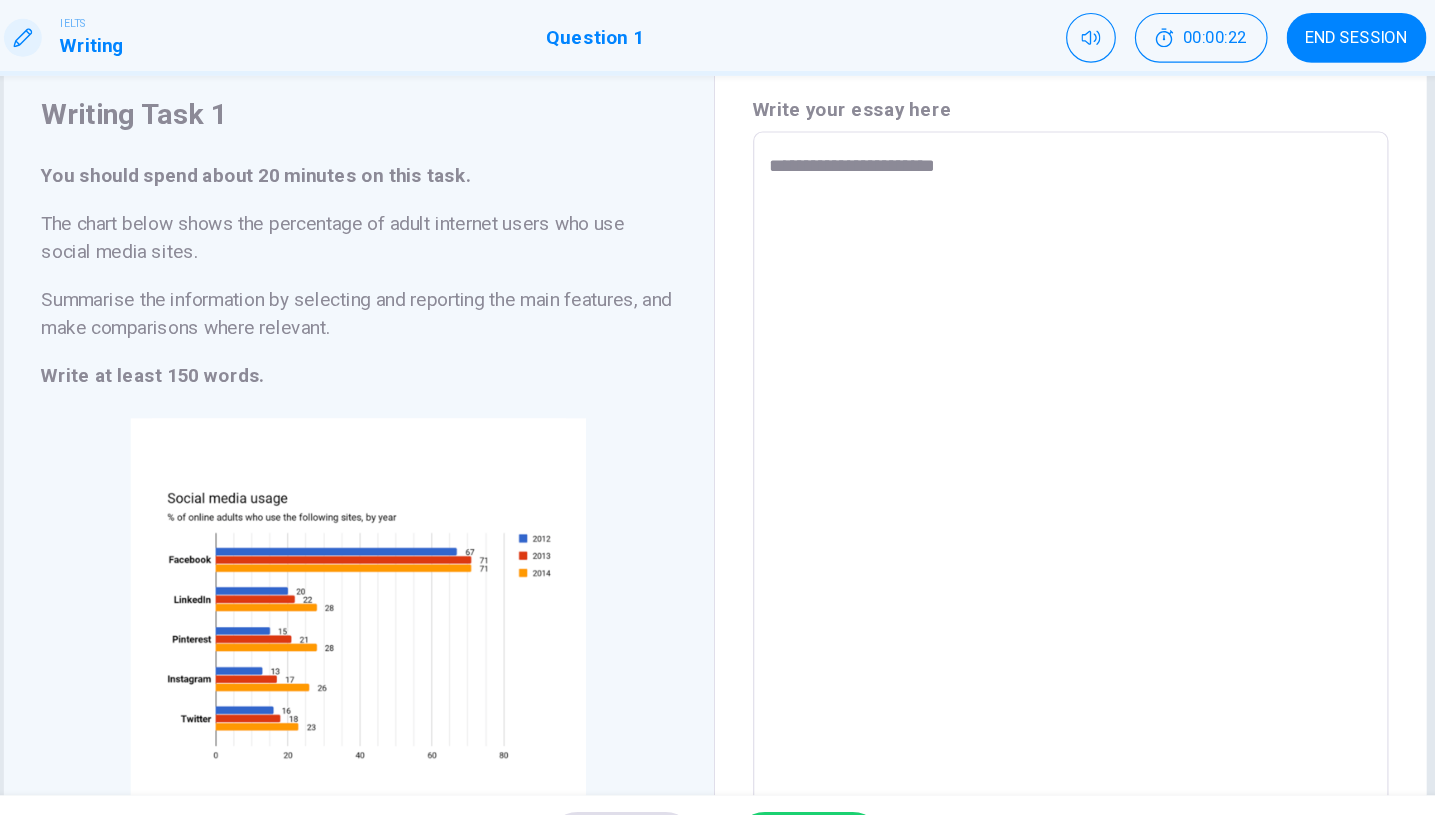 type on "*" 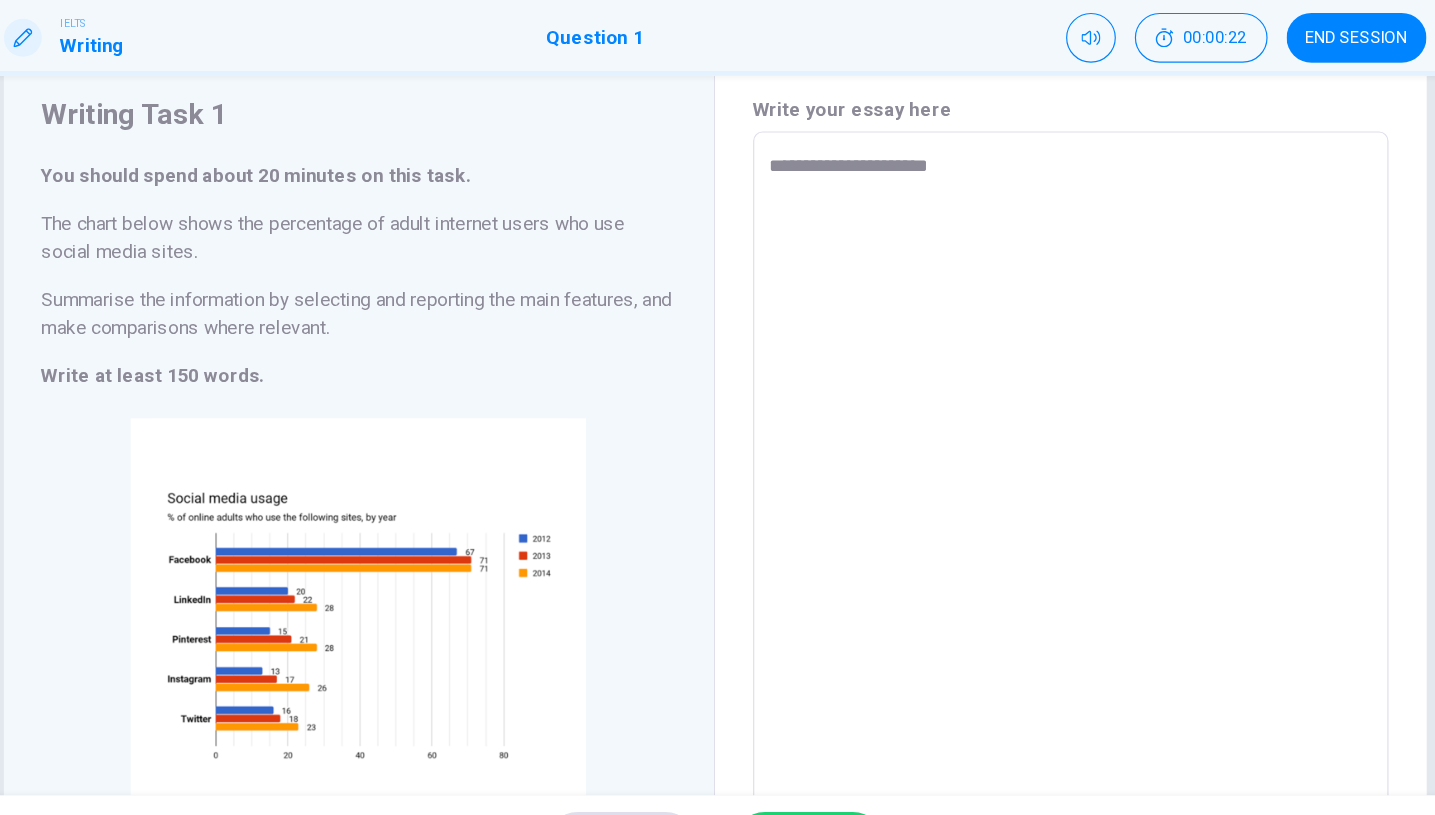 type on "*" 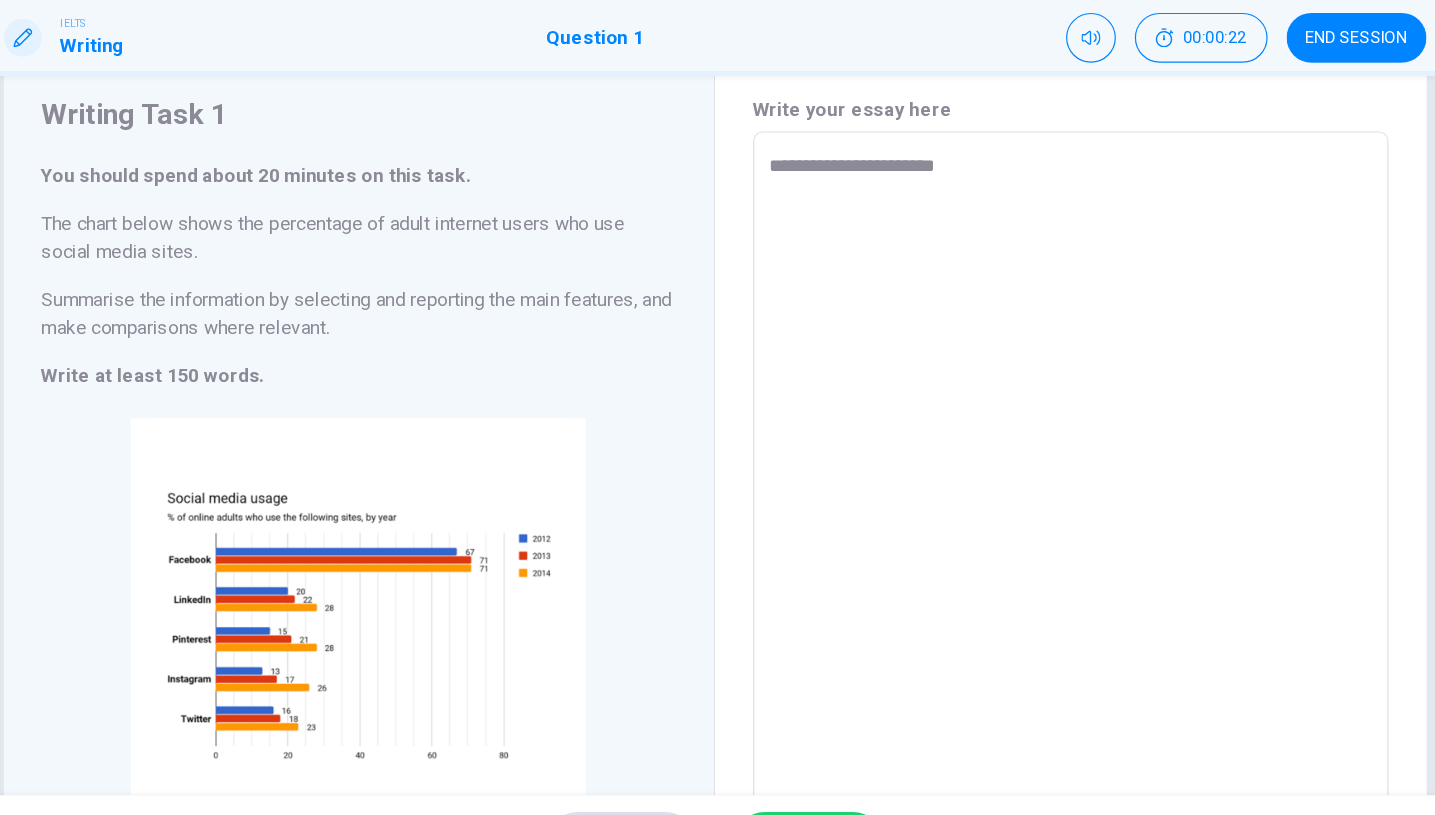 type on "*" 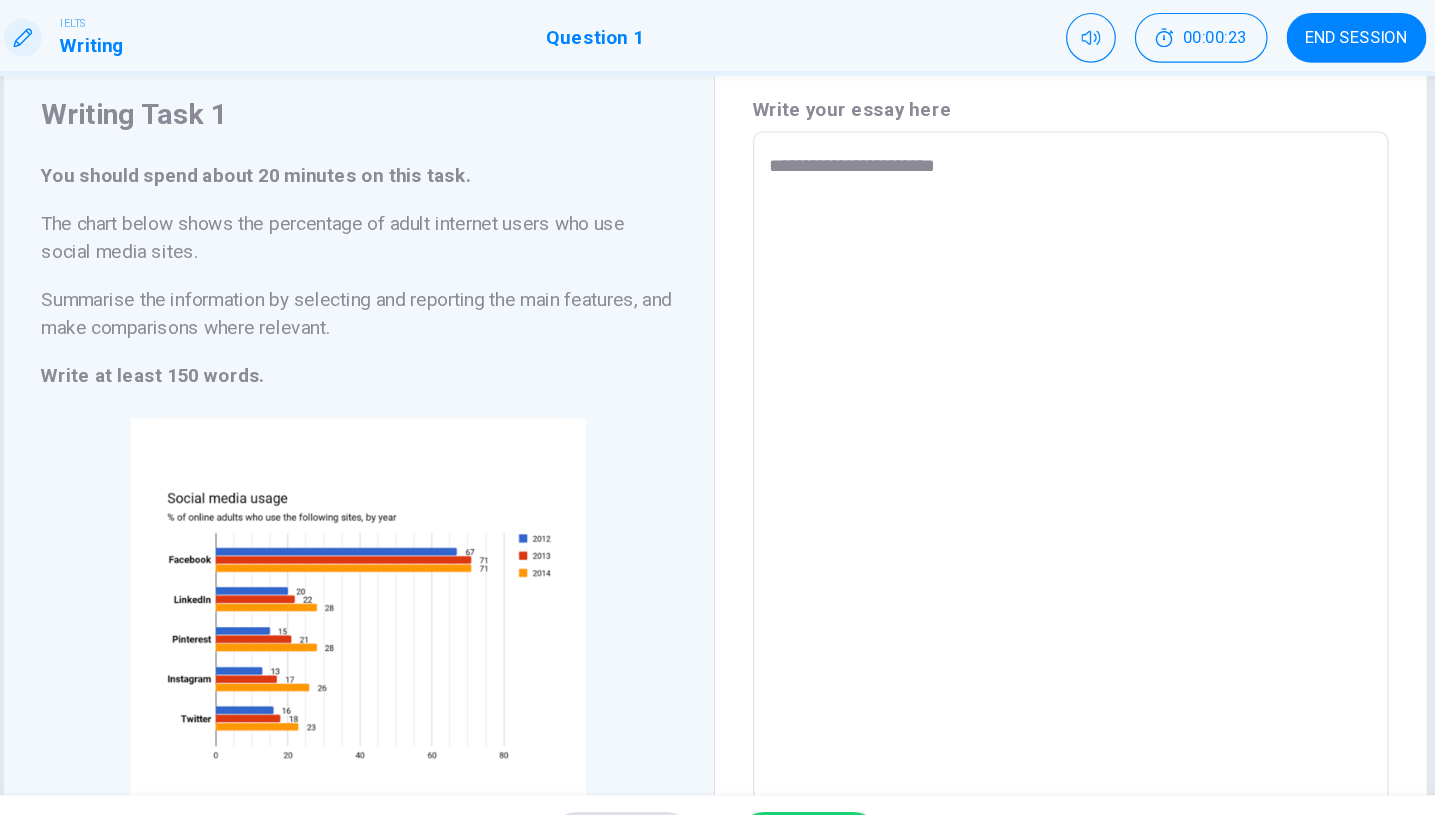 type on "**********" 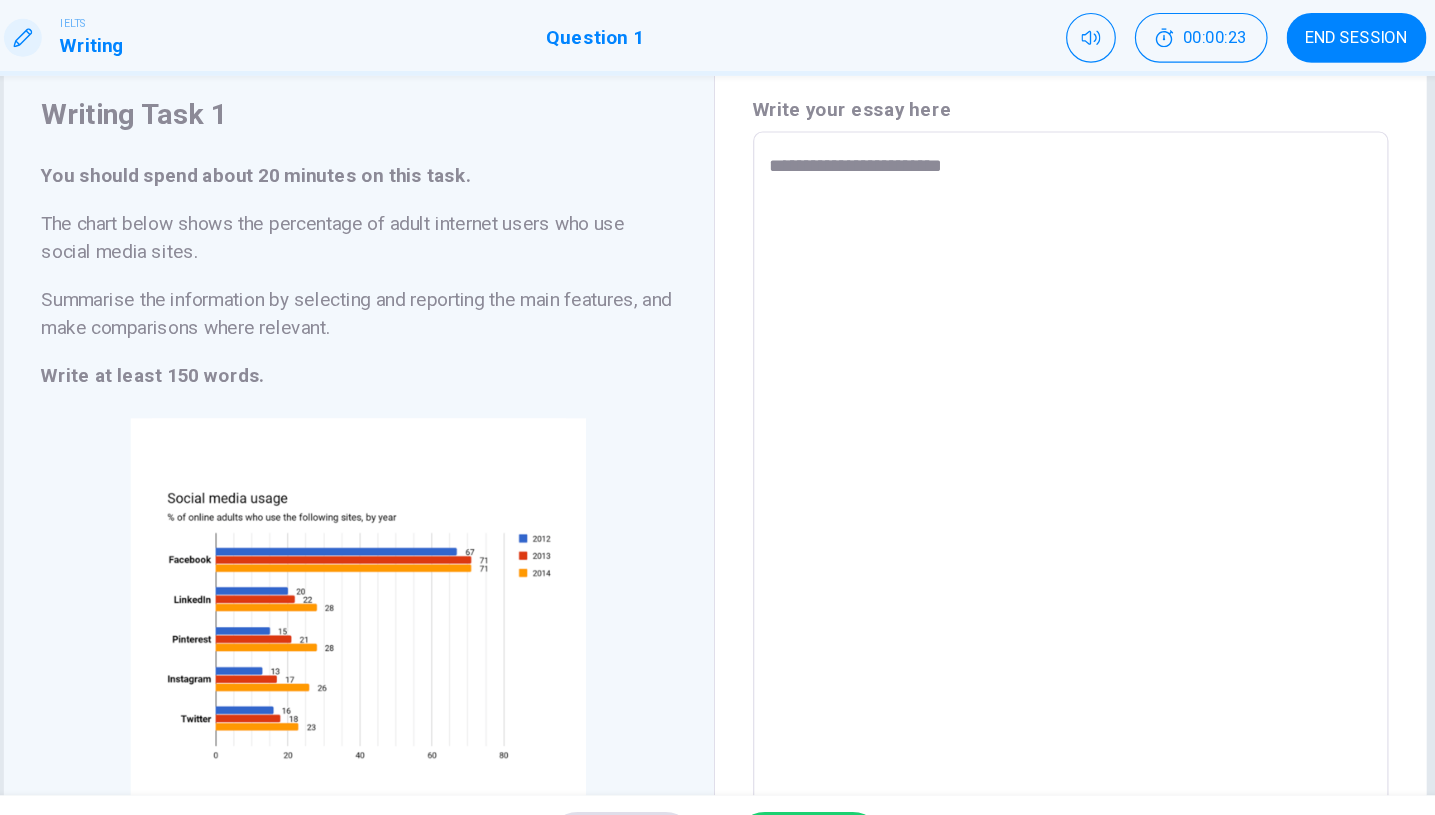 type on "*" 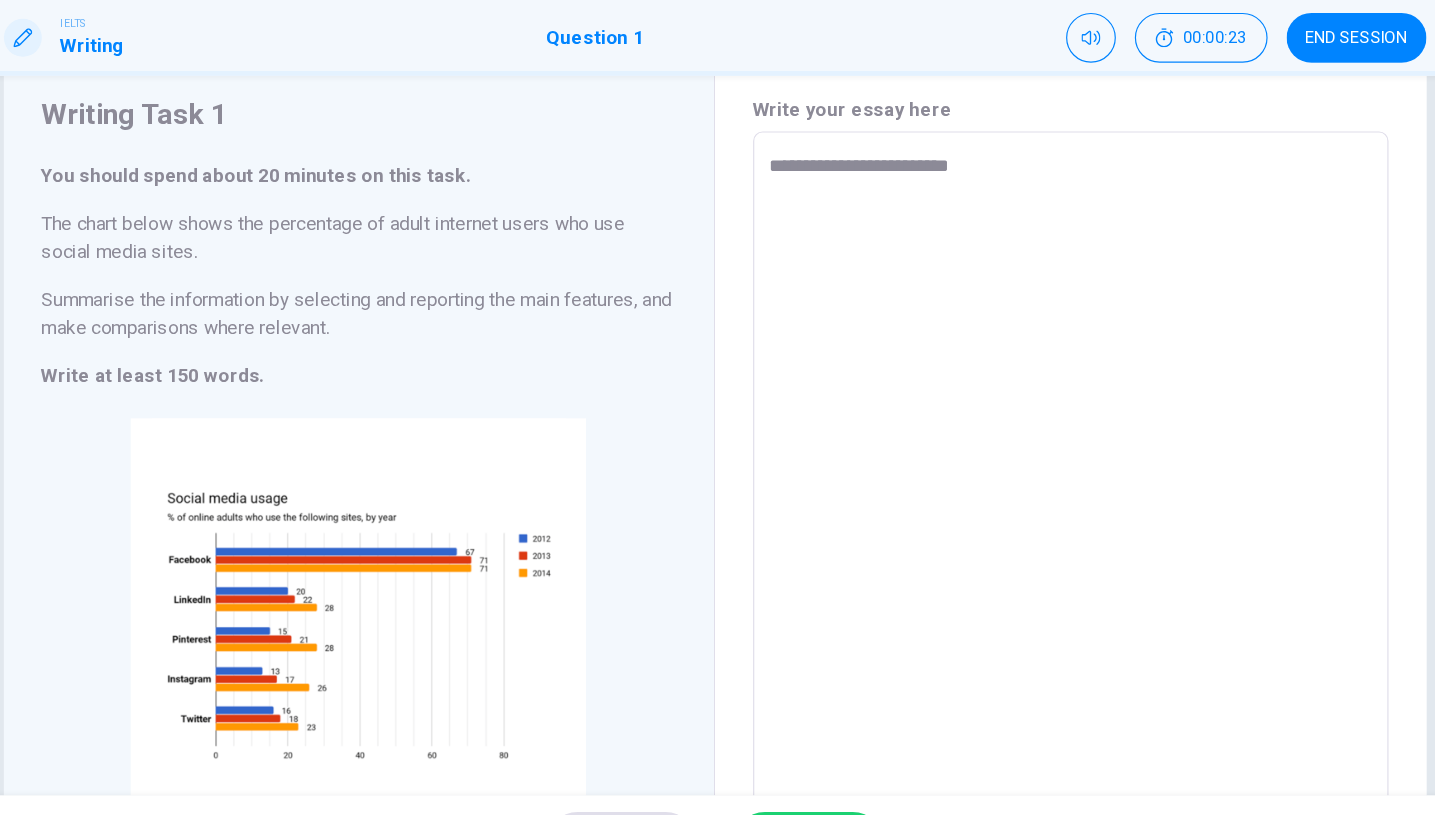 type on "*" 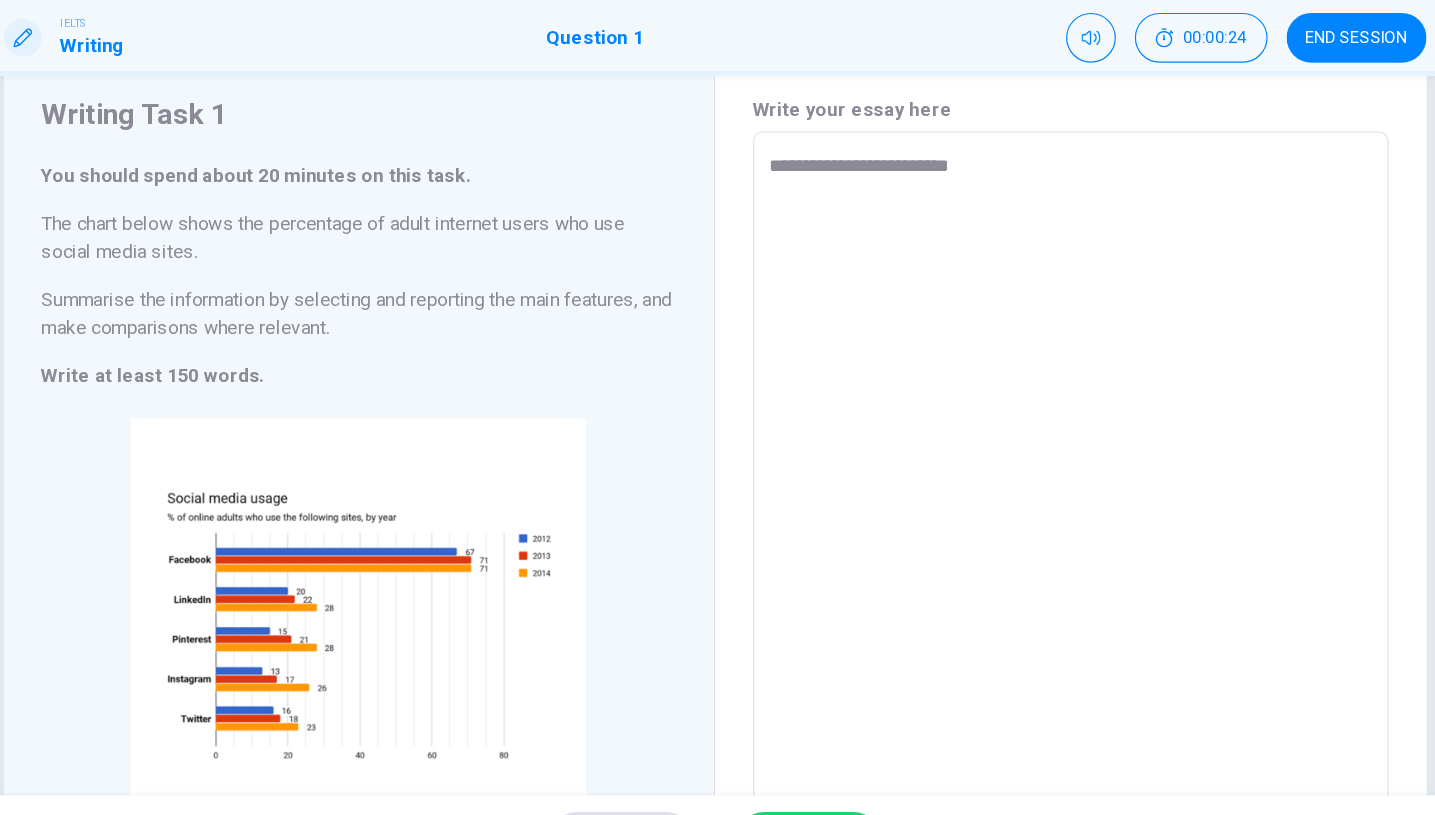 type on "**********" 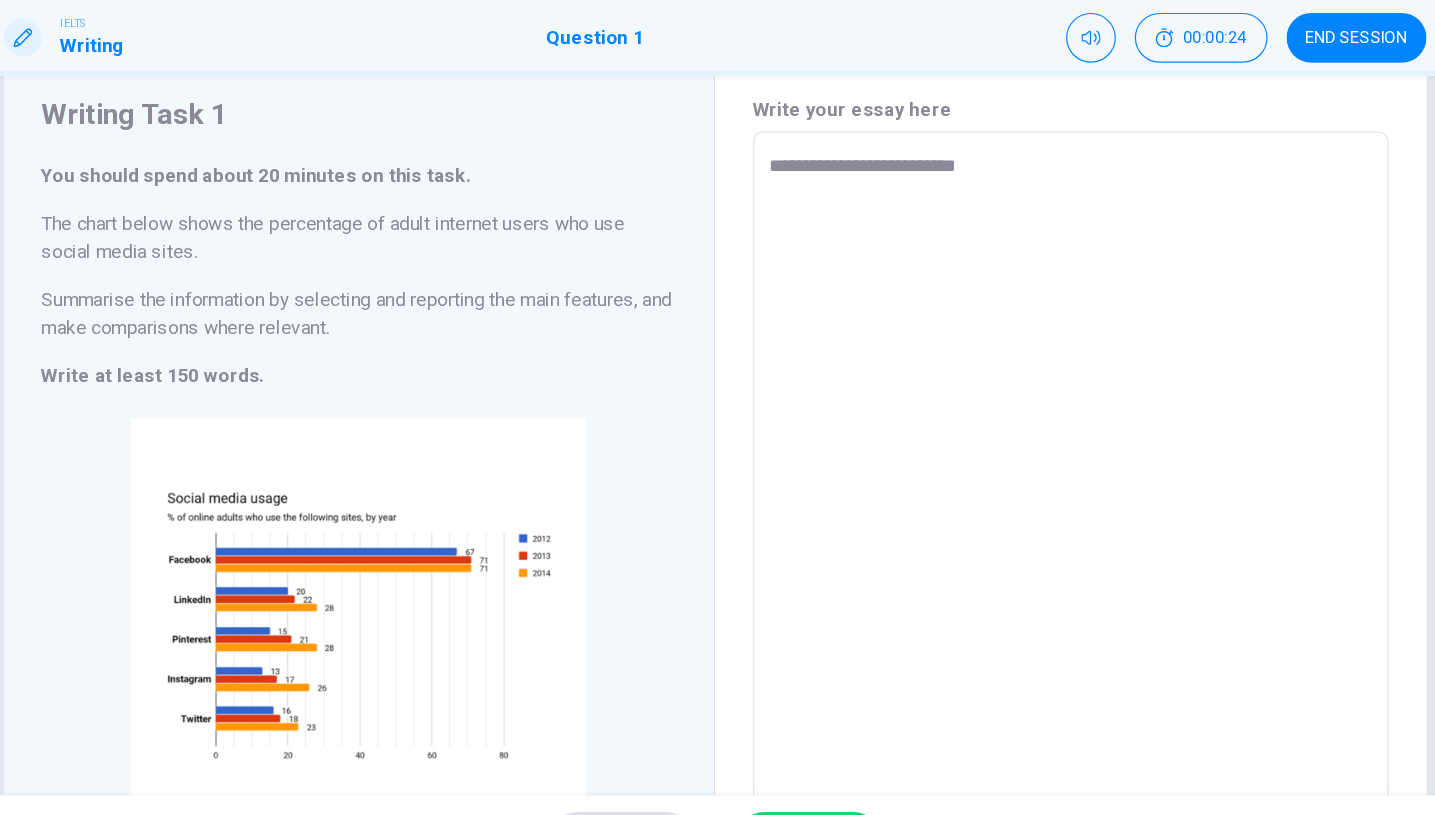 type on "*" 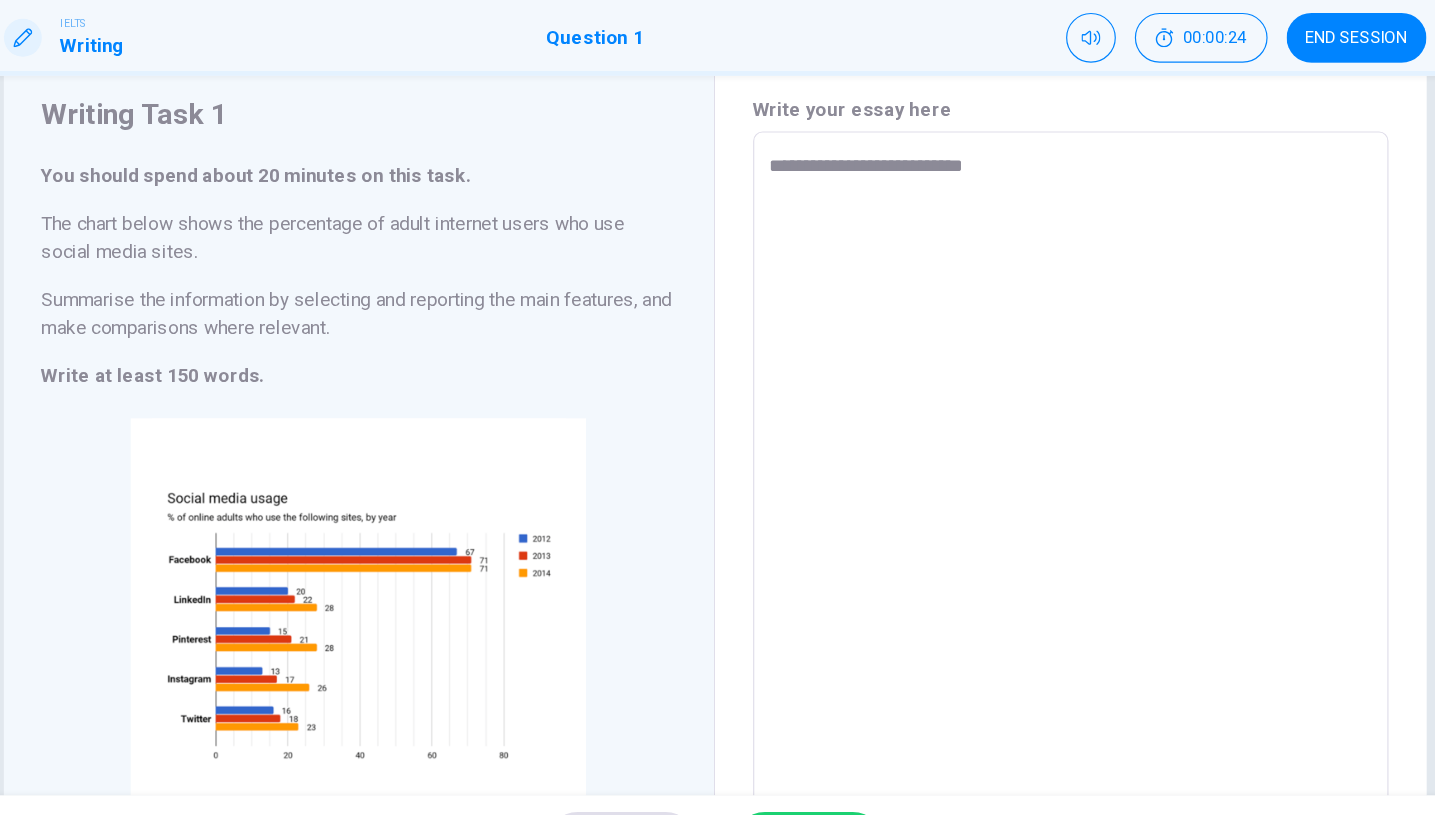 type on "*" 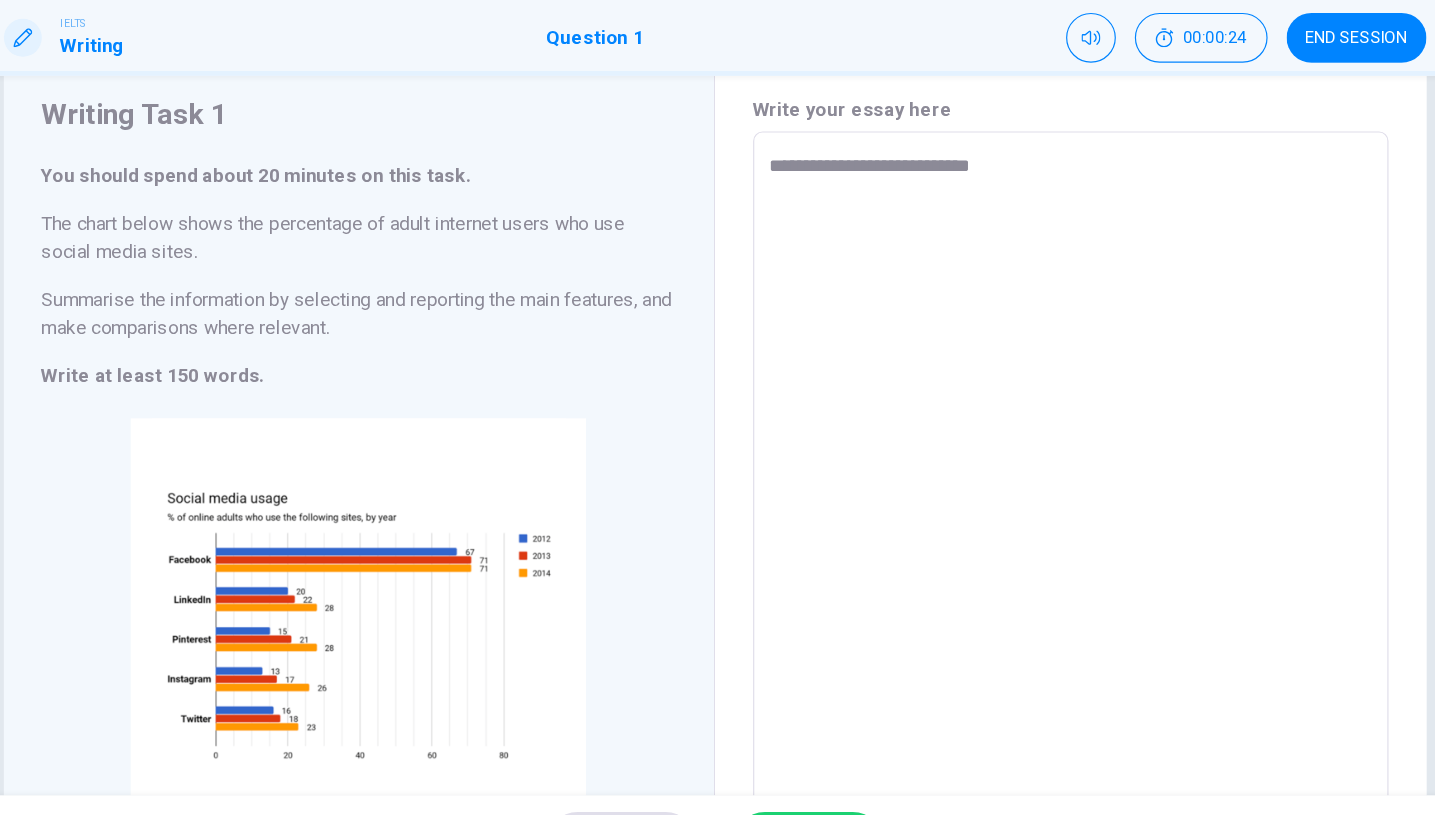 type on "*" 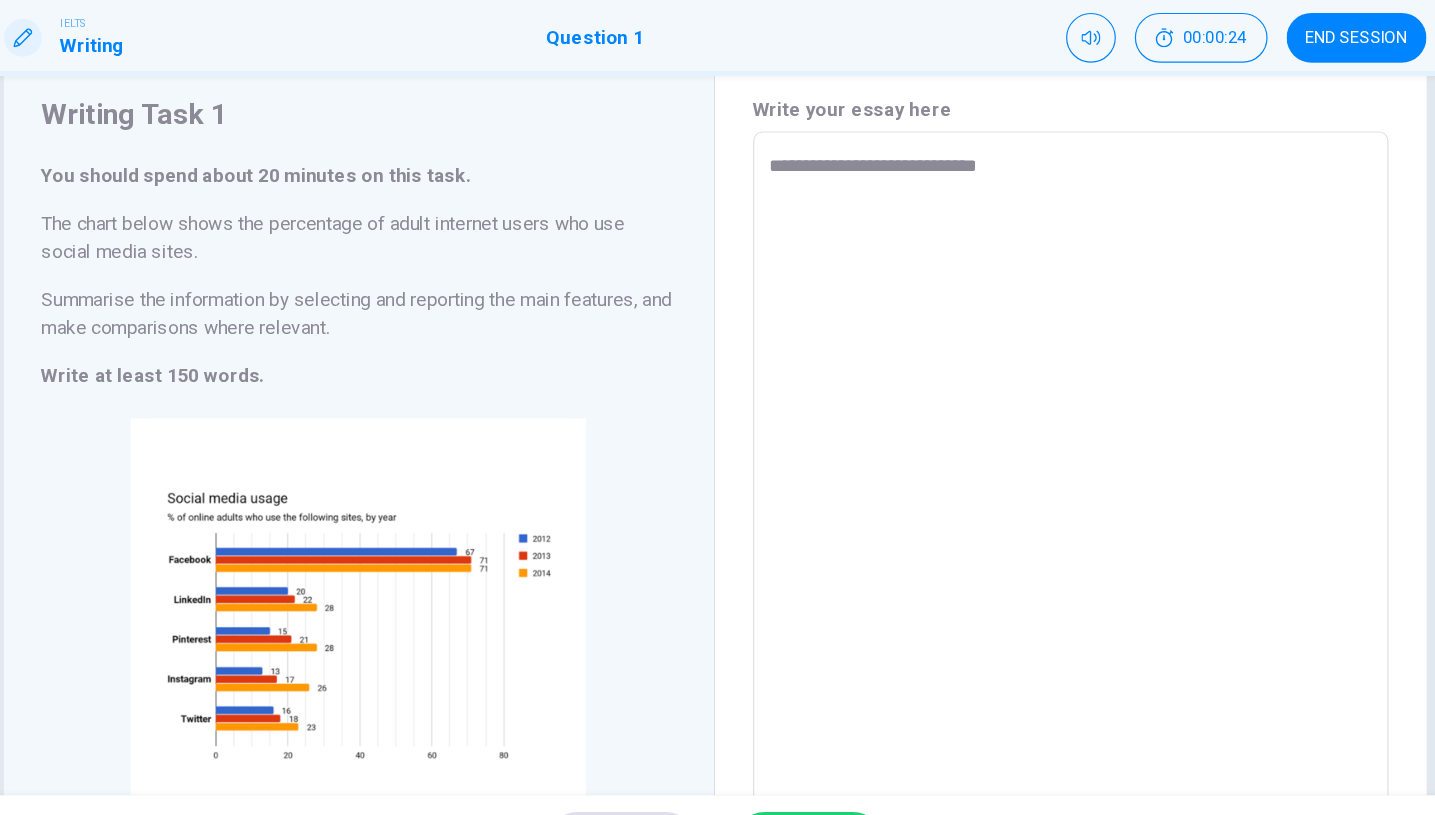 type on "*" 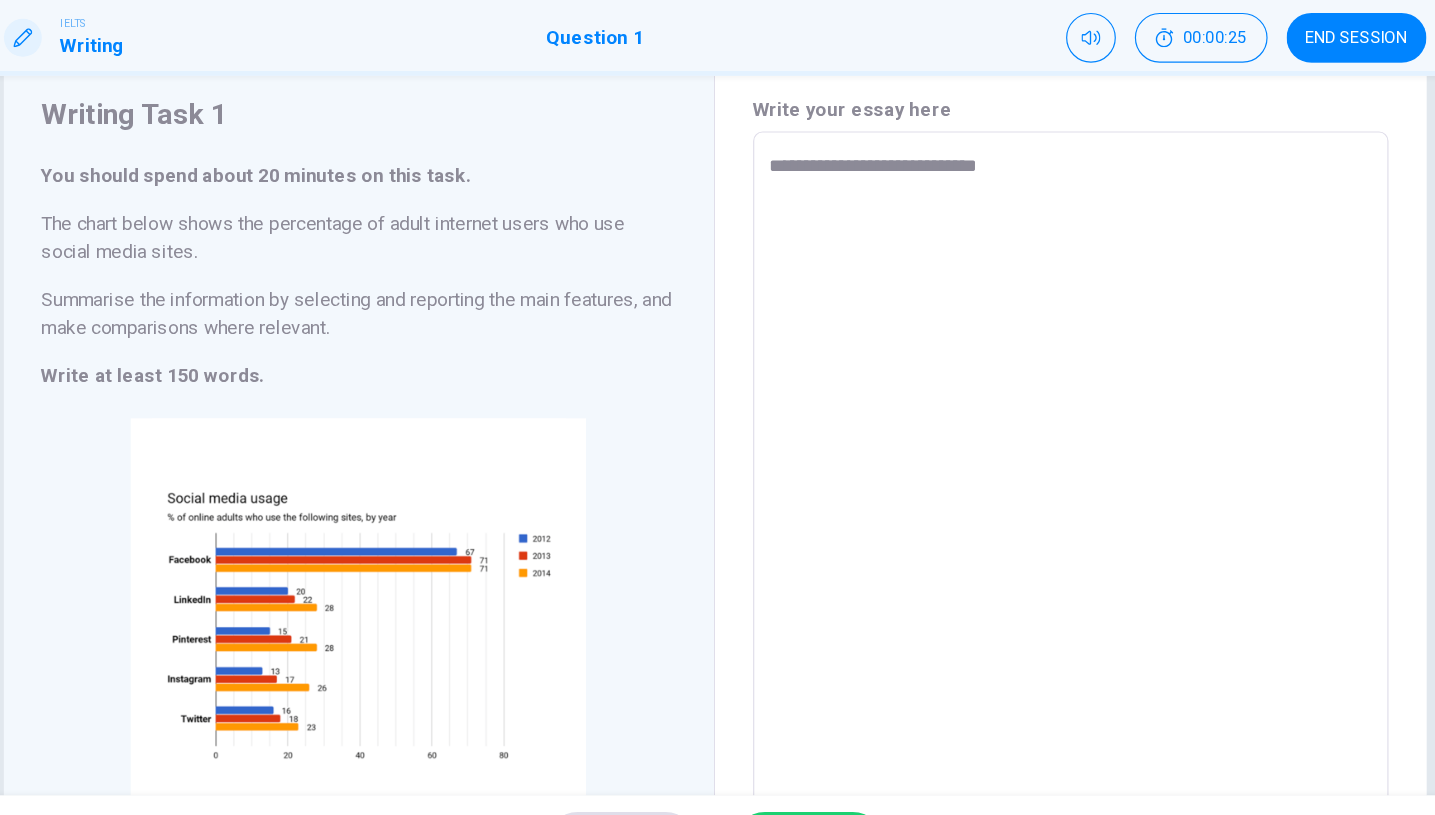 type on "**********" 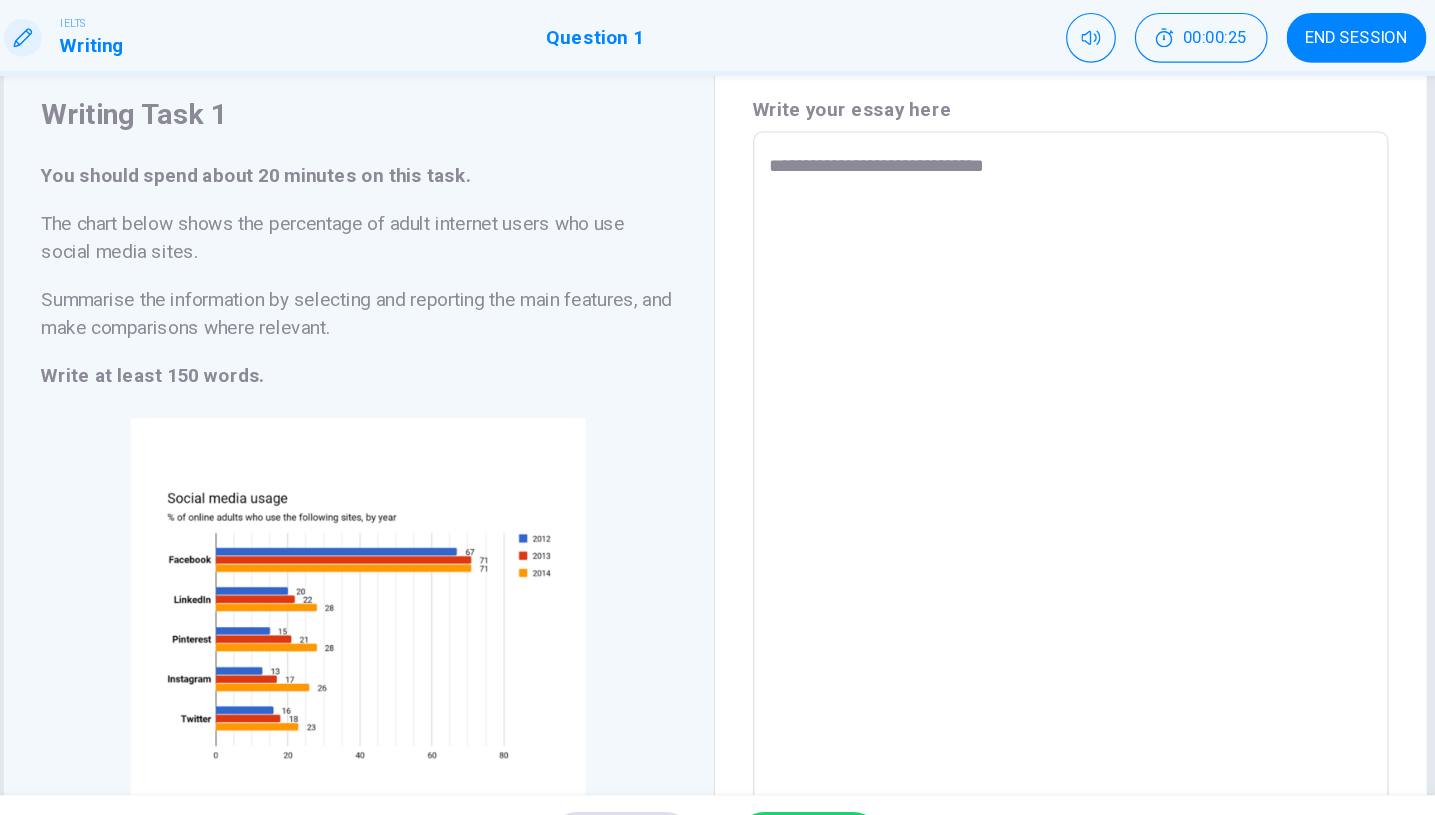 type on "*" 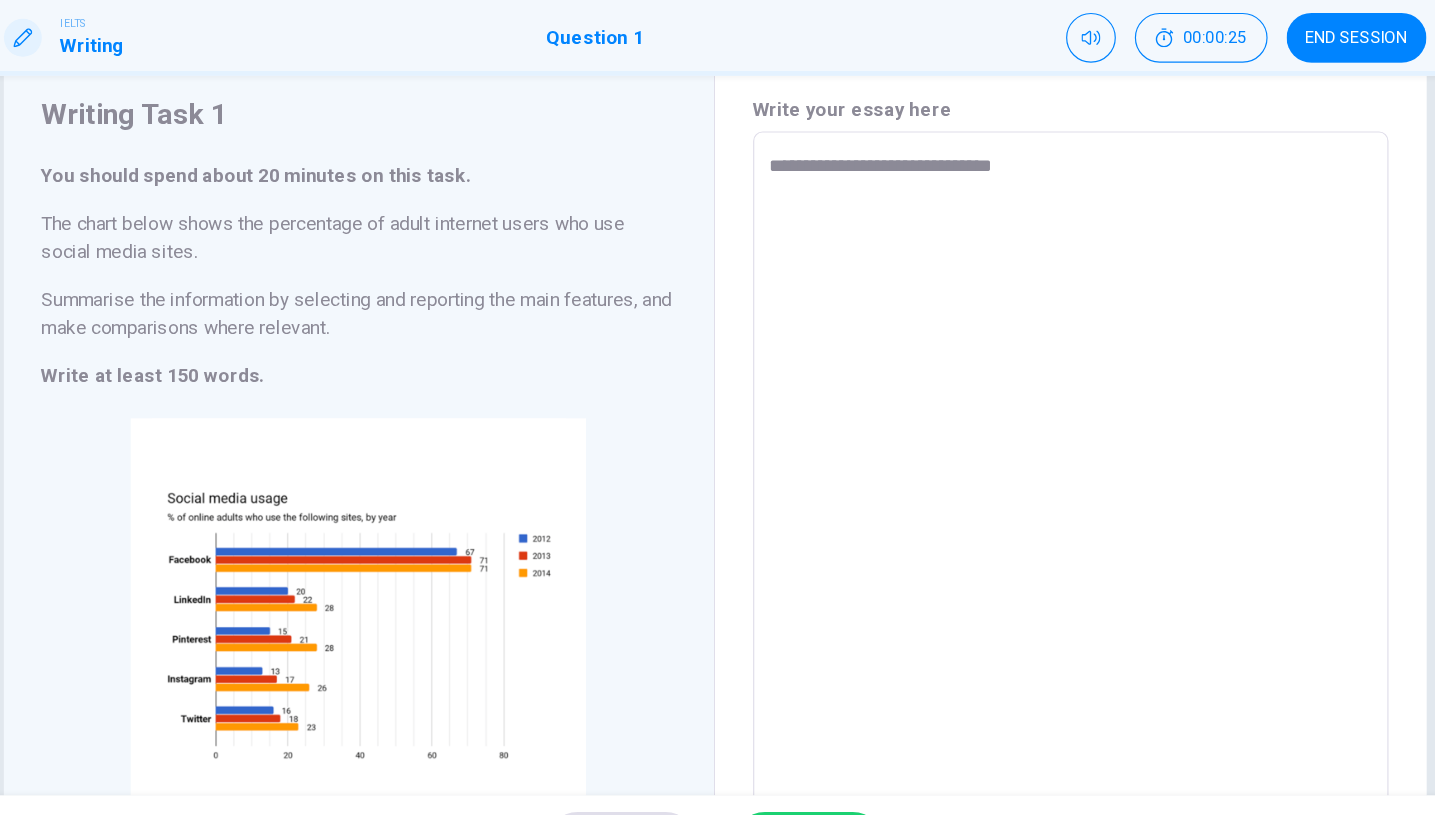 type on "*" 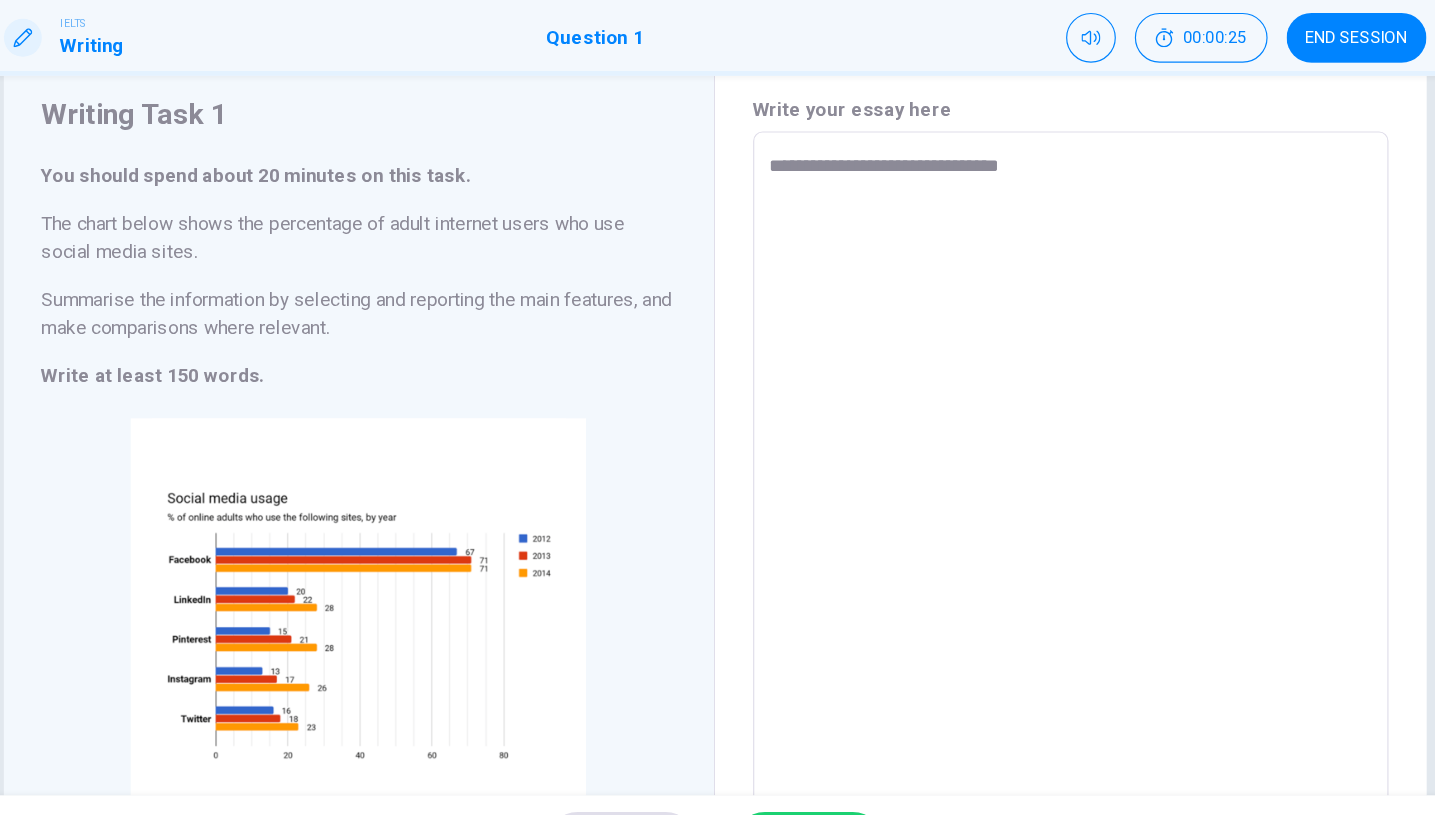 type on "*" 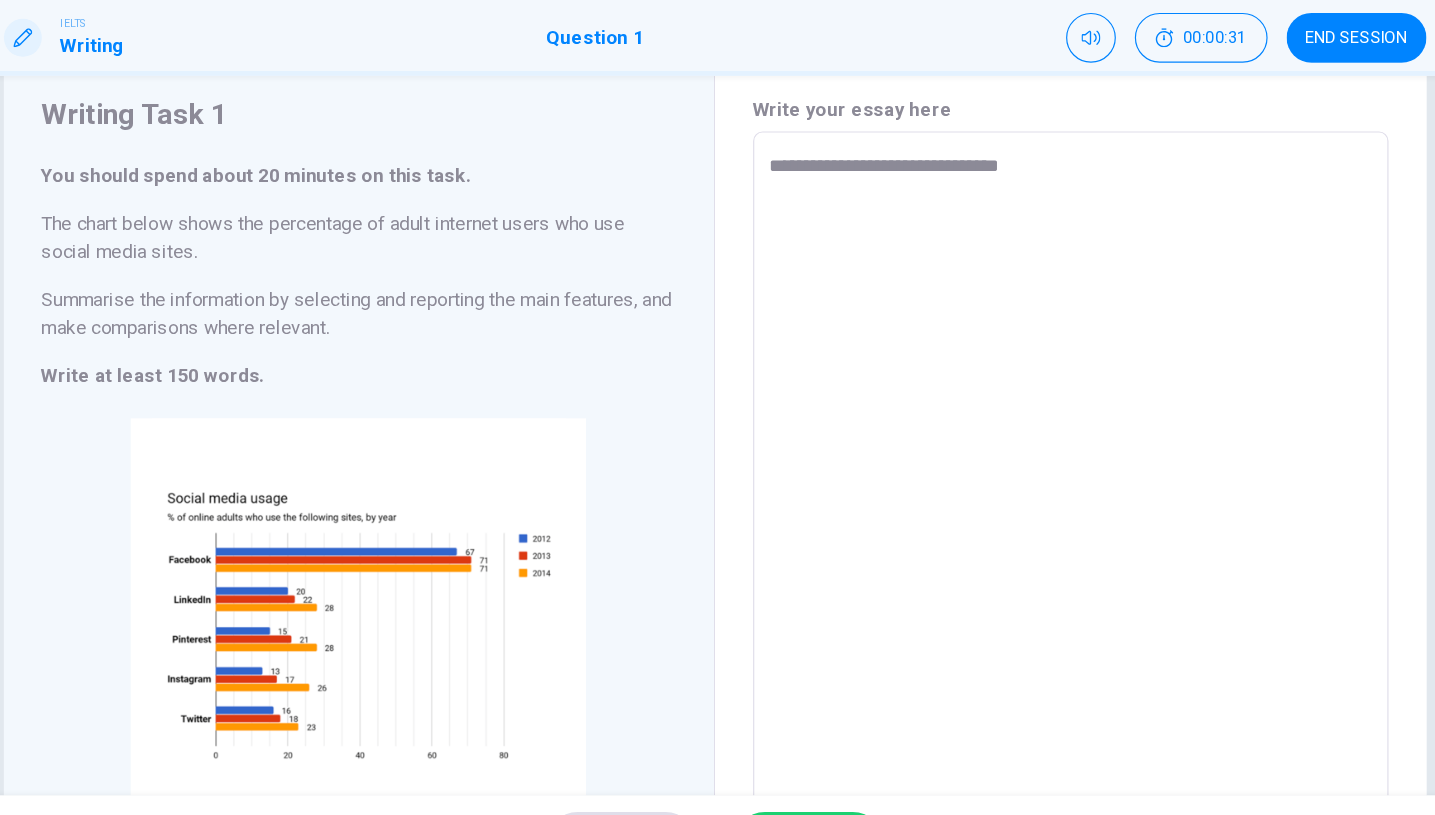 type on "**********" 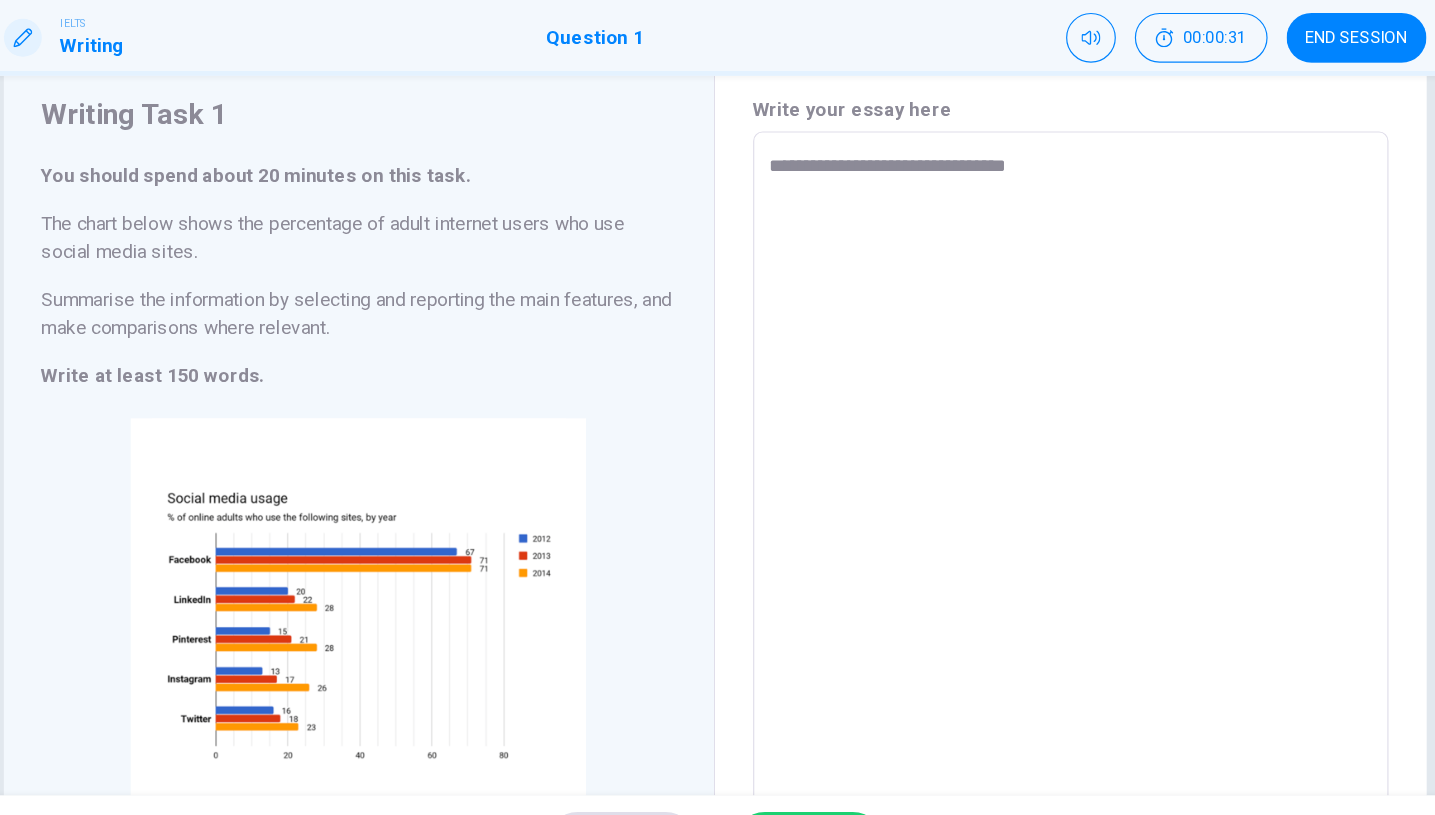 type on "*" 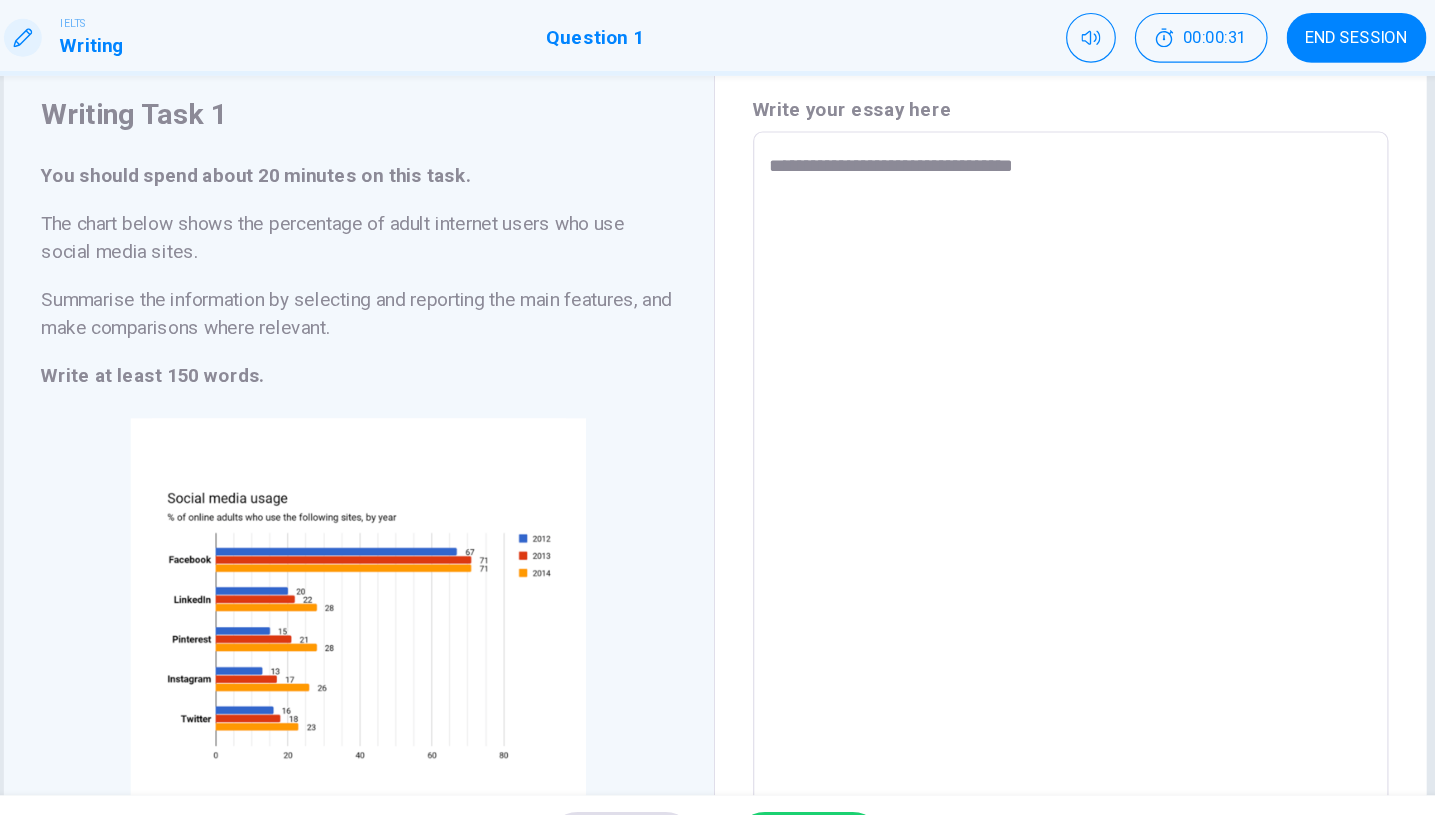 type on "*" 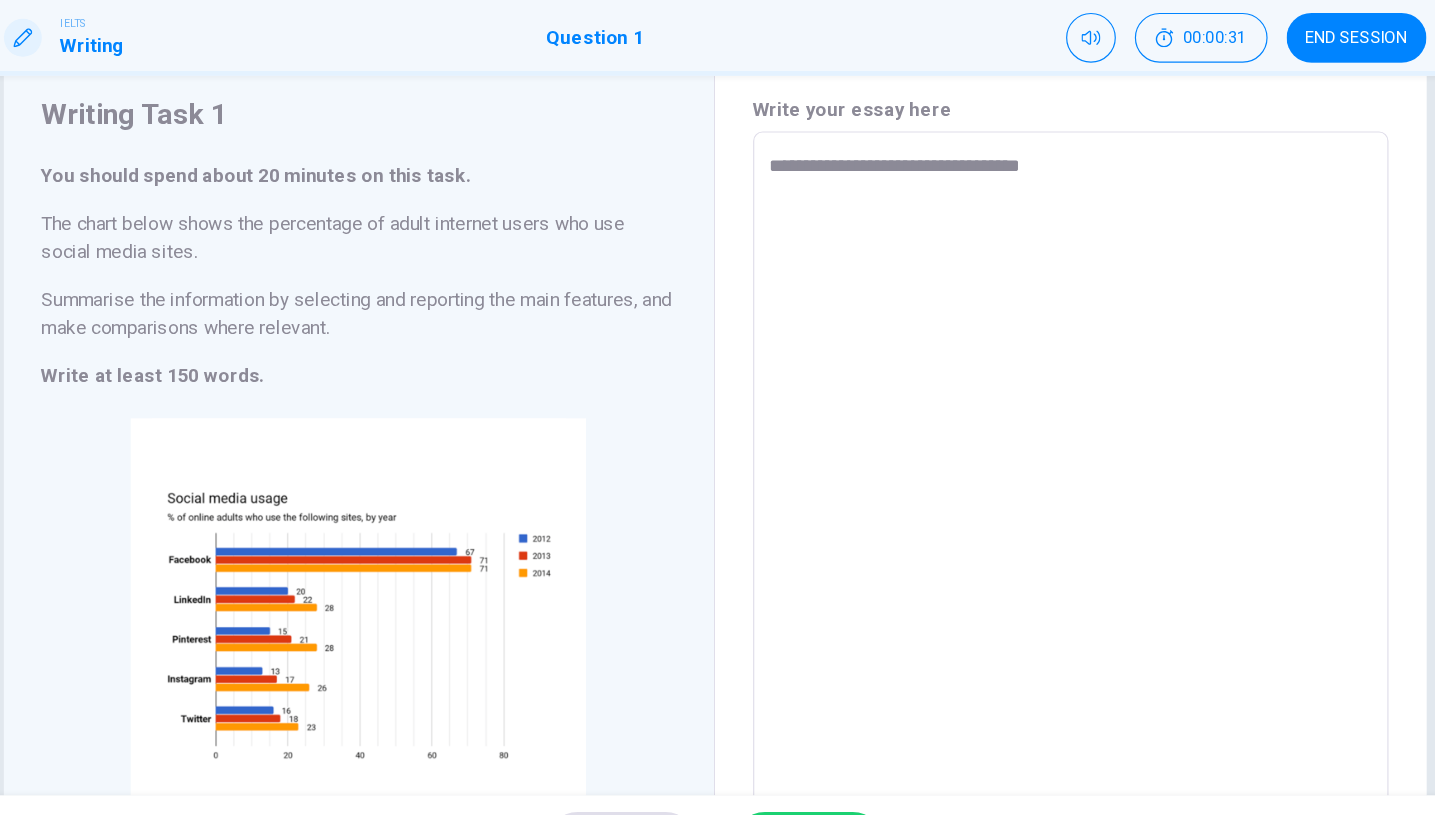 type on "*" 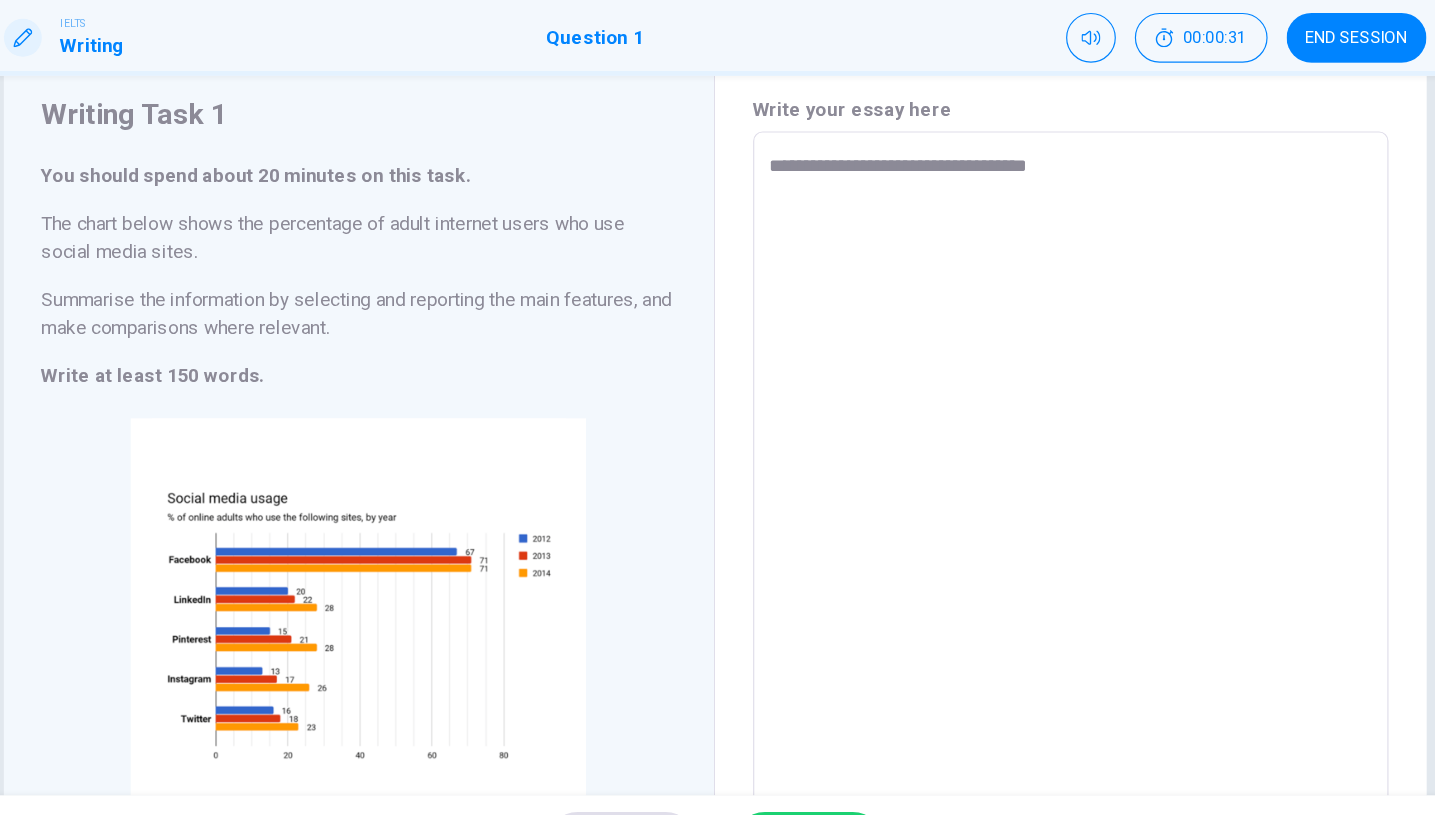 type on "*" 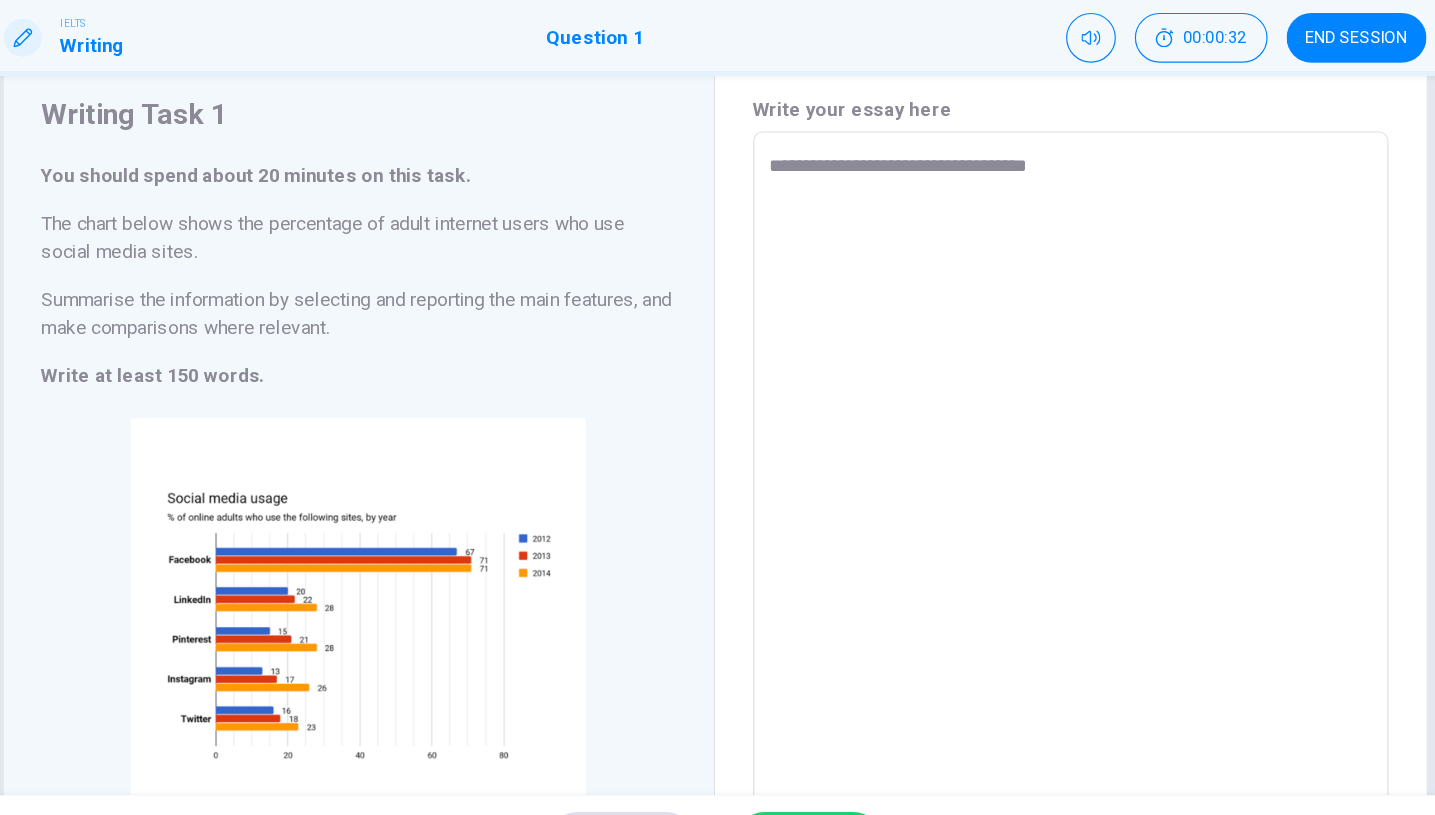 type on "**********" 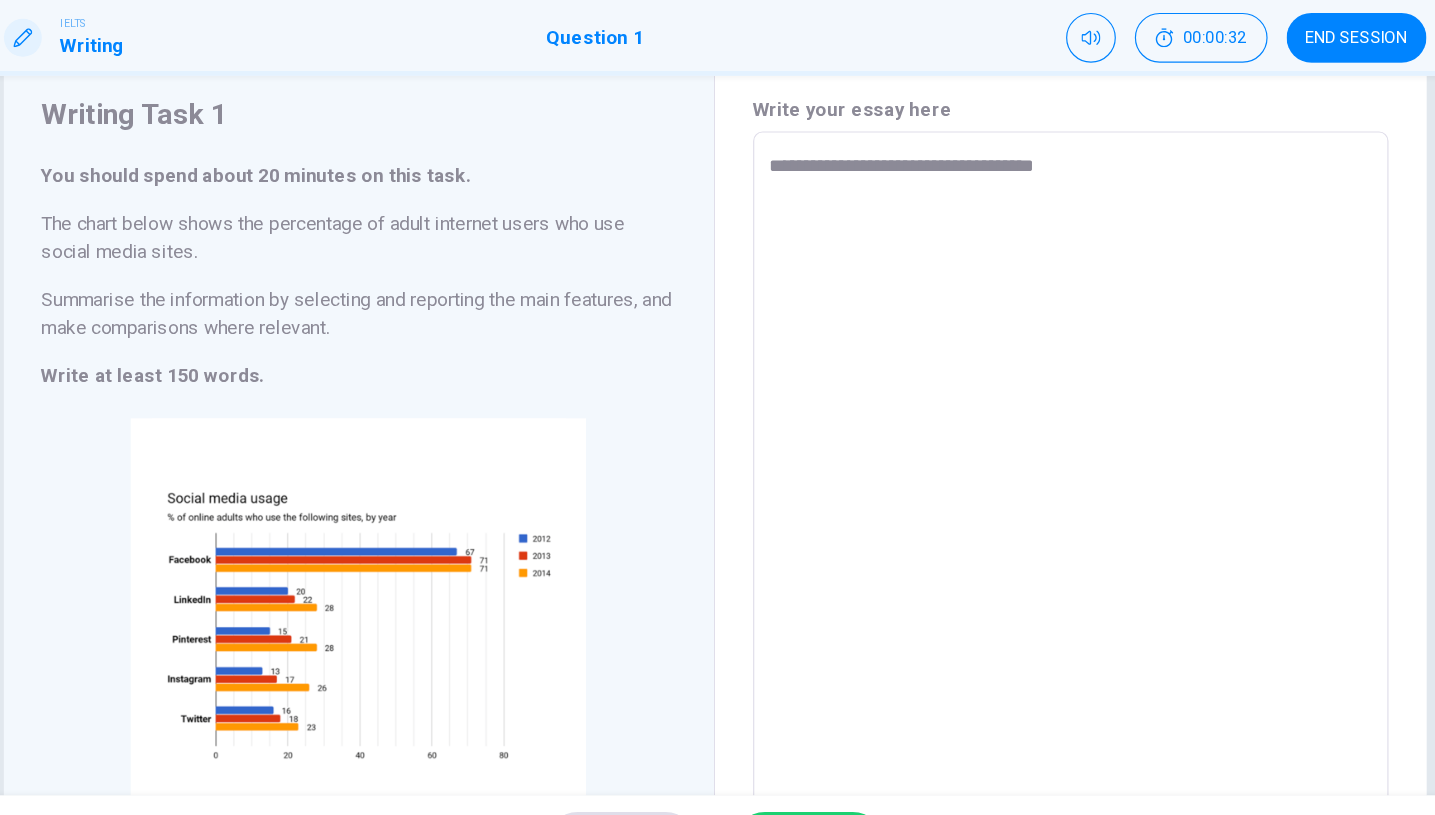 type on "*" 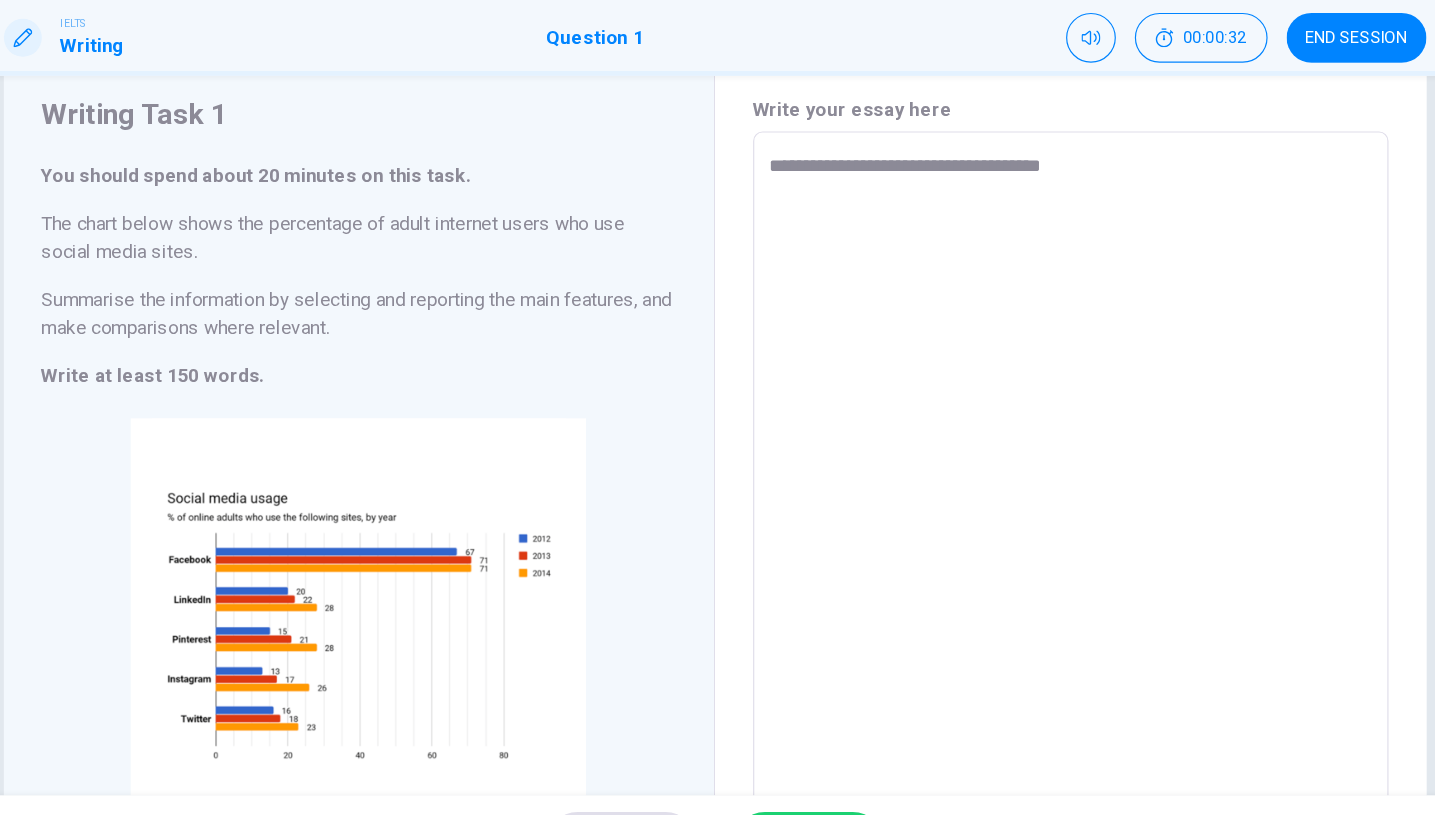 type on "*" 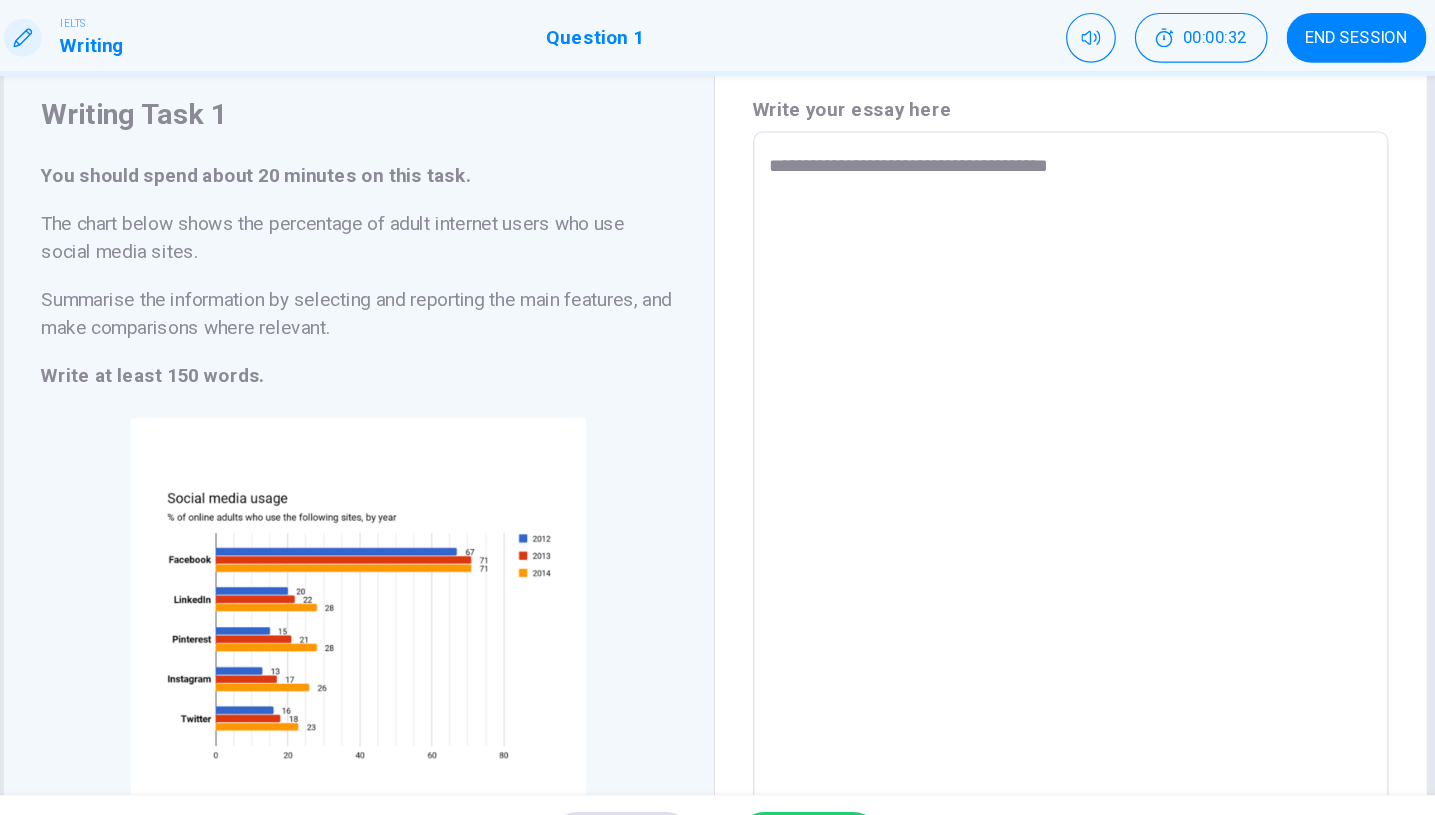 type on "*" 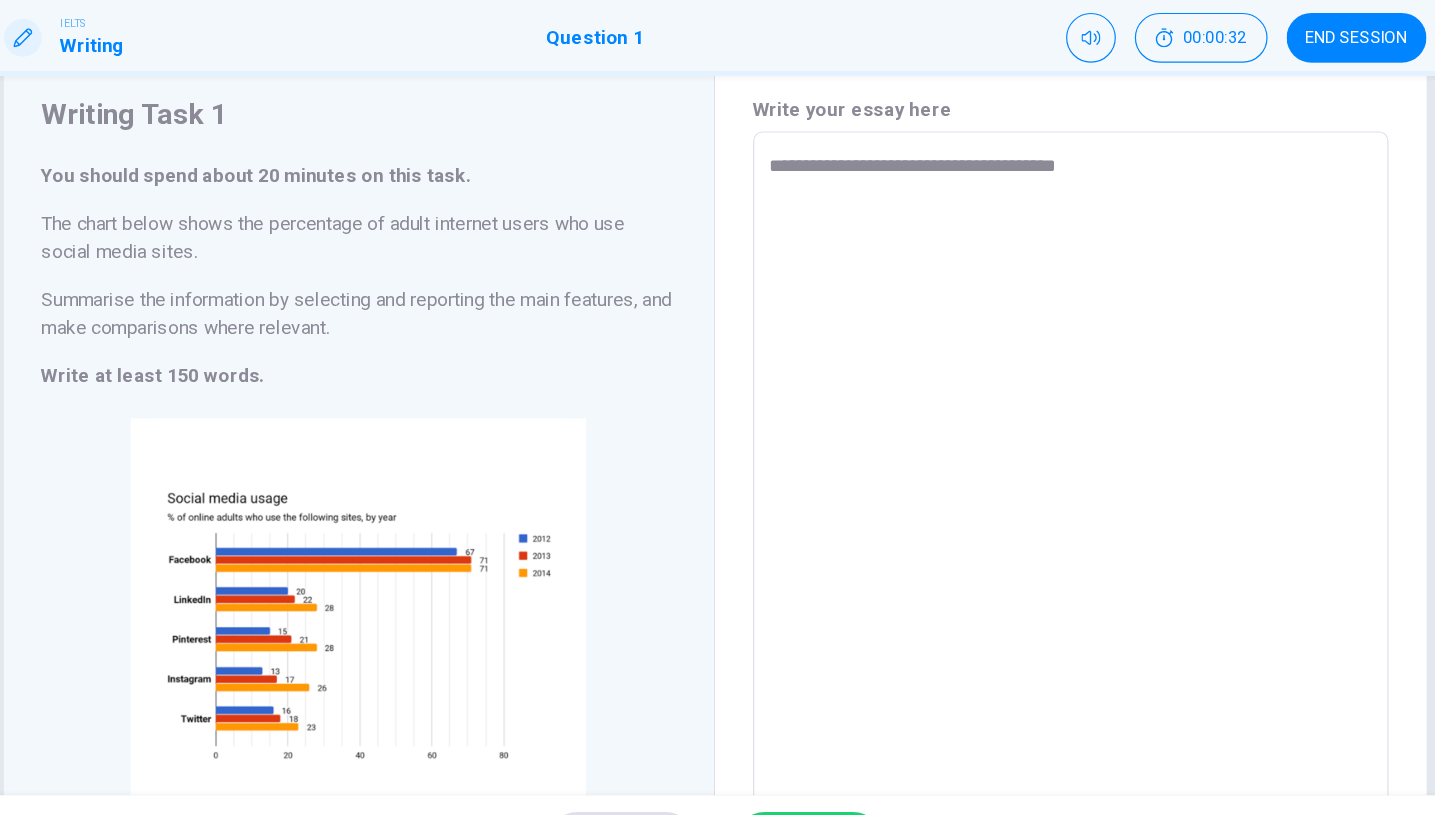 type on "*" 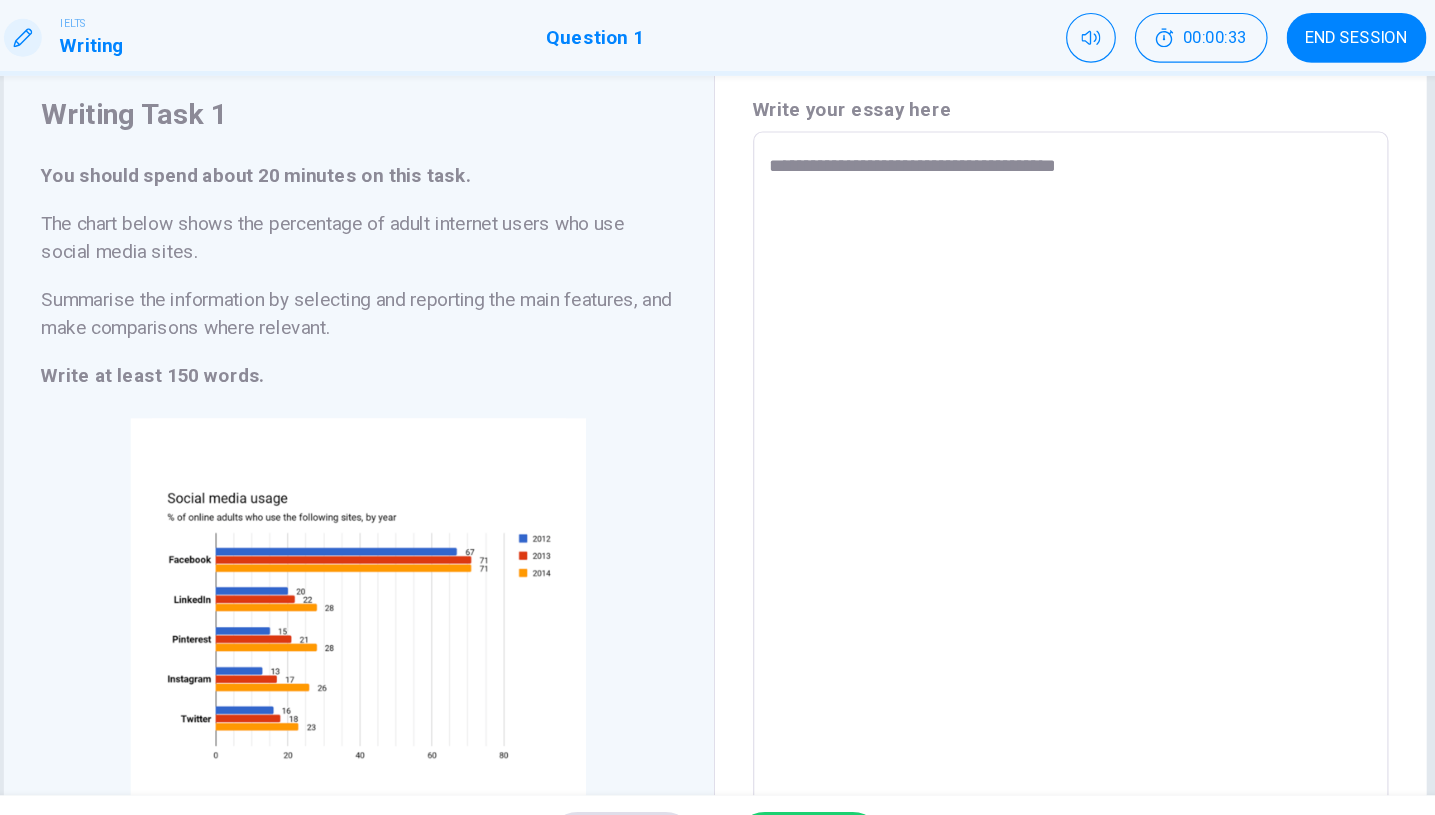 type on "**********" 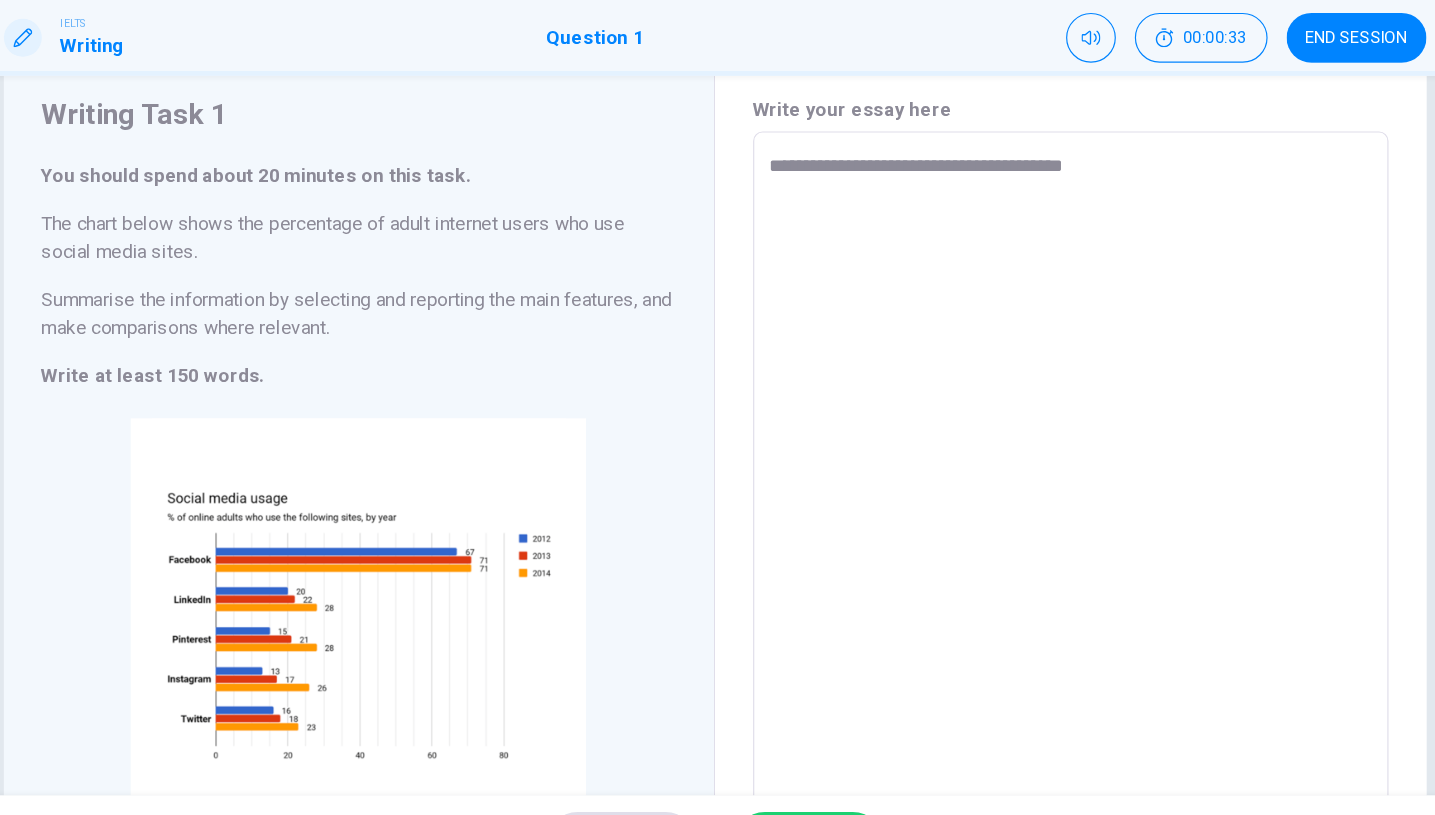 type on "*" 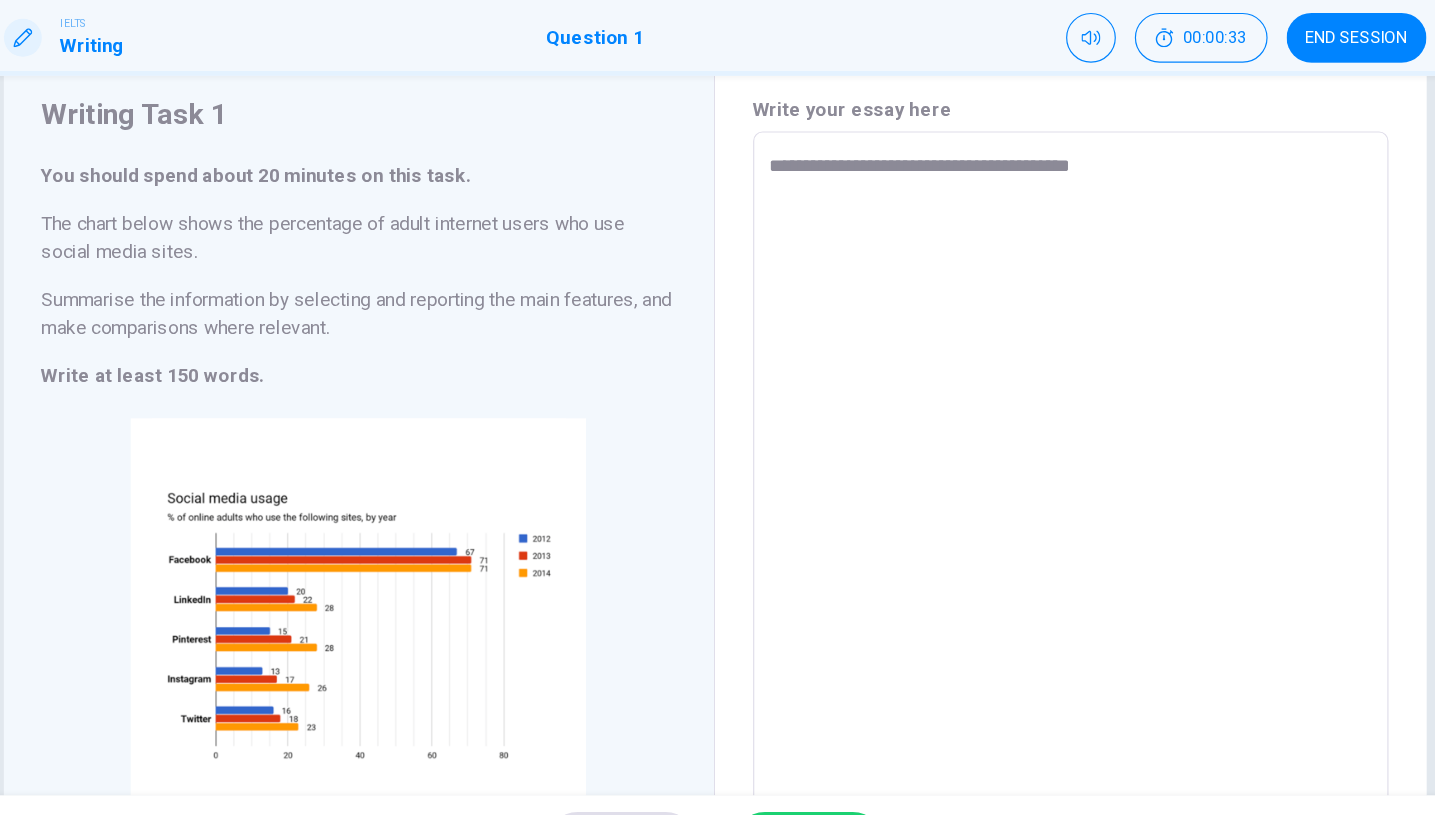 type on "*" 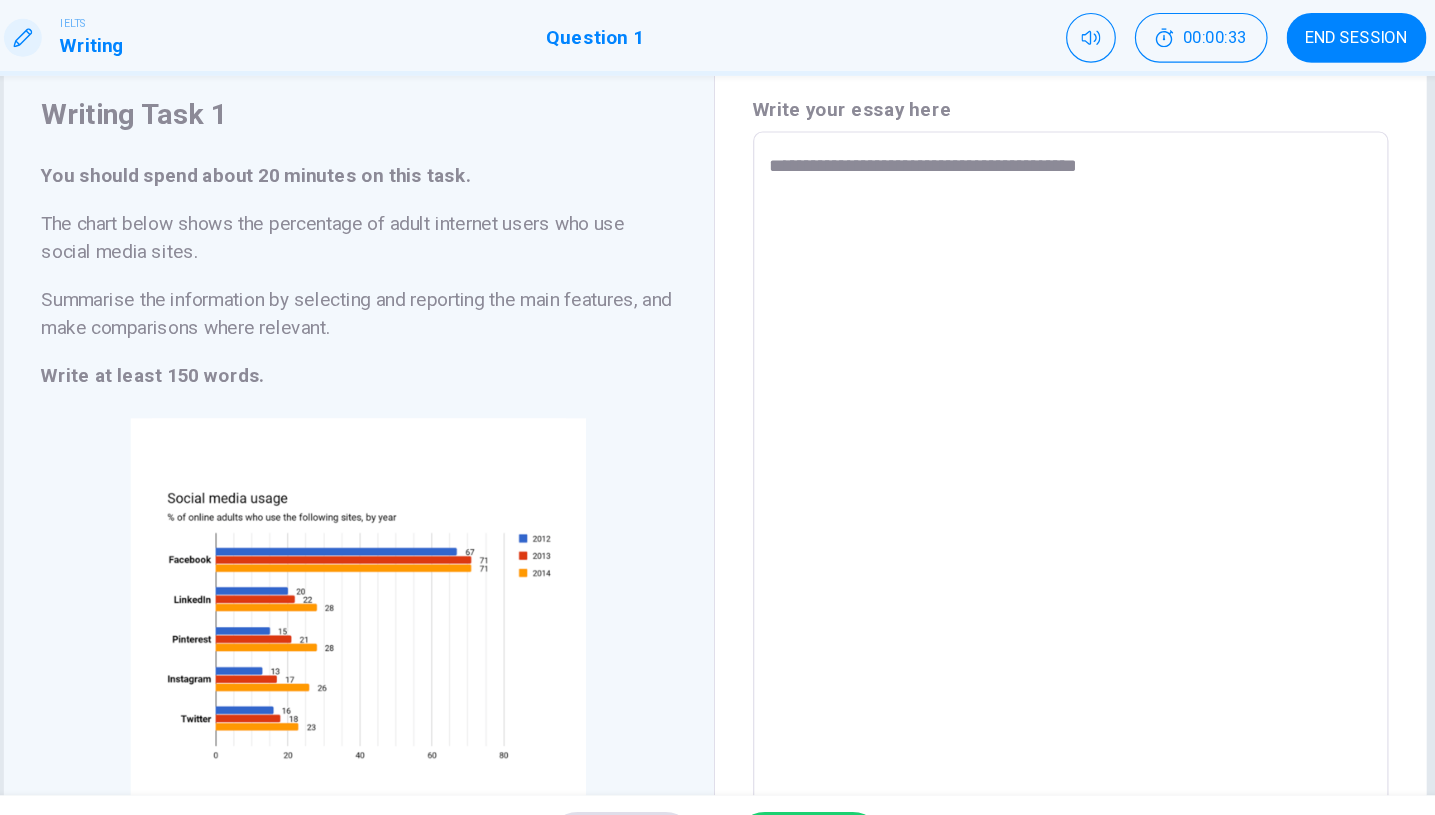 type on "*" 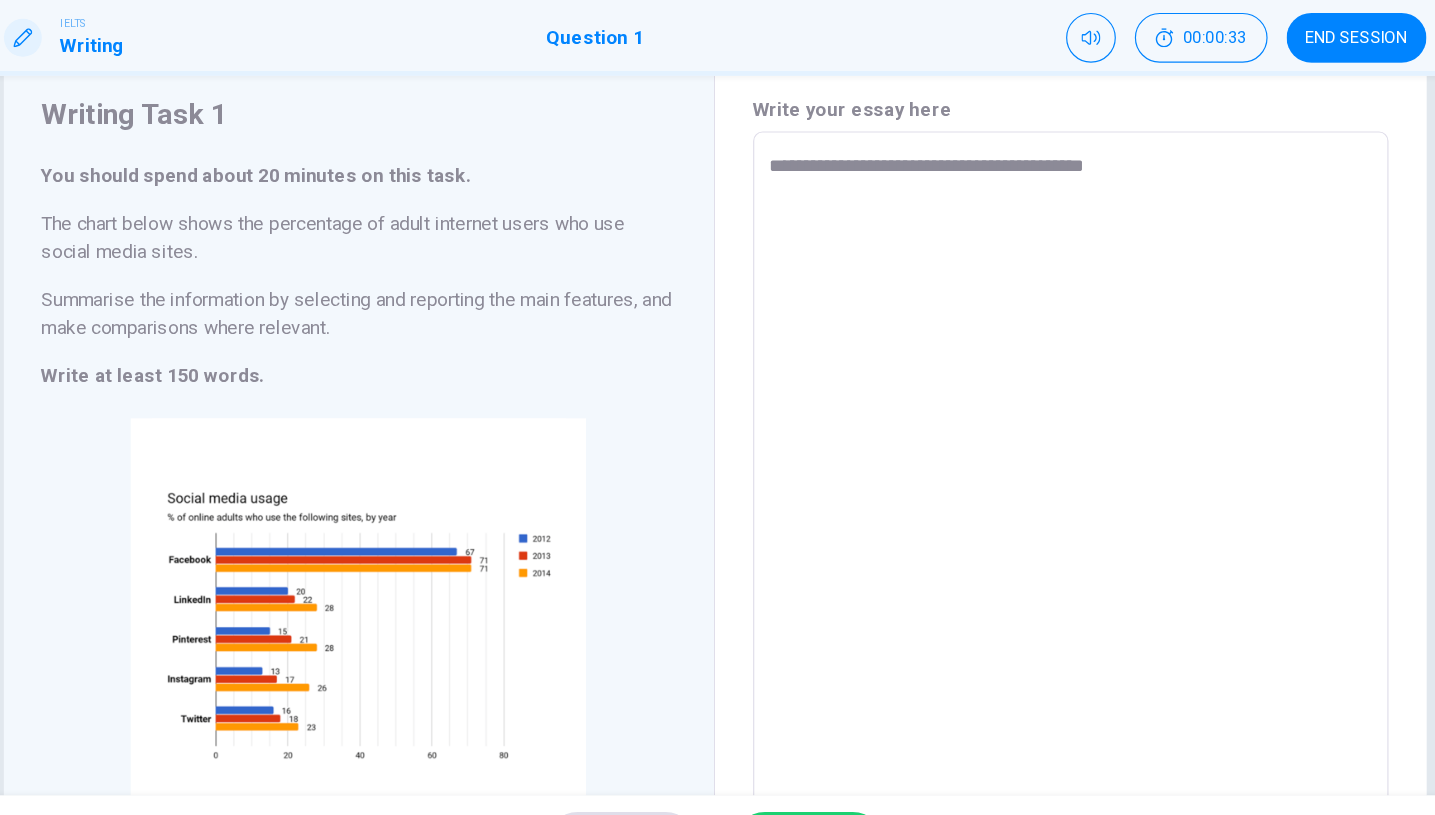 type on "*" 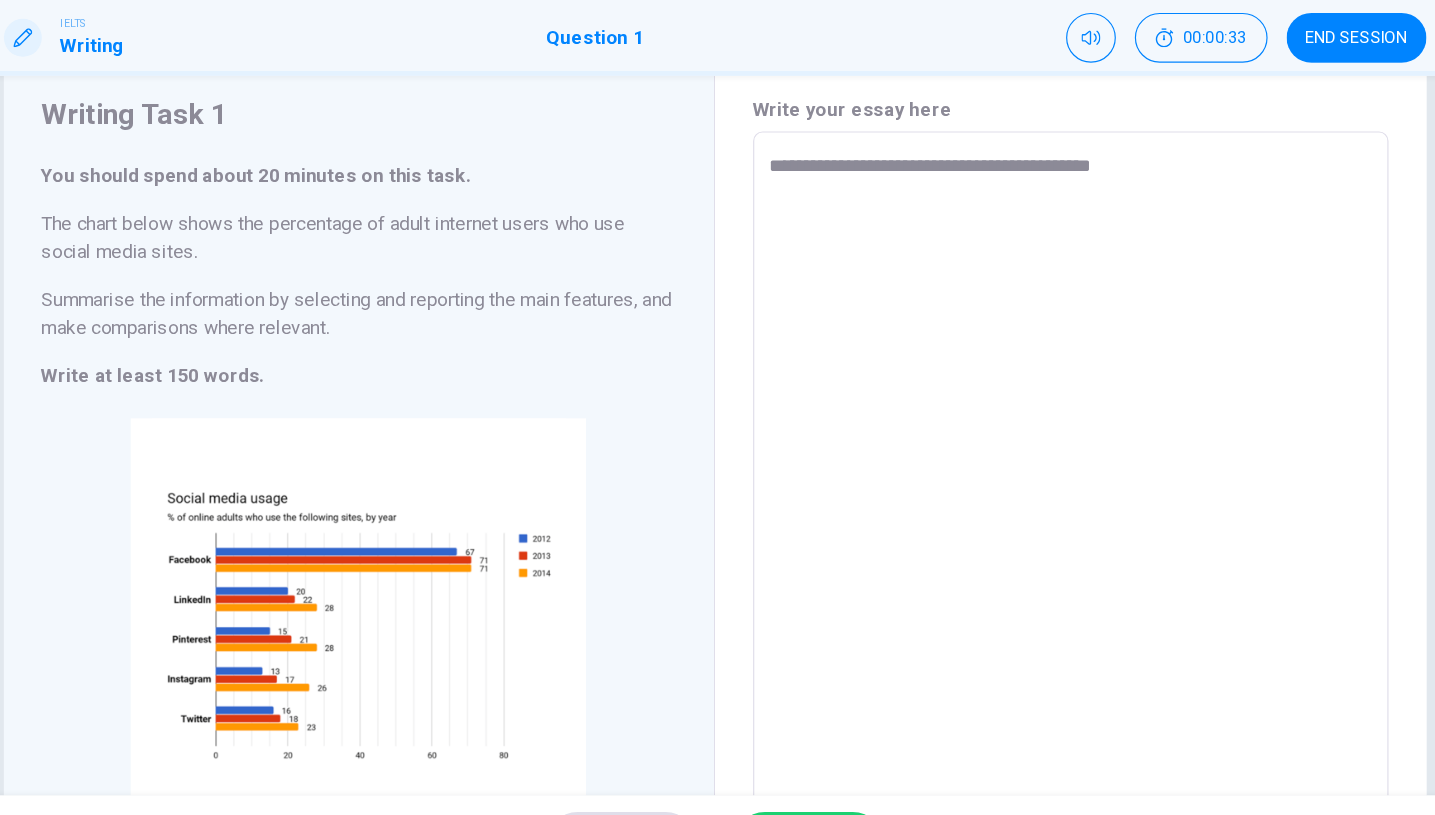 type on "*" 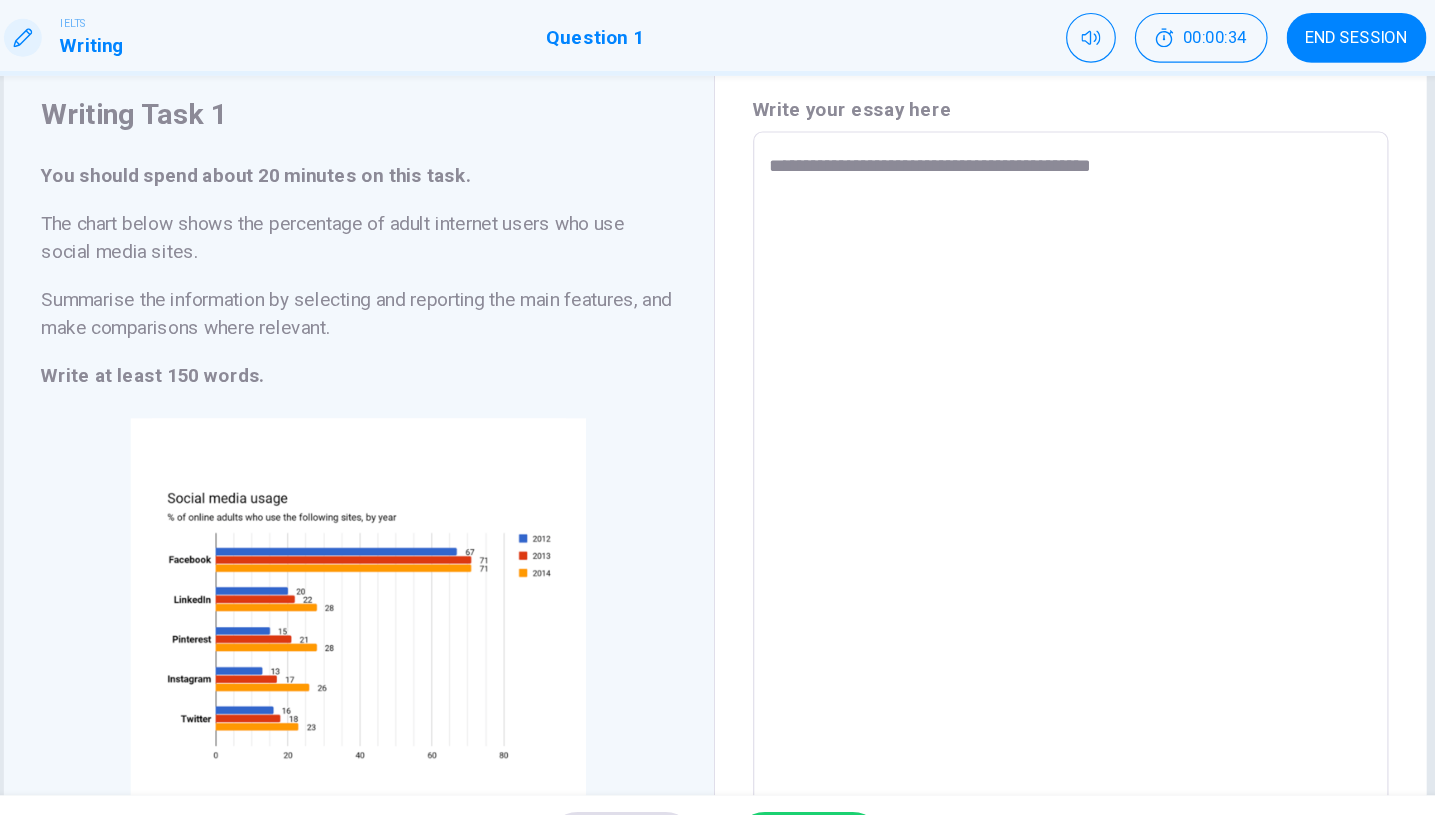 type on "**********" 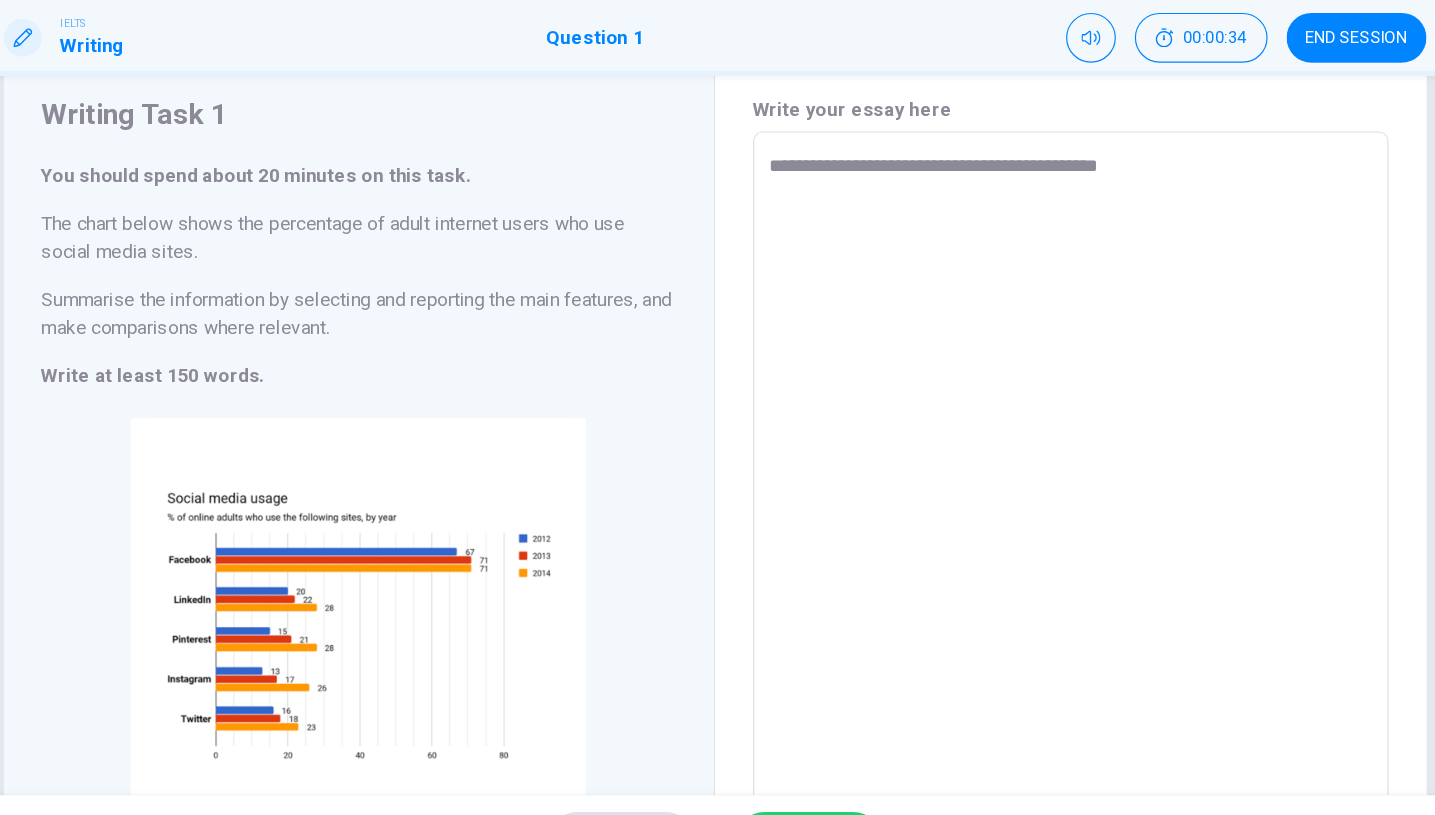 type on "*" 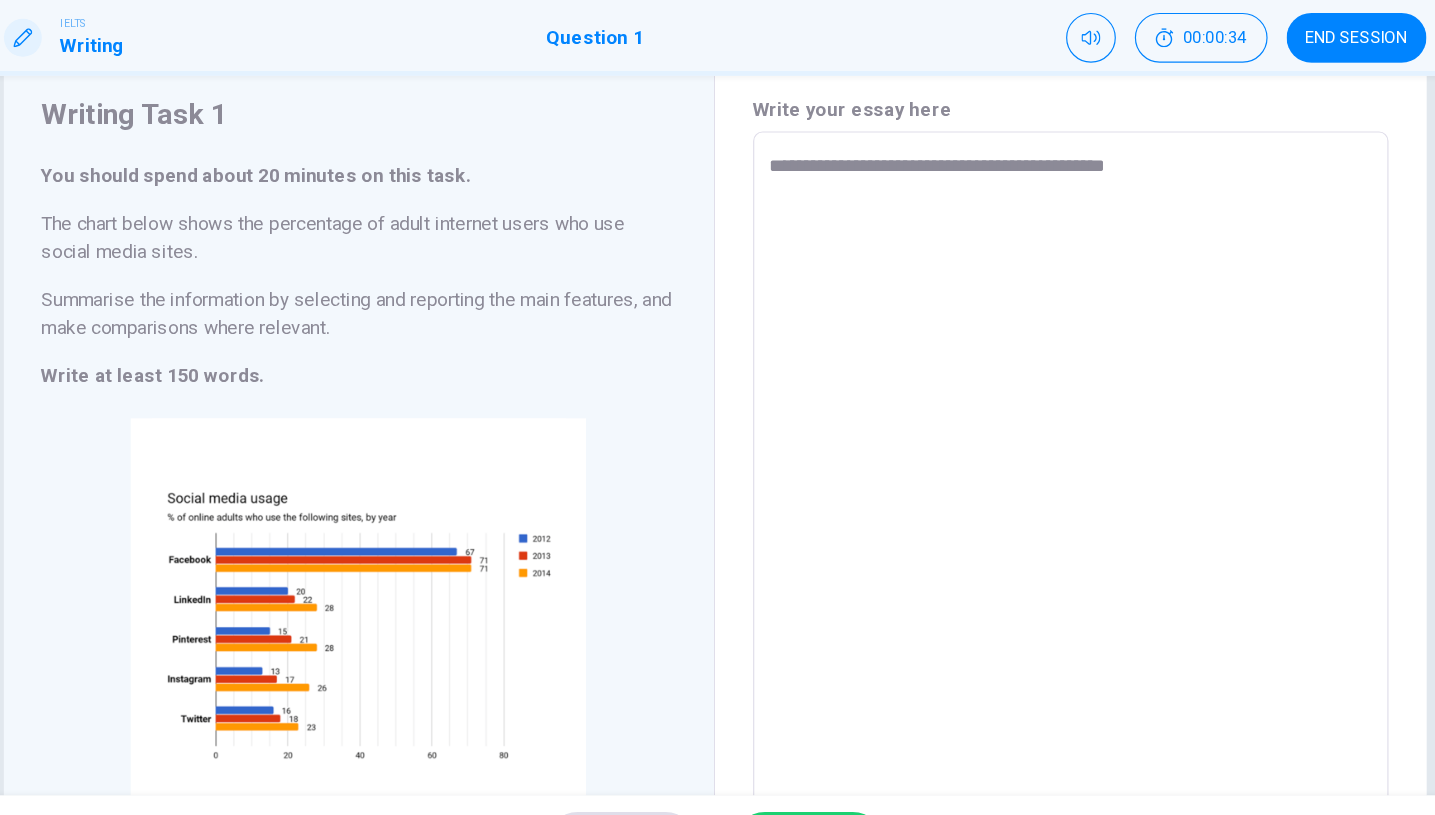 type on "*" 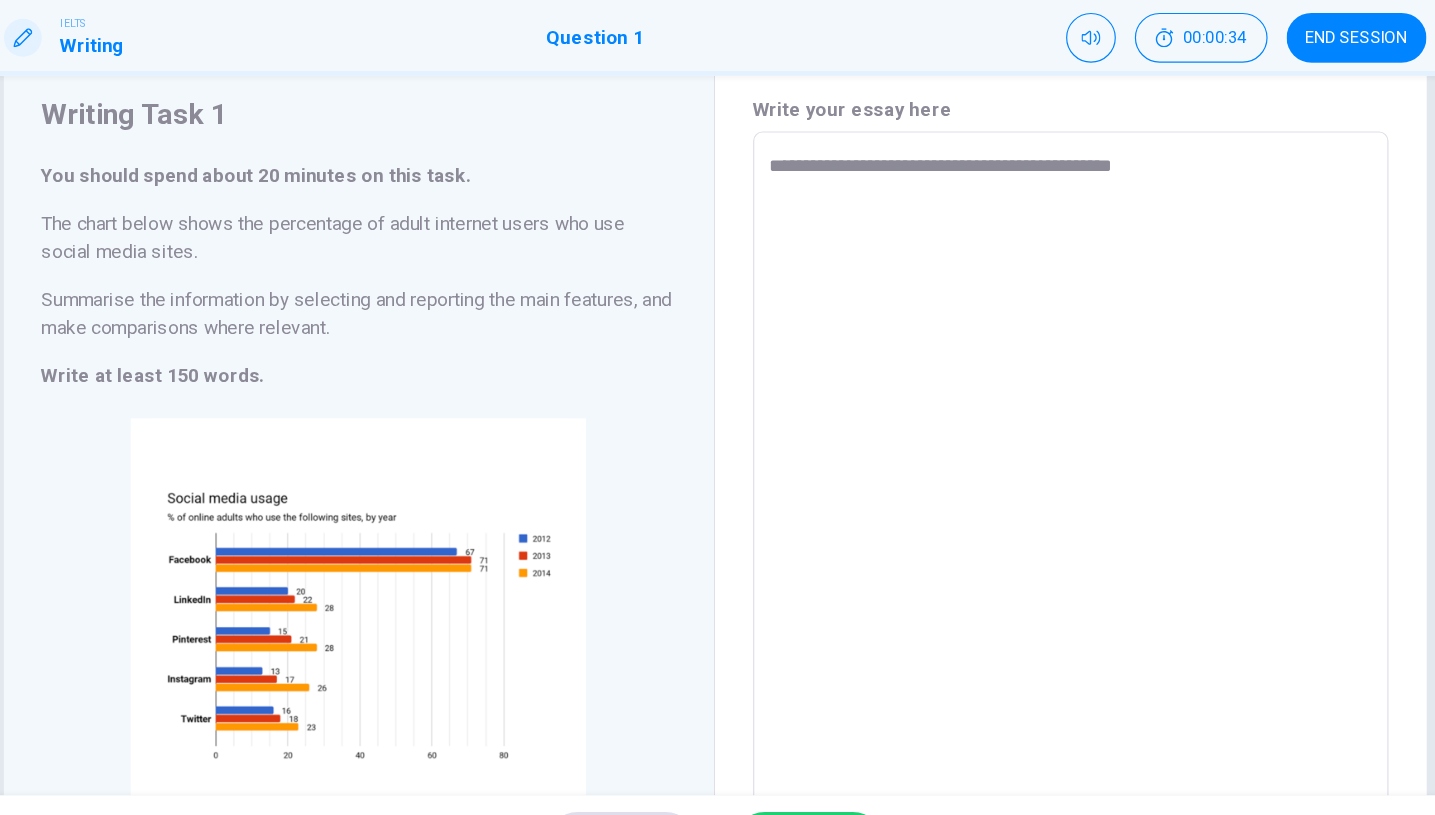 type on "*" 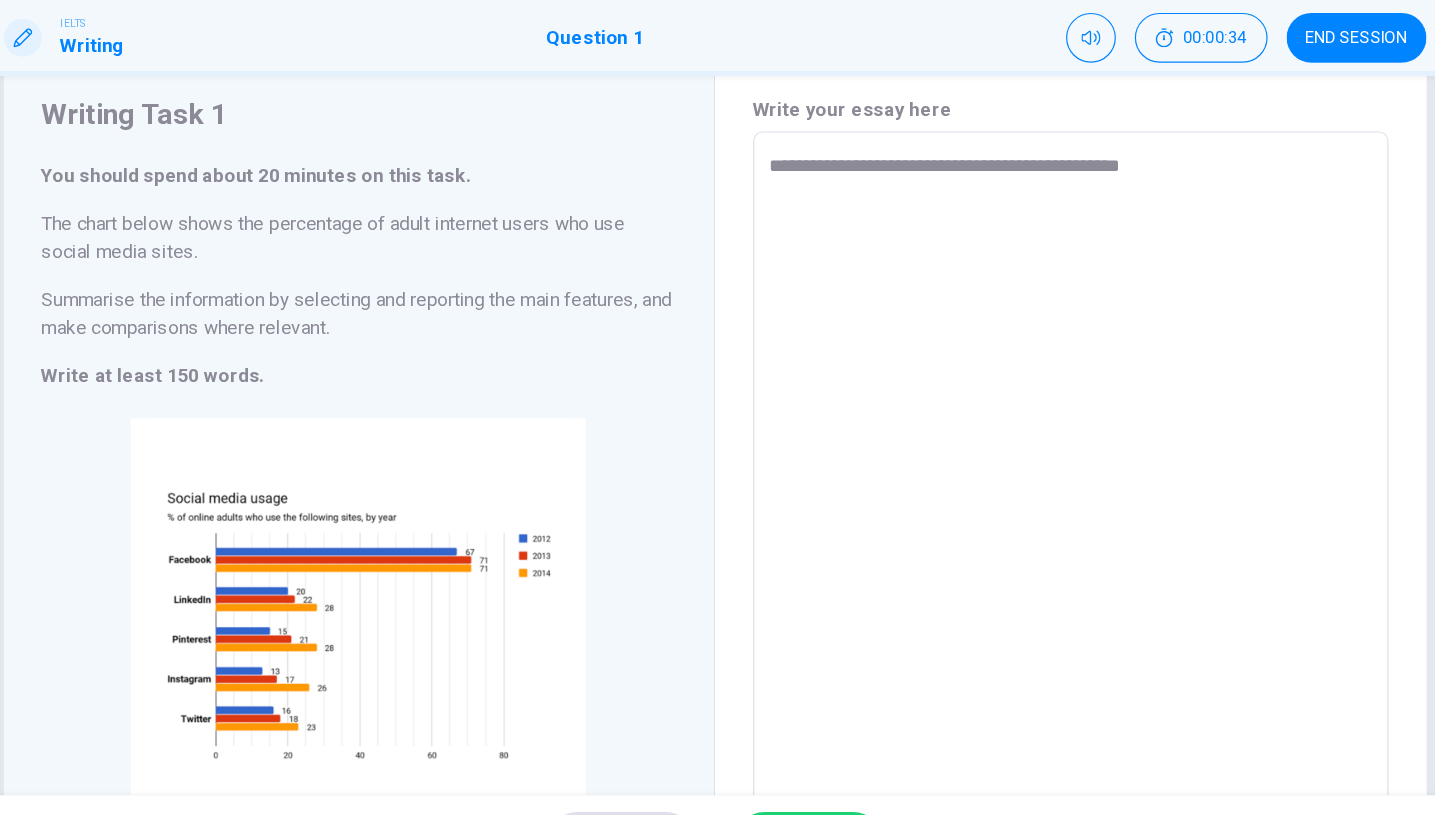 type on "*" 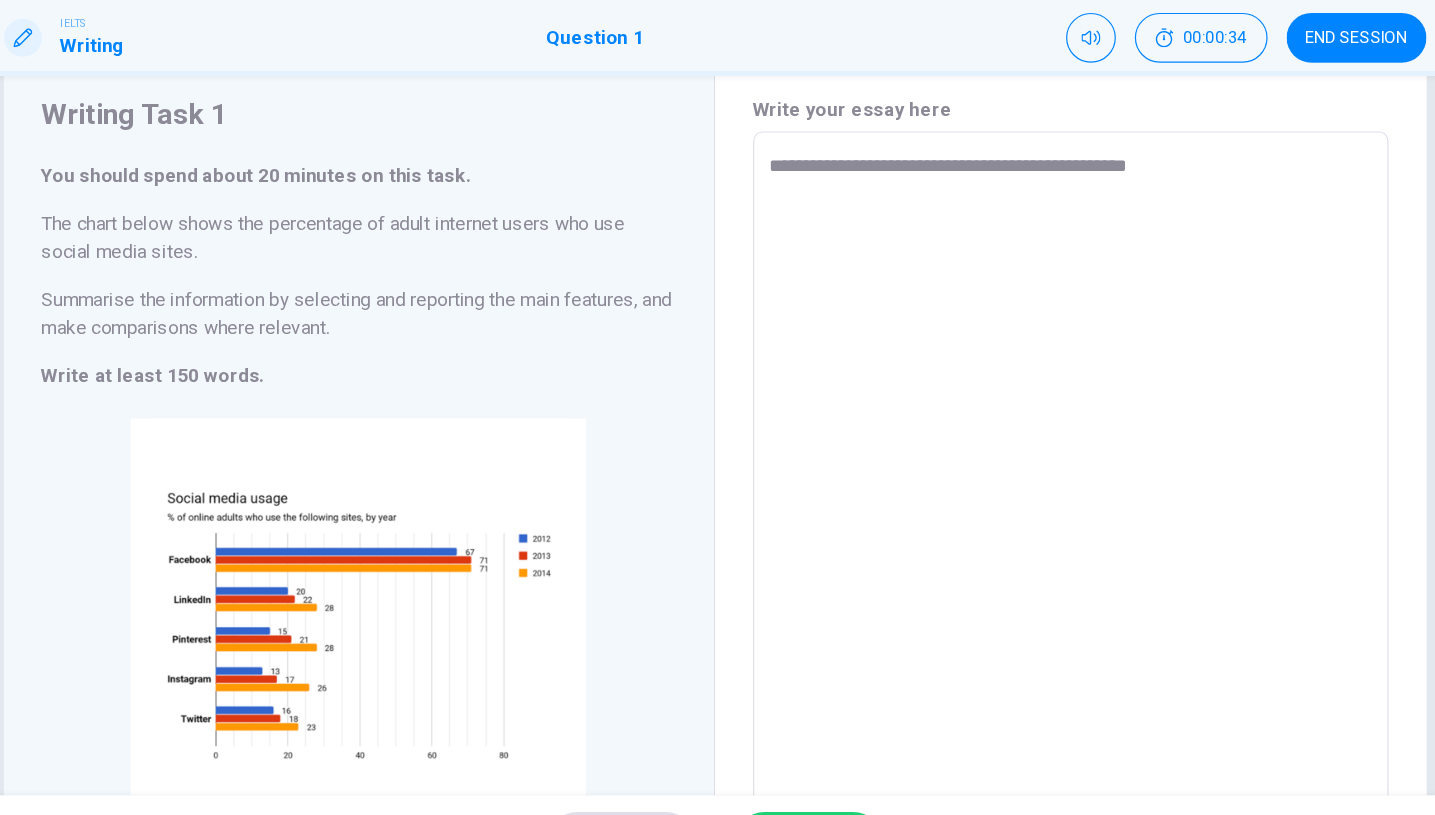 type on "*" 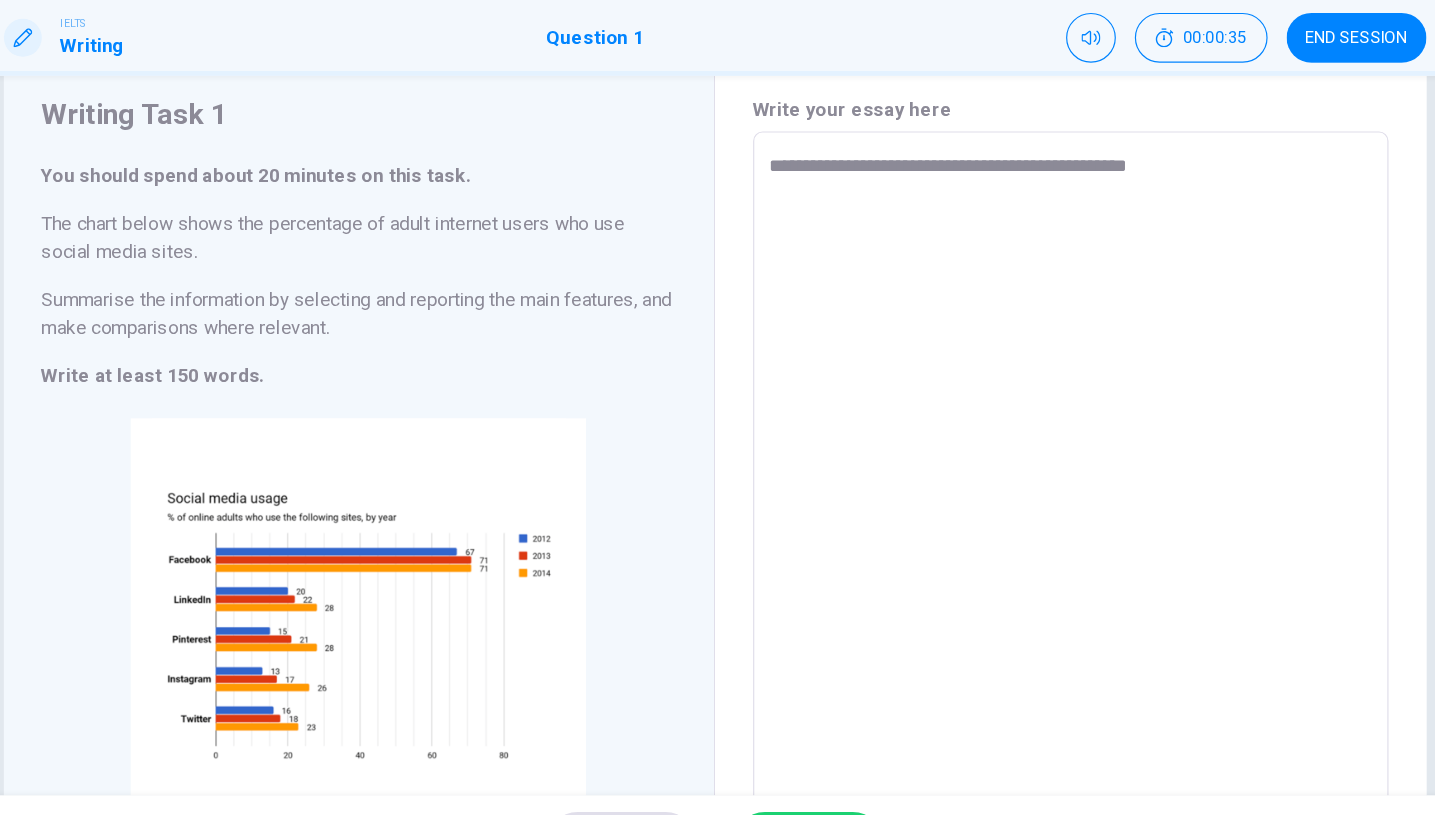 type on "**********" 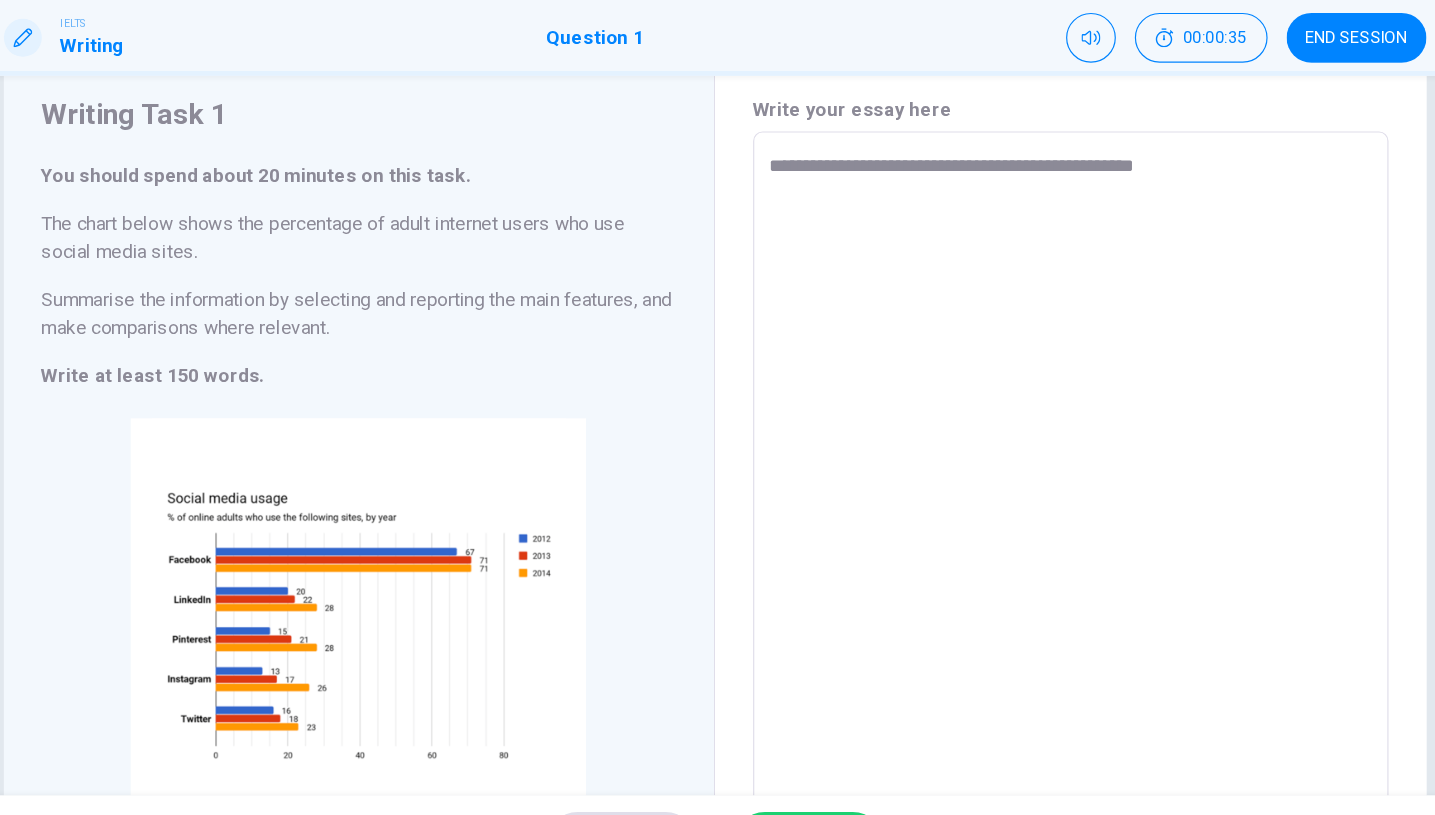 type on "*" 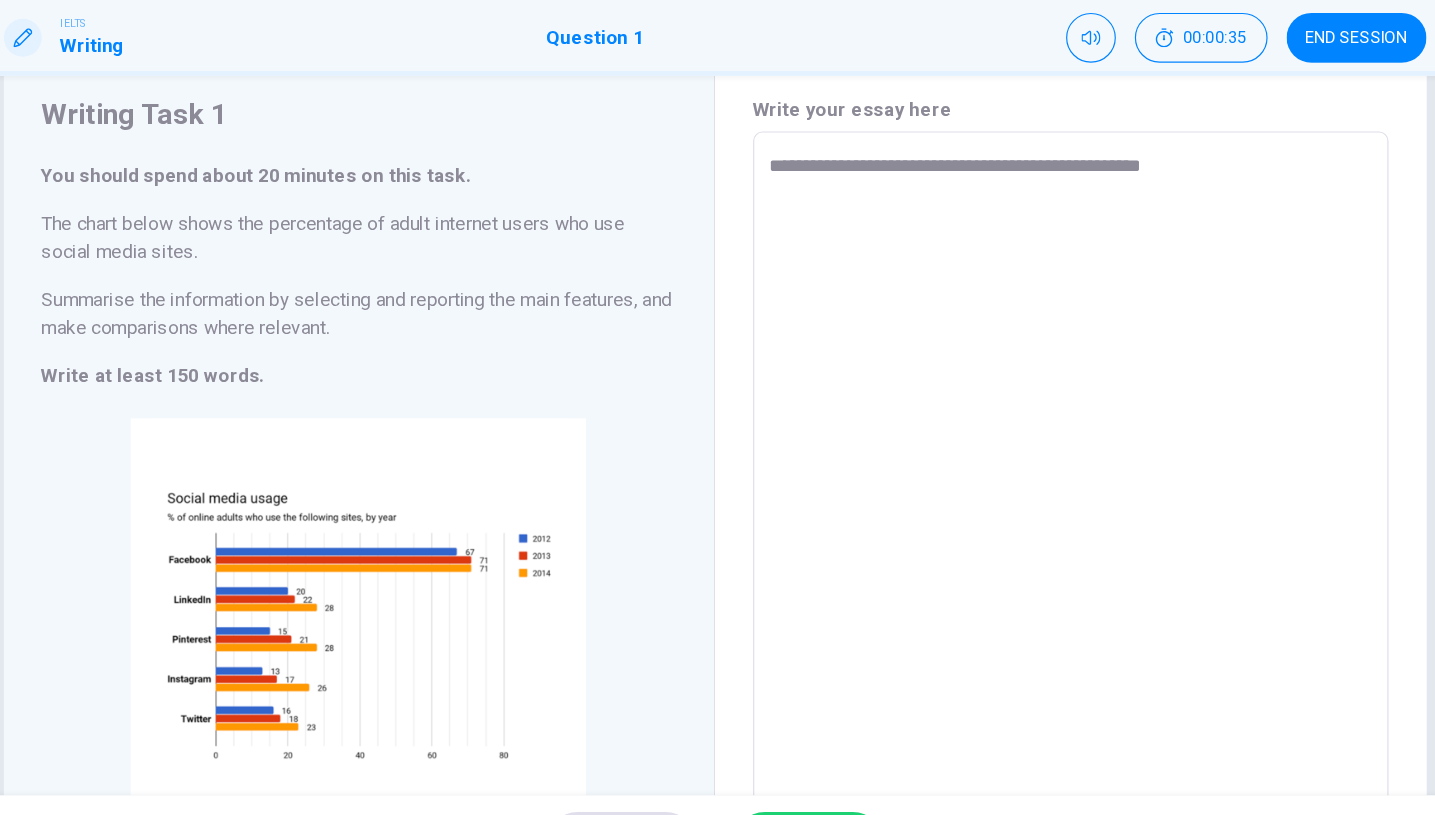 type on "*" 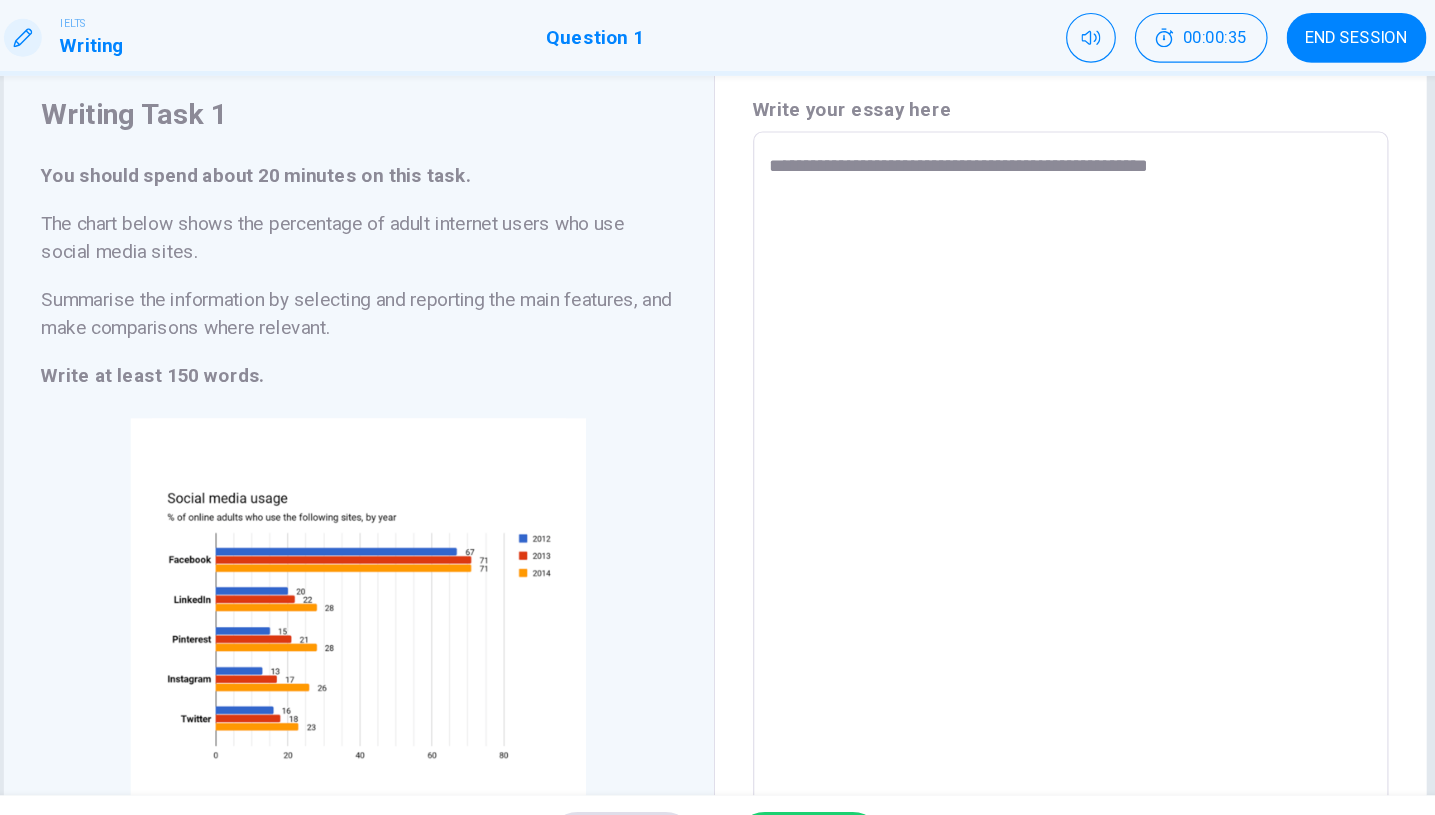 type on "*" 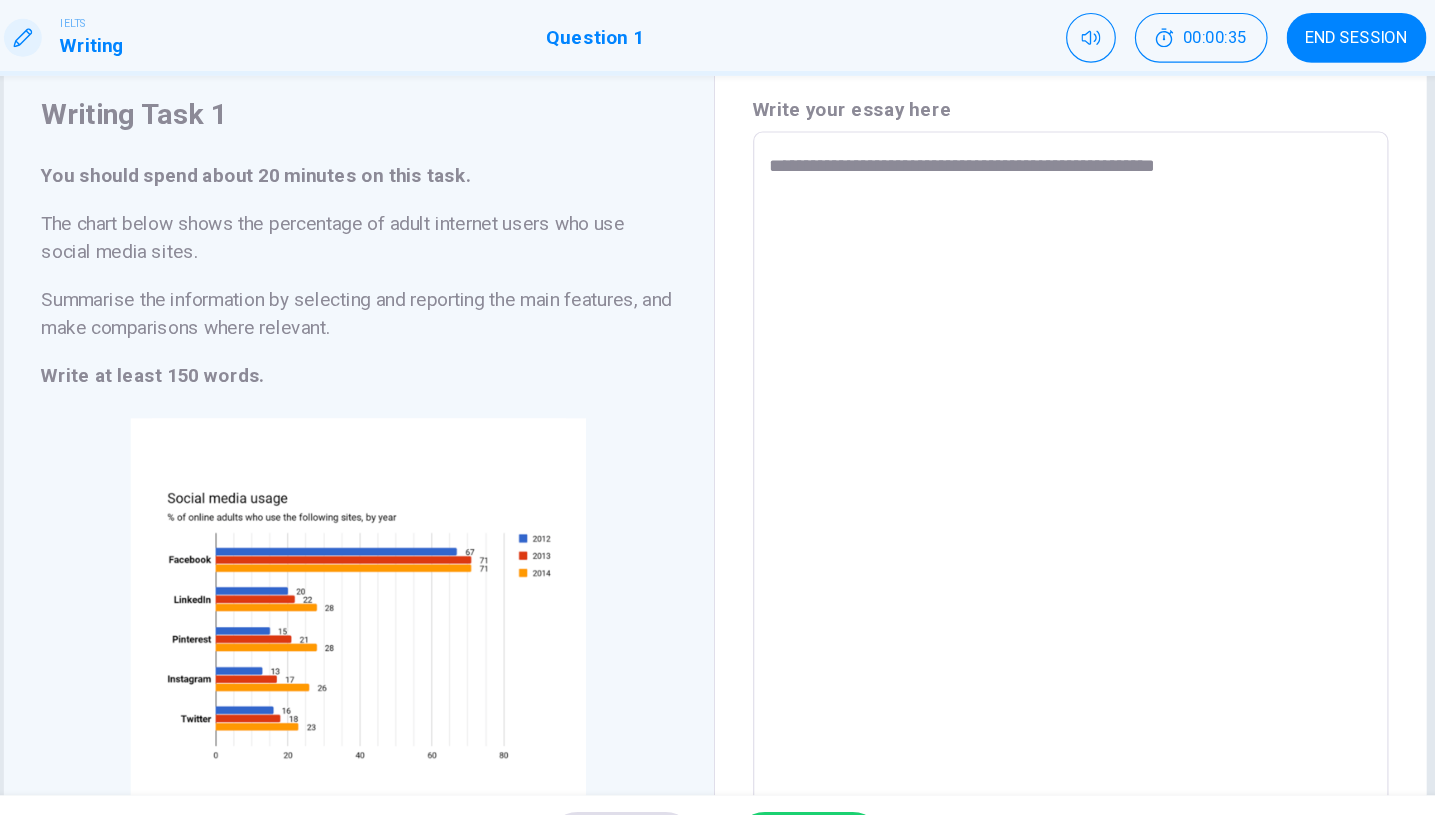 type on "*" 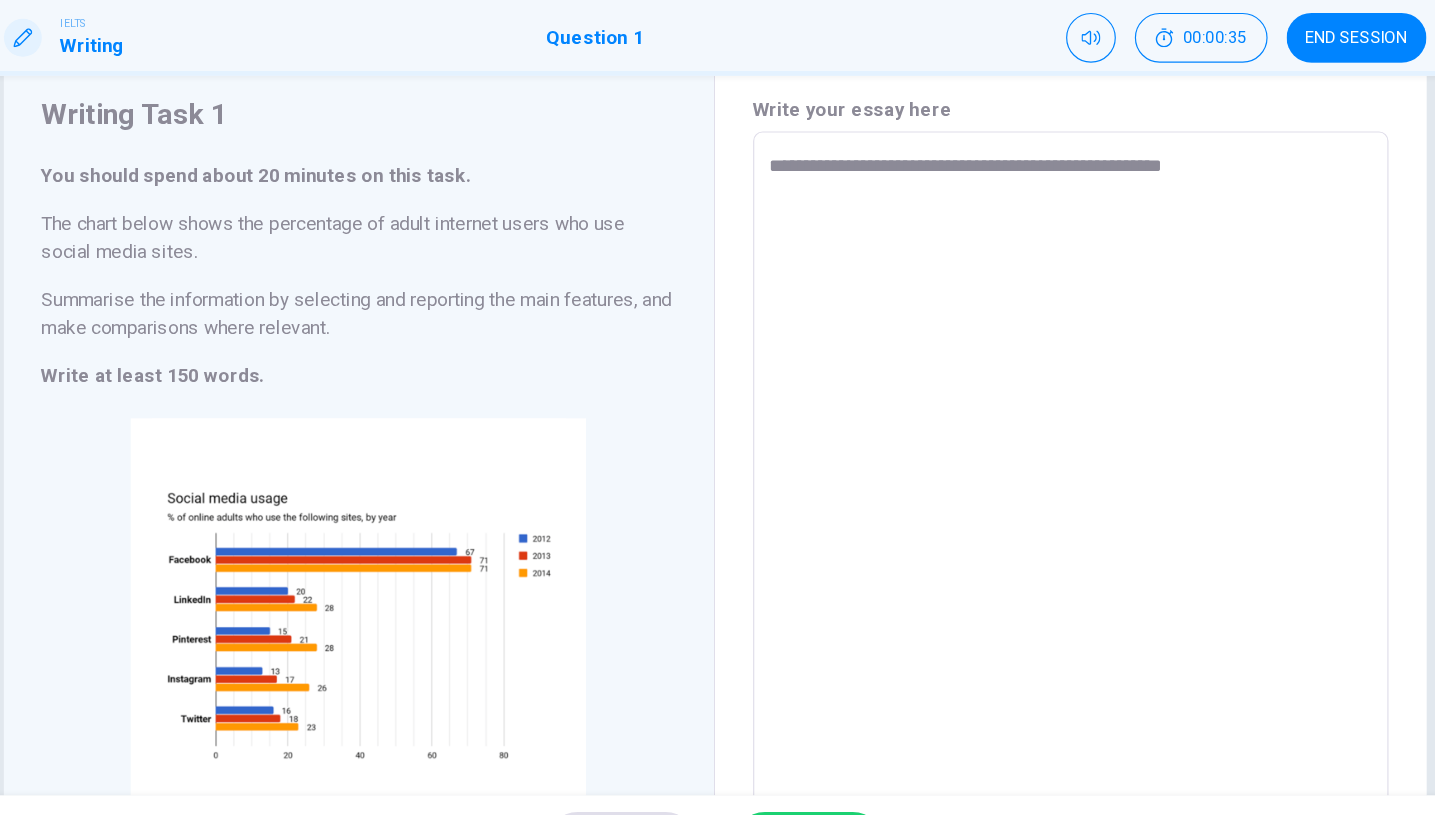 type on "*" 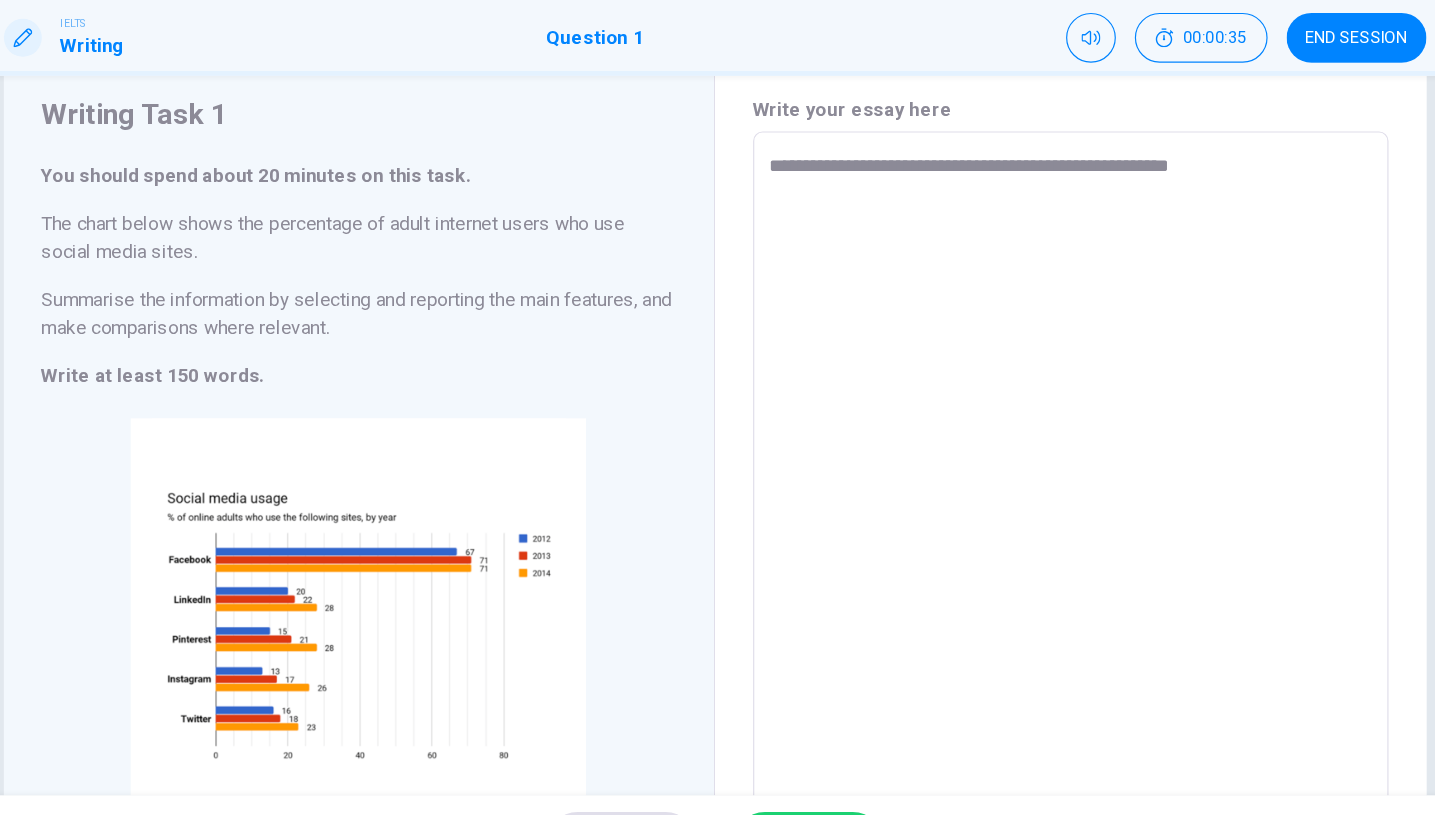 type on "*" 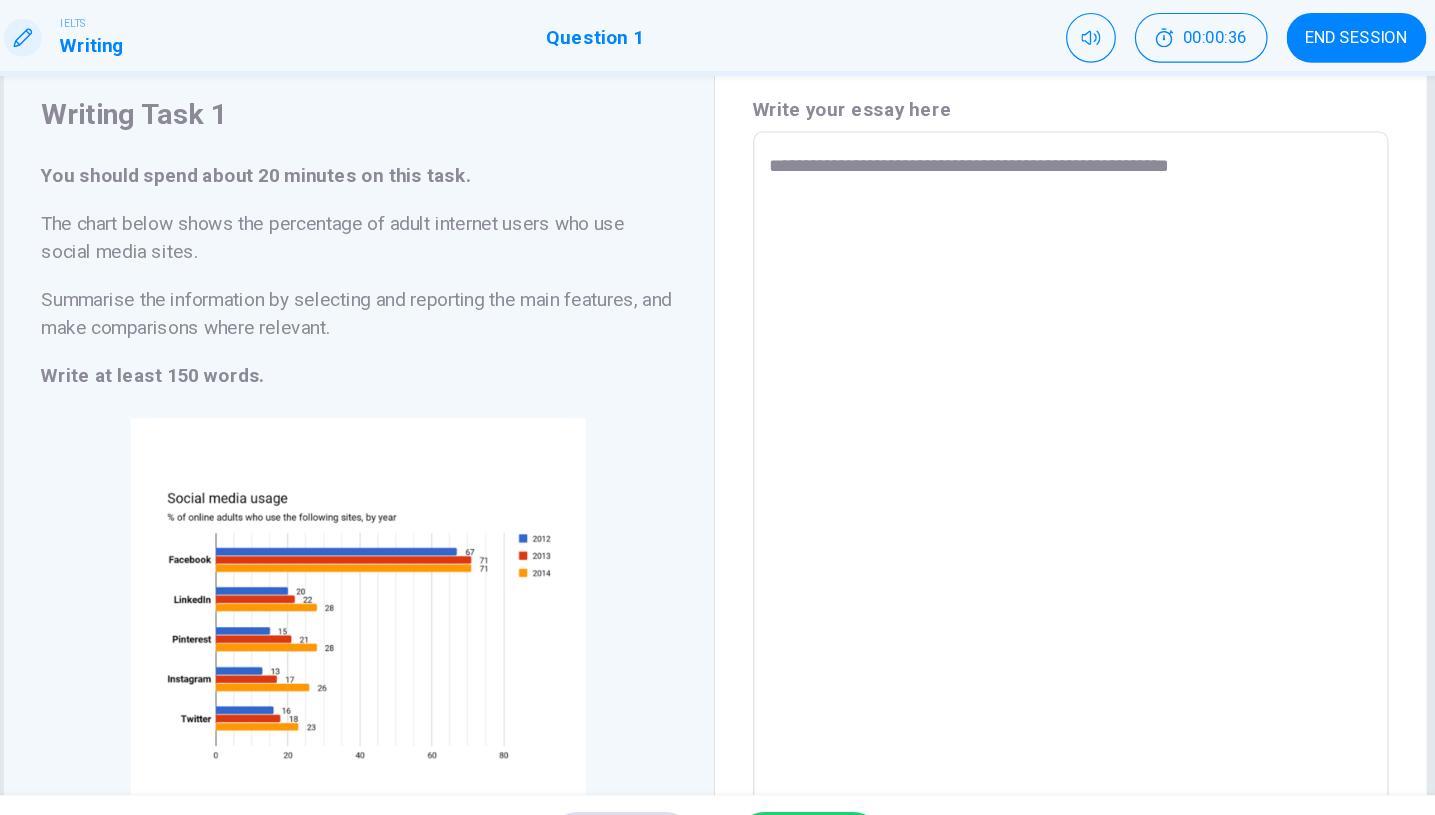 type on "**********" 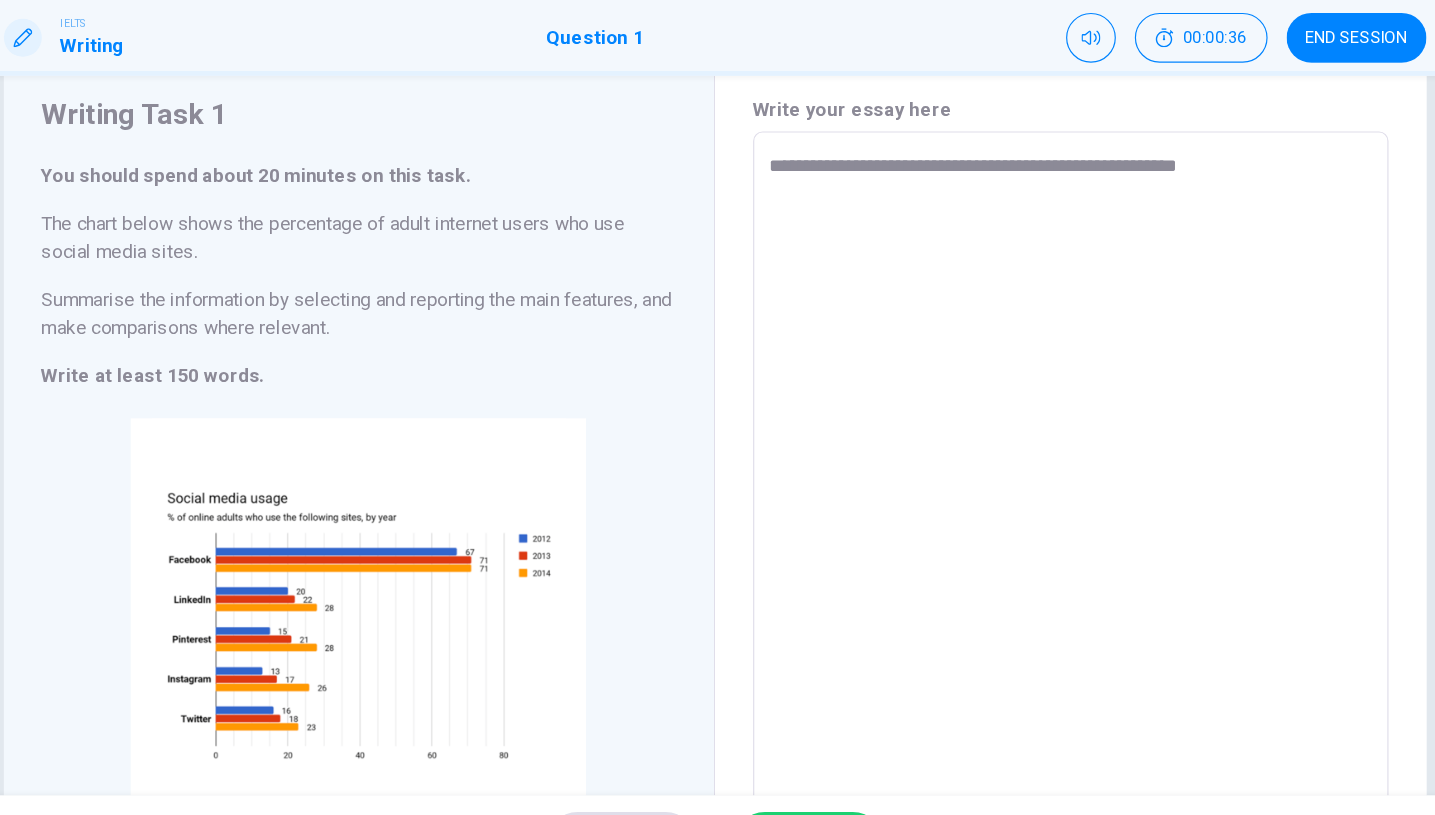type on "*" 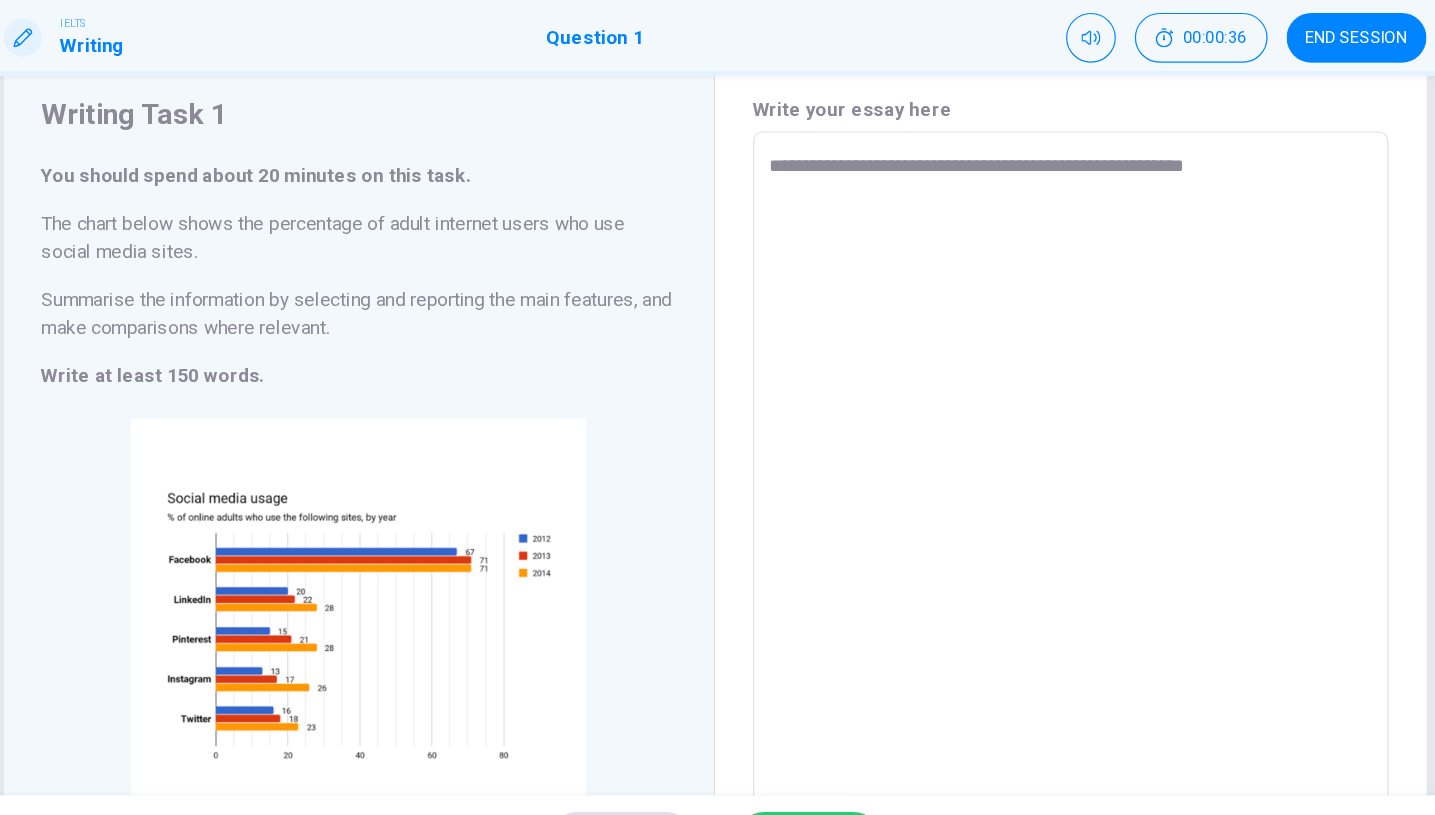 type on "*" 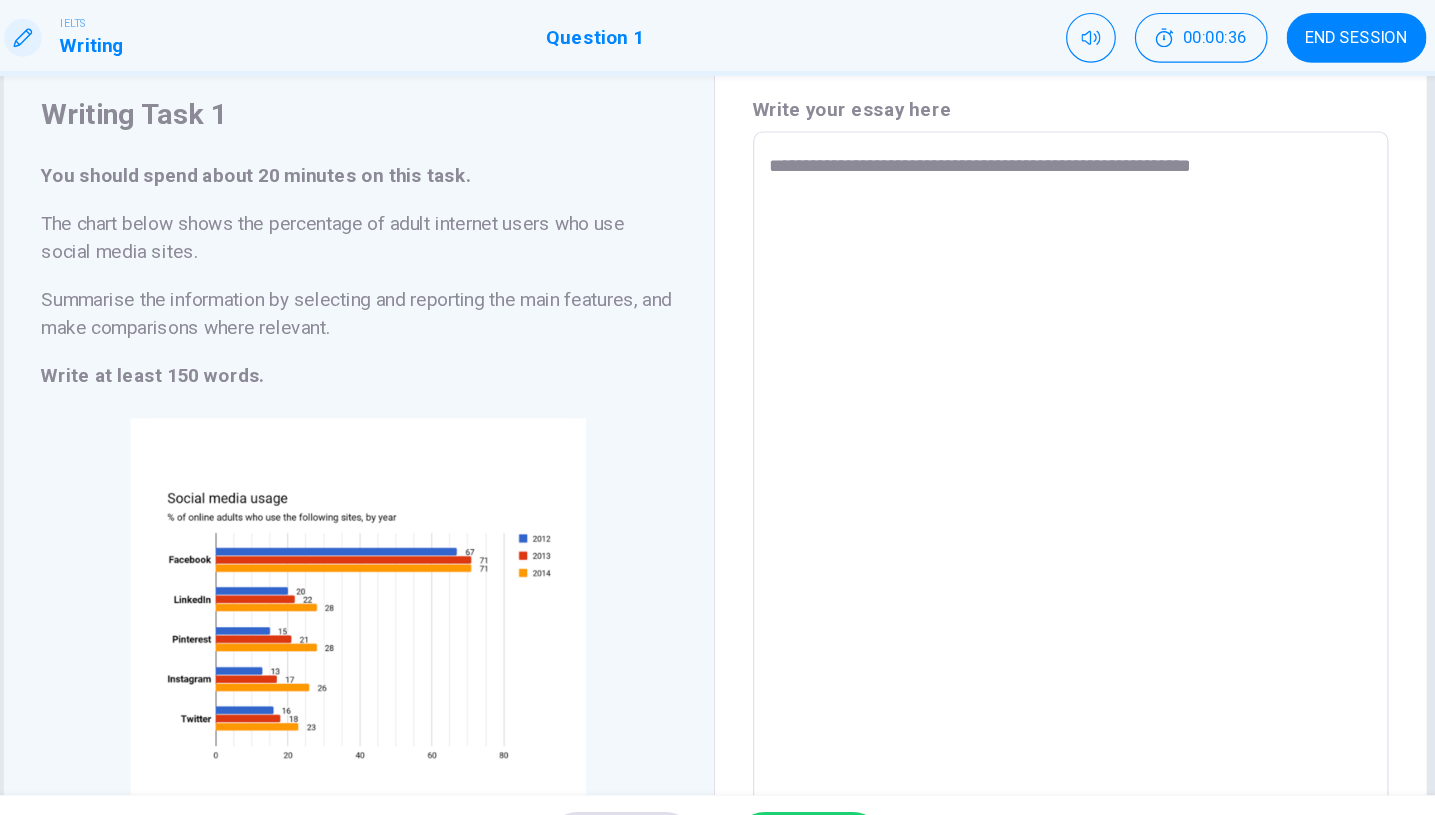 type on "*" 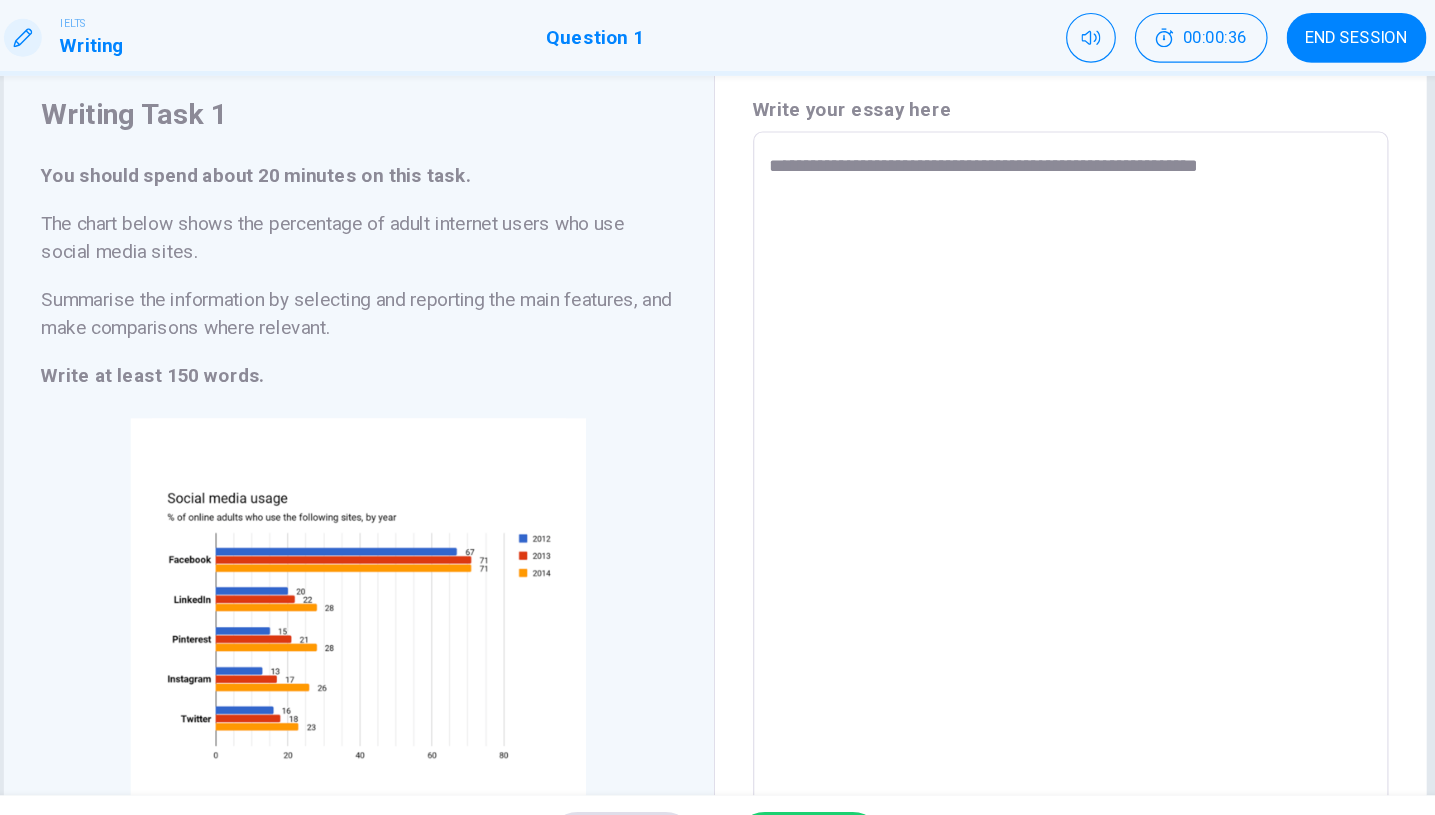 type on "*" 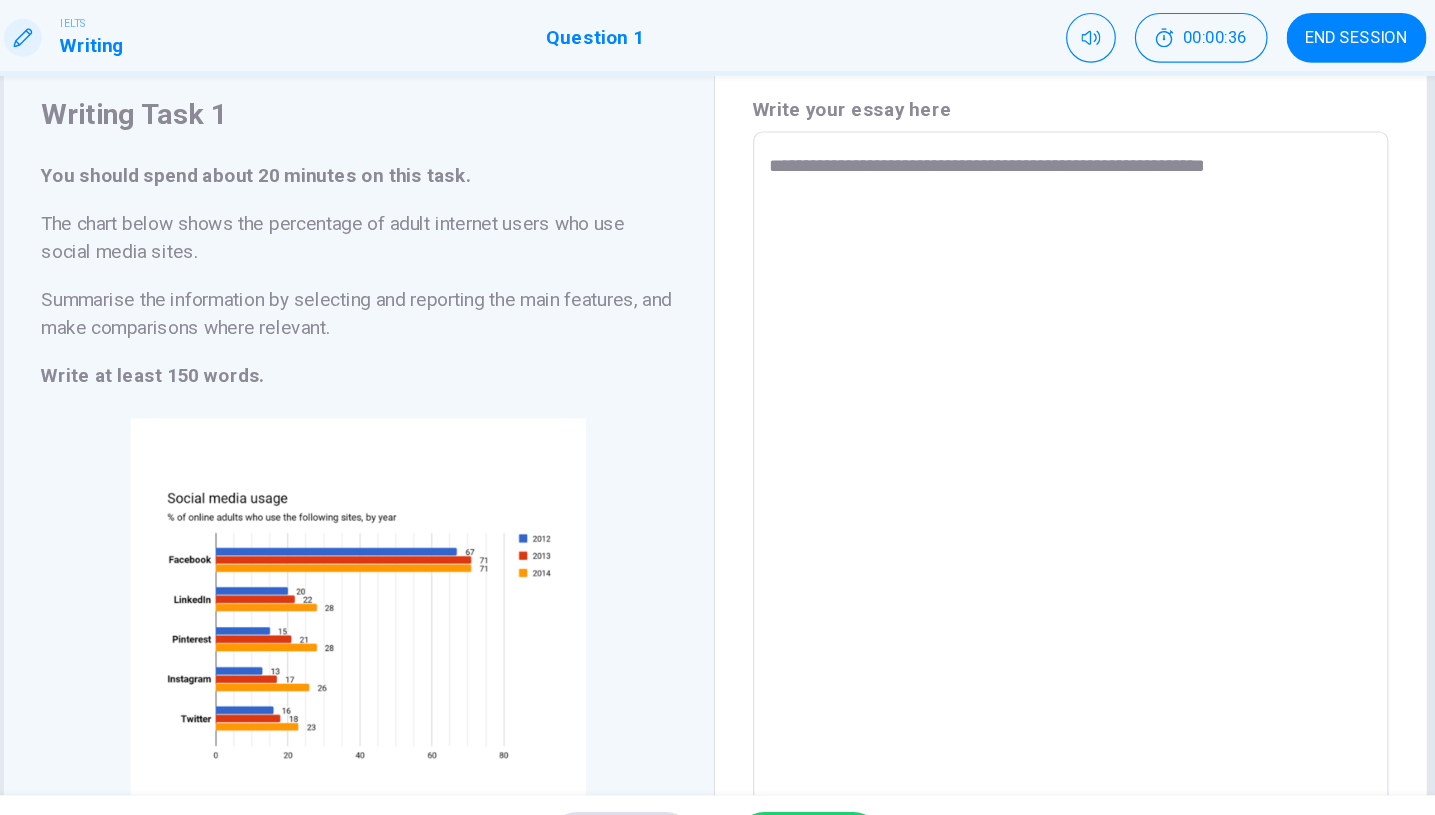 type on "*" 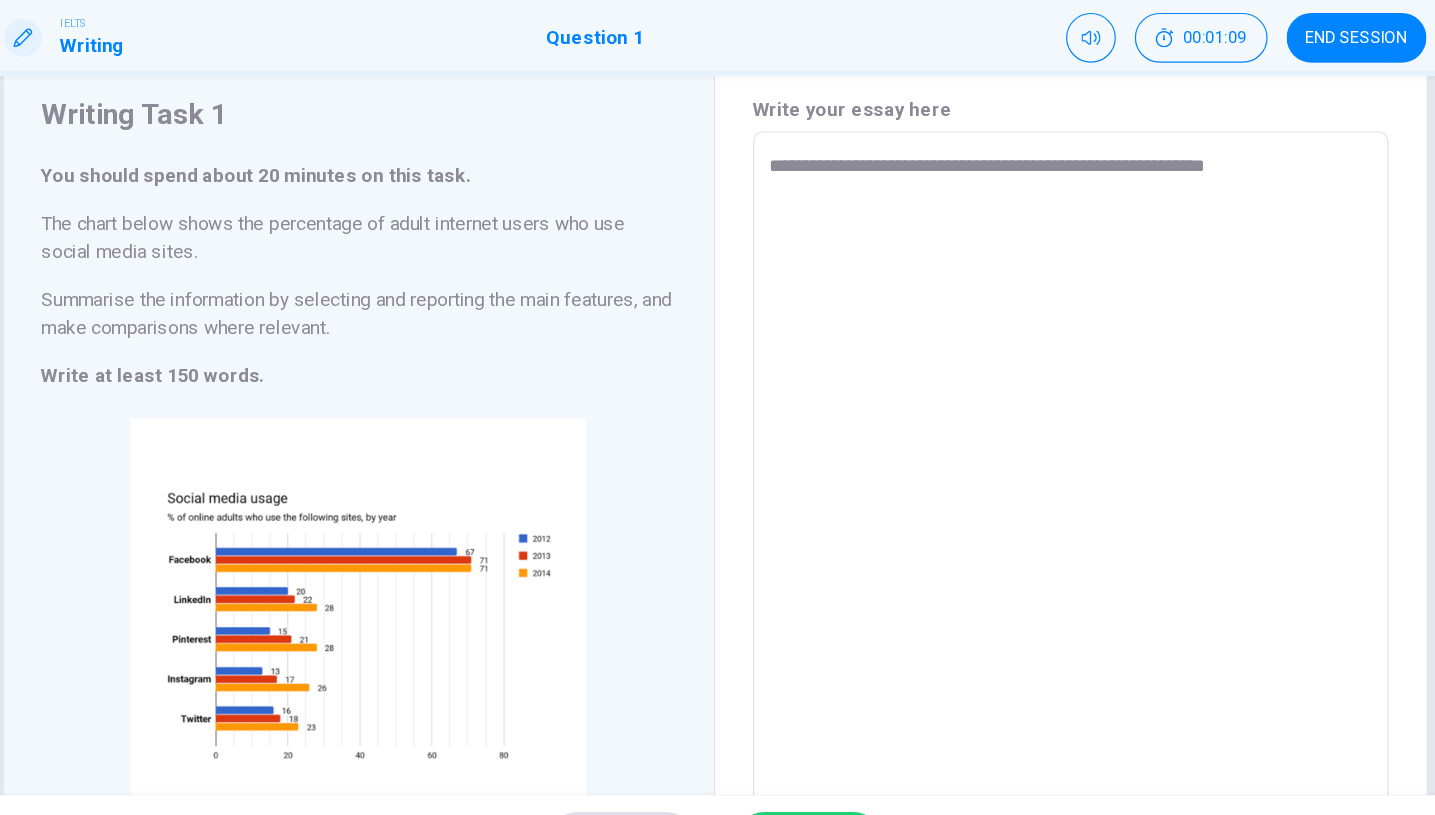 type on "**********" 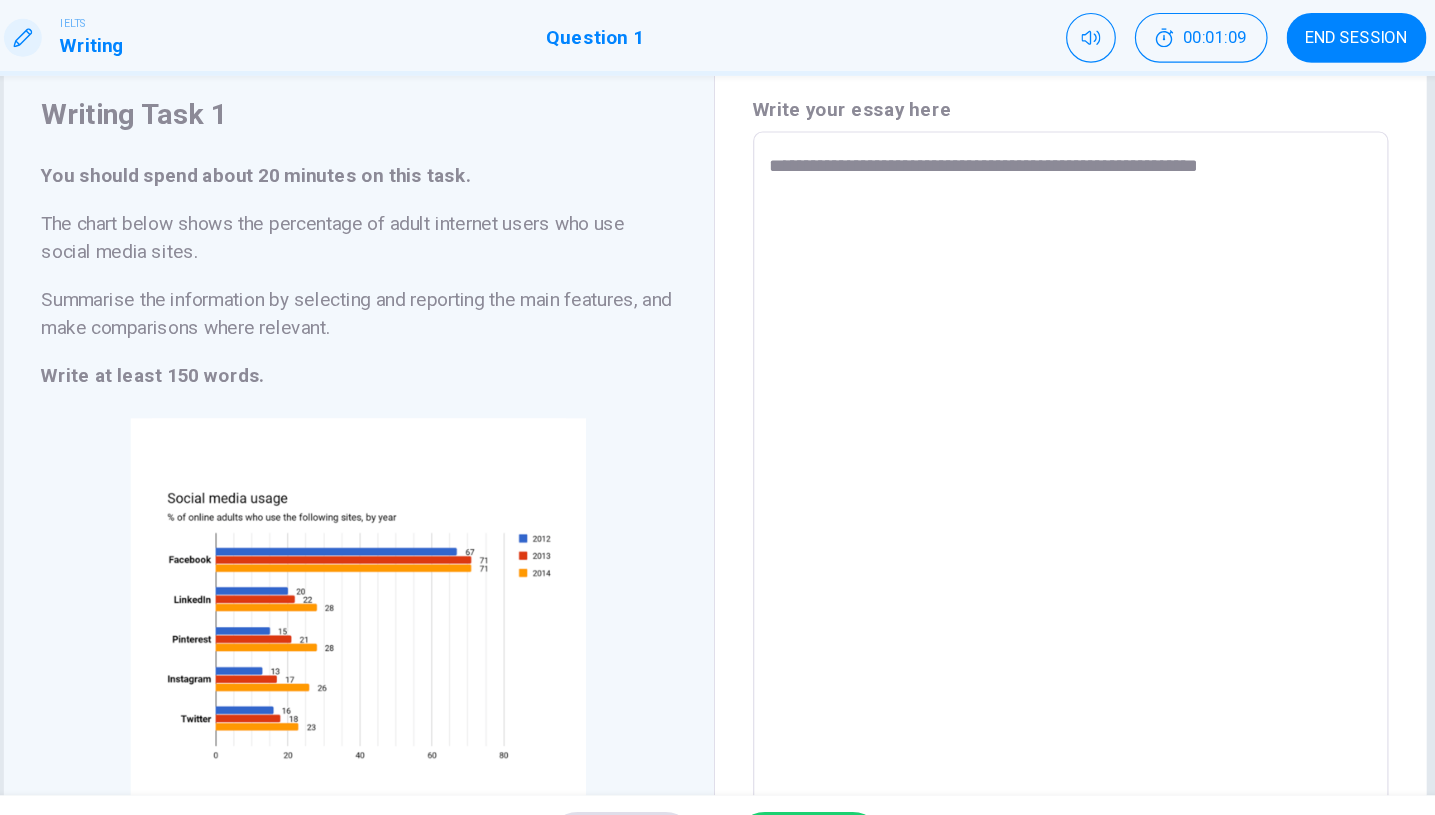 type on "*" 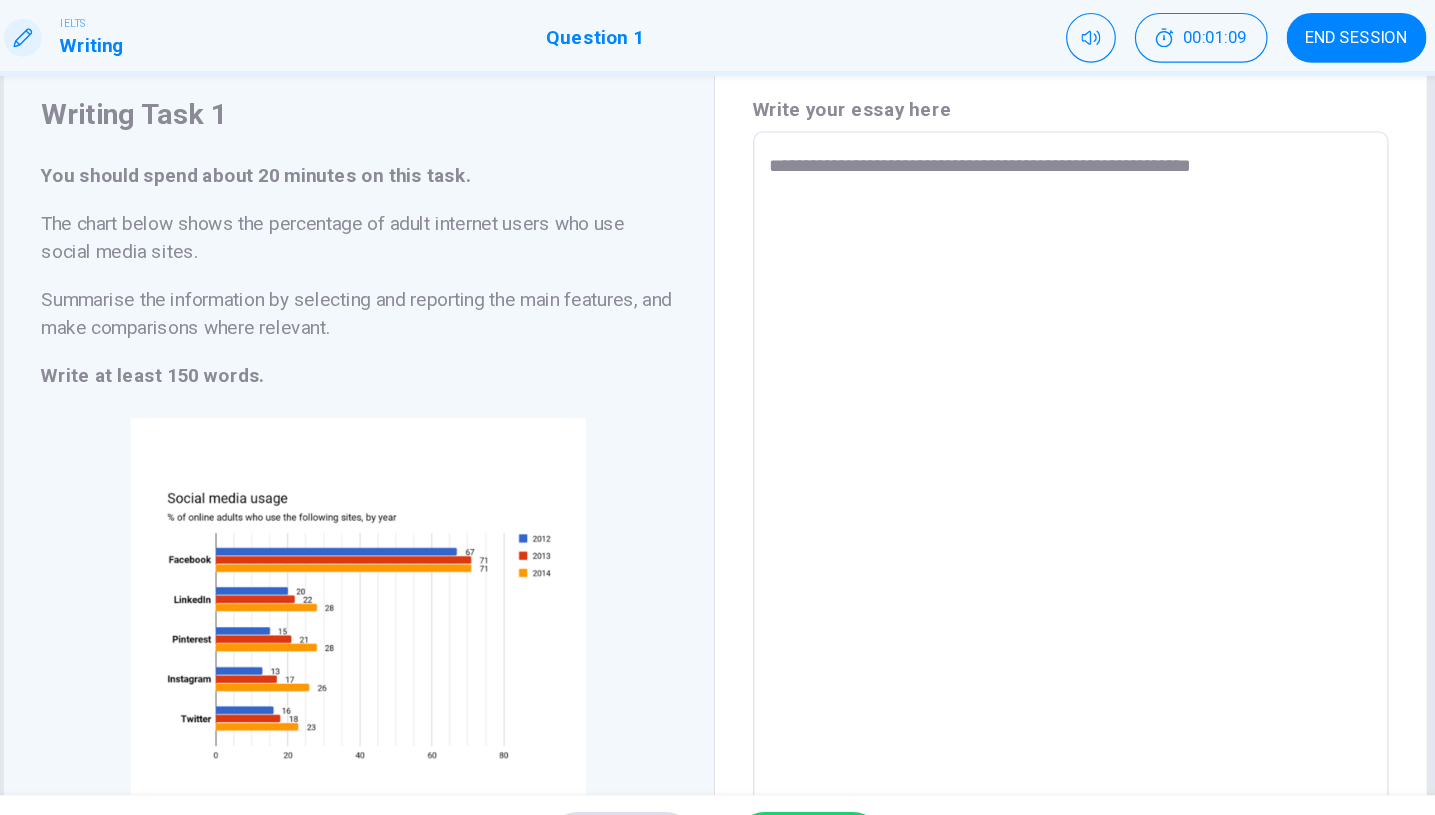 type on "*" 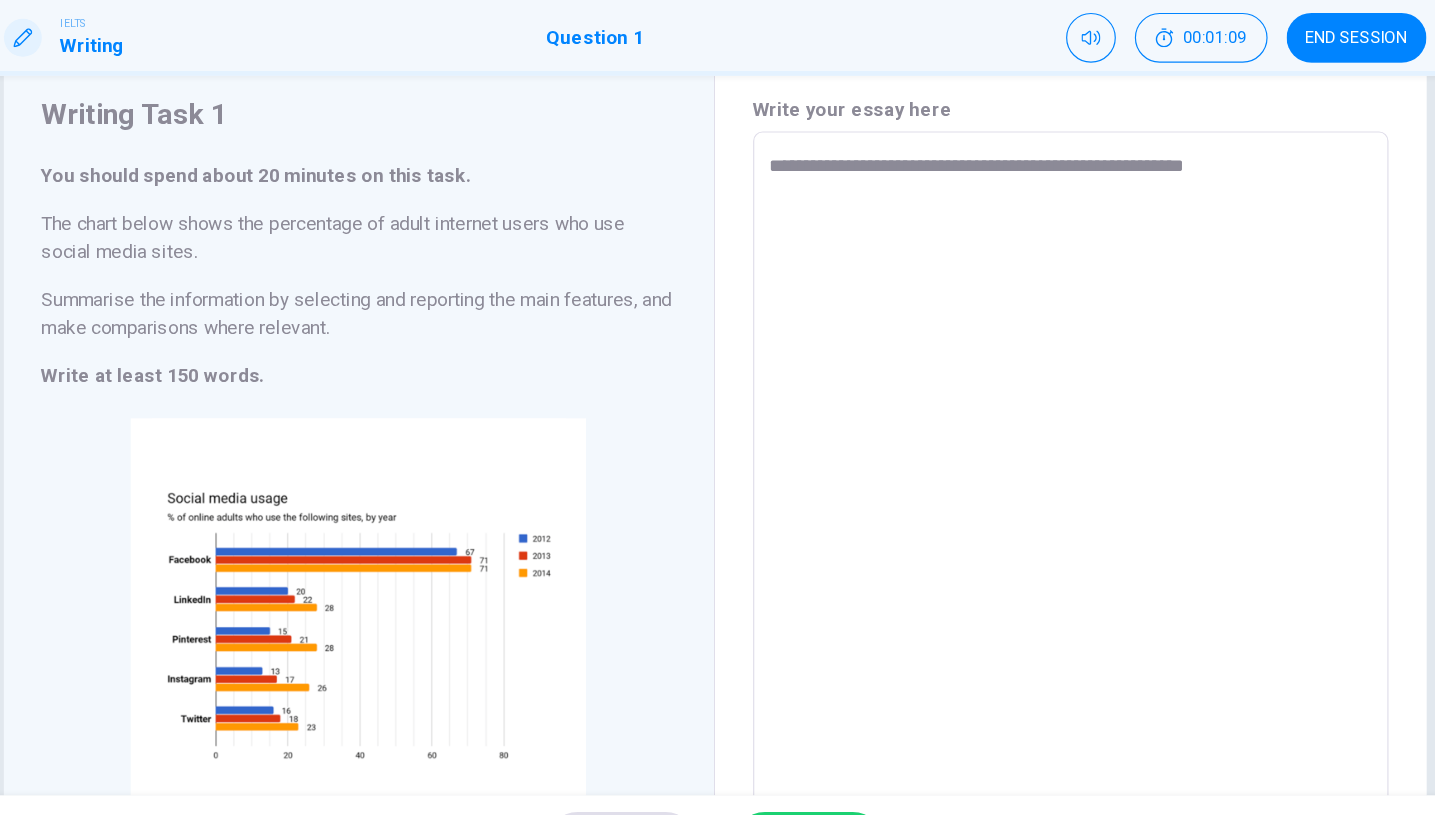 type on "*" 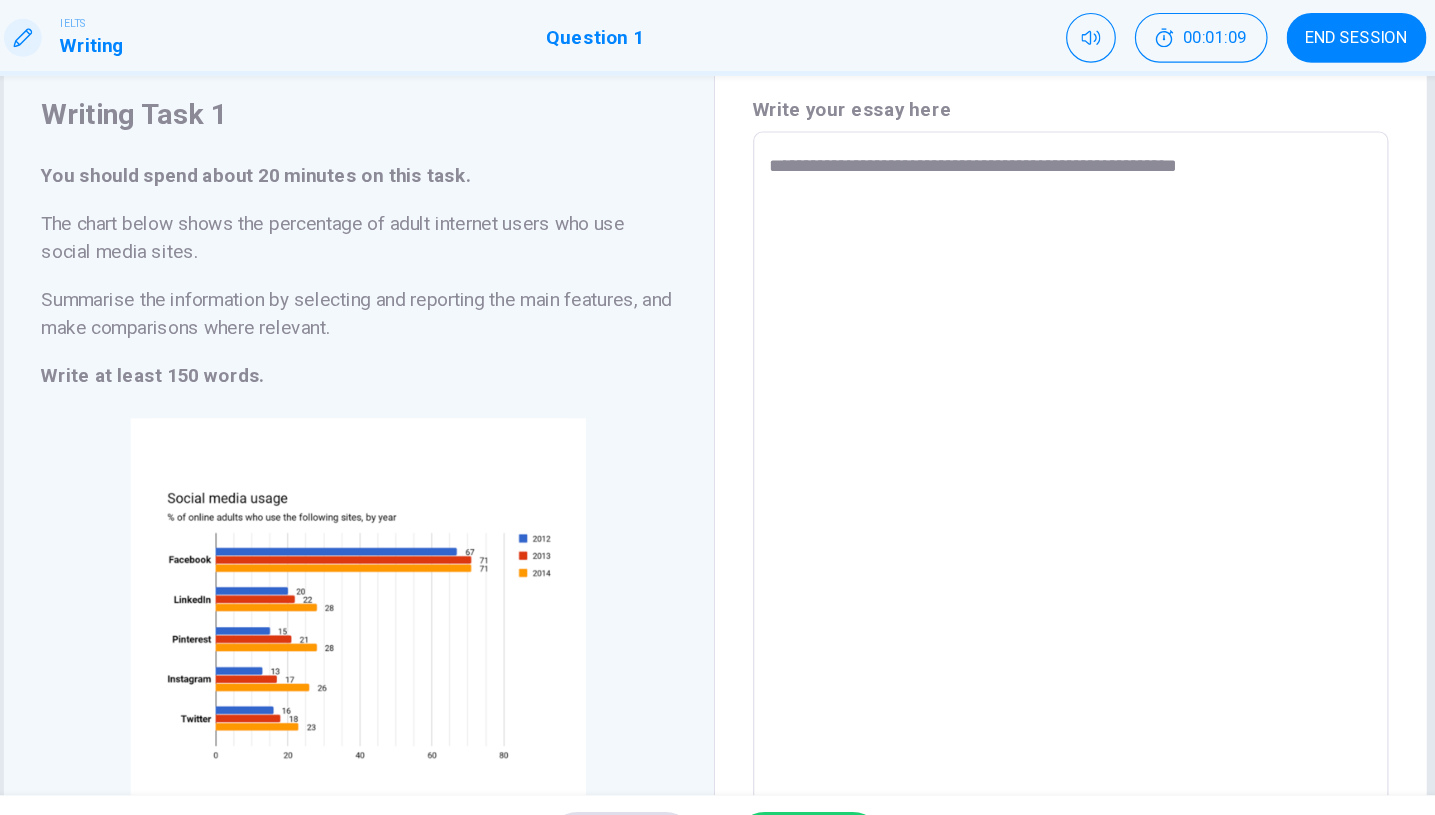 type on "*" 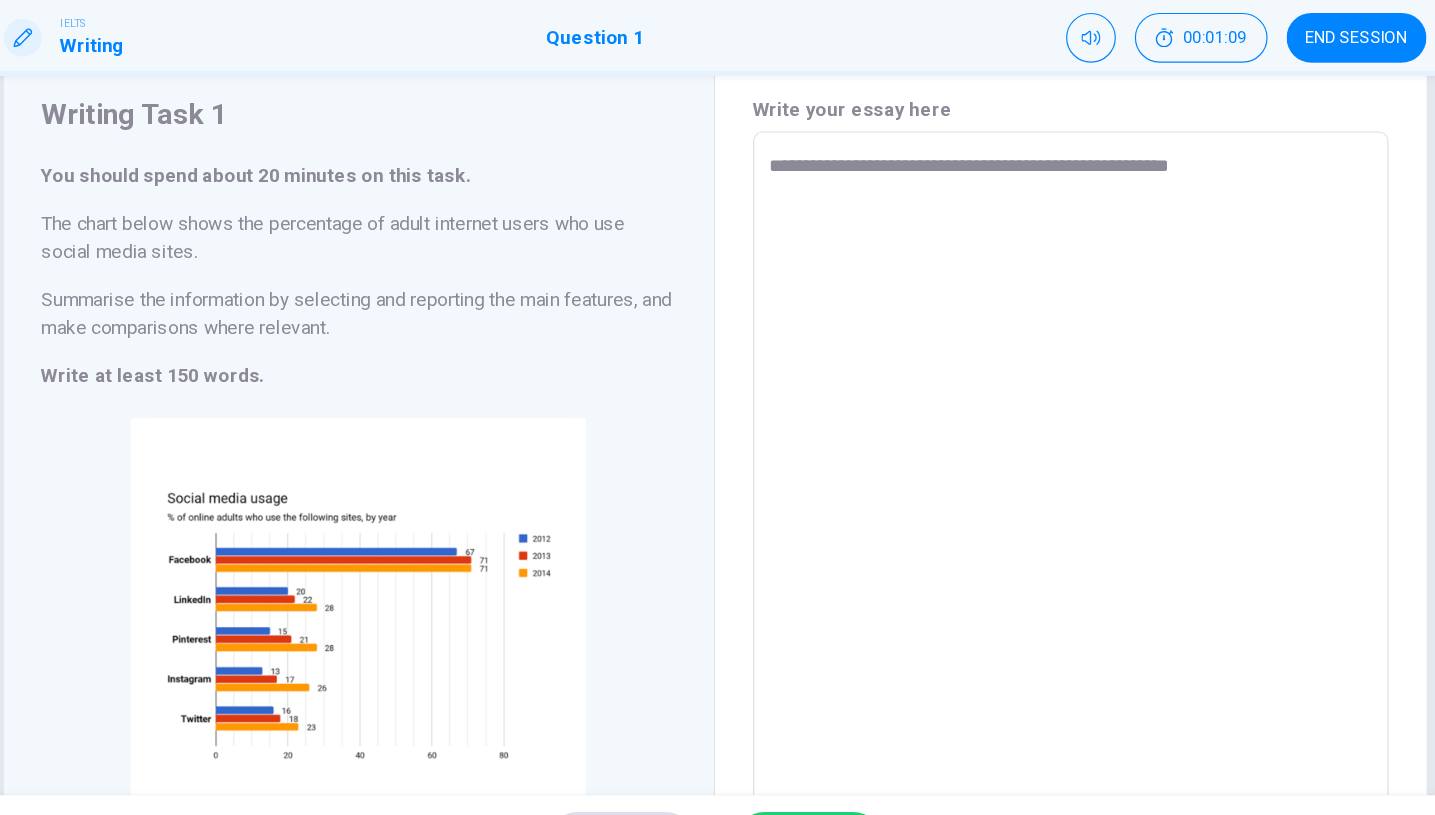 type on "*" 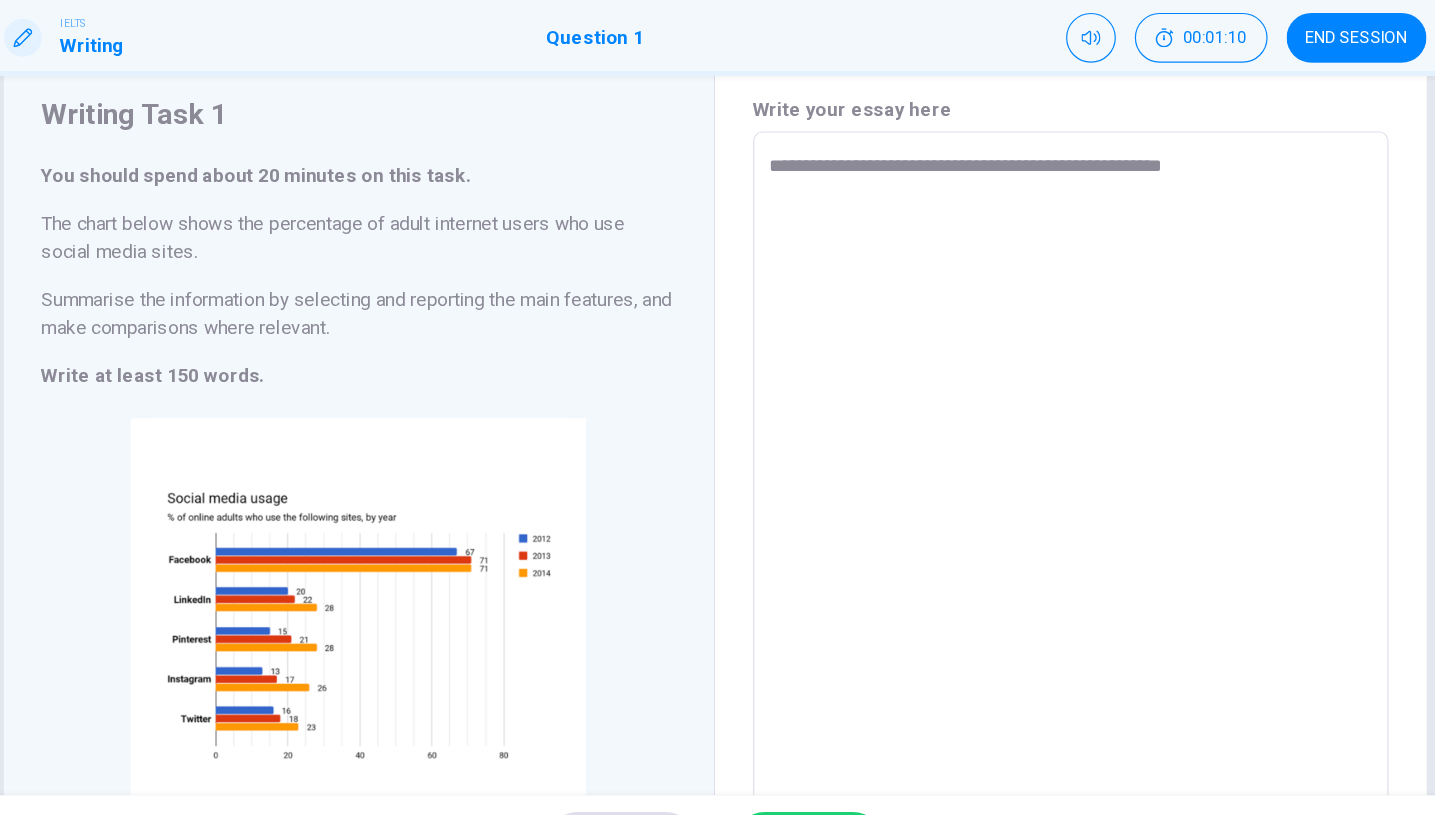 type on "*" 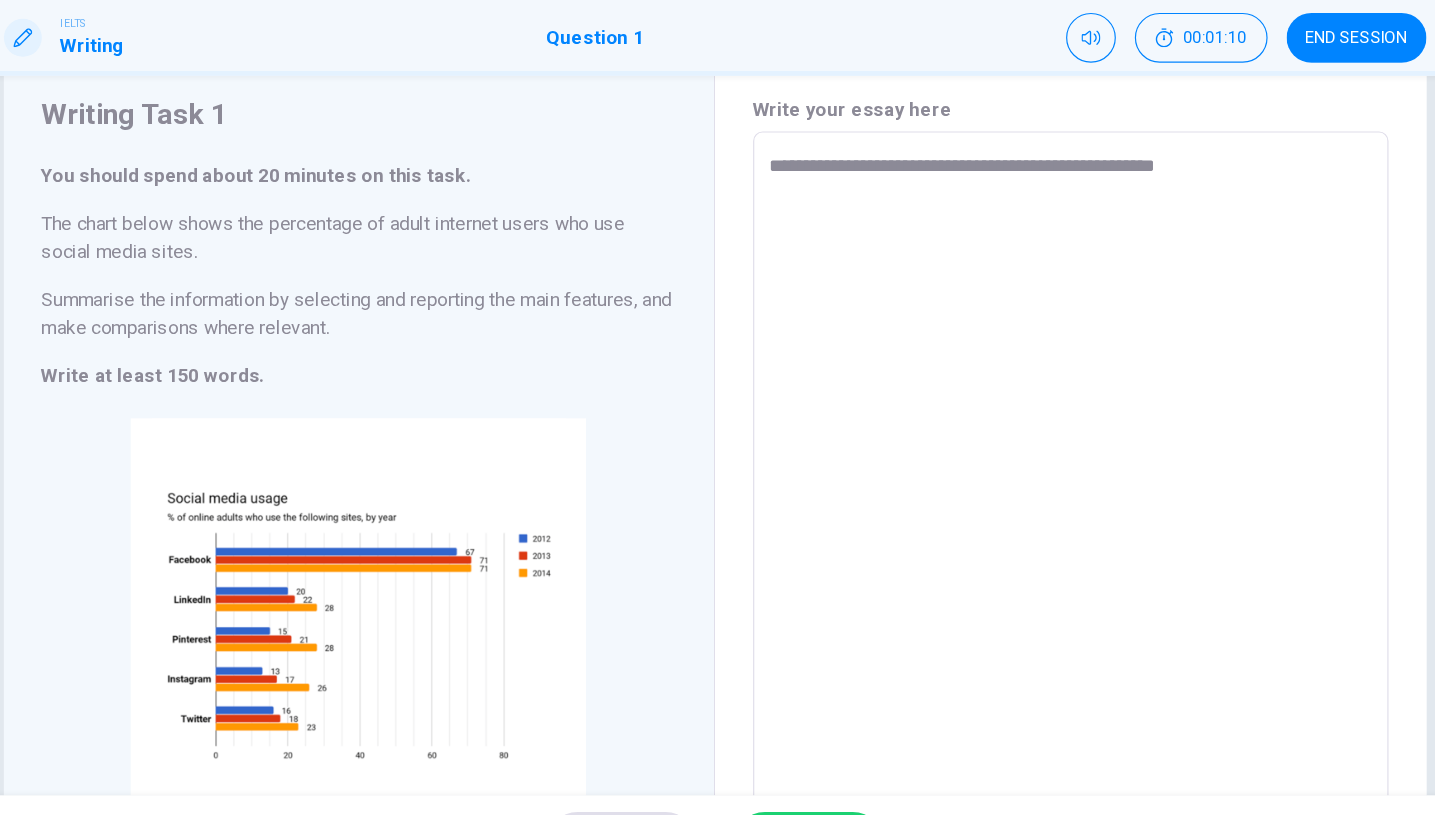 type on "*" 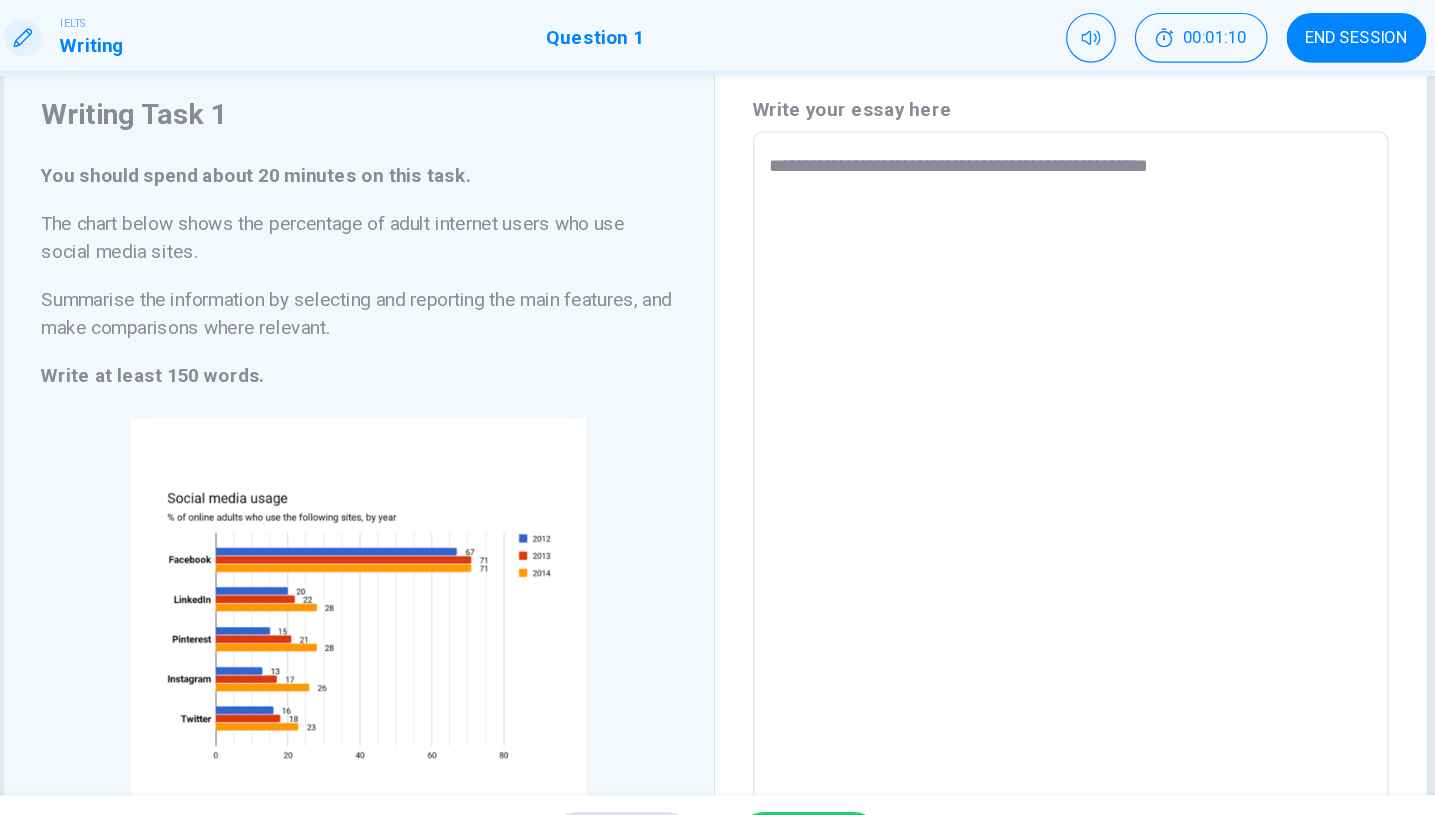 type on "*" 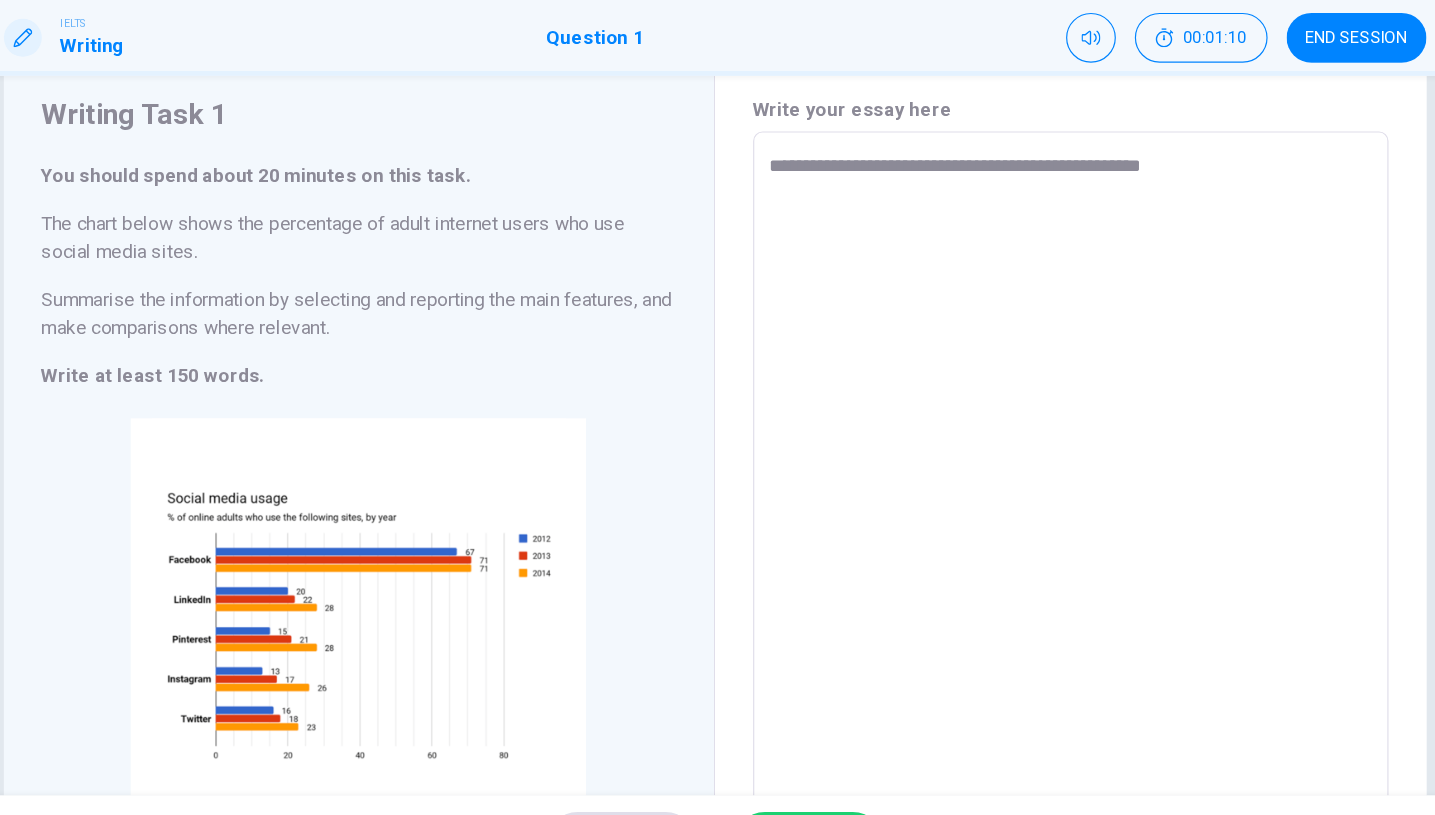 type on "*" 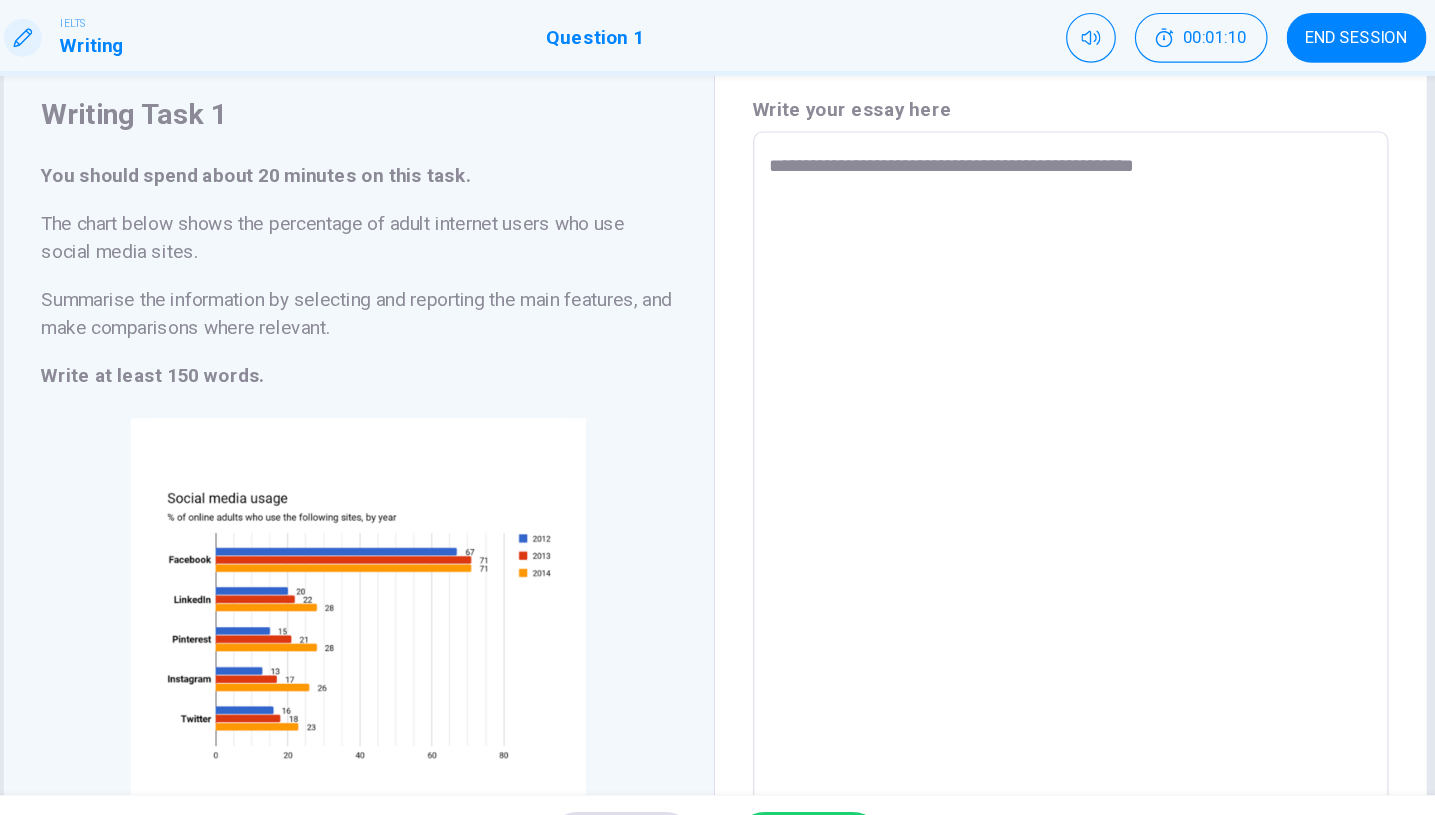 type on "*" 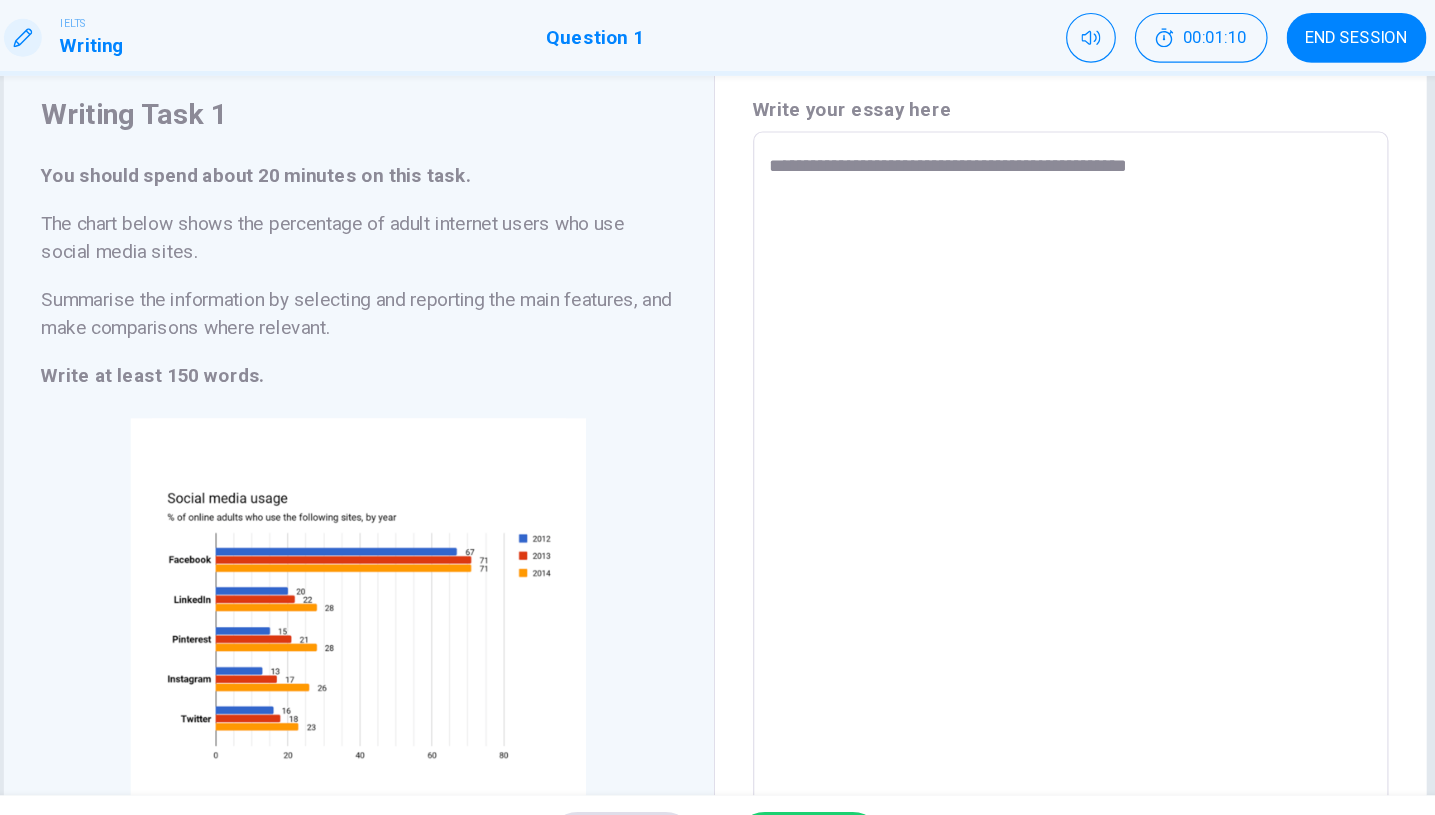 type on "*" 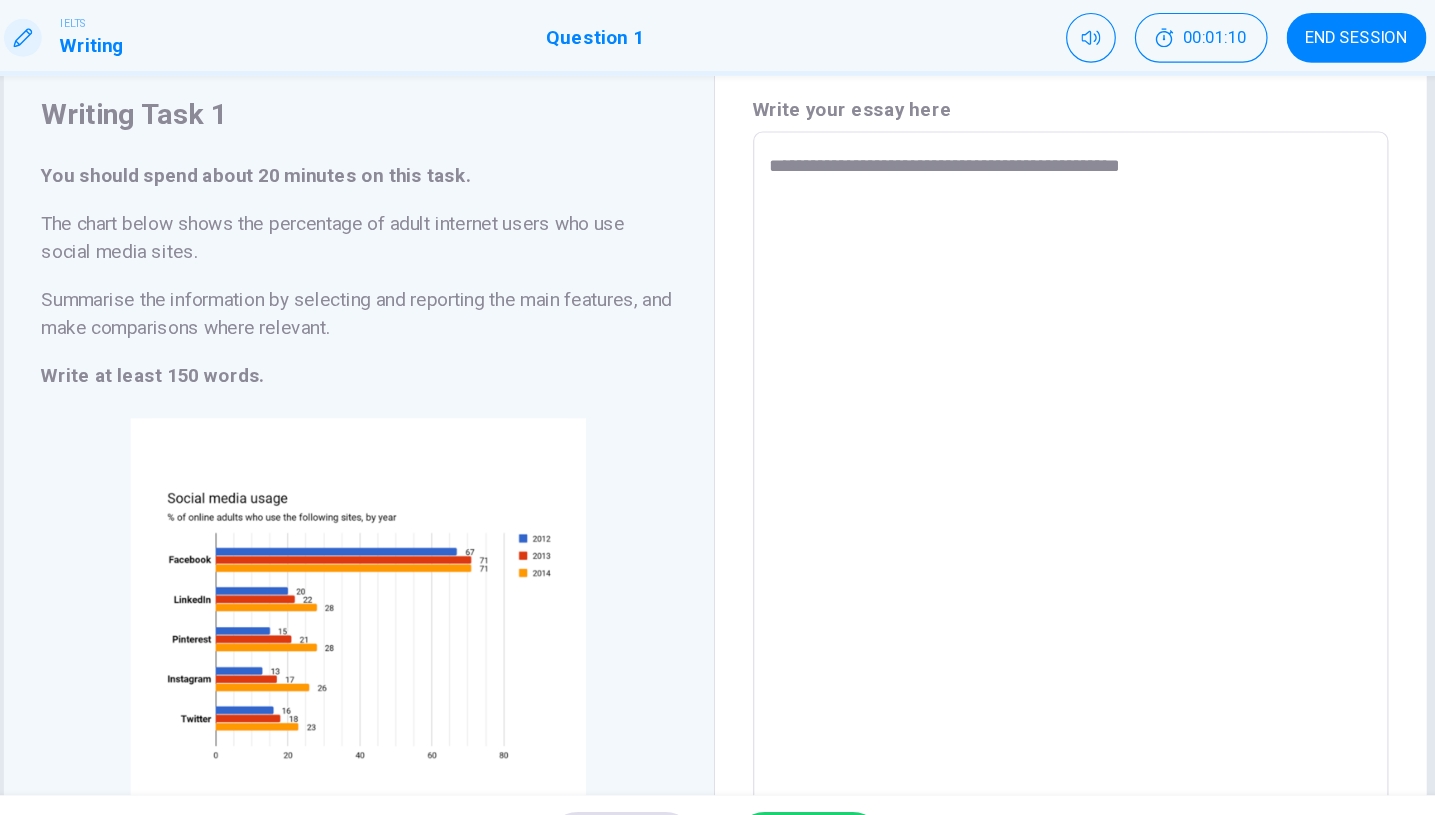 type on "*" 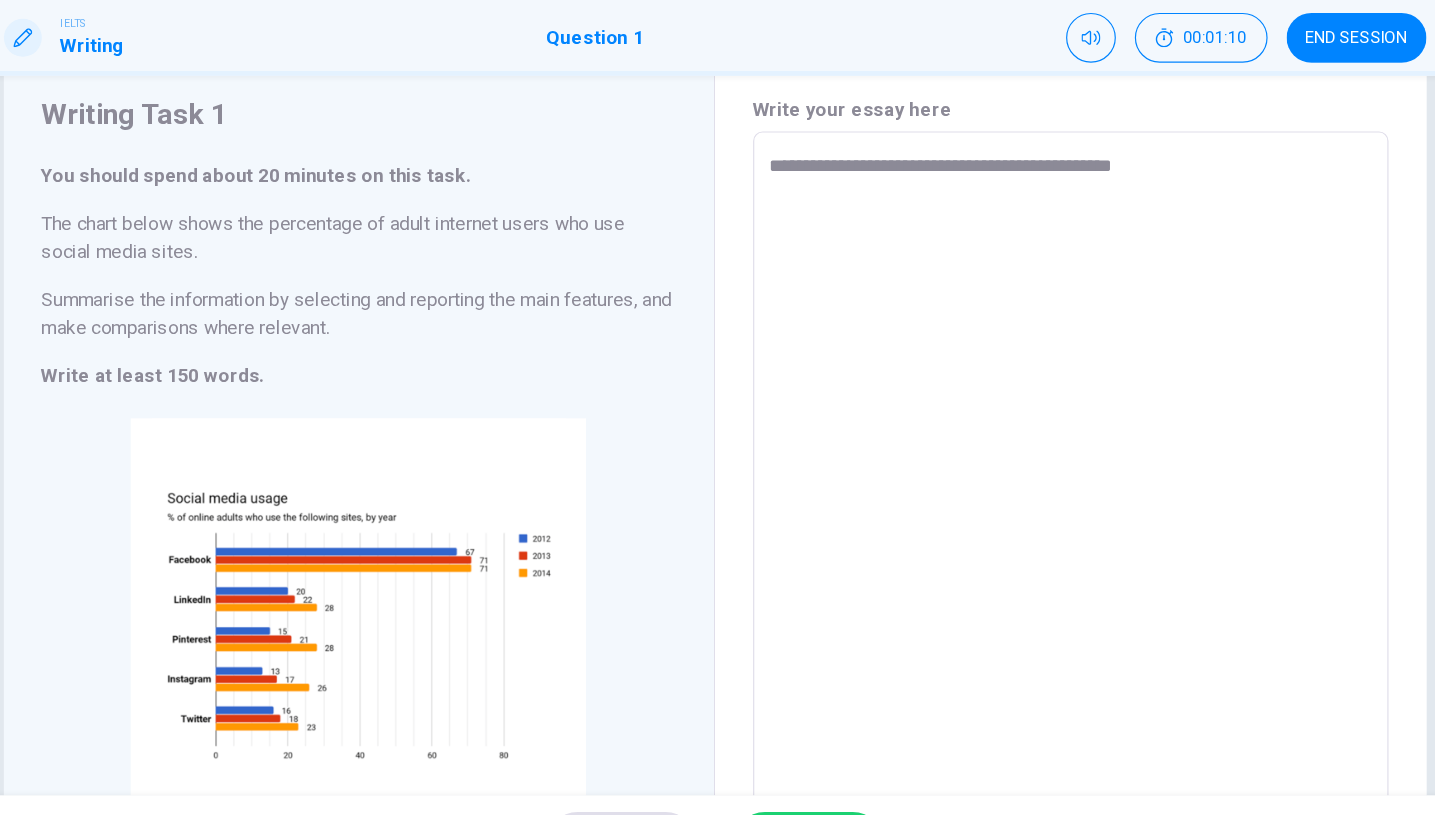 type on "*" 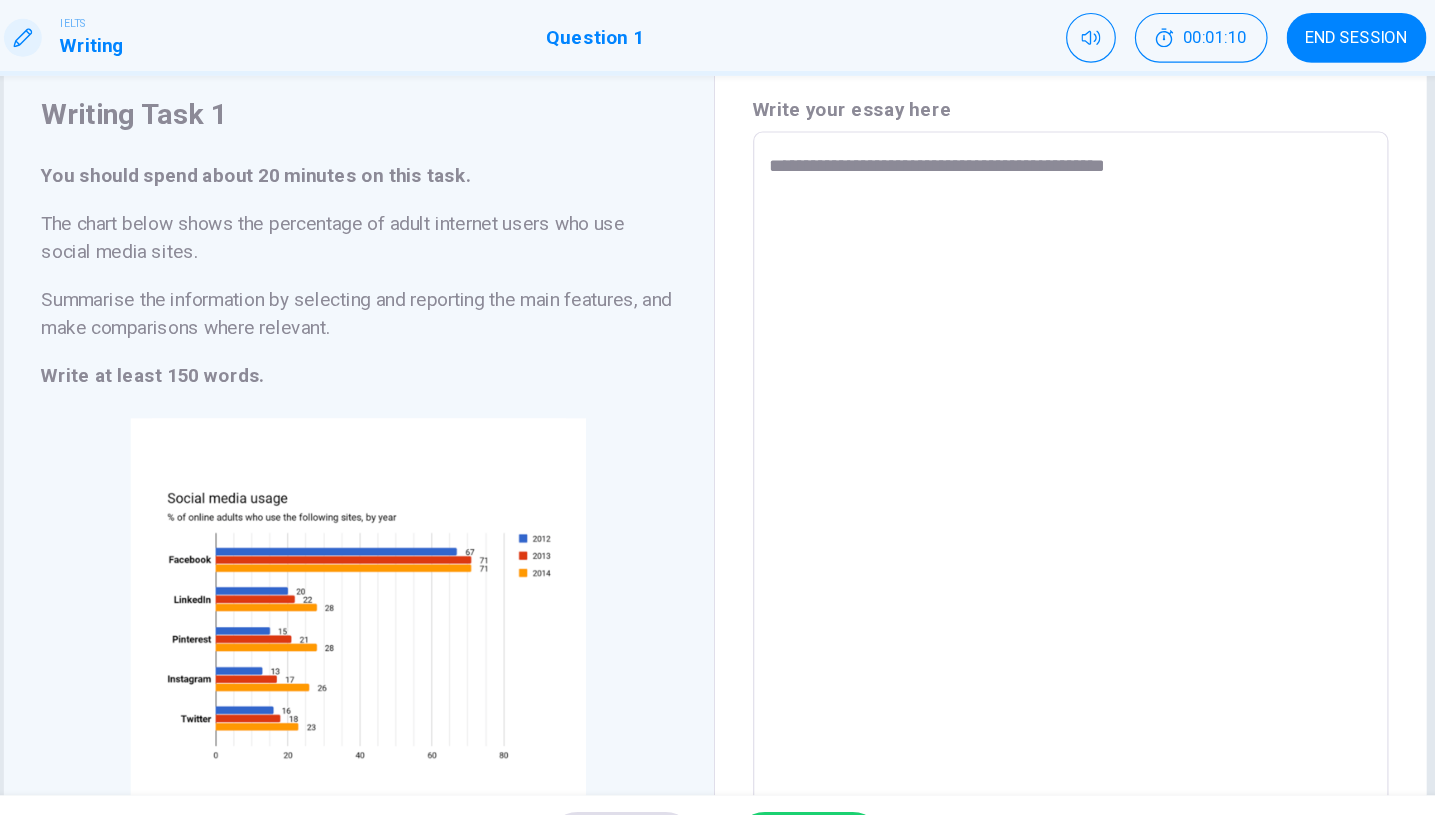 type on "*" 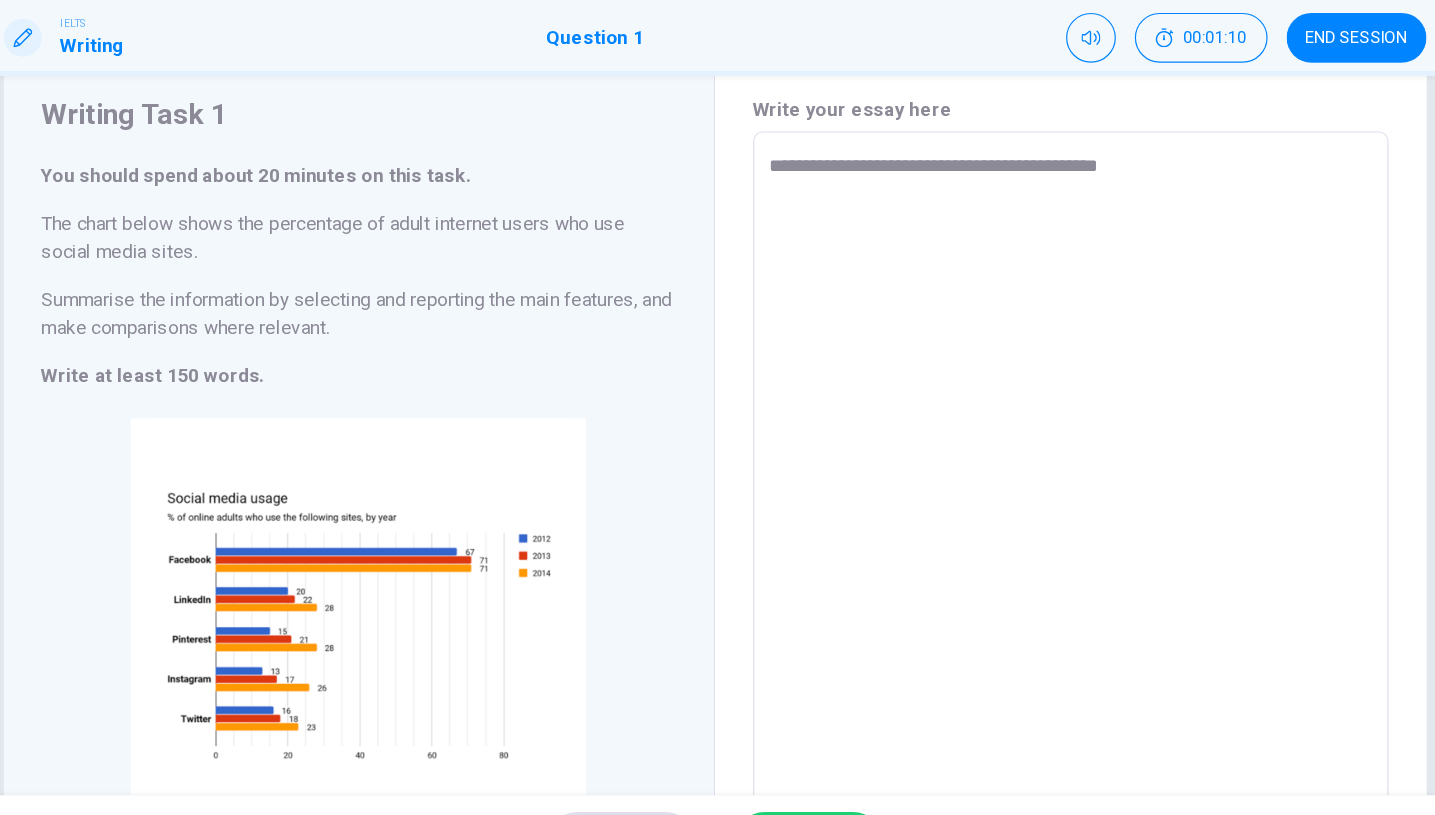 type on "*" 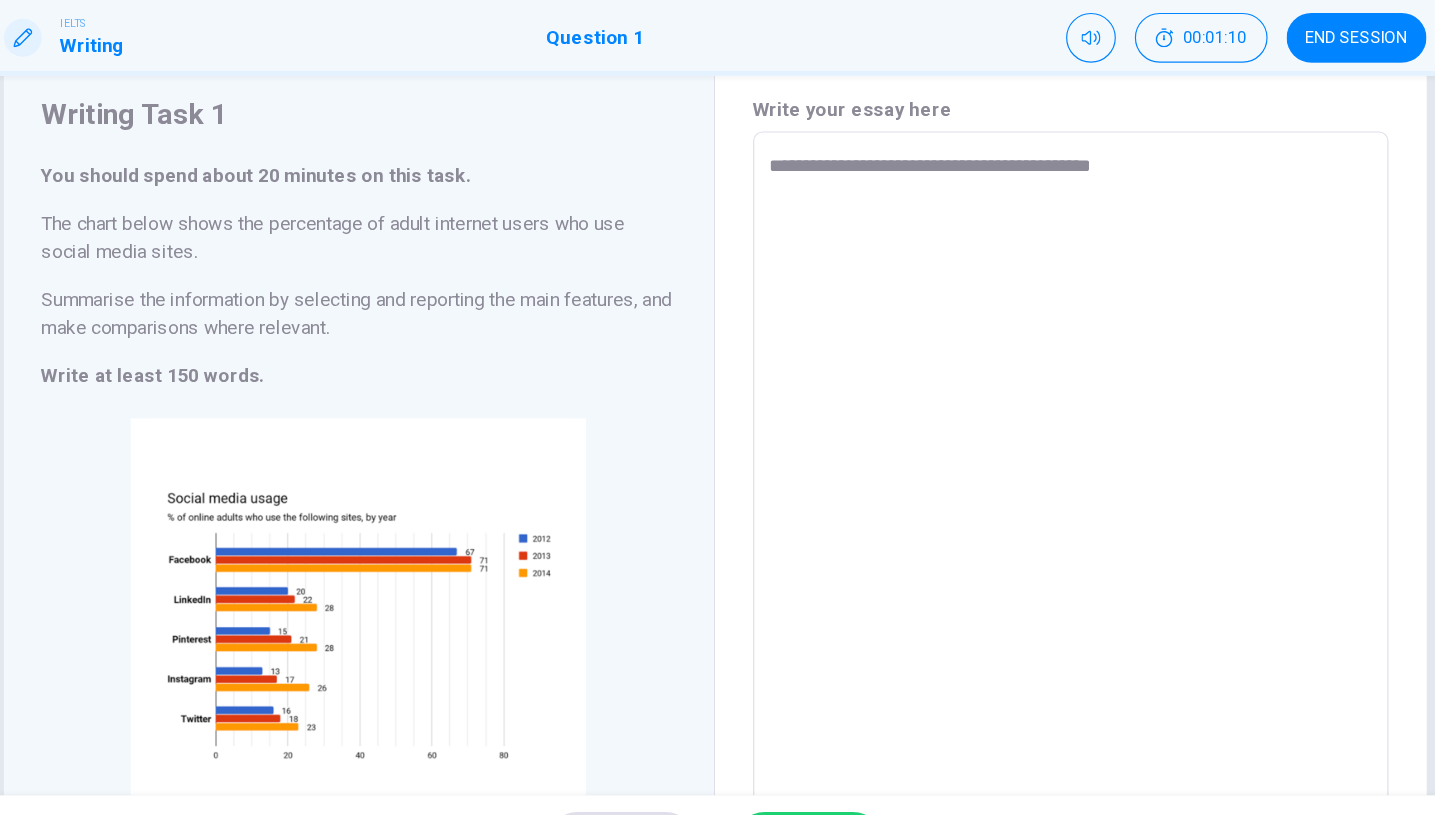type on "*" 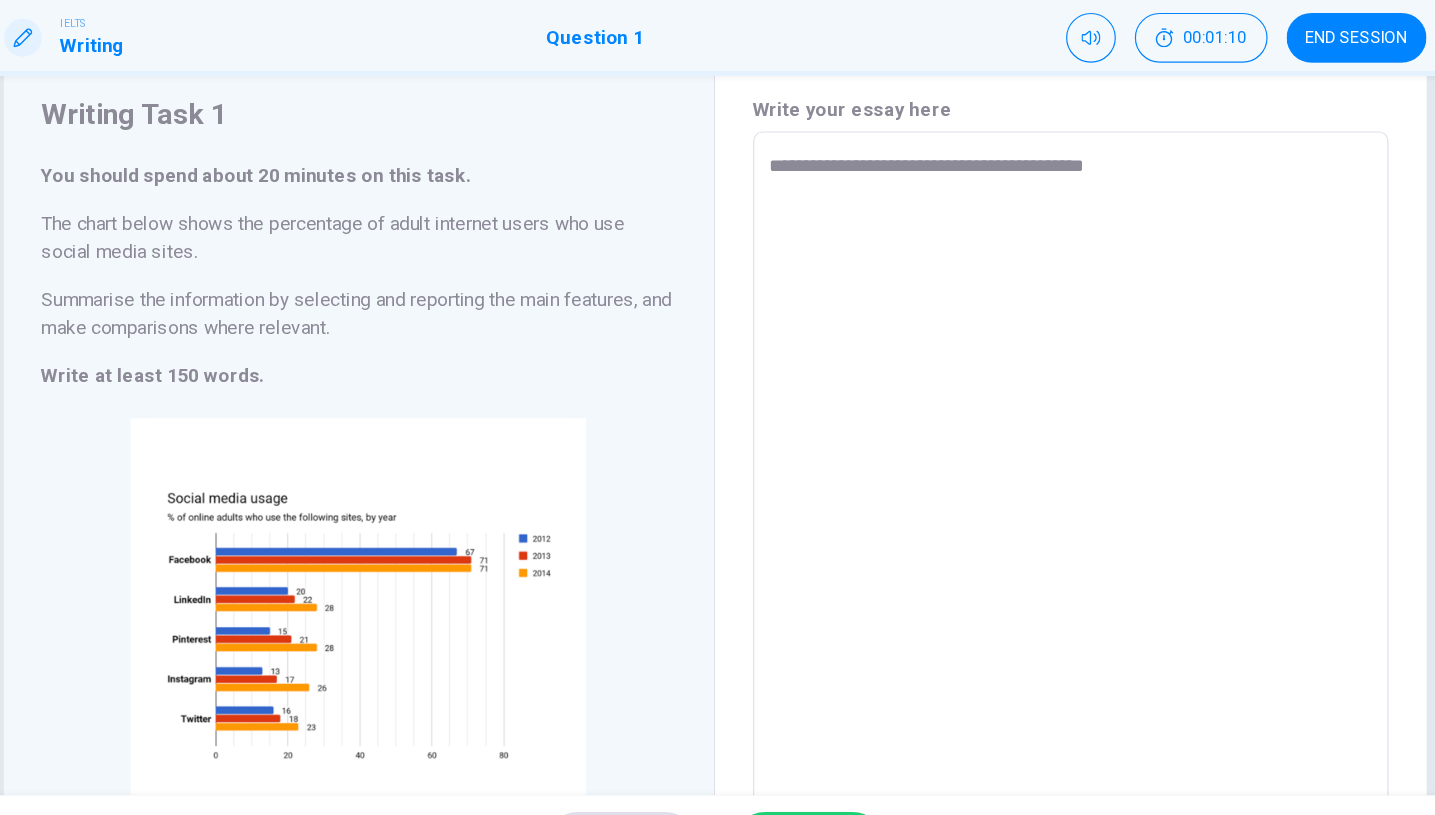 type on "*" 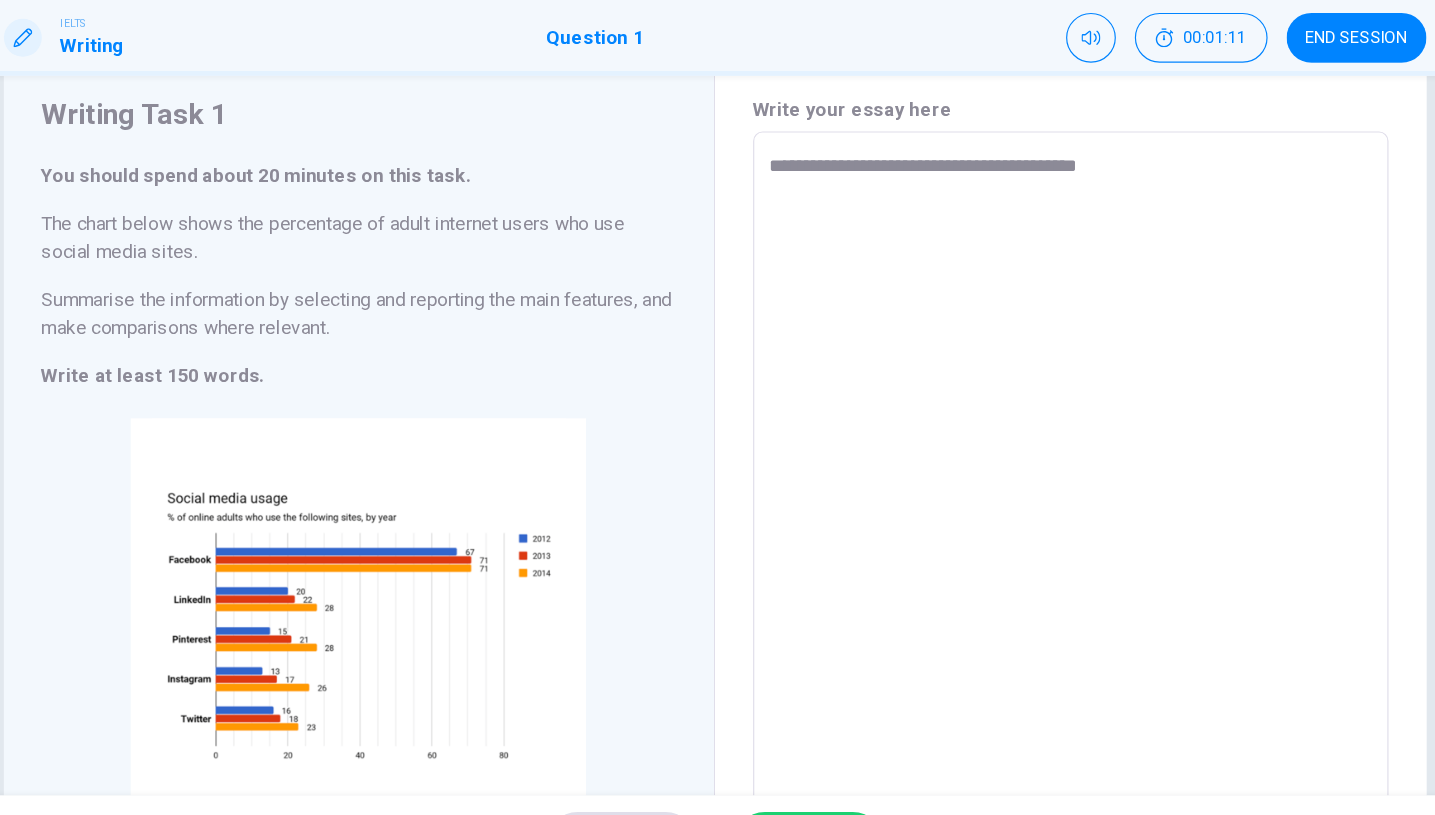 type on "*" 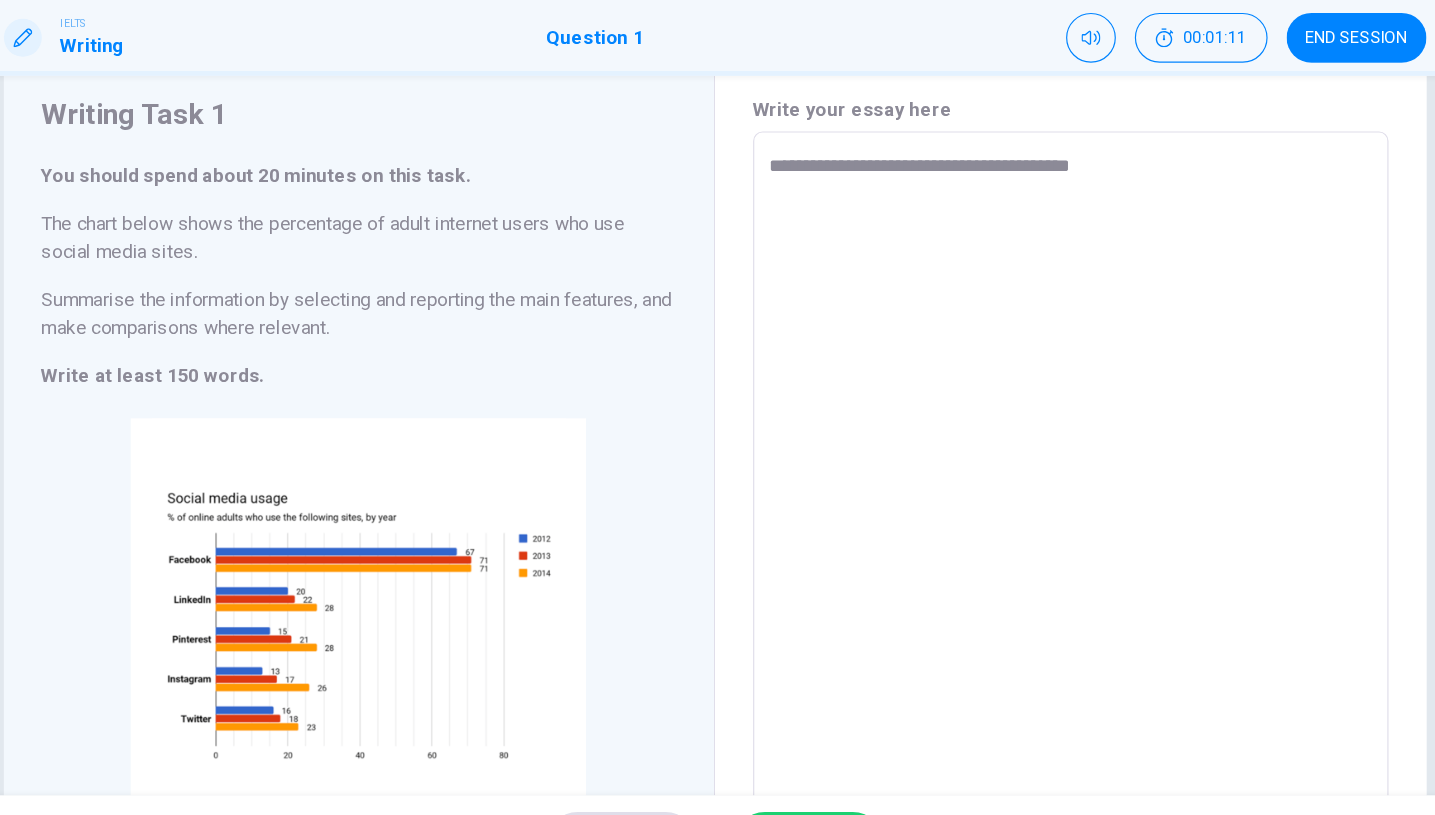 type on "*" 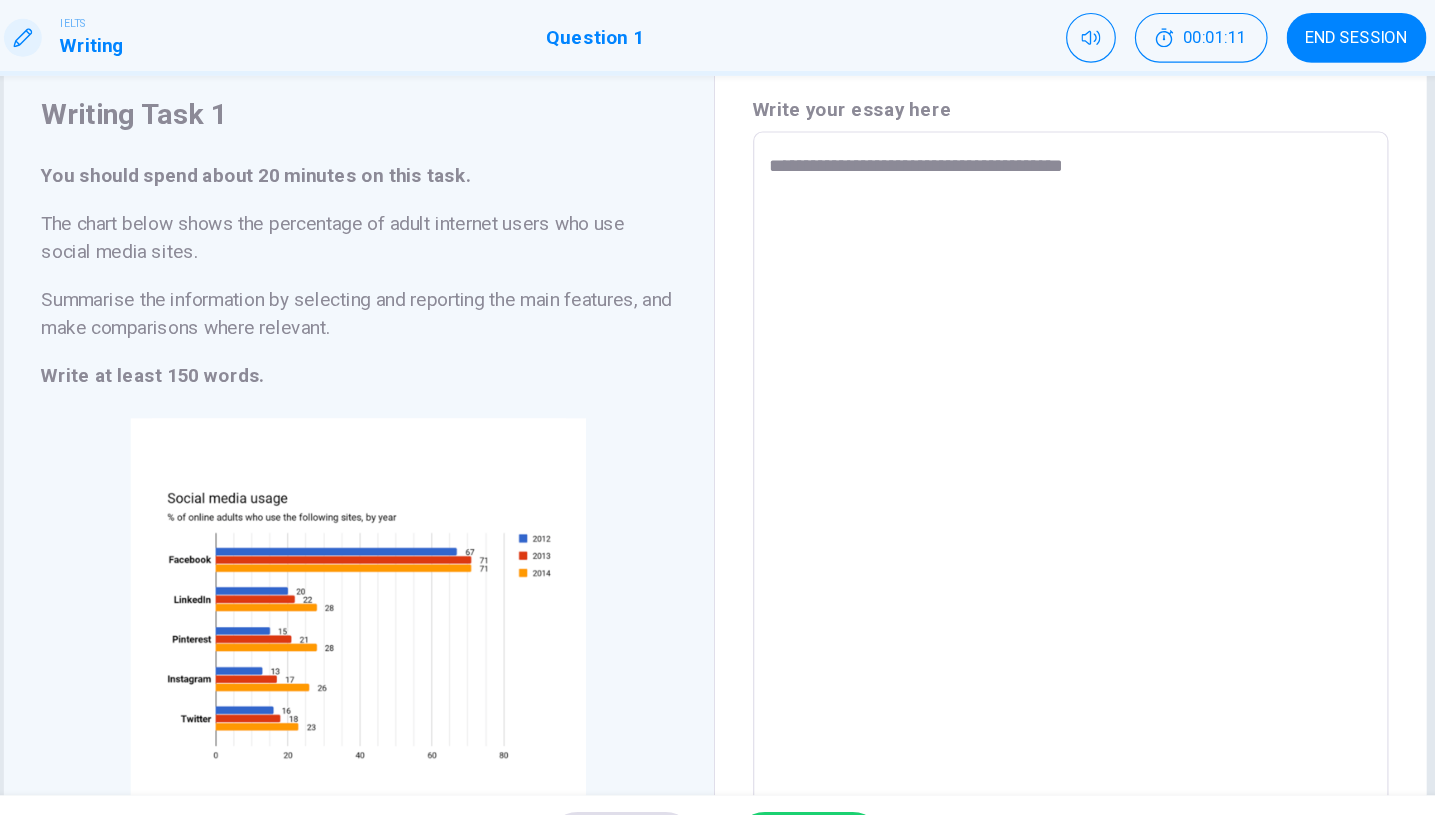 type on "*" 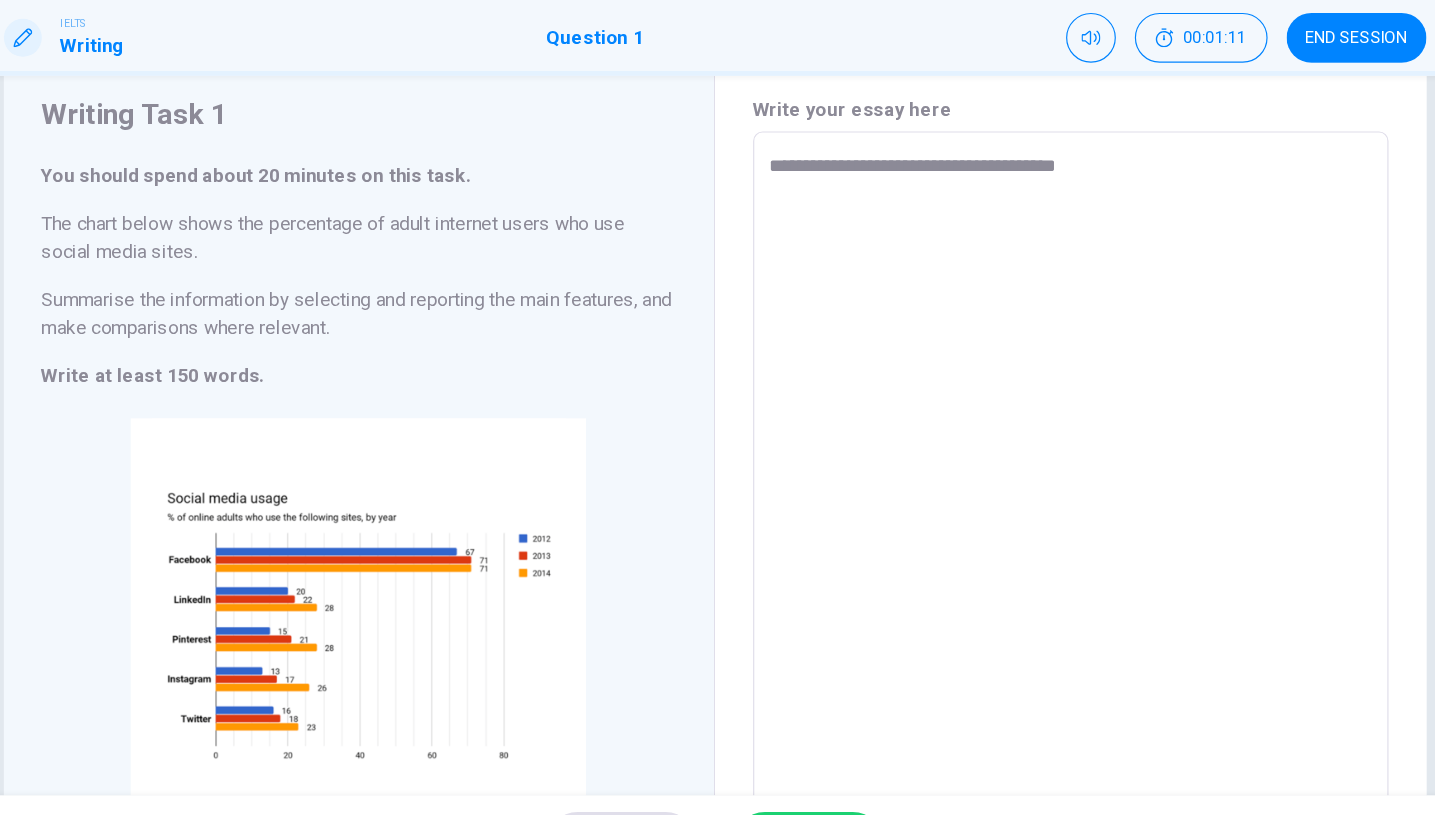 type on "*" 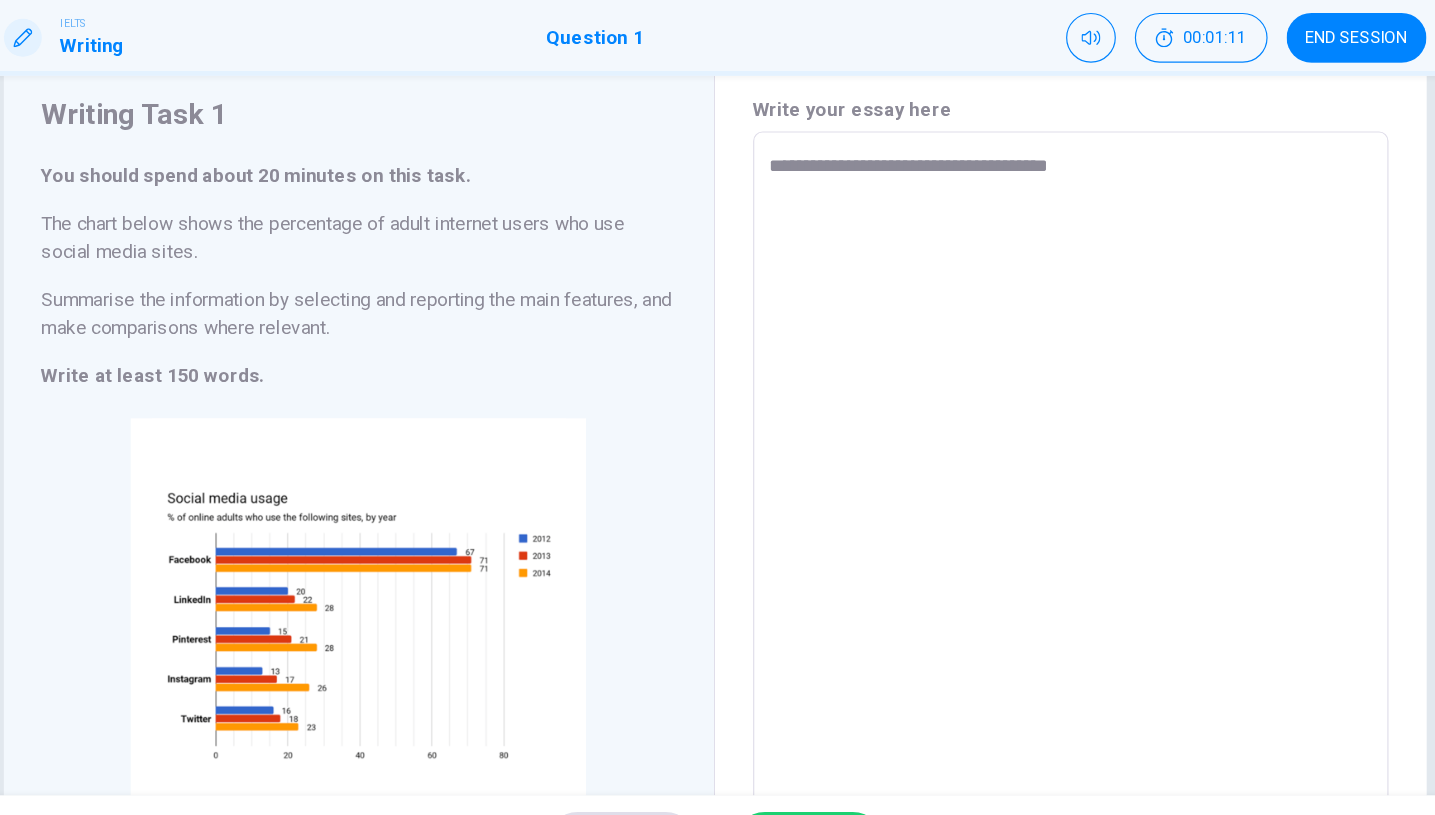 type on "*" 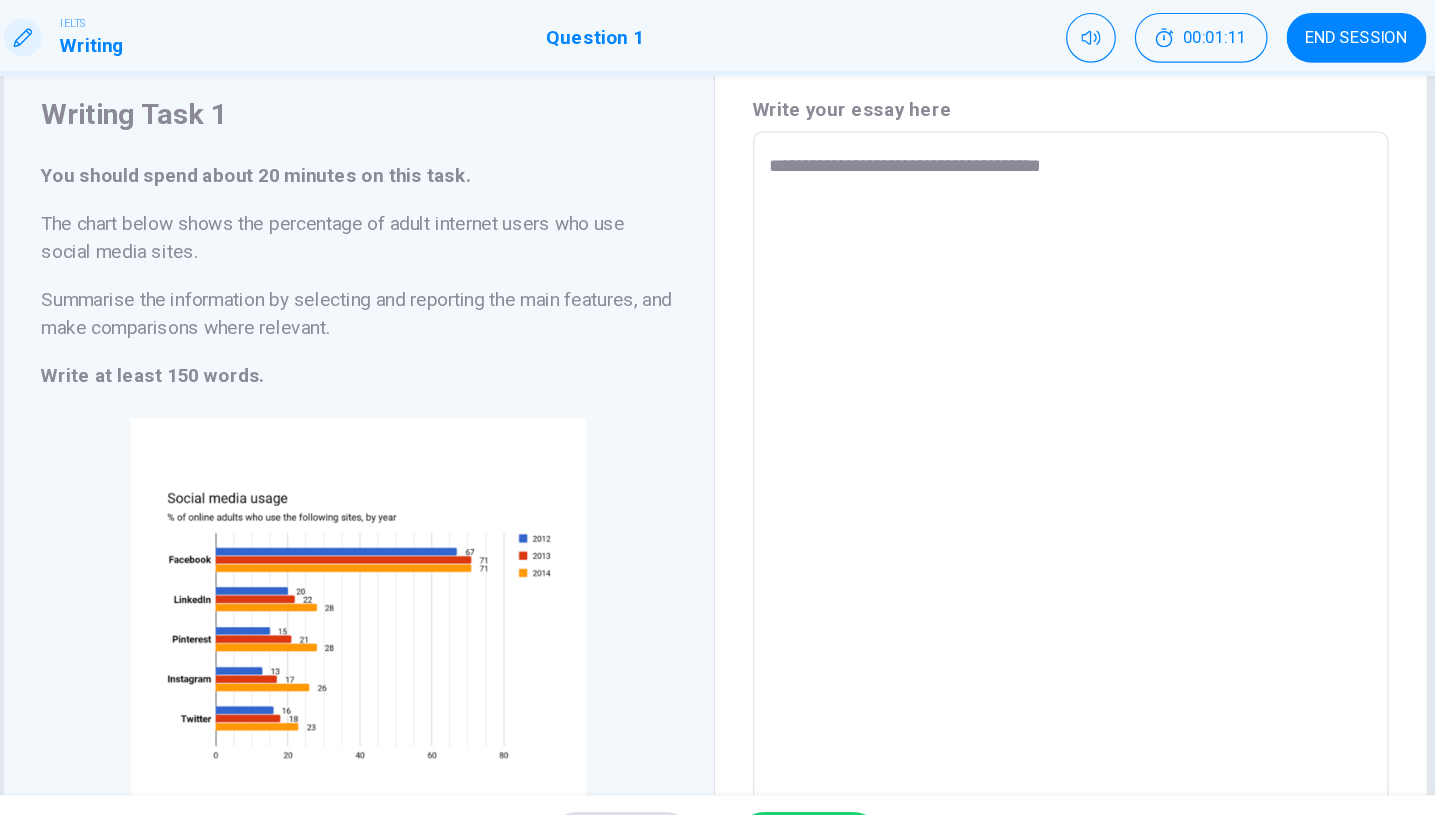 type on "*" 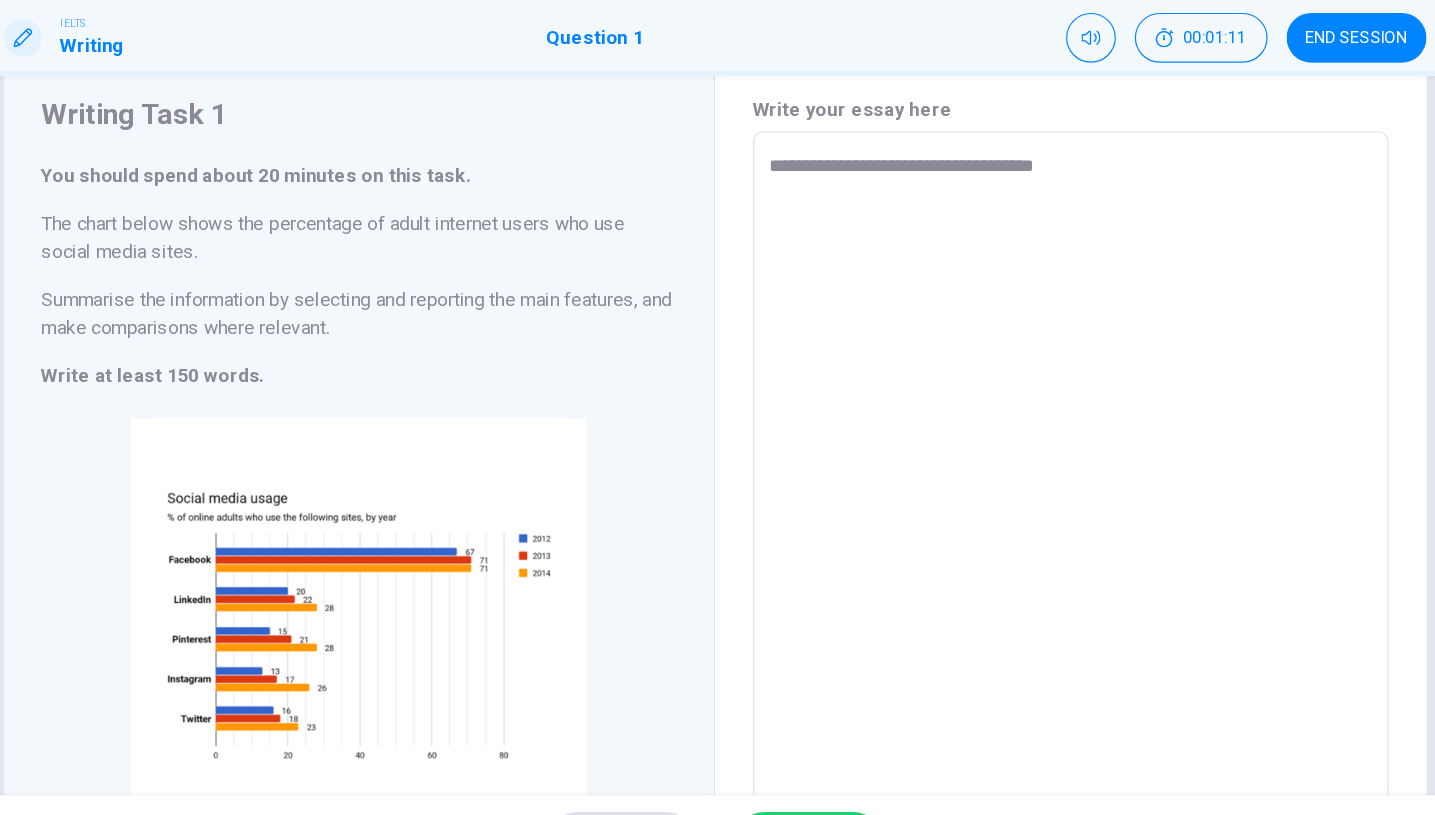type on "*" 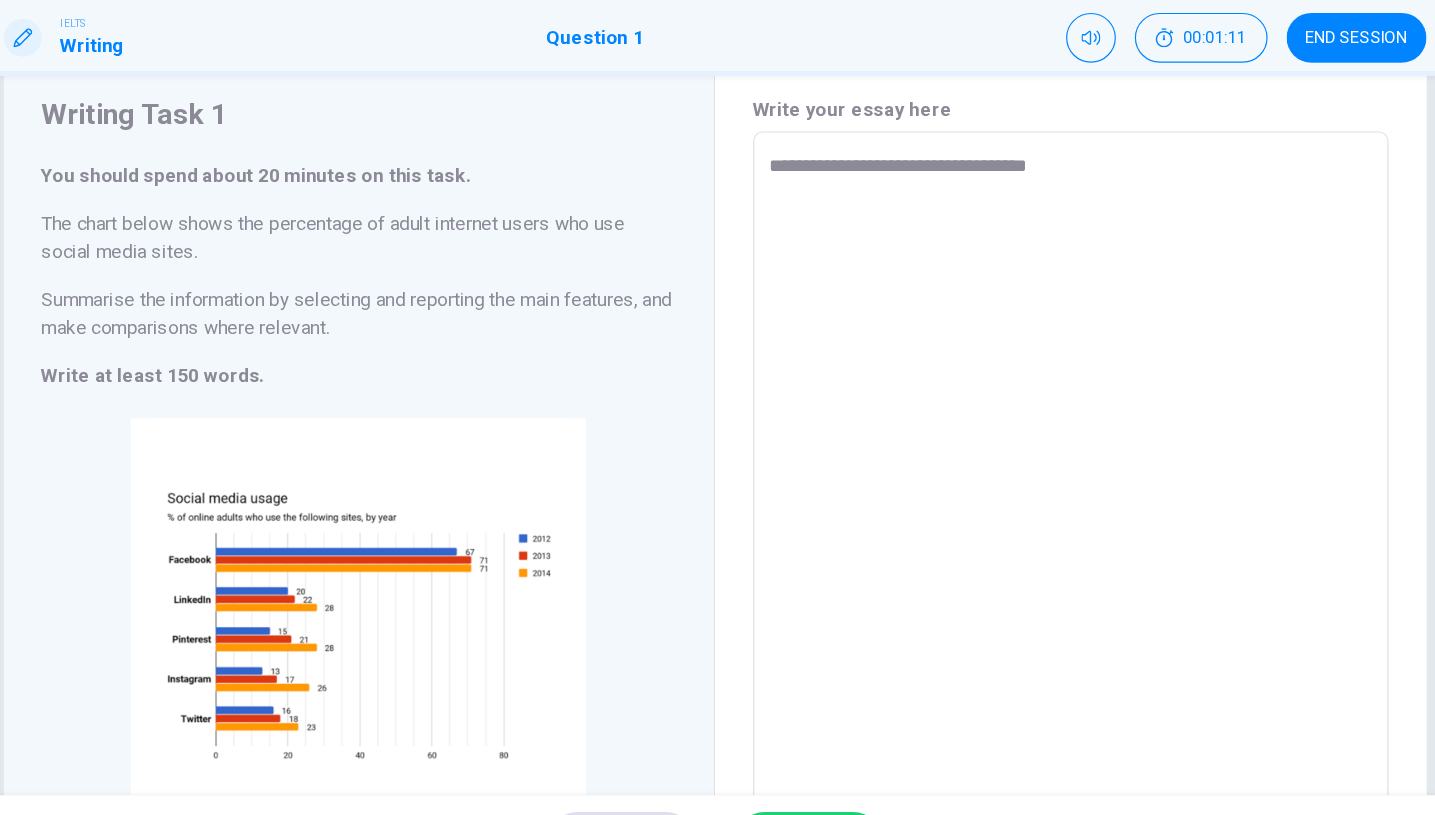 type on "*" 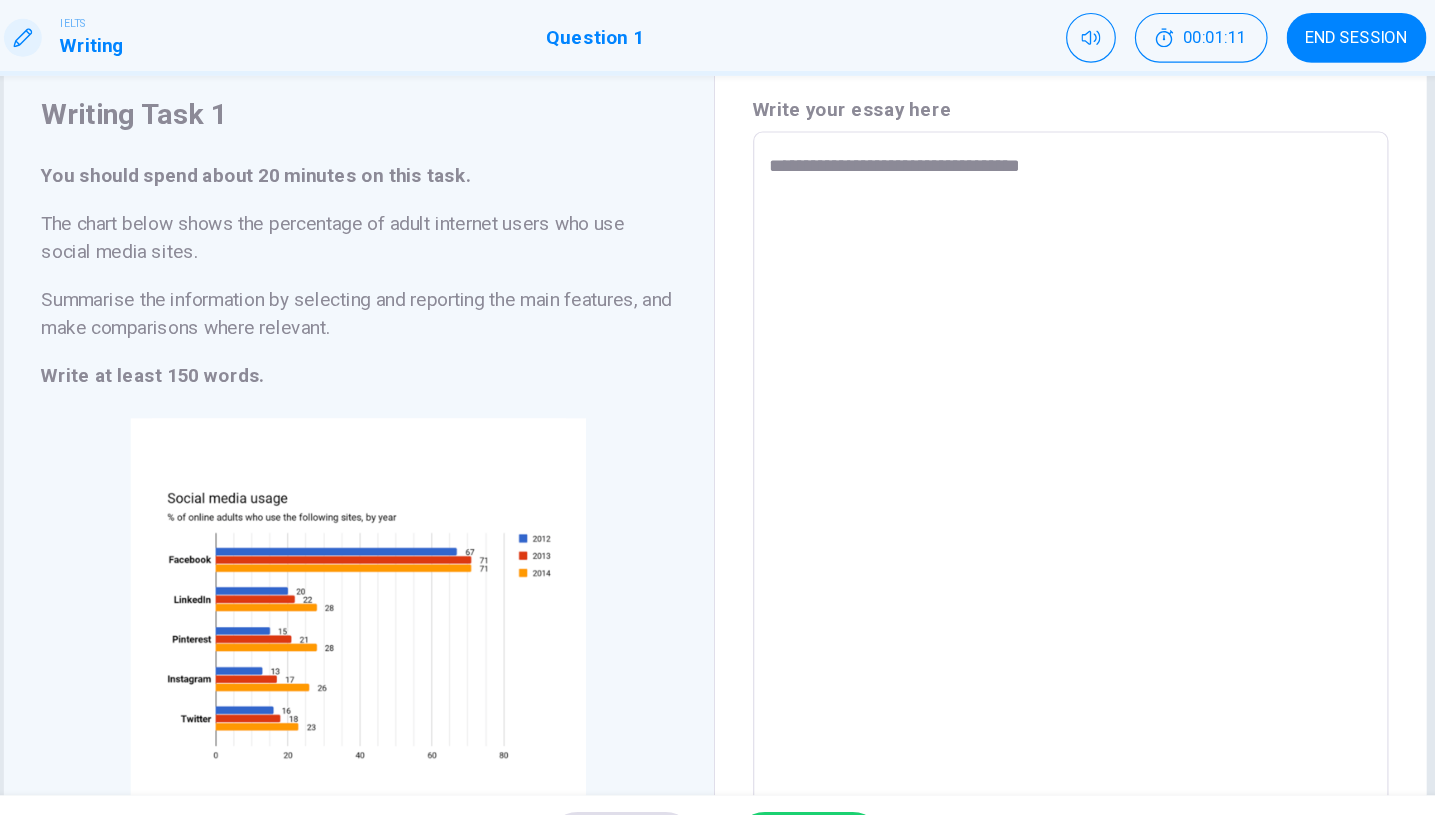 type on "*" 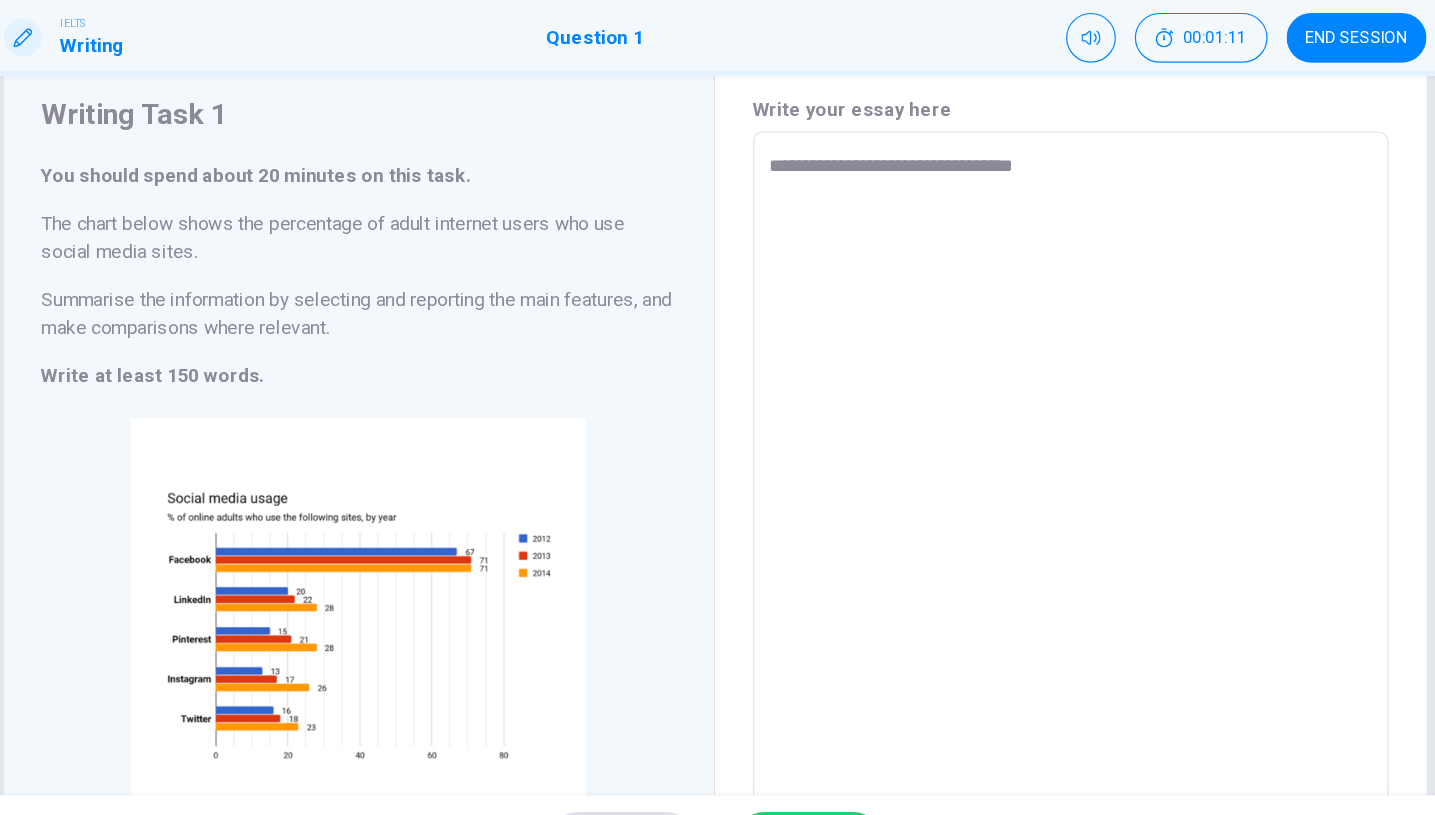 type on "*" 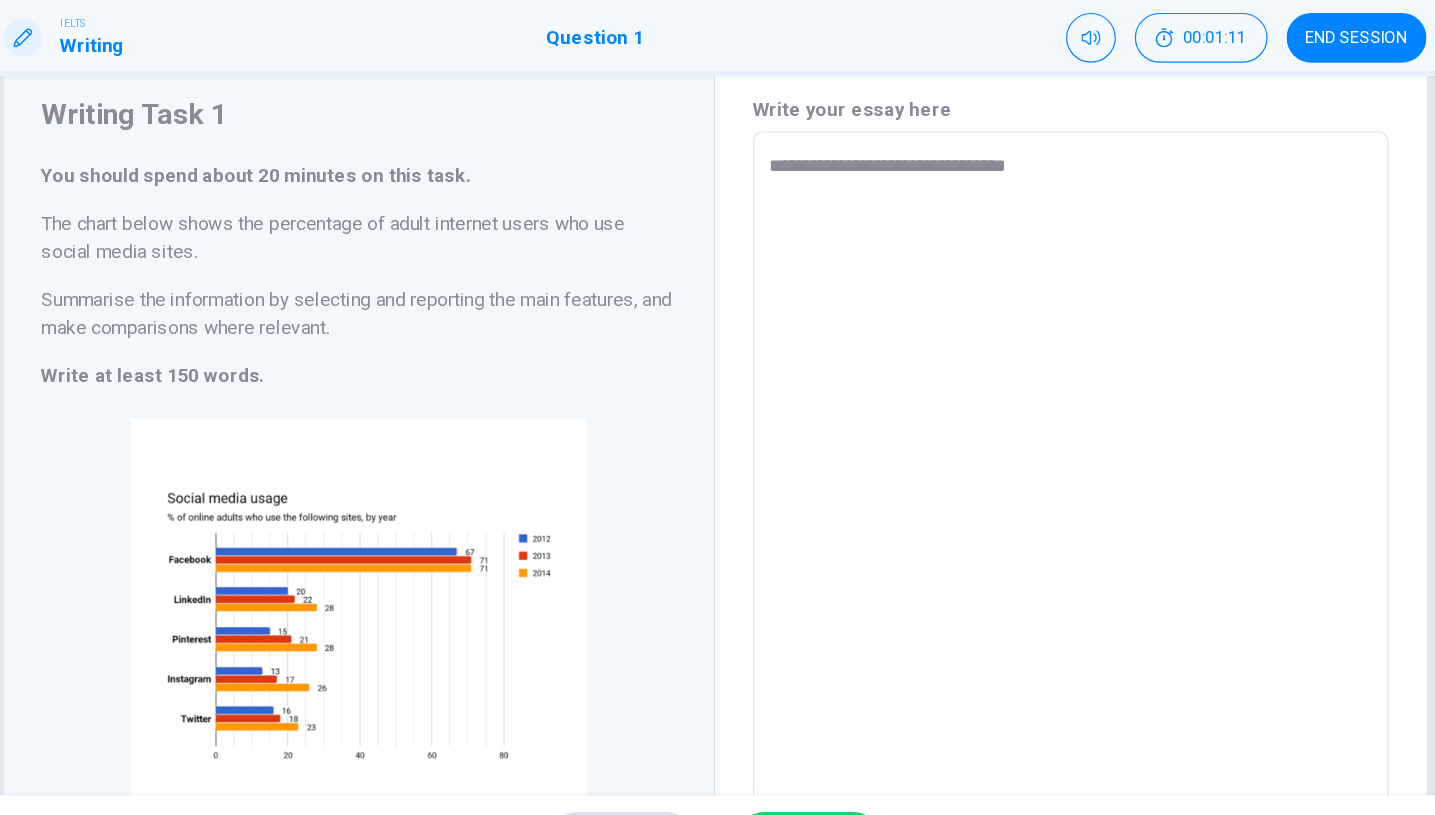 type on "*" 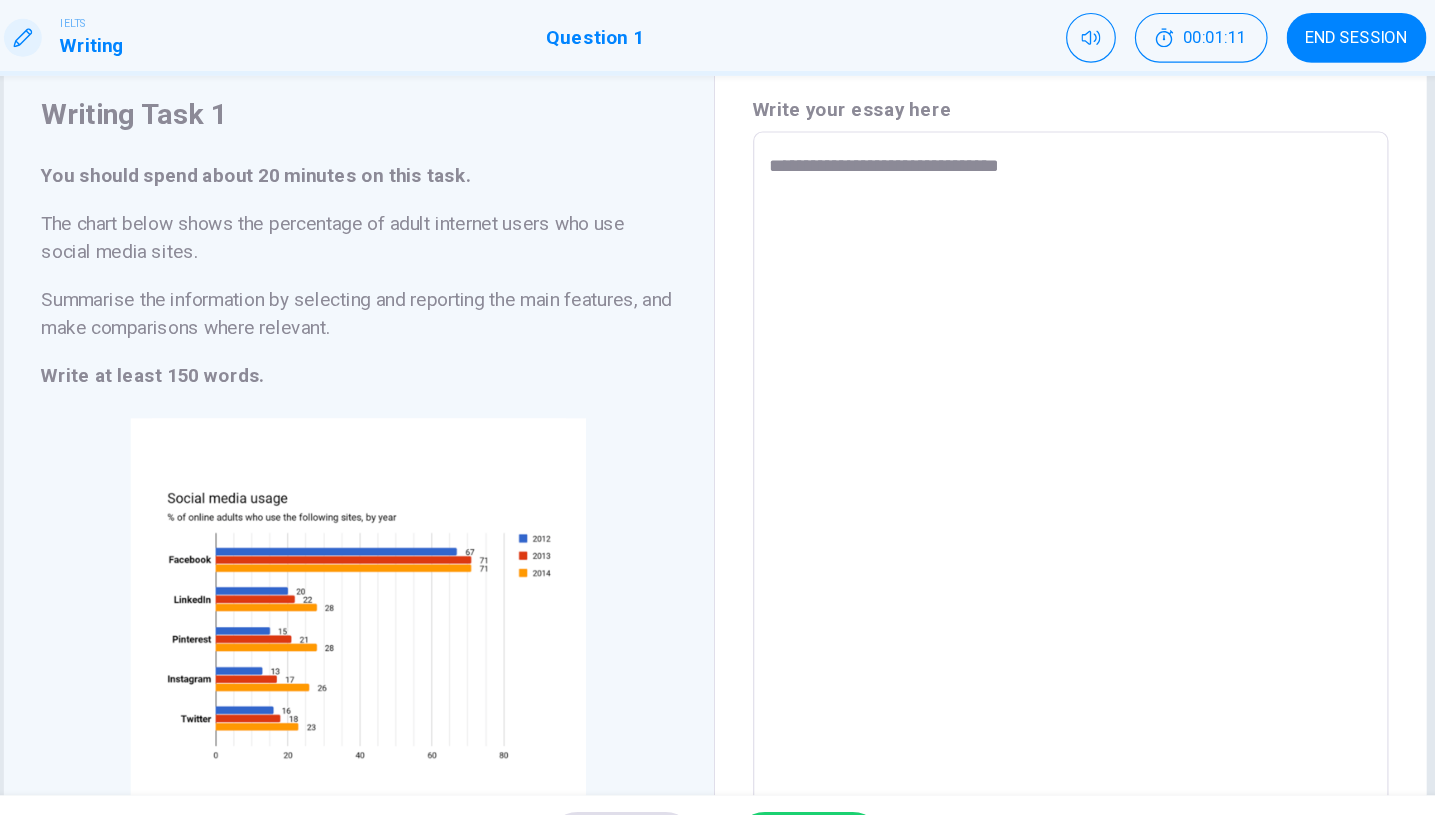 type on "*" 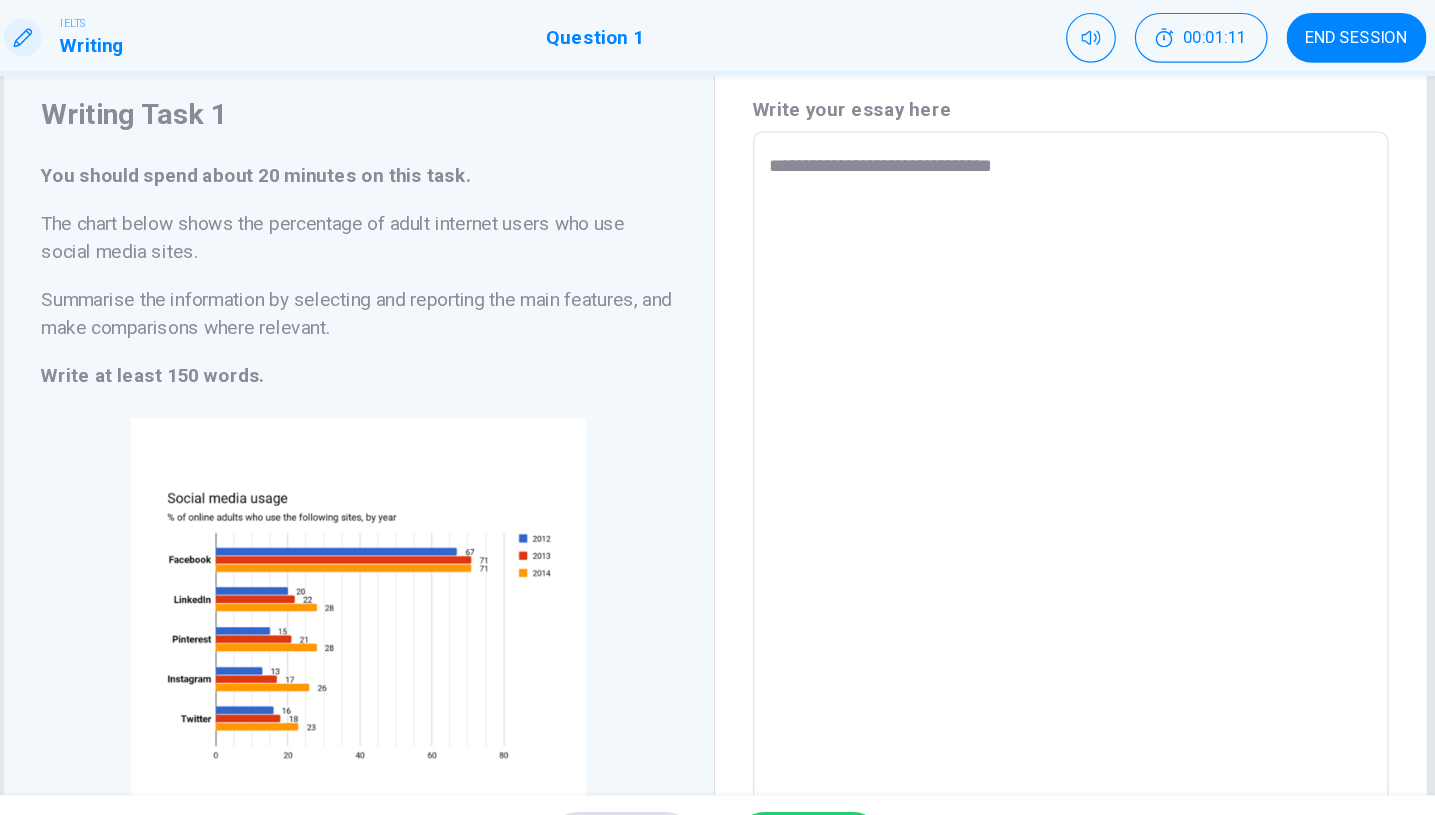 type on "*" 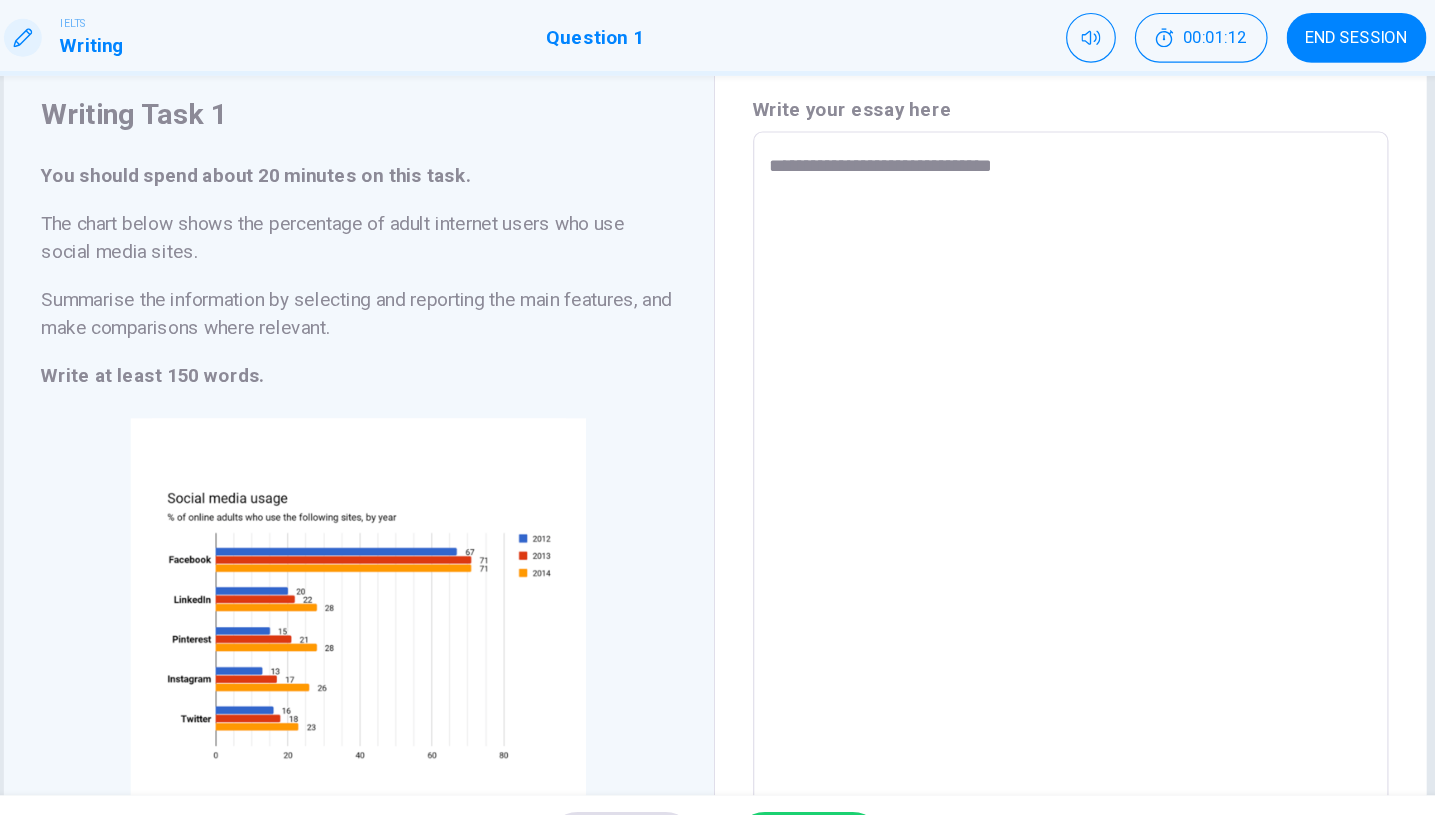 type on "**********" 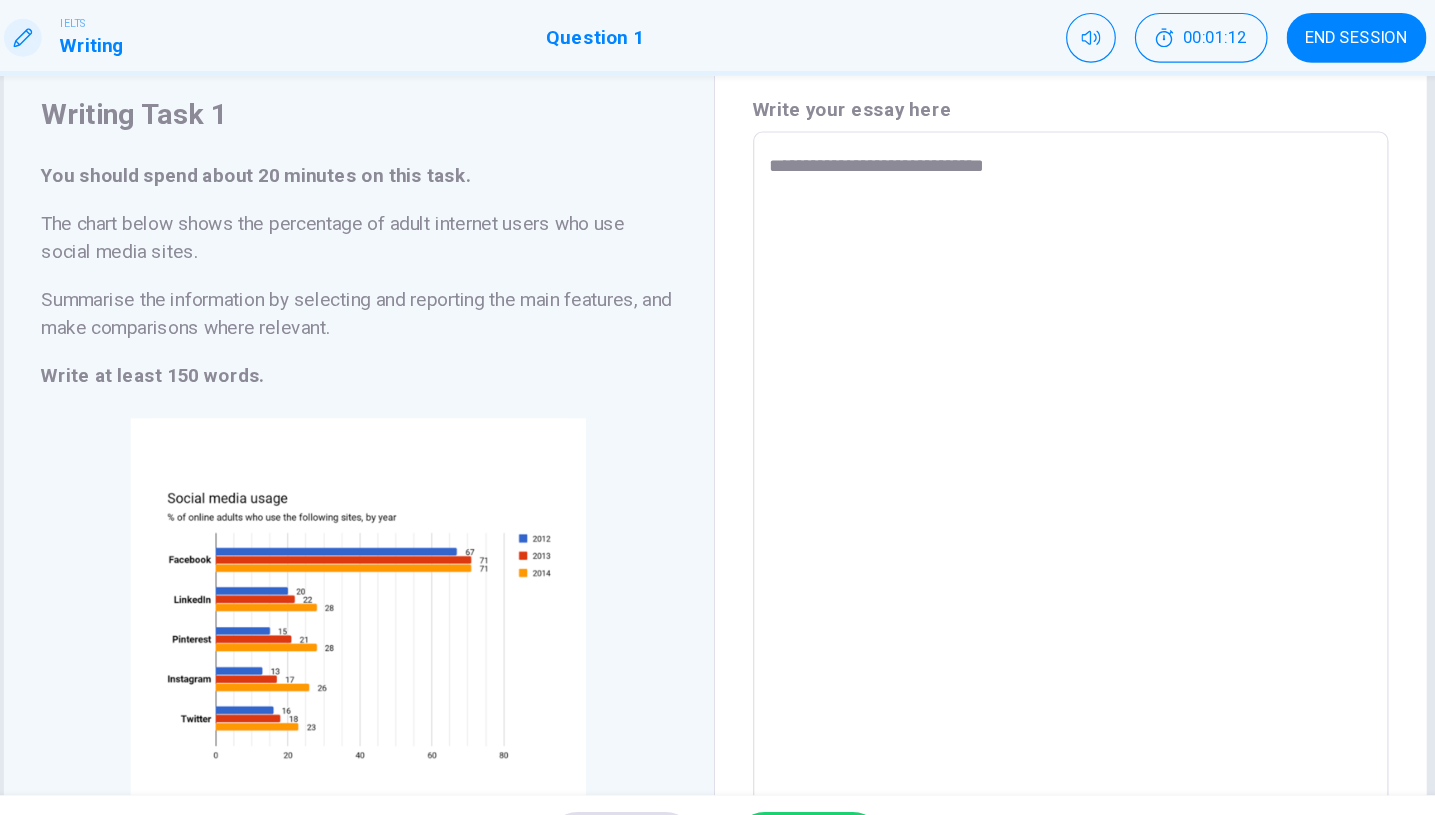 type on "*" 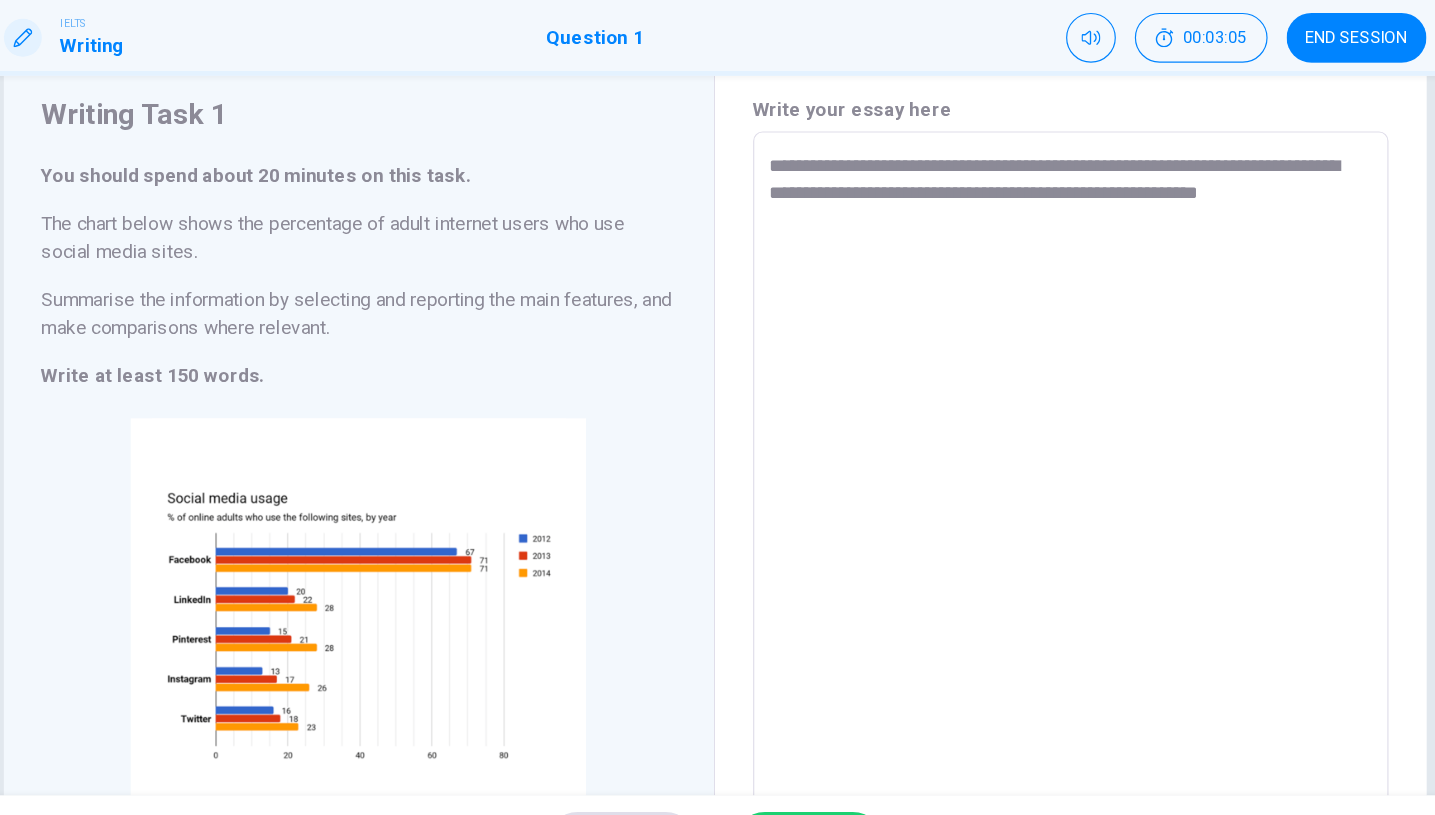 drag, startPoint x: 873, startPoint y: 163, endPoint x: 838, endPoint y: 162, distance: 35.014282 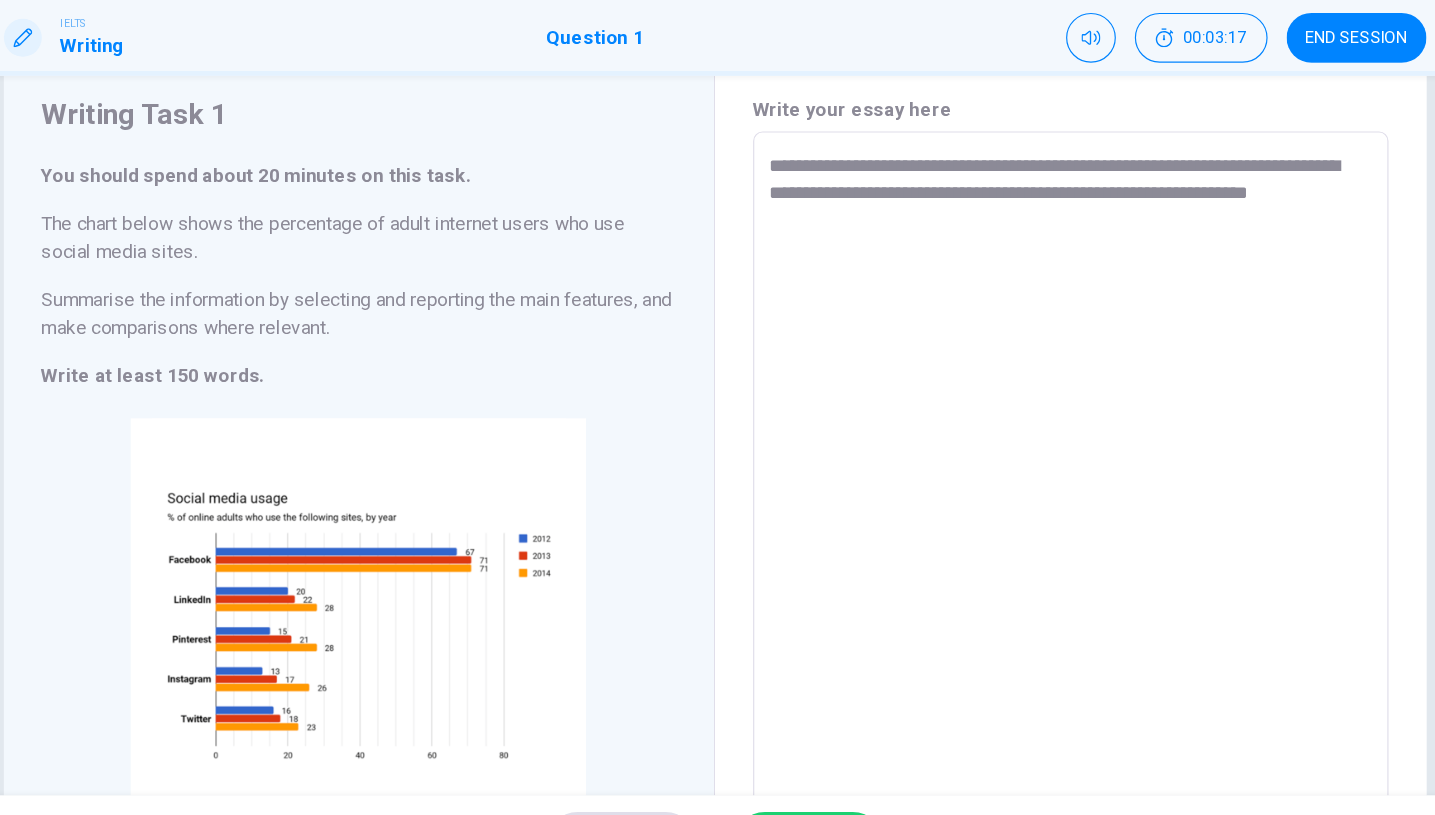 click on "**********" at bounding box center [1018, 471] 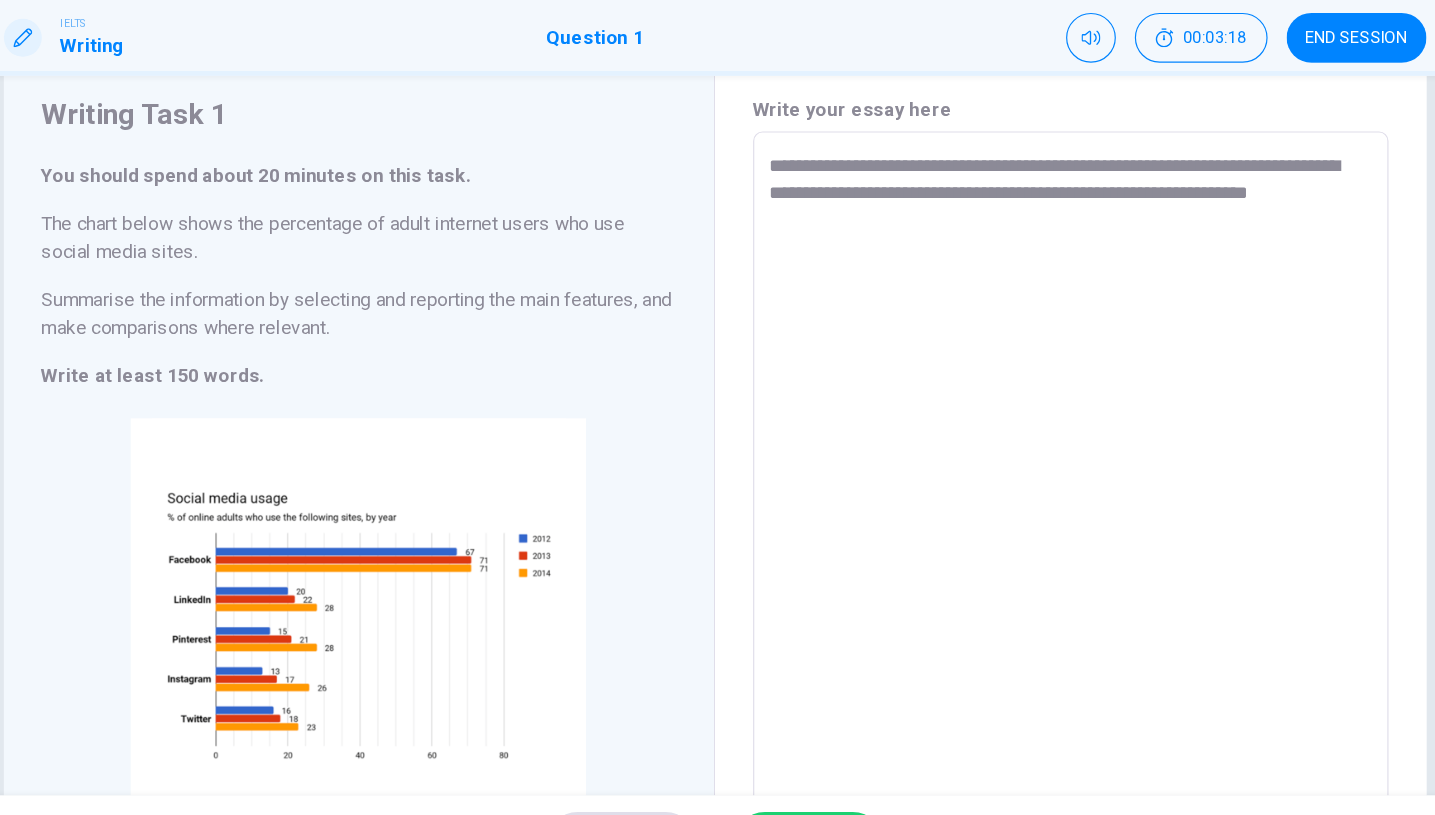 click on "**********" at bounding box center [1018, 471] 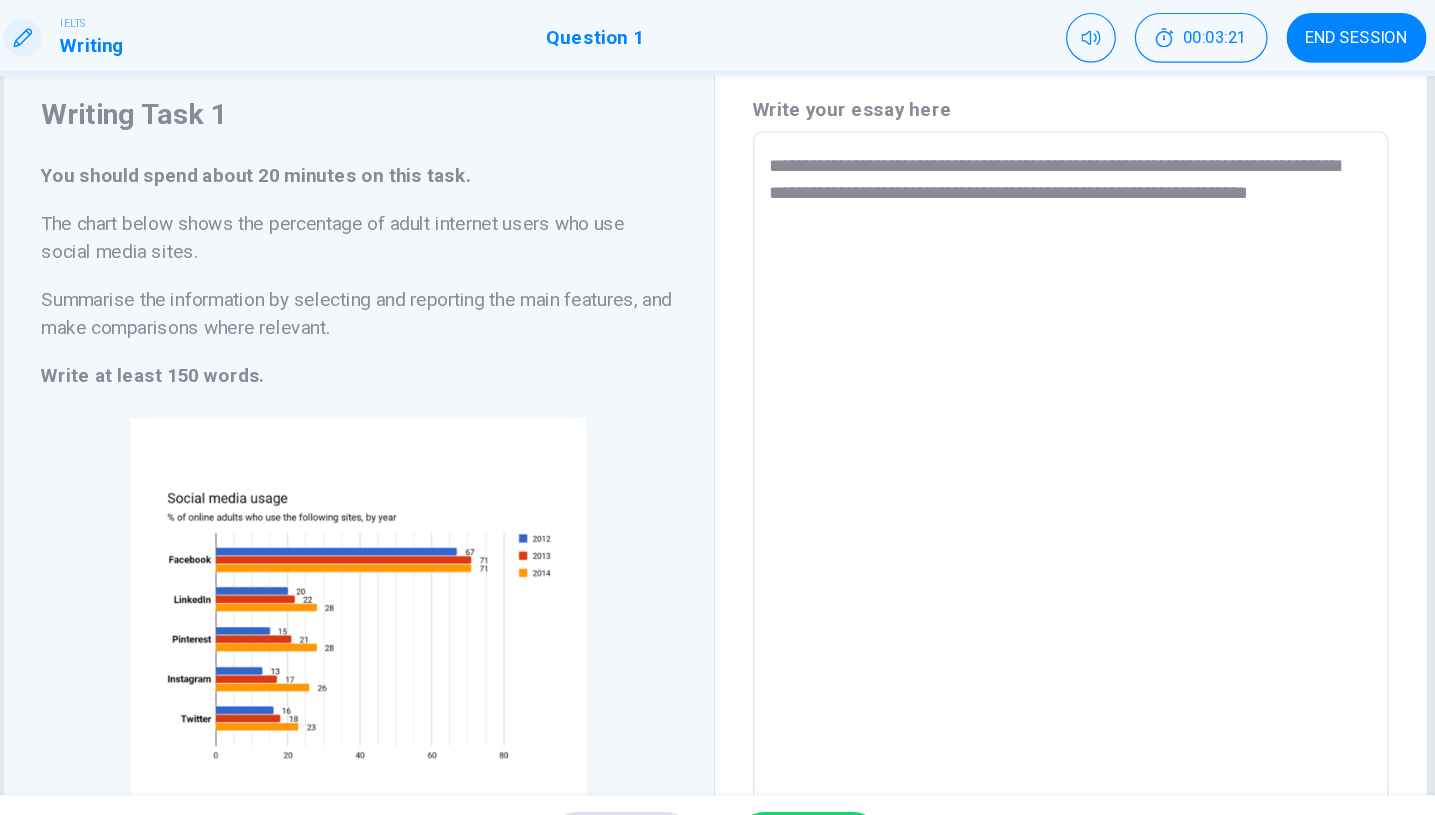 drag, startPoint x: 913, startPoint y: 168, endPoint x: 817, endPoint y: 160, distance: 96.332756 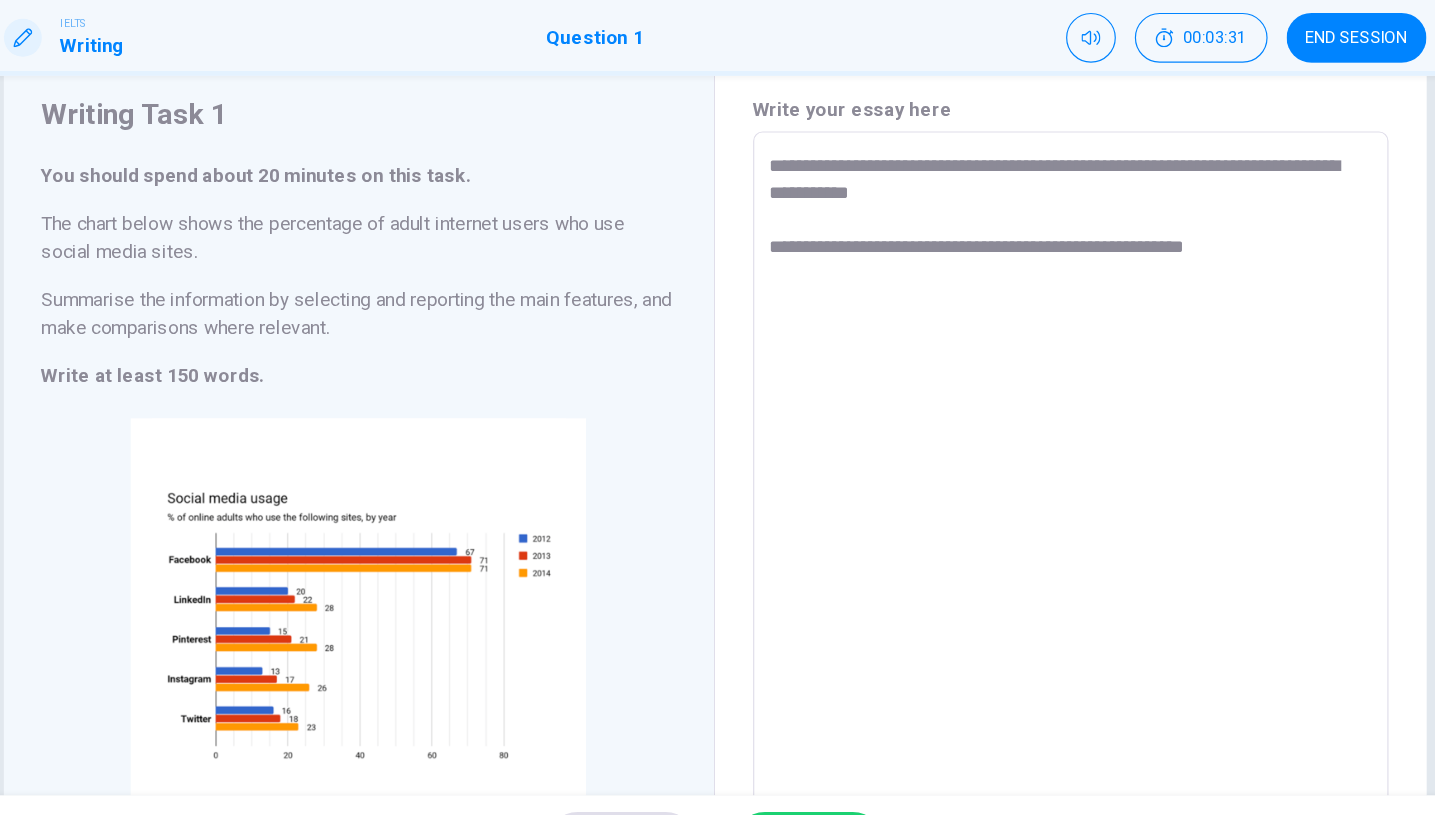 click on "**********" at bounding box center (1018, 471) 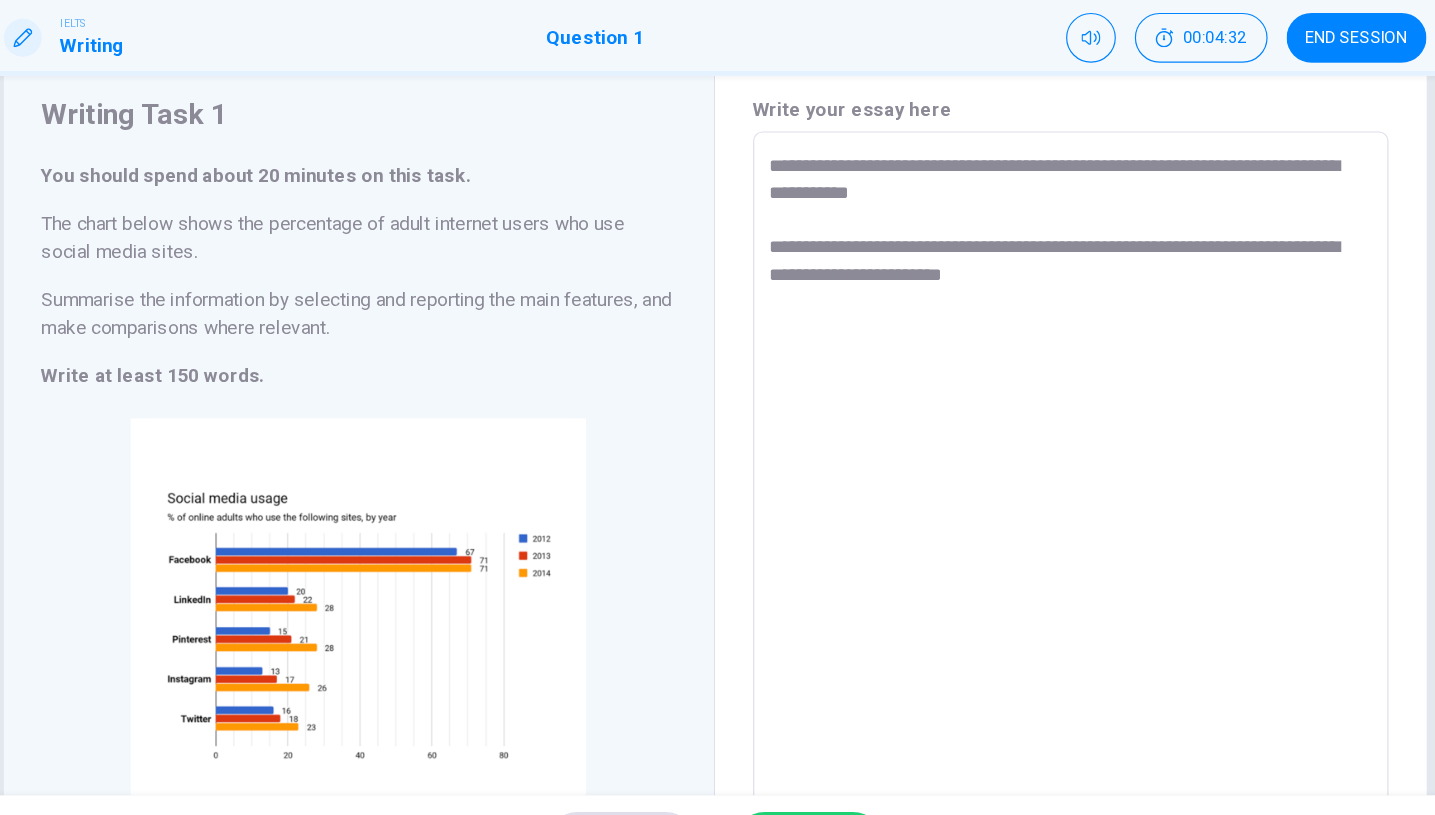 click on "**********" at bounding box center (1018, 471) 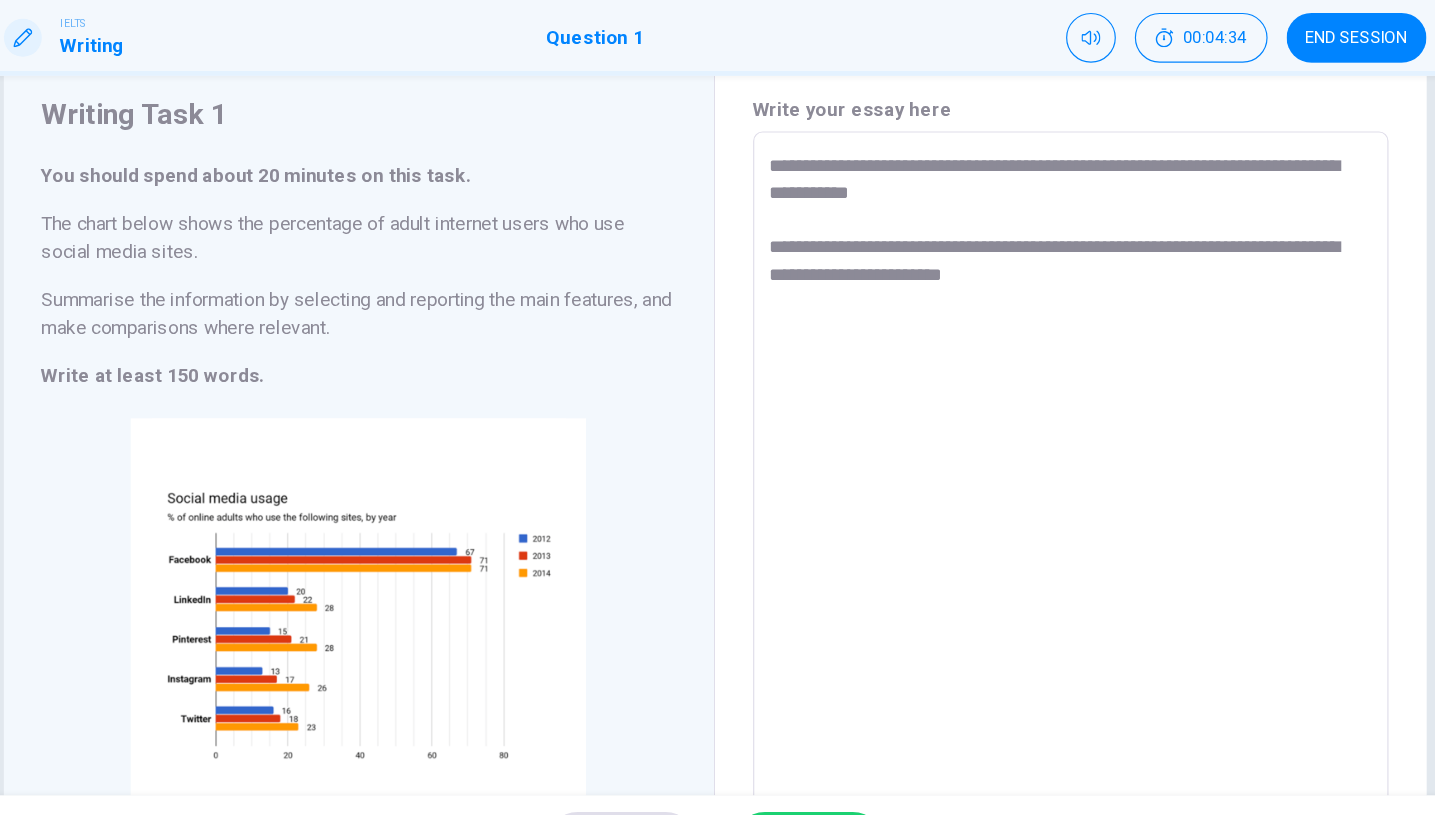 click on "**********" at bounding box center (1018, 471) 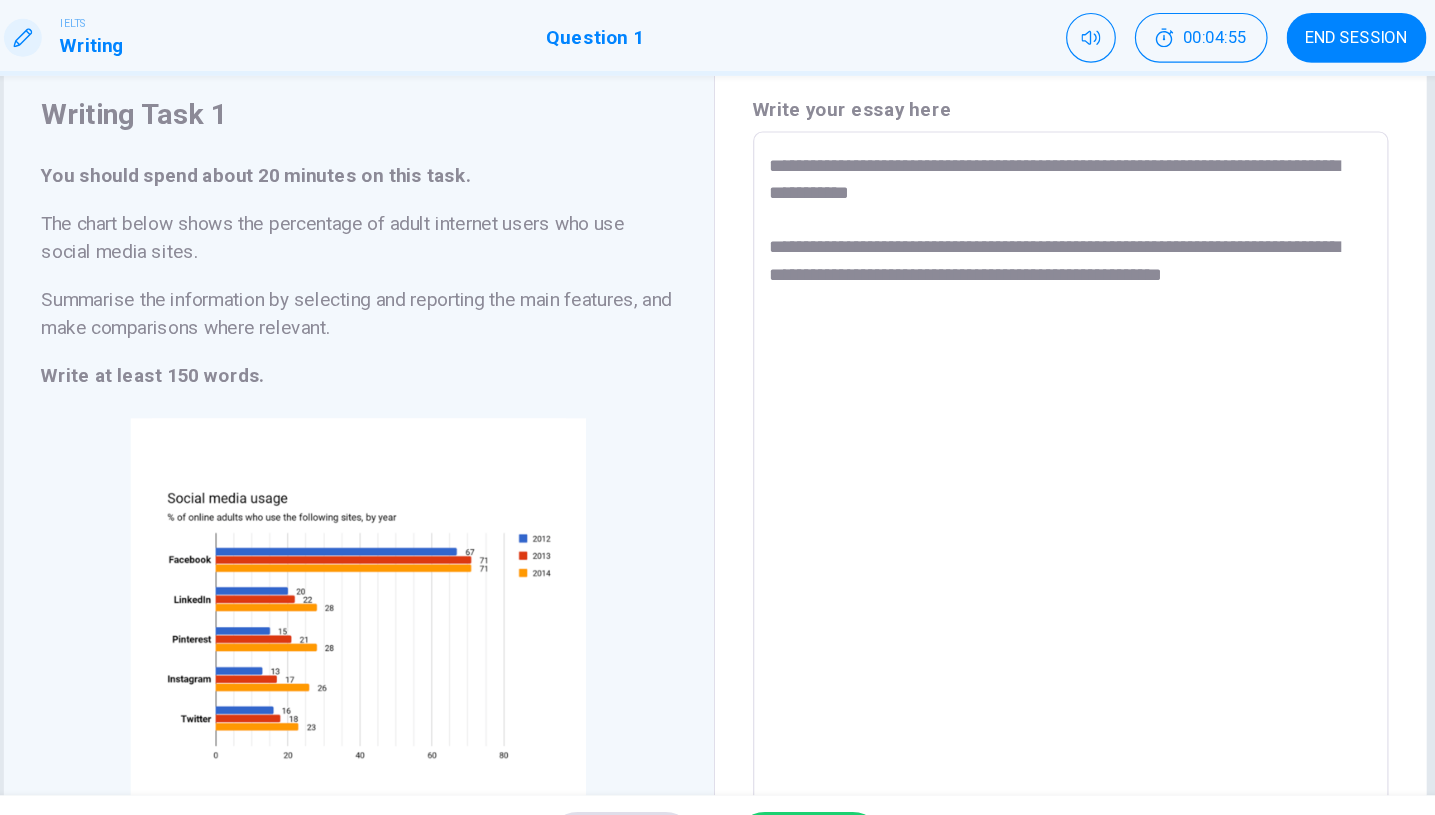 click on "**********" at bounding box center [1018, 471] 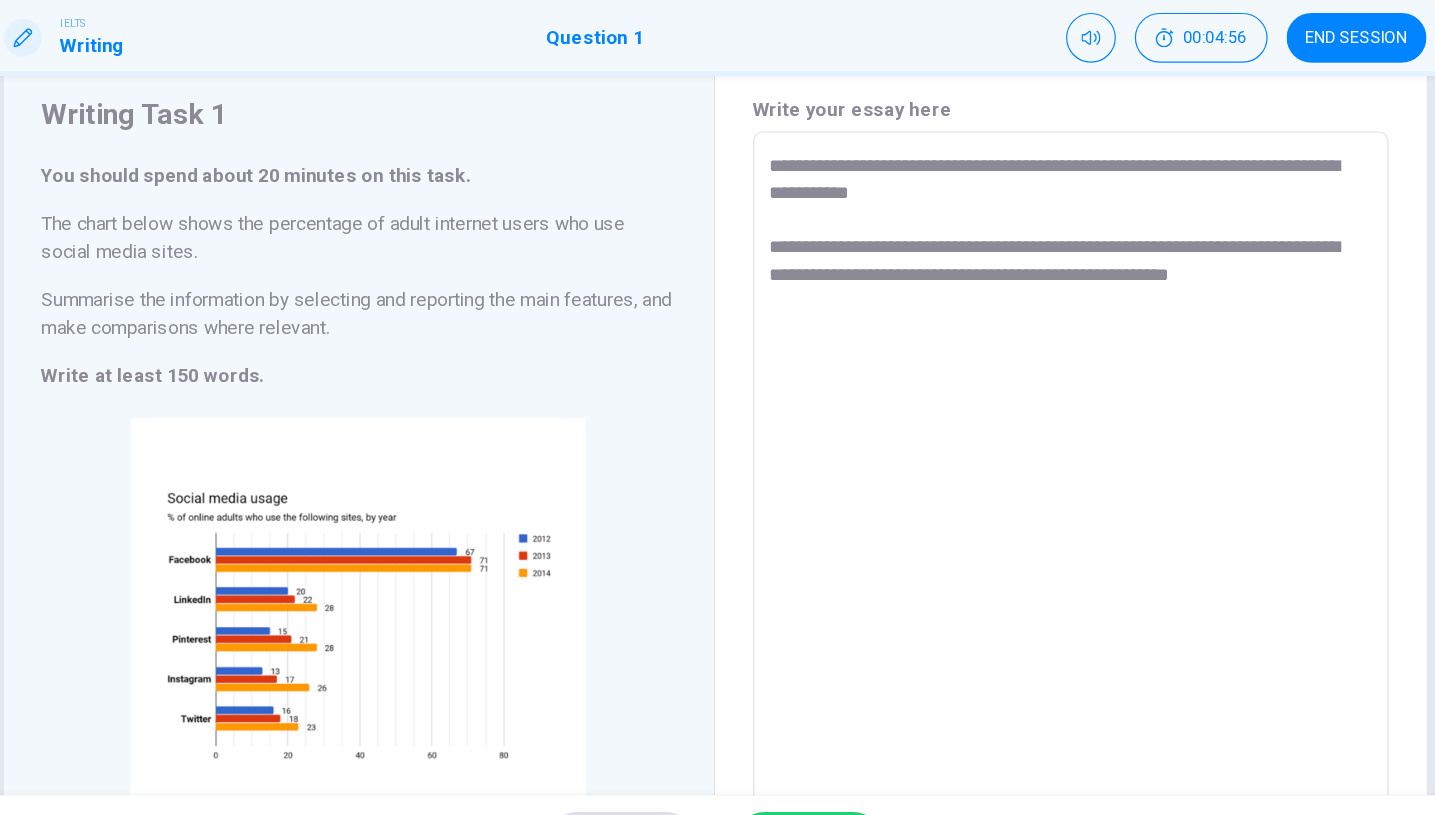 click on "**********" at bounding box center (1018, 471) 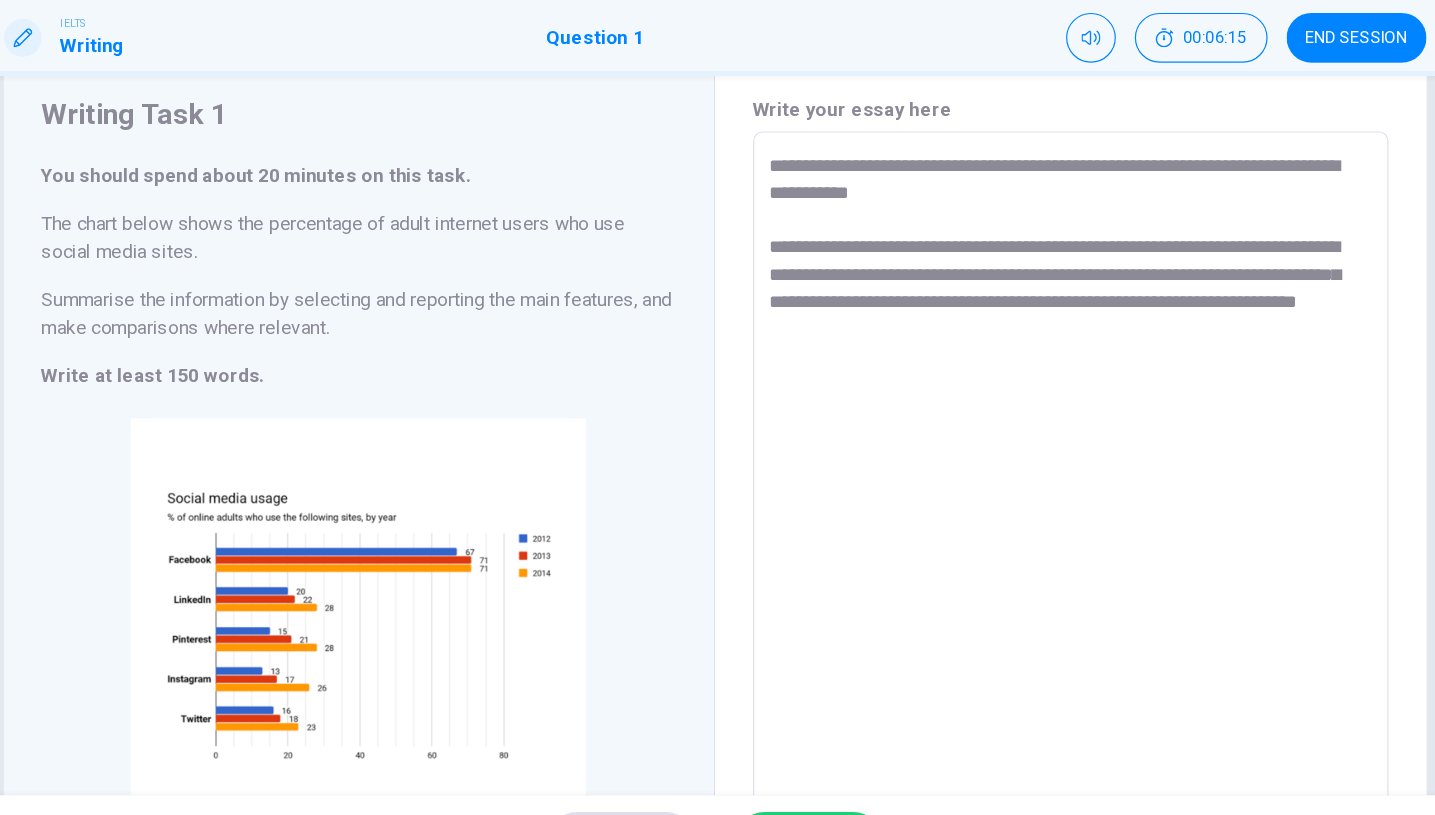 click on "**********" at bounding box center (1018, 471) 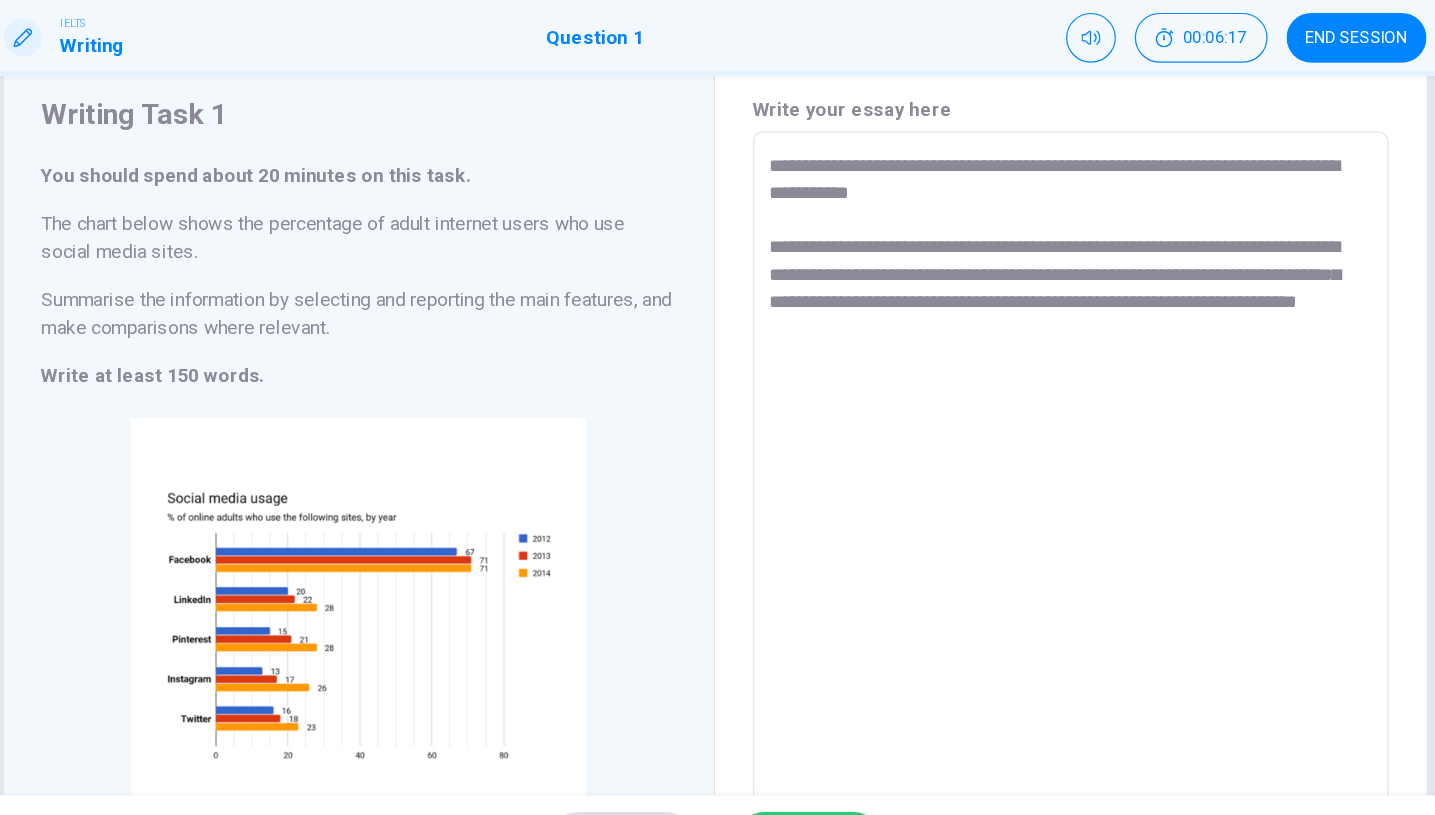 click on "**********" at bounding box center (1018, 471) 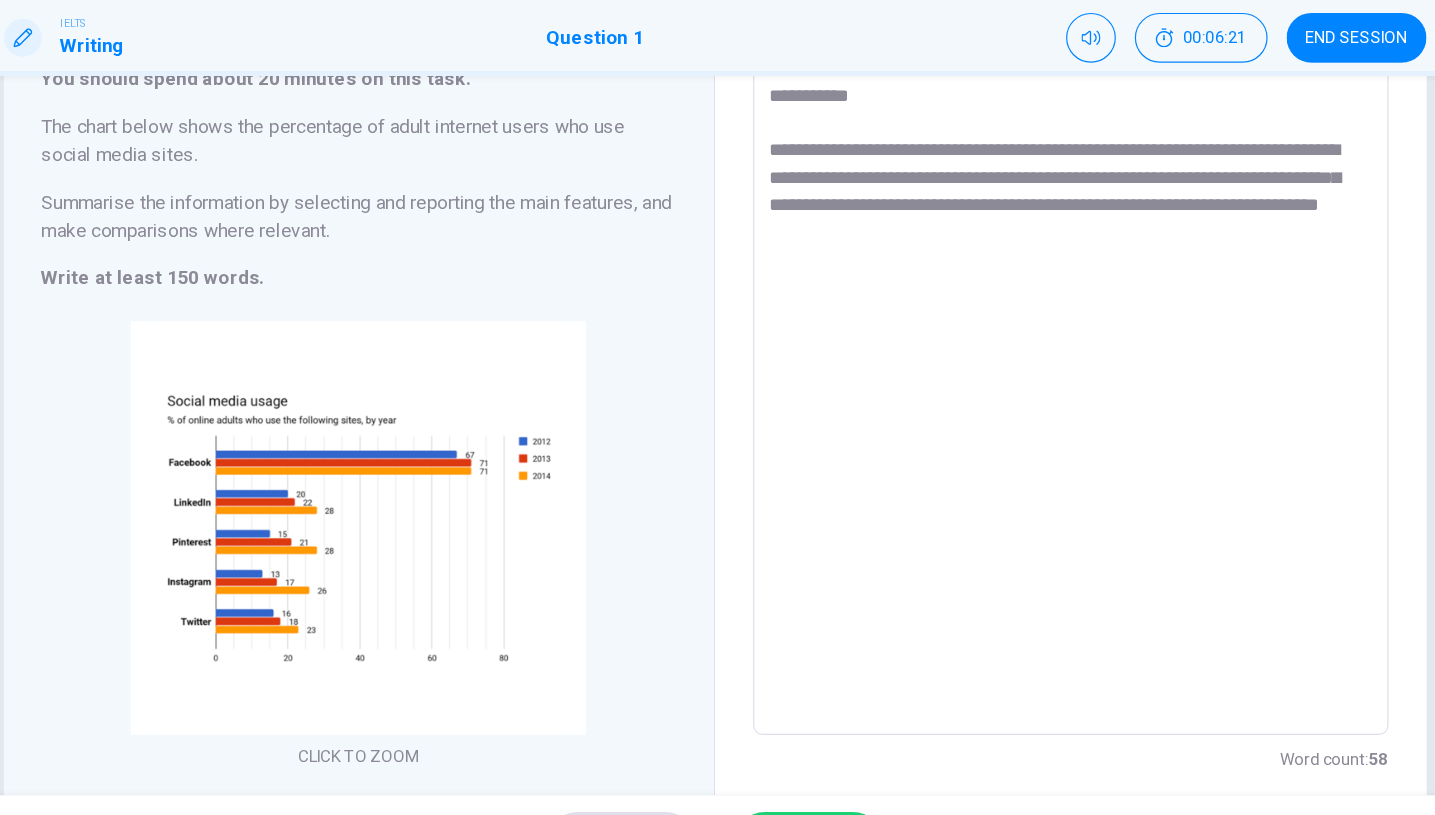 scroll, scrollTop: 154, scrollLeft: 0, axis: vertical 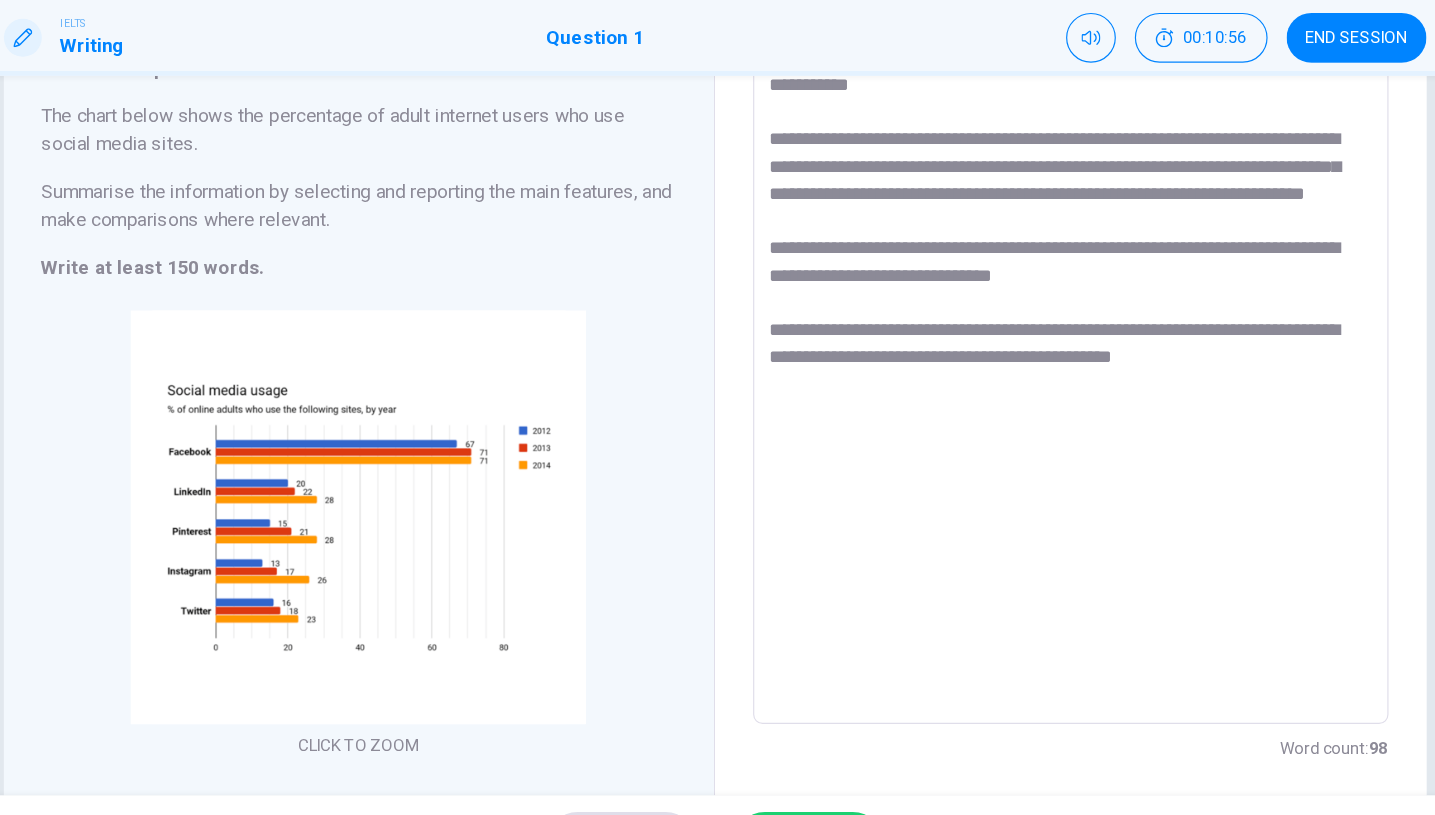 click on "IELTS Writing Question 1 00:10:56 END SESSION" at bounding box center [717, 96] 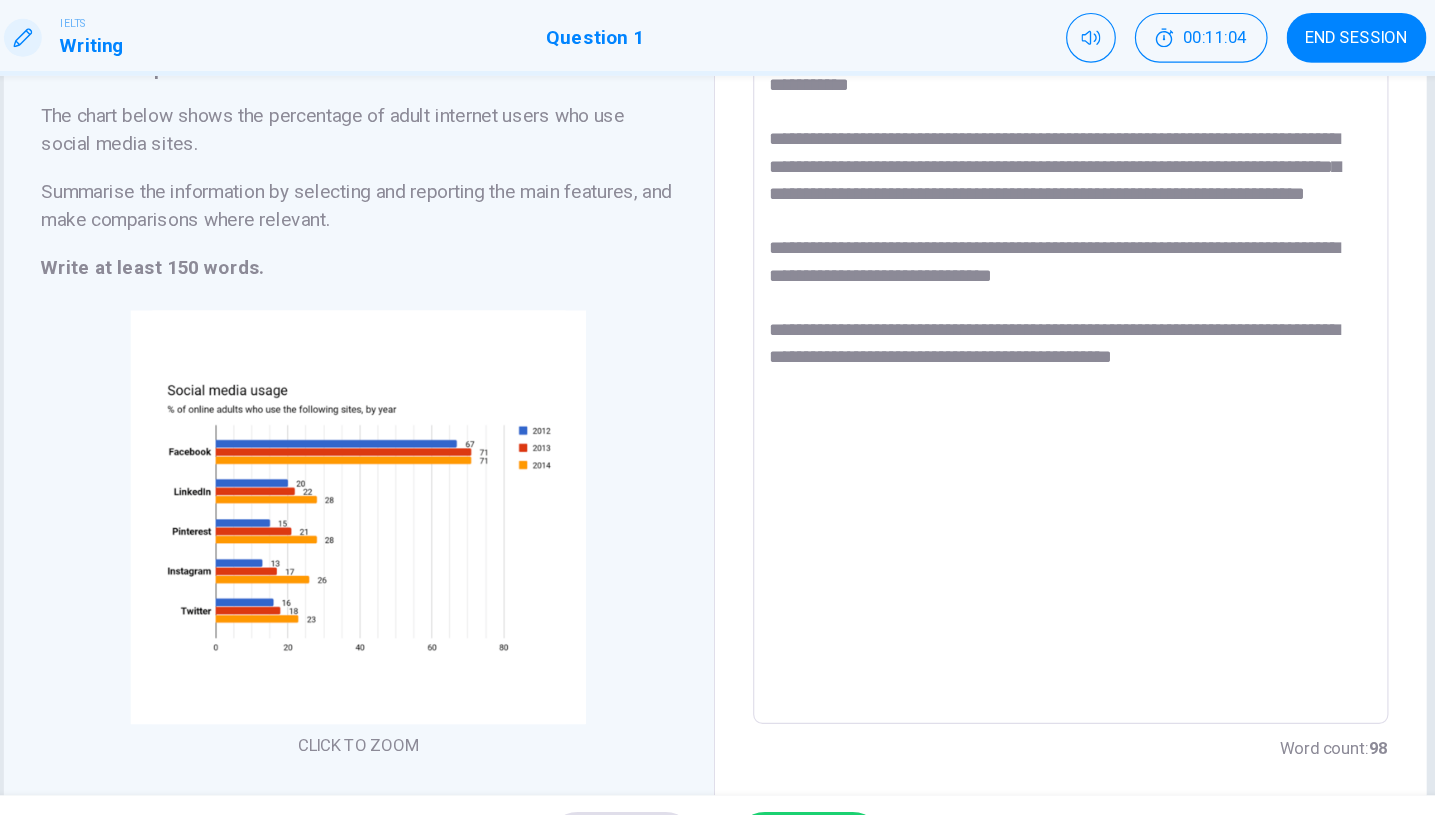 click on "**********" at bounding box center (1018, 380) 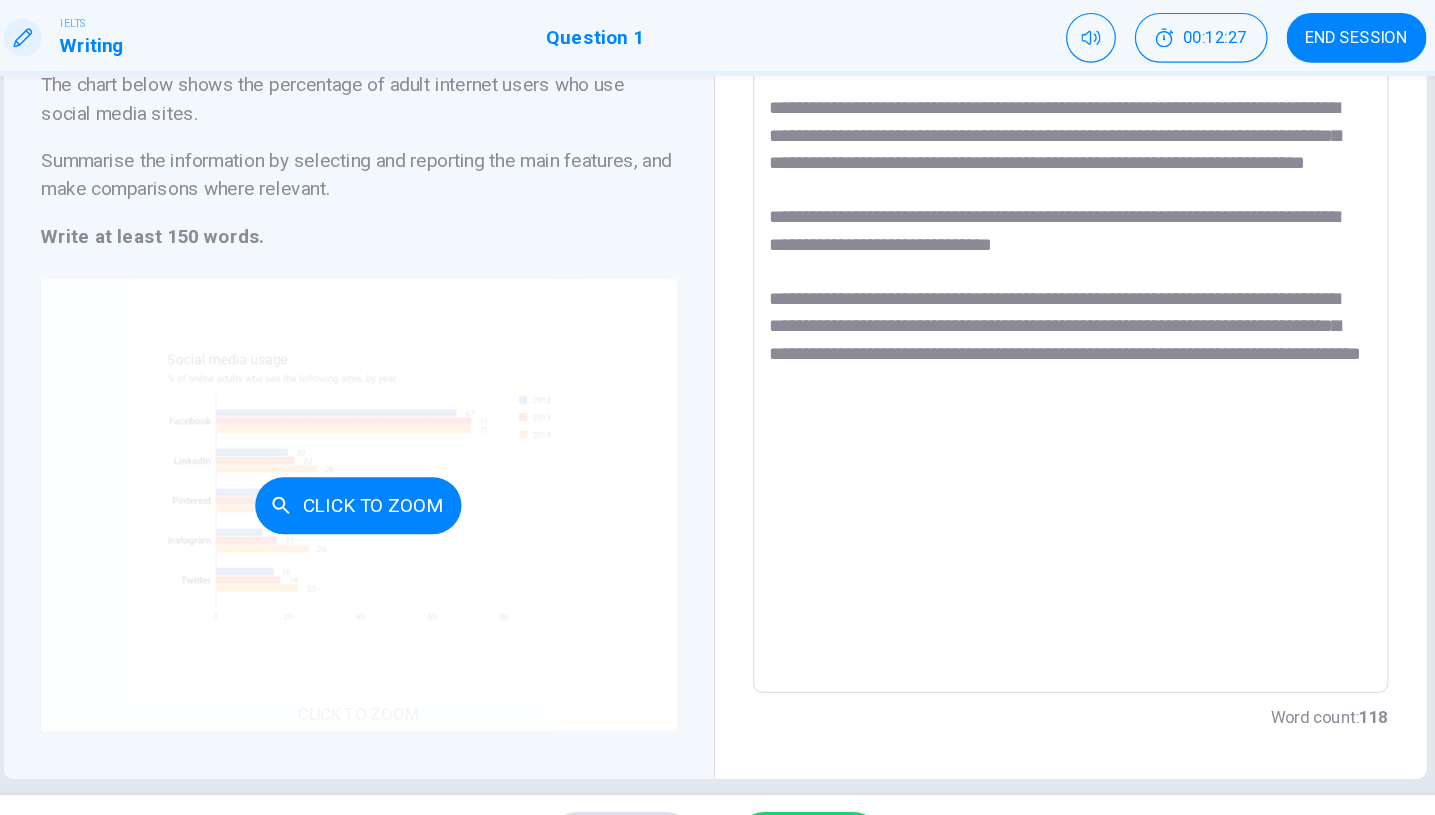 scroll, scrollTop: 181, scrollLeft: 0, axis: vertical 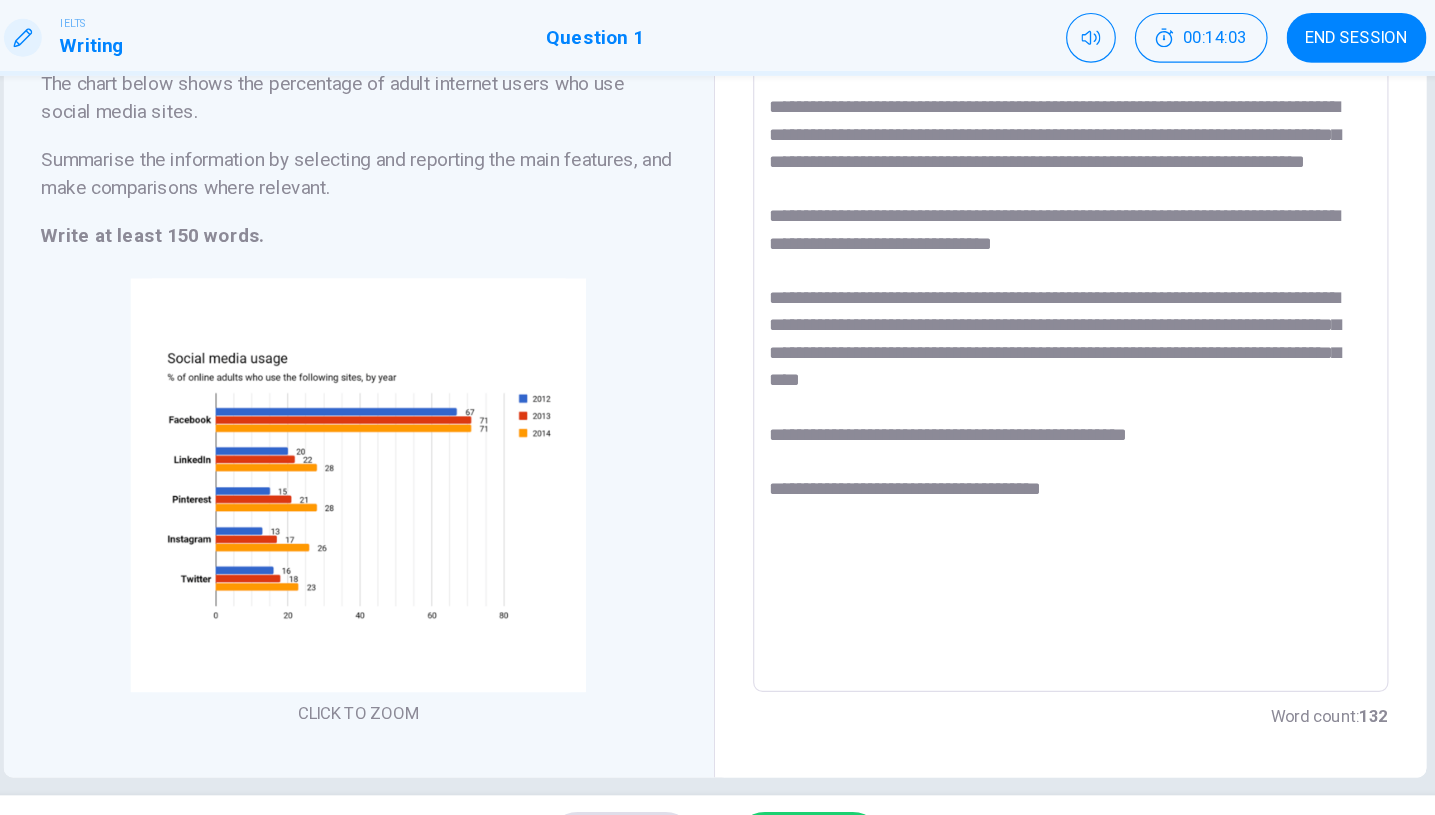 click on "**********" at bounding box center [1018, 353] 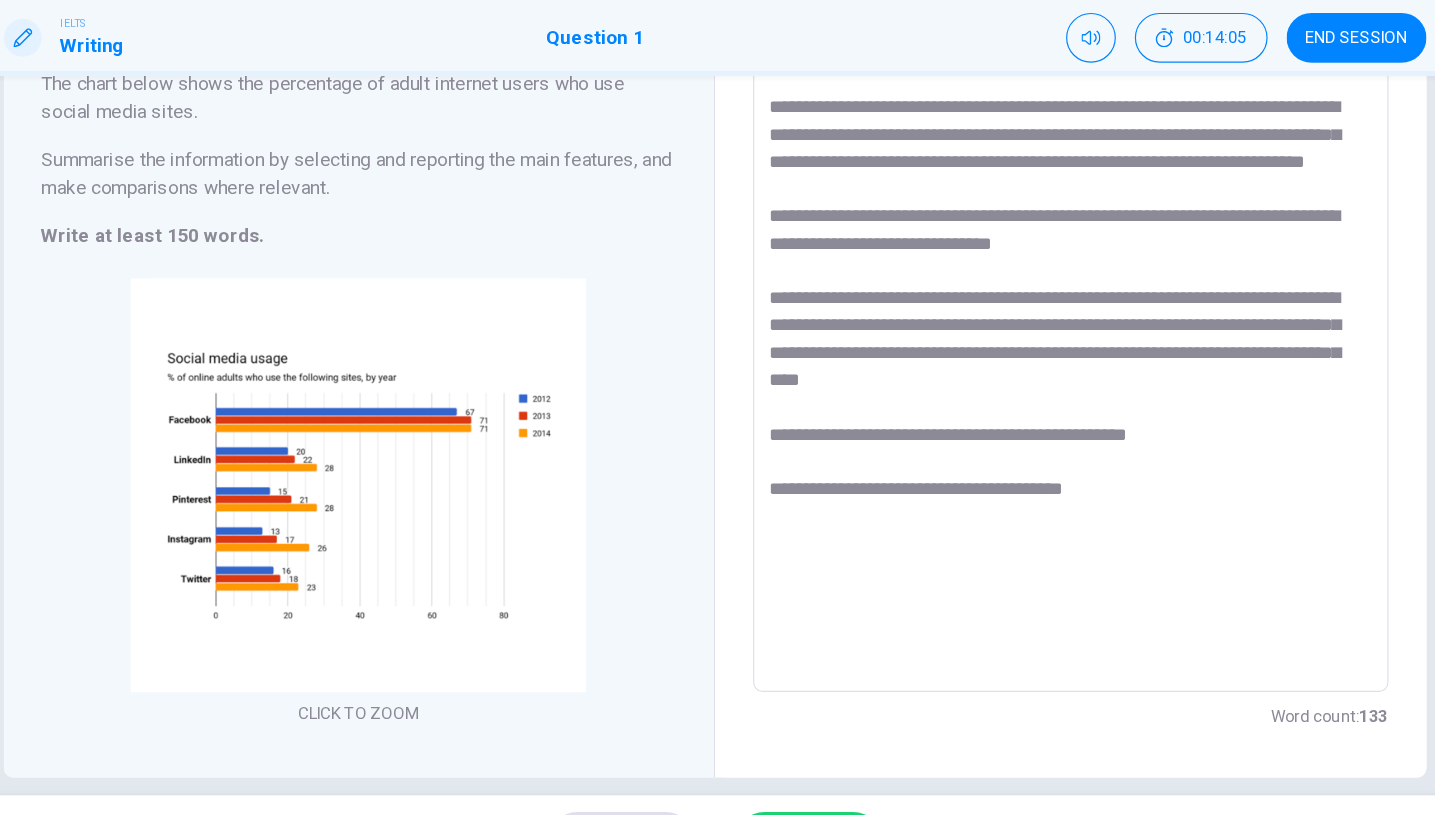 click on "**********" at bounding box center (1018, 353) 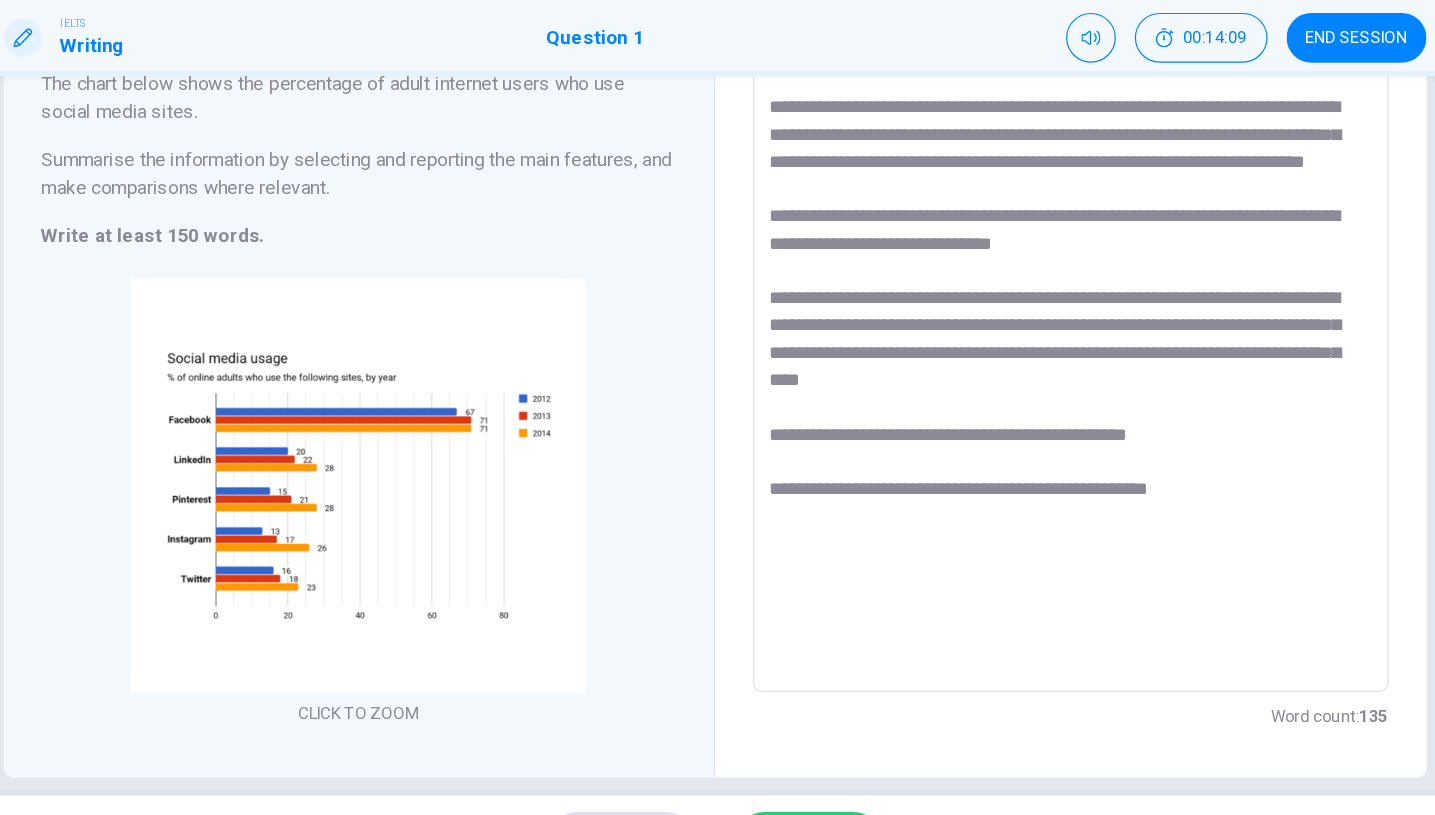 click on "IELTS Writing Question 1 00:14:09 END SESSION" at bounding box center [717, 96] 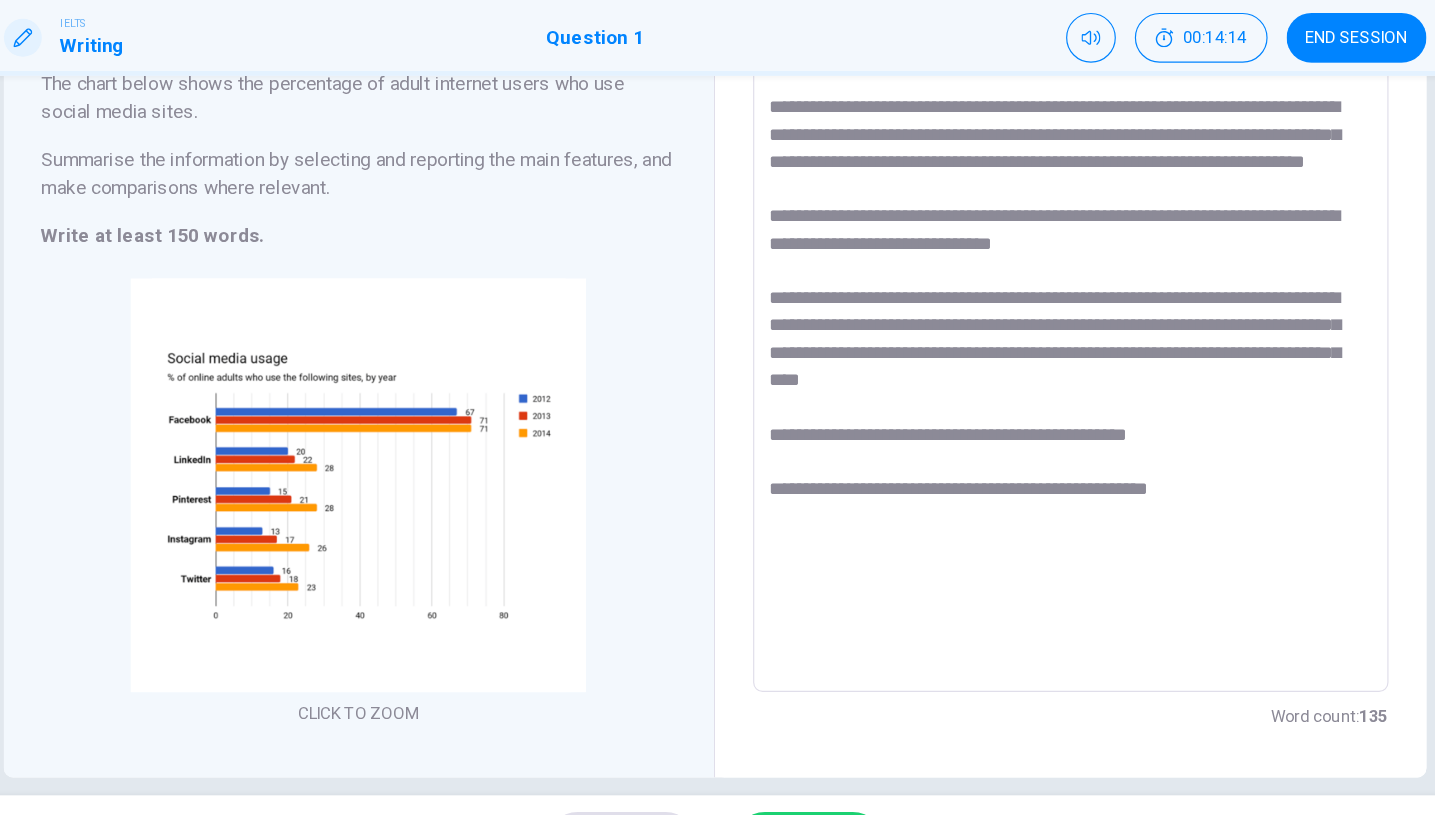 click on "Word count :  135" at bounding box center (1018, 668) 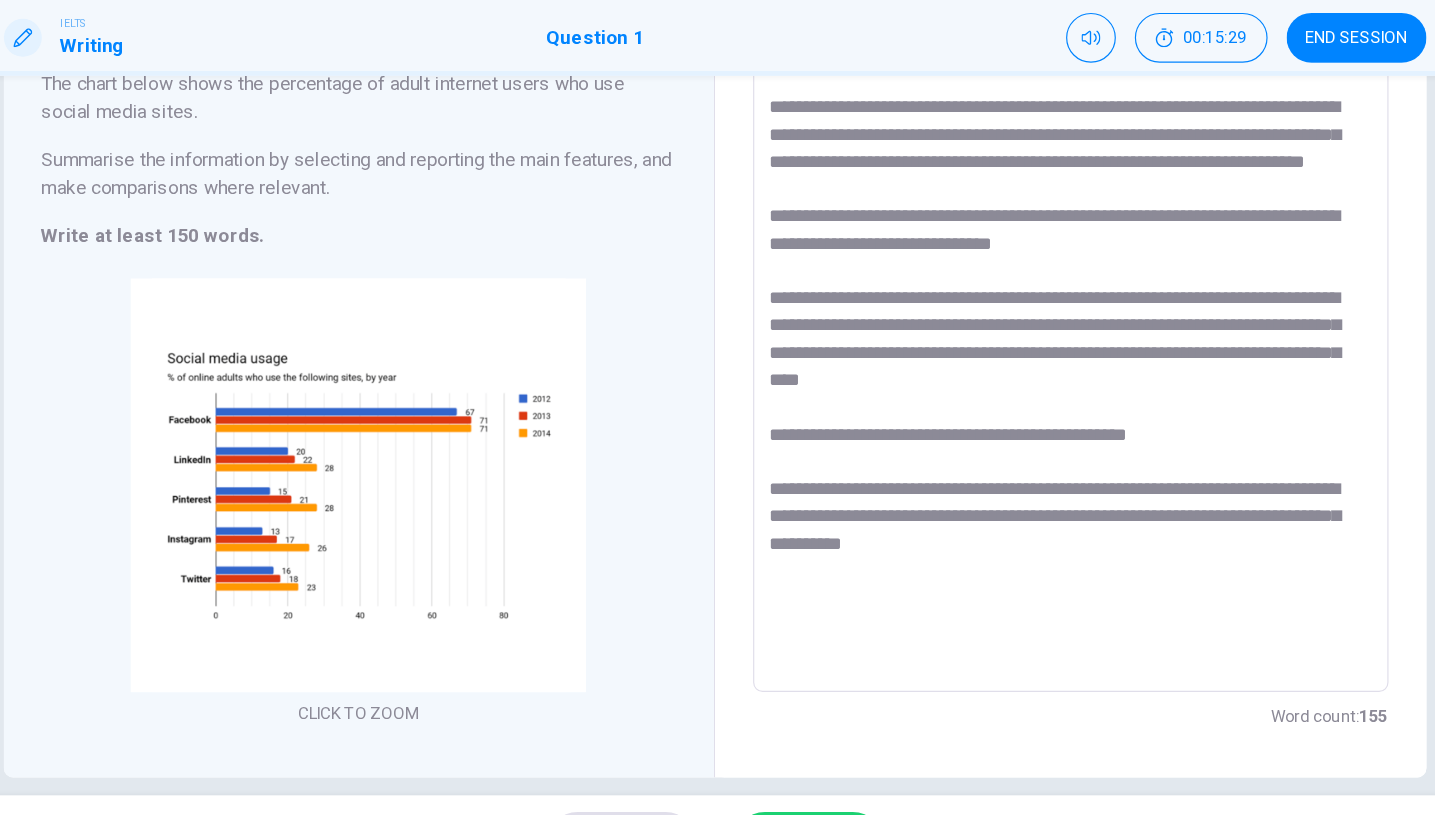 click on "**********" at bounding box center [1018, 353] 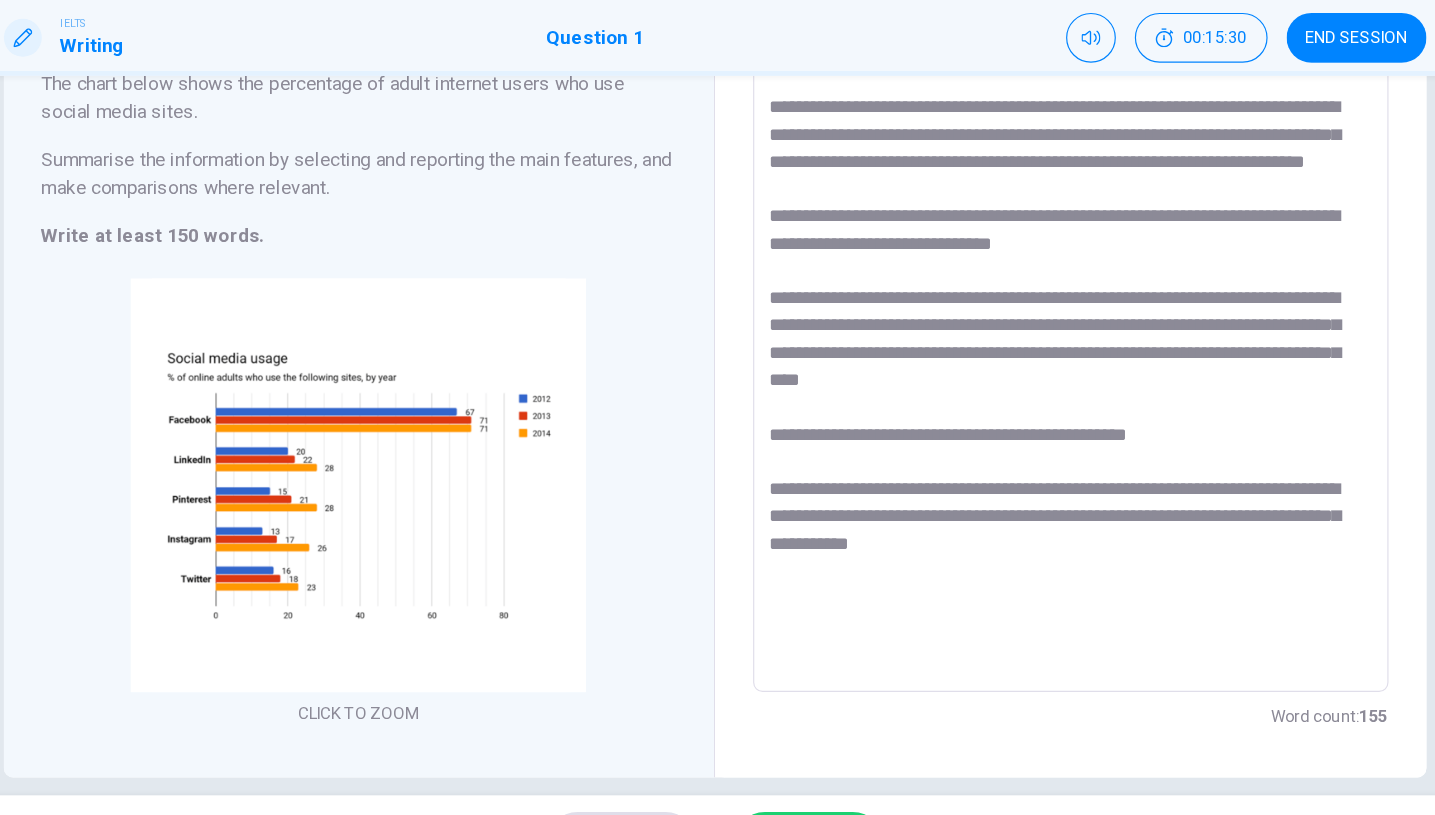 click on "**********" at bounding box center [1018, 353] 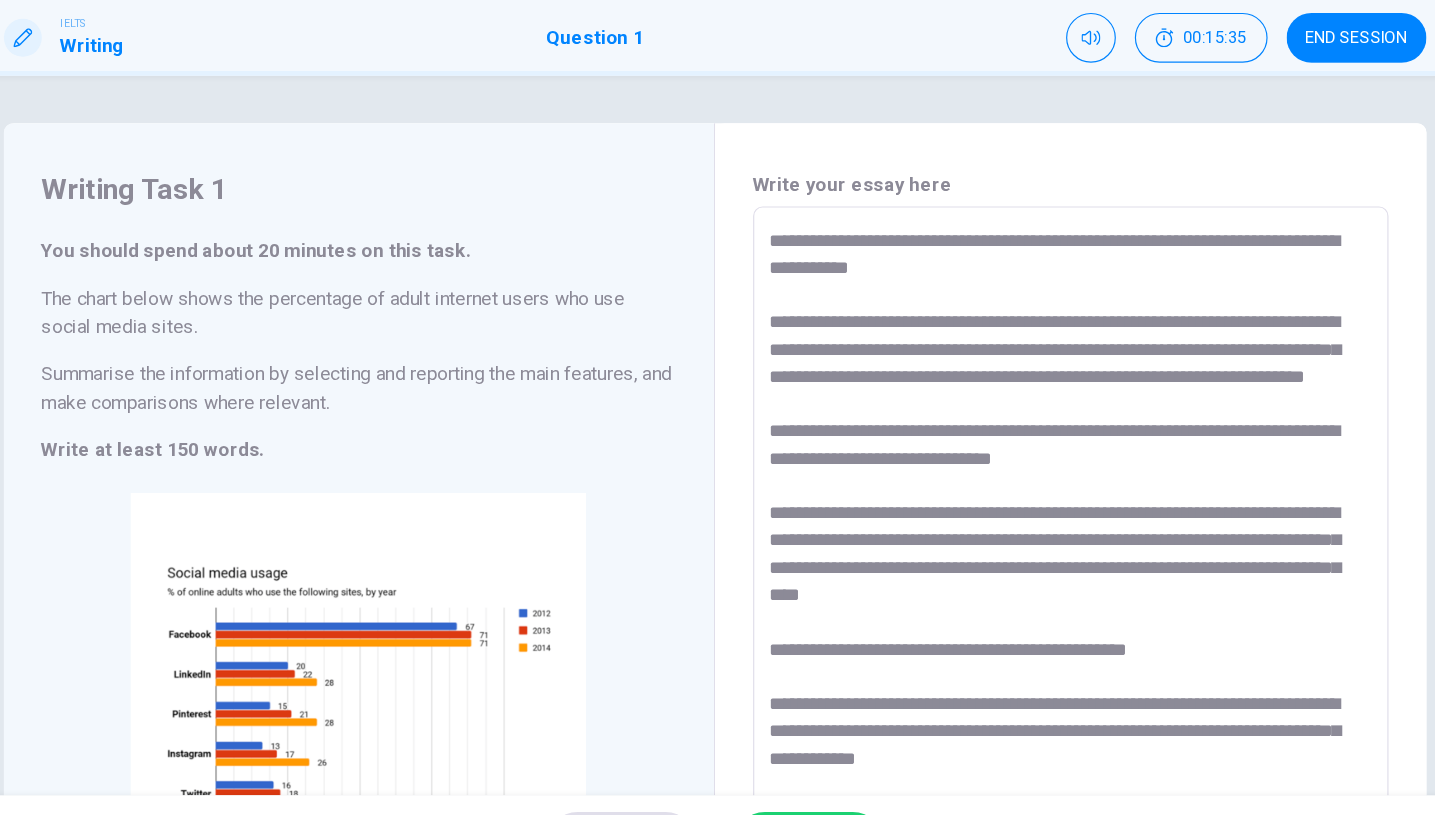scroll, scrollTop: 0, scrollLeft: 0, axis: both 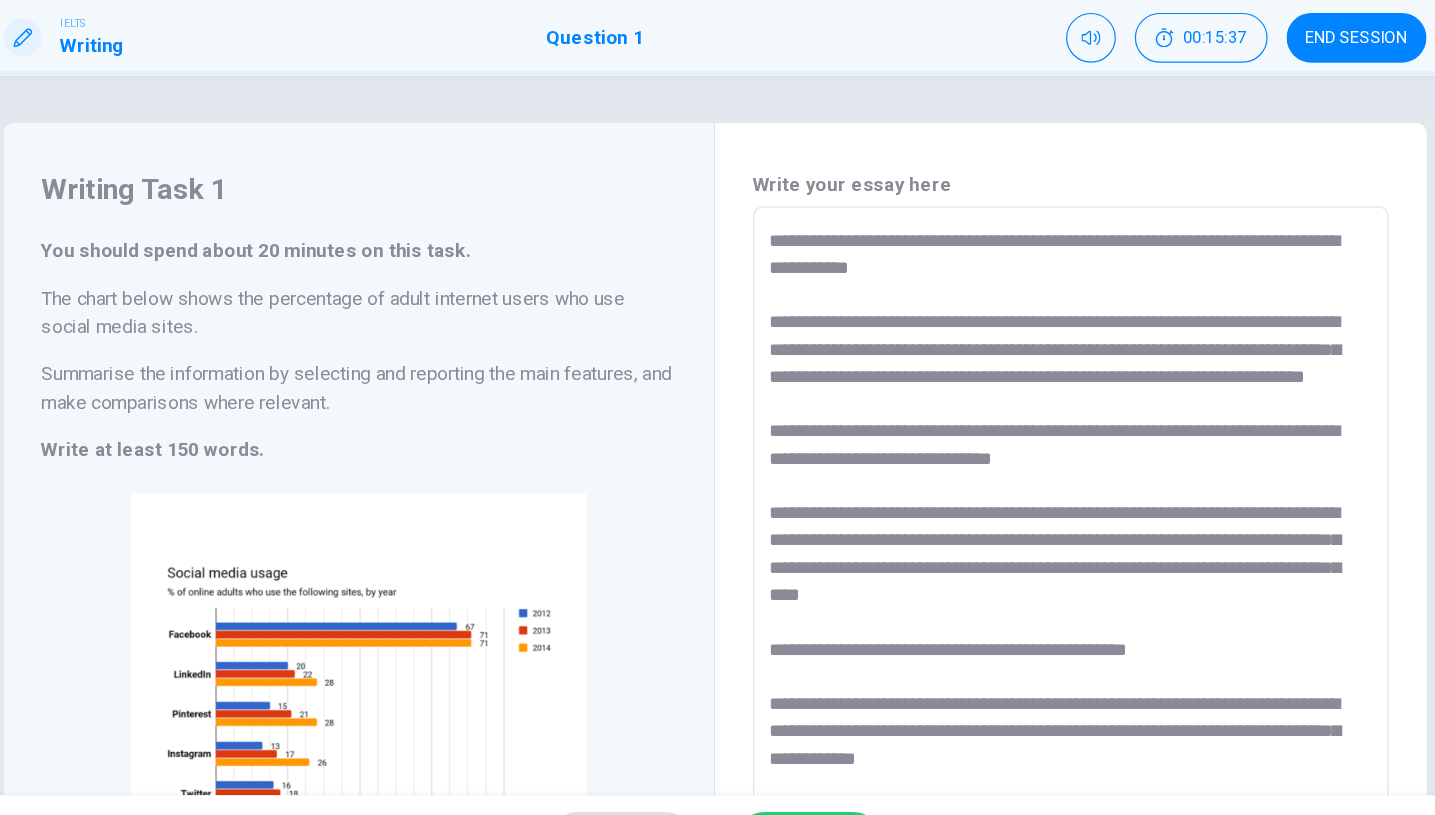 drag, startPoint x: 706, startPoint y: 208, endPoint x: 642, endPoint y: 208, distance: 64 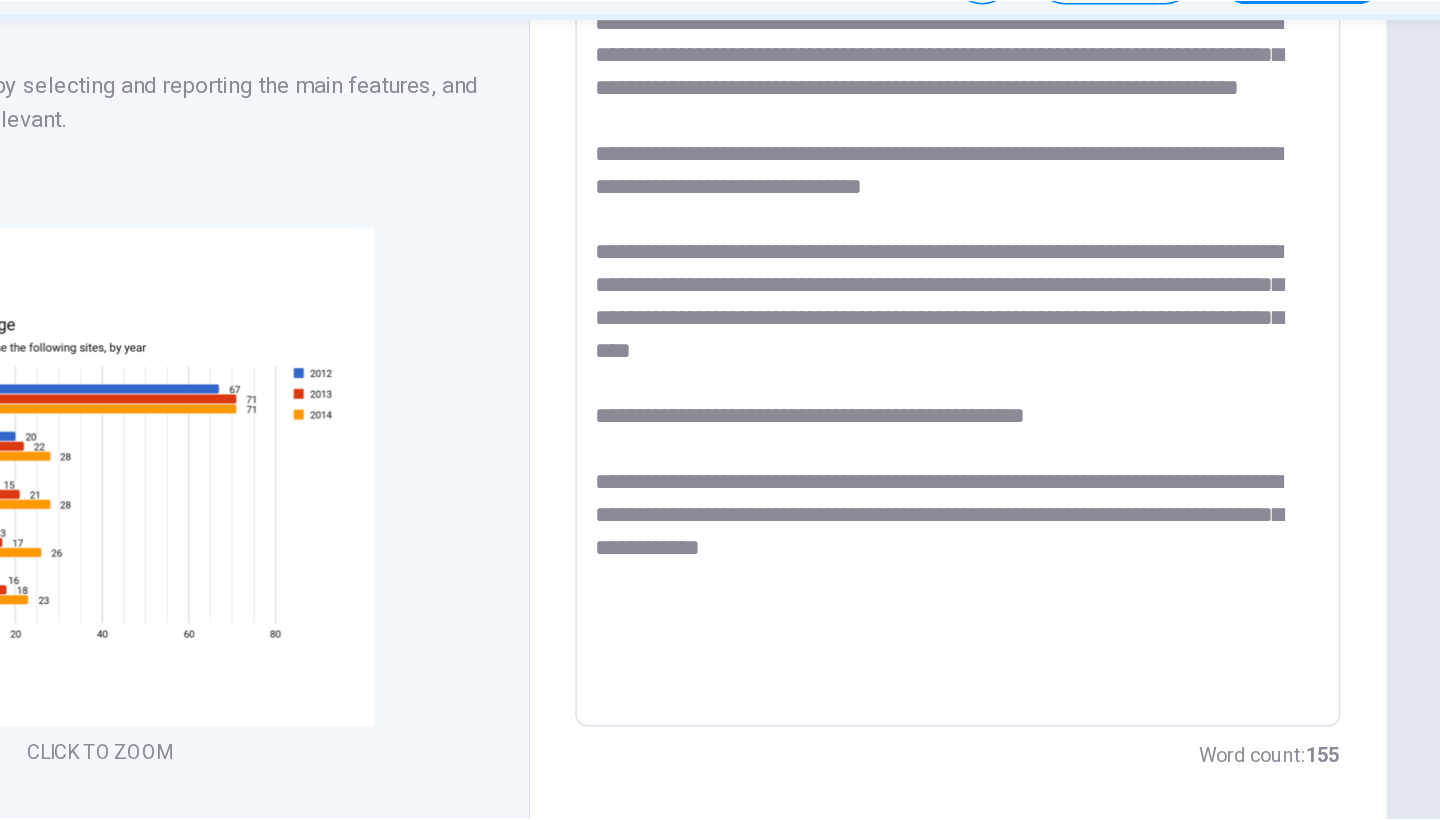 scroll, scrollTop: 206, scrollLeft: 0, axis: vertical 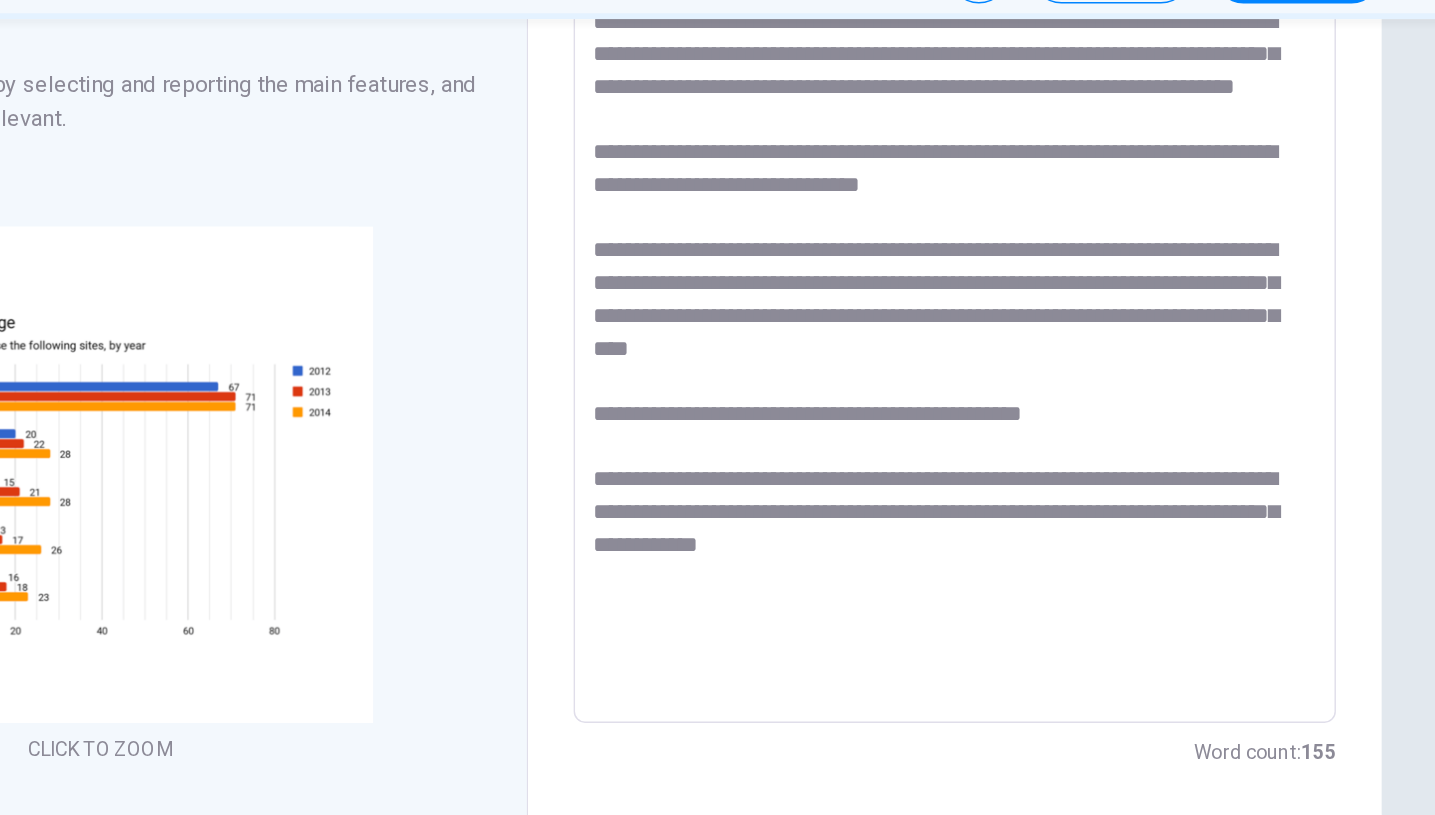 click on "**********" at bounding box center (1018, 328) 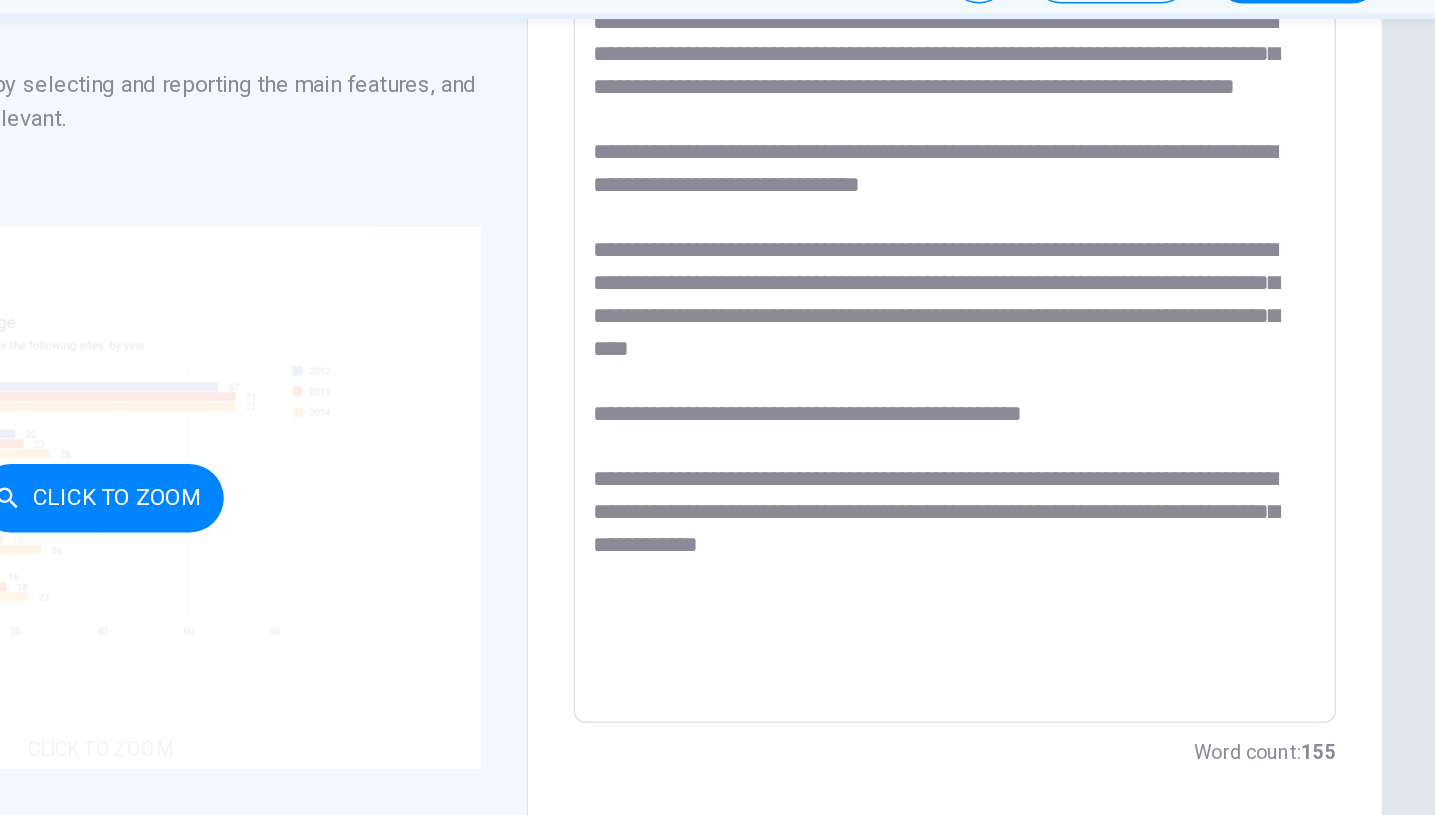 click on "Click to Zoom" at bounding box center [417, 464] 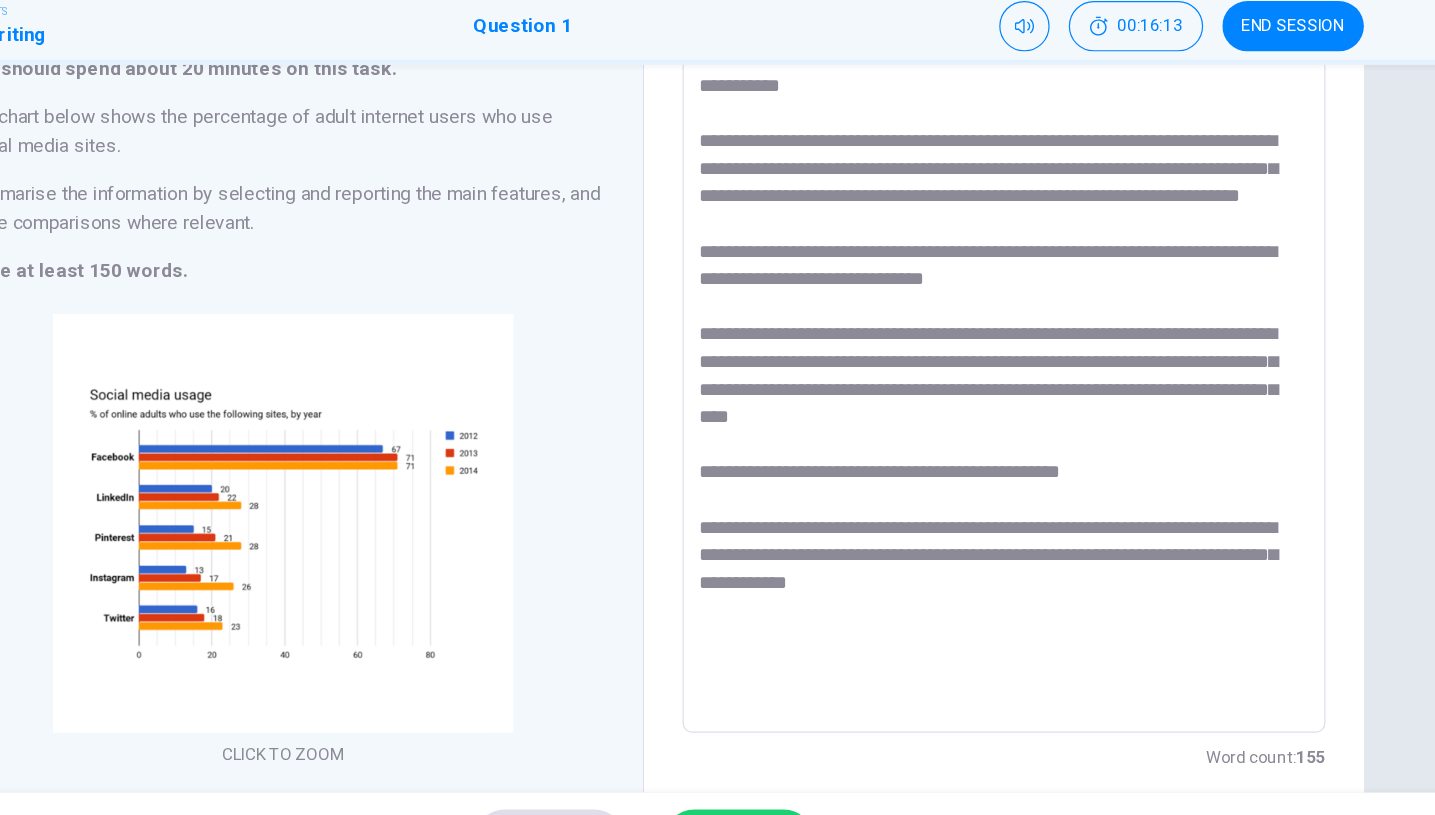 scroll, scrollTop: 137, scrollLeft: 0, axis: vertical 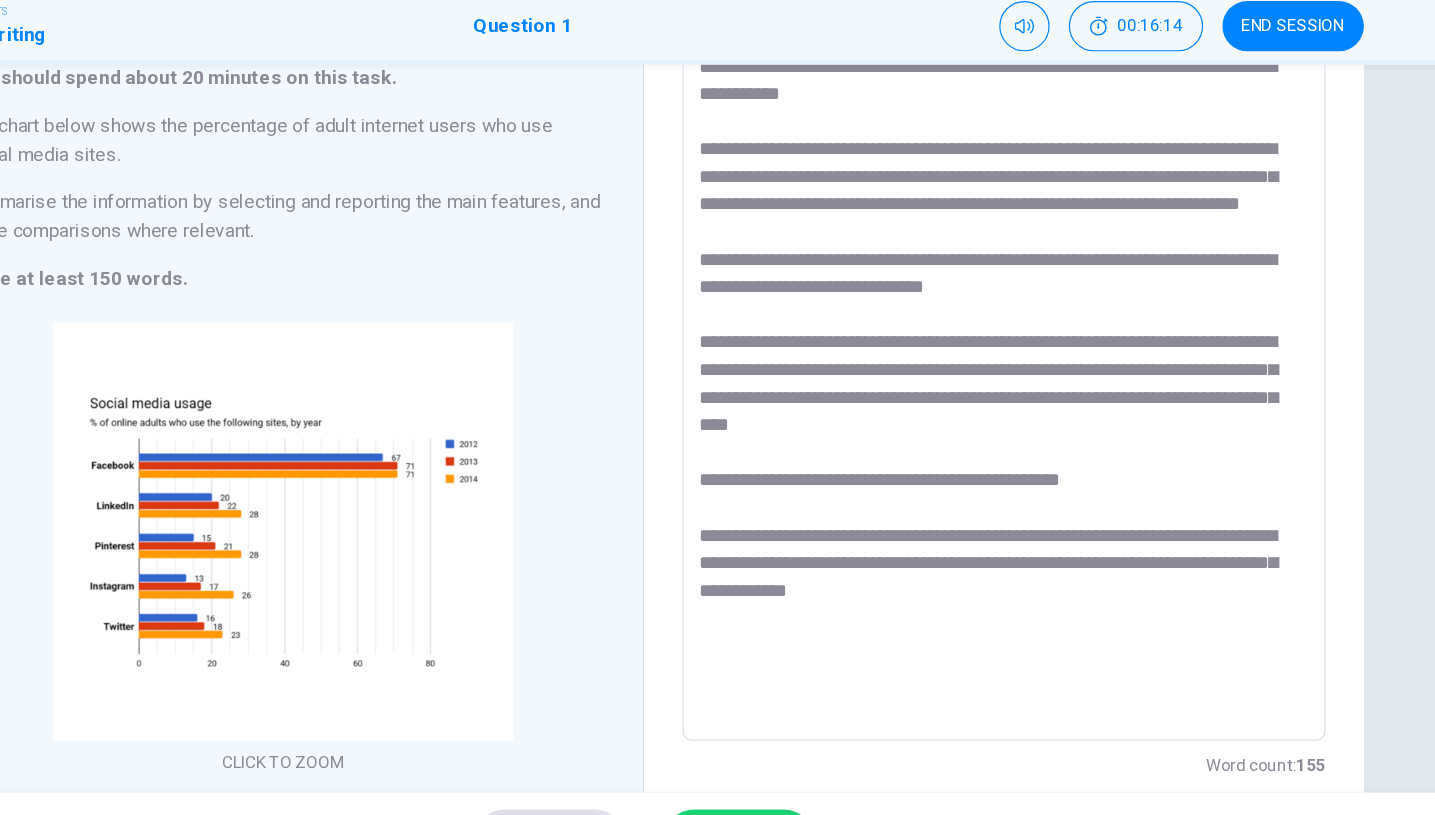 click on "**********" at bounding box center [1018, 397] 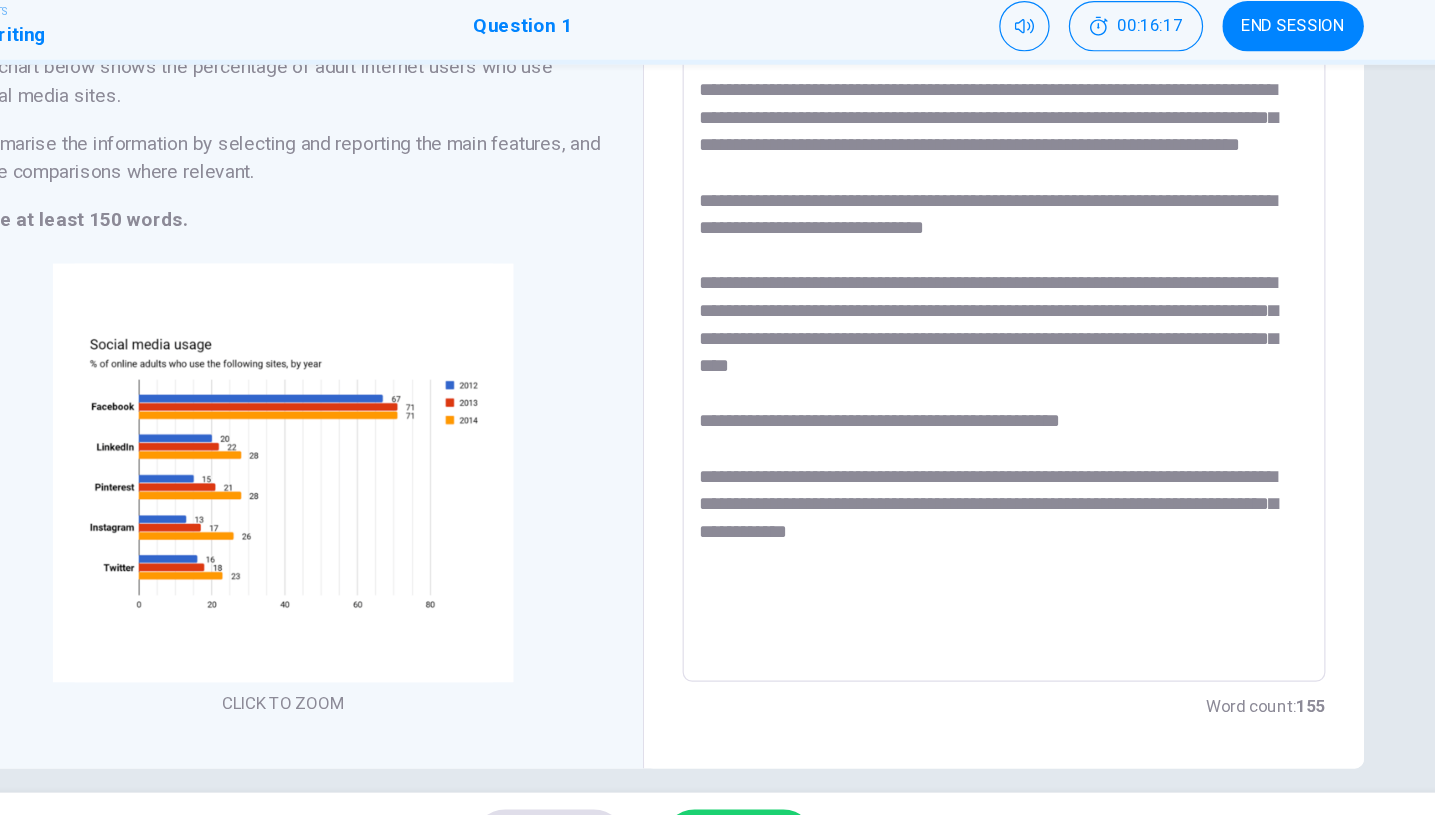 scroll, scrollTop: 187, scrollLeft: 0, axis: vertical 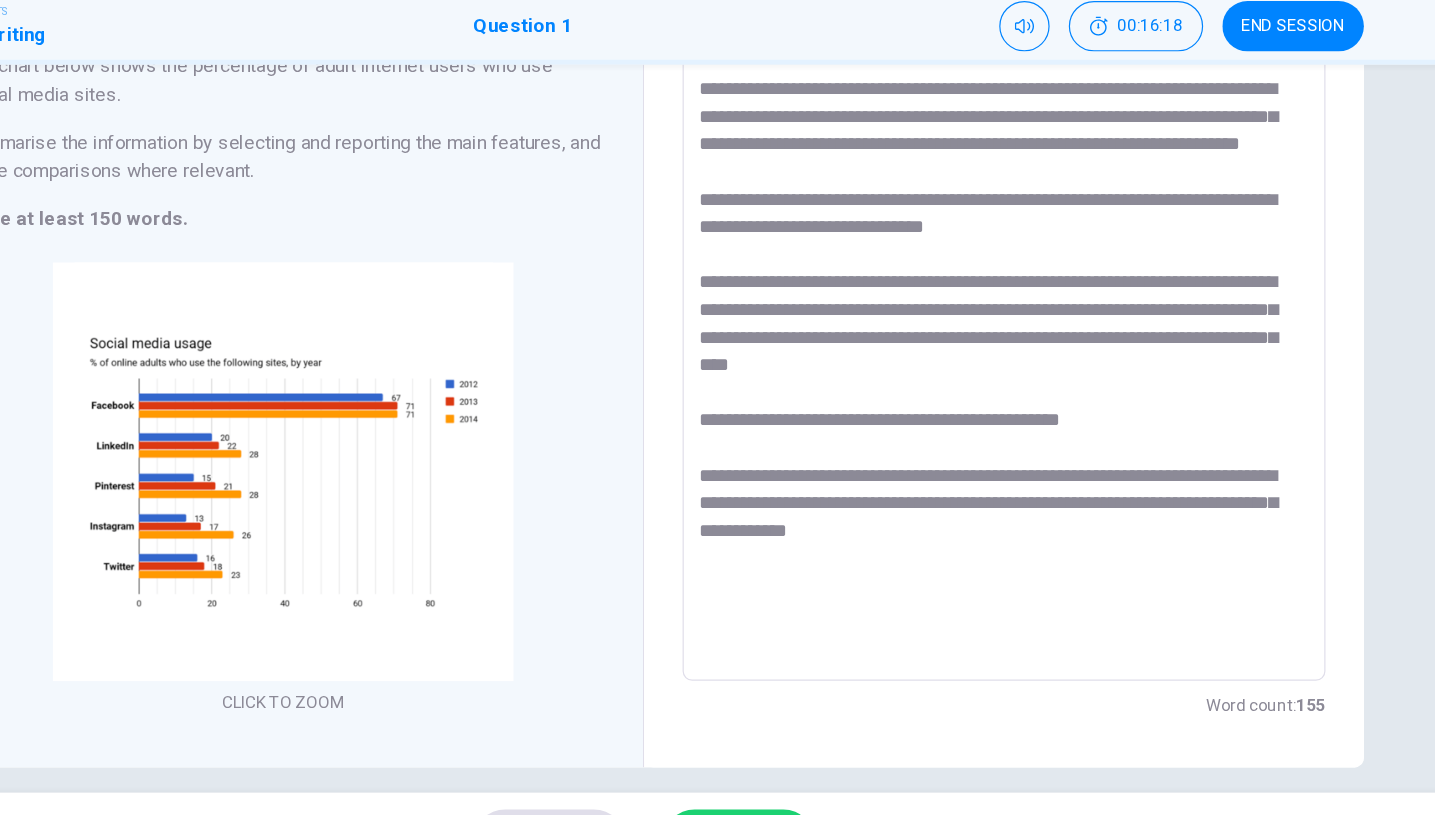 click on "**********" at bounding box center [1018, 347] 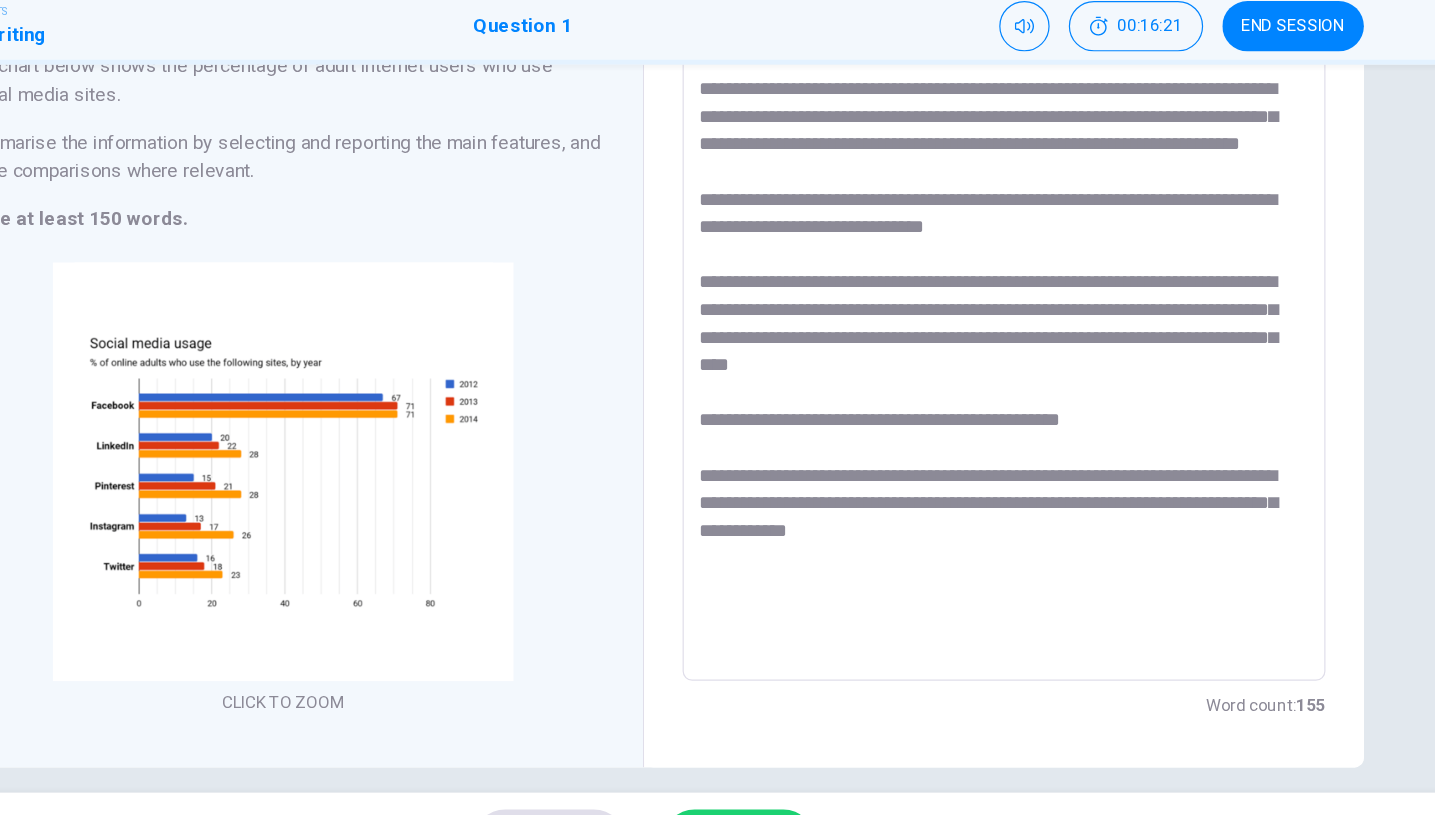 click on "**********" at bounding box center (1018, 347) 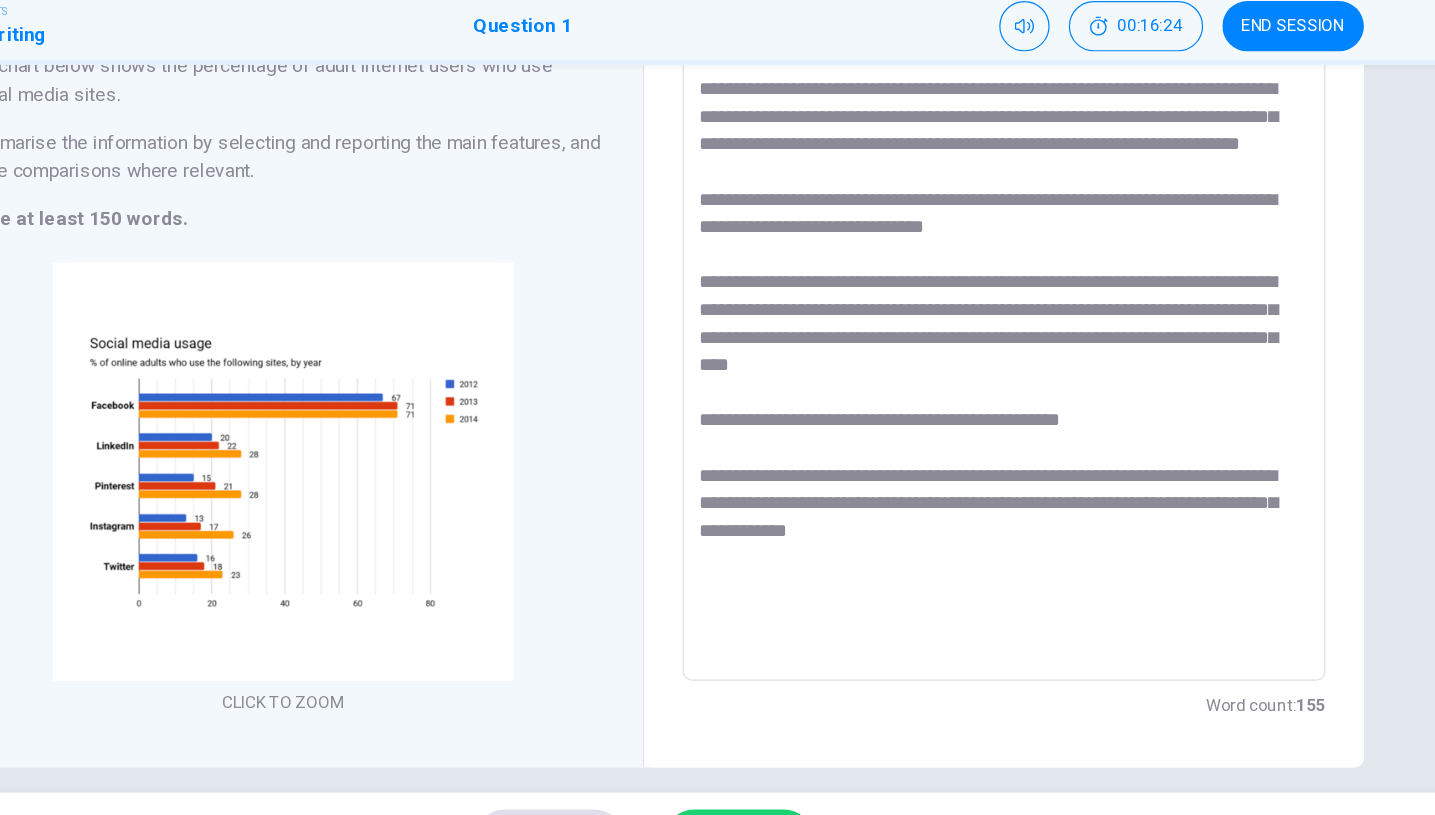 click on "**********" at bounding box center (1018, 347) 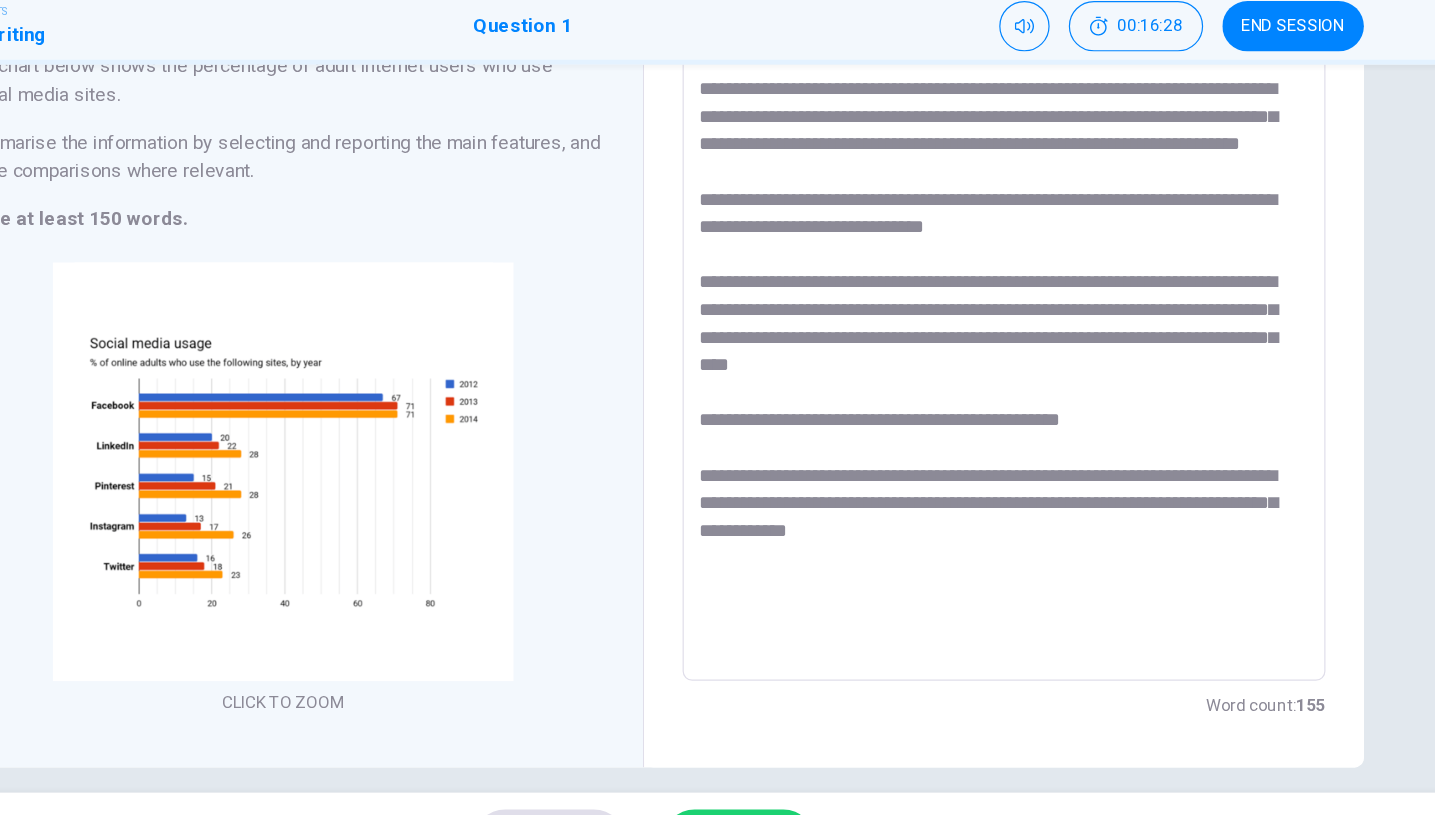click on "**********" at bounding box center (1018, 347) 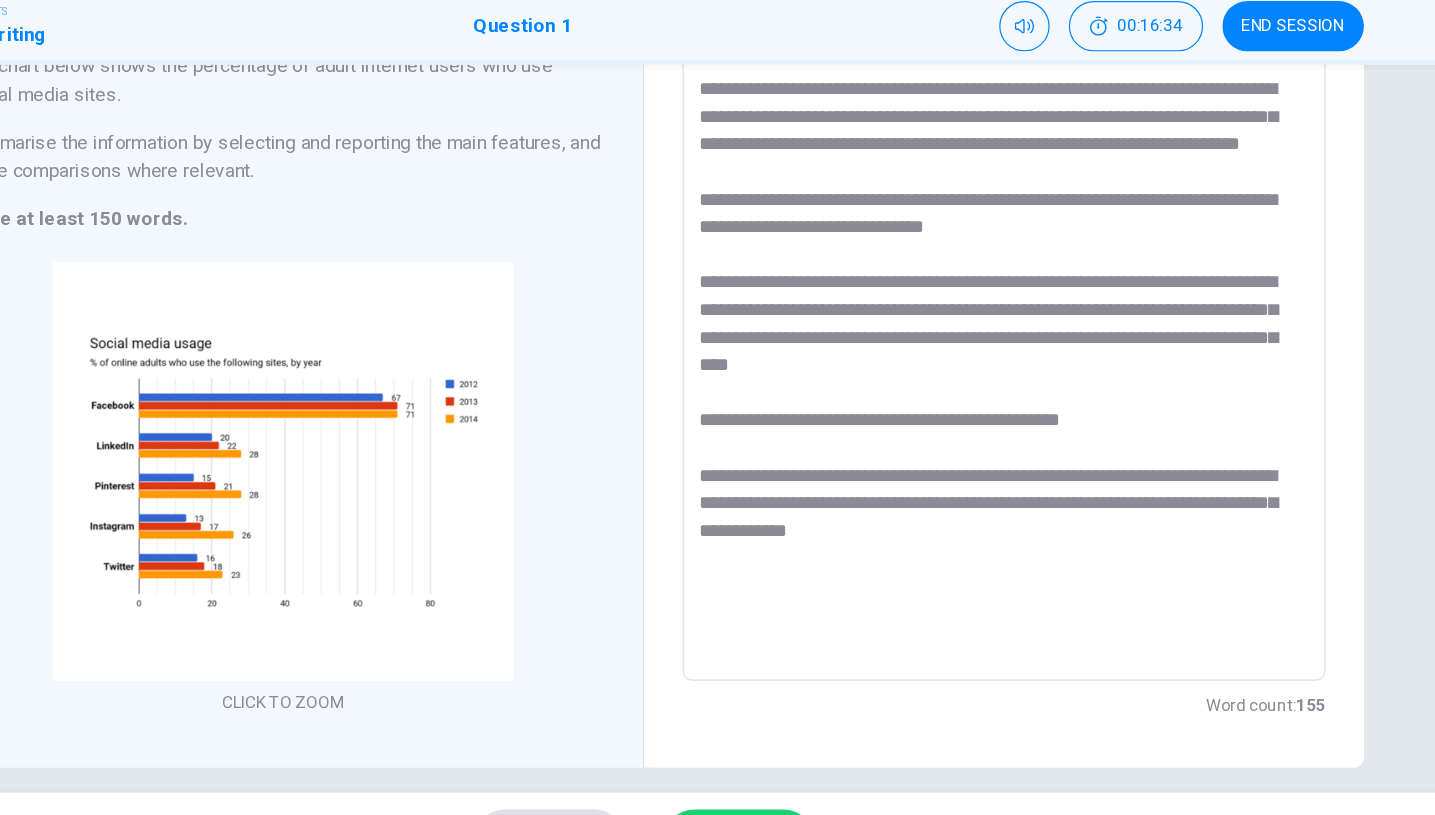 click on "**********" at bounding box center (1018, 347) 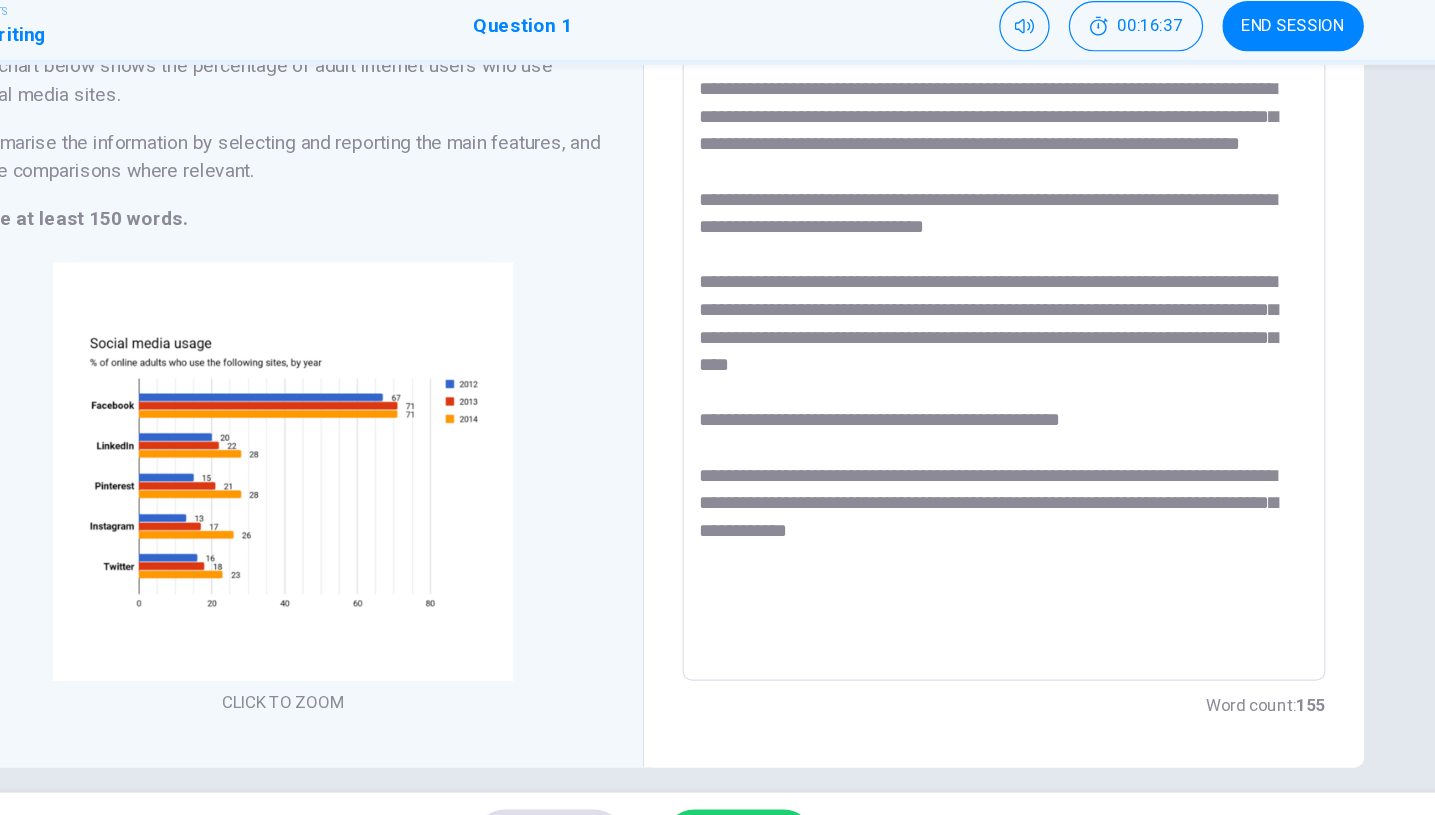 click on "**********" at bounding box center (1018, 347) 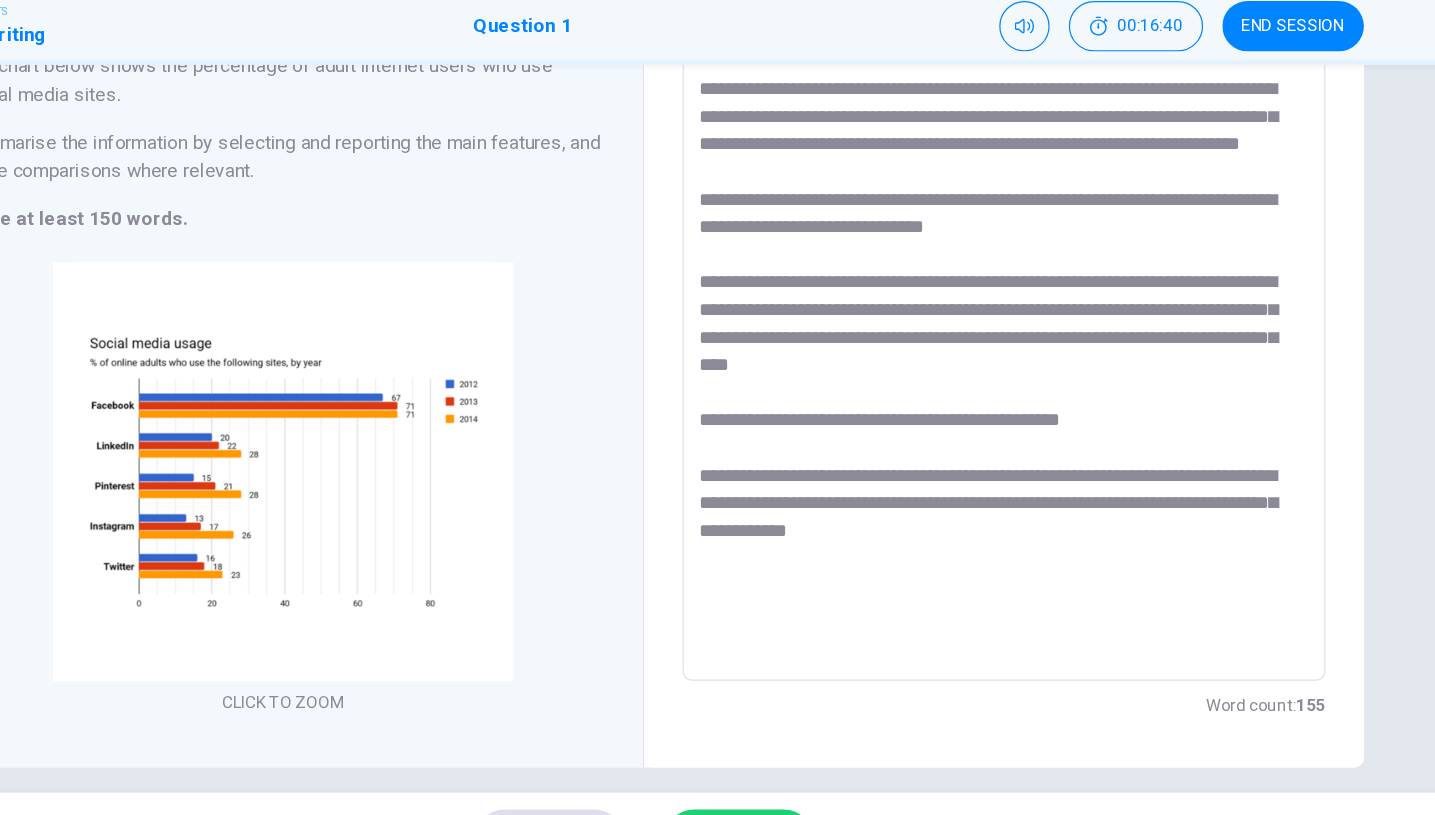 click on "**********" at bounding box center (1018, 347) 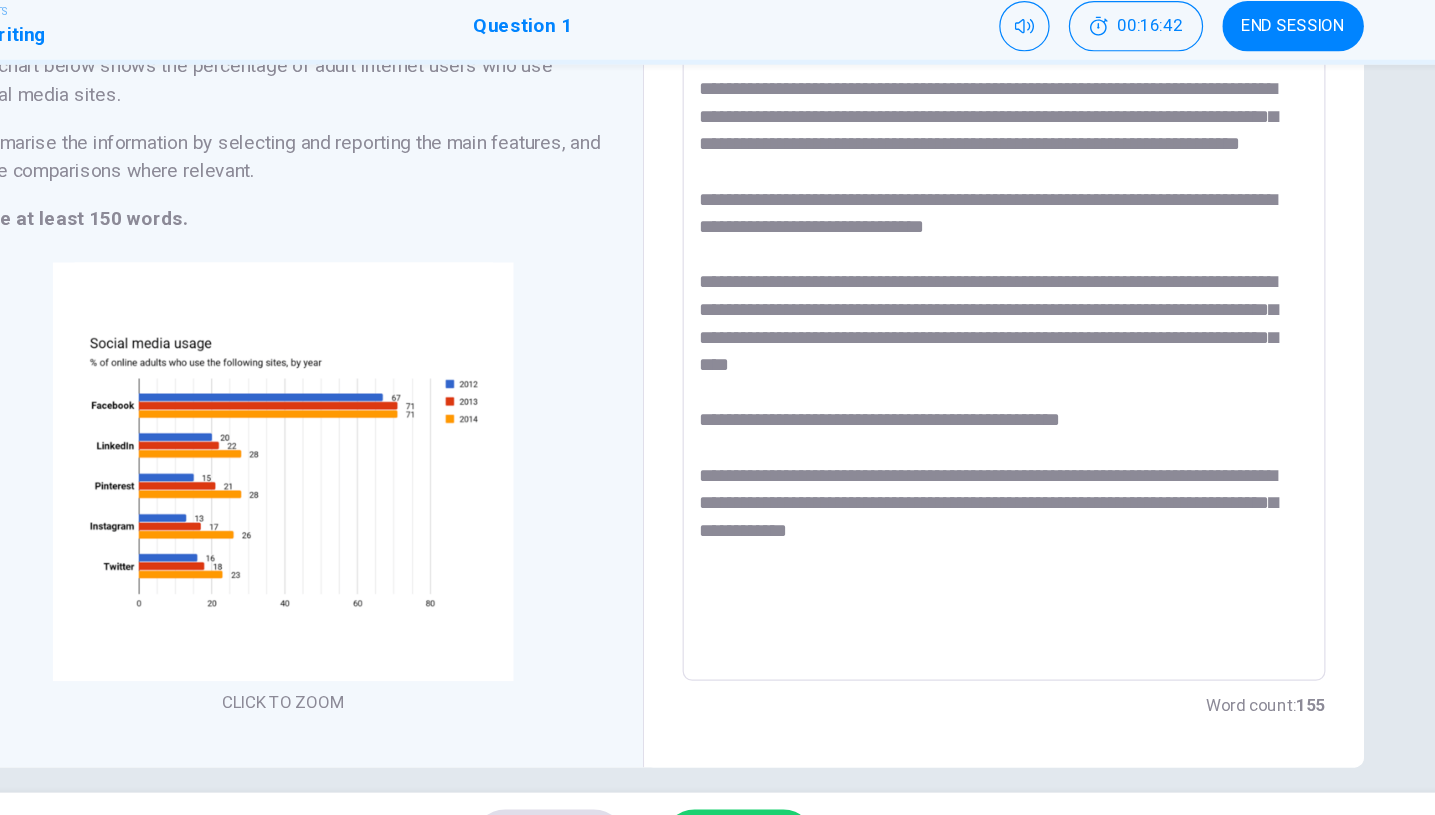 click on "**********" at bounding box center [1018, 347] 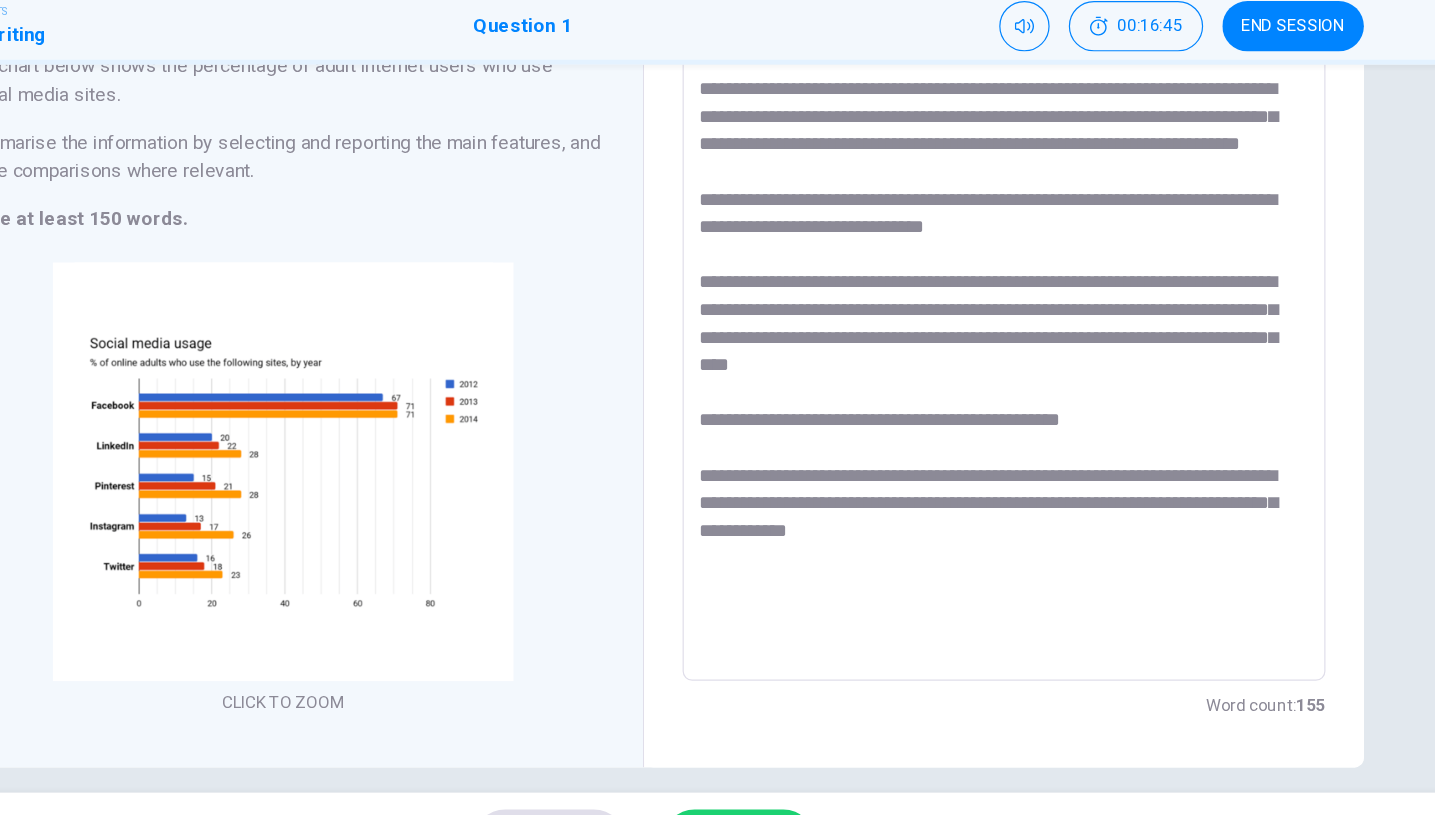 click on "**********" at bounding box center (1018, 347) 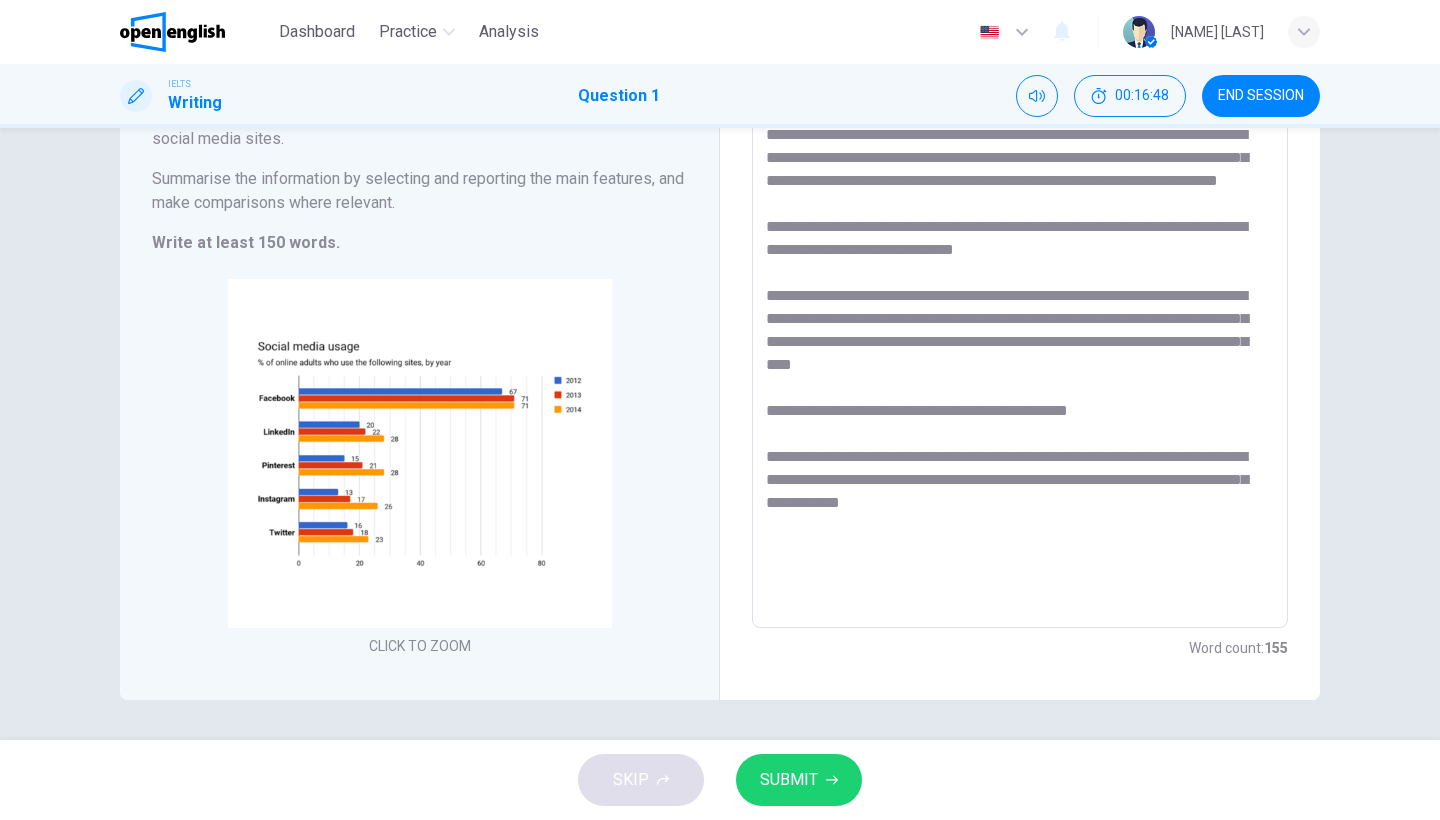 scroll, scrollTop: 201, scrollLeft: 0, axis: vertical 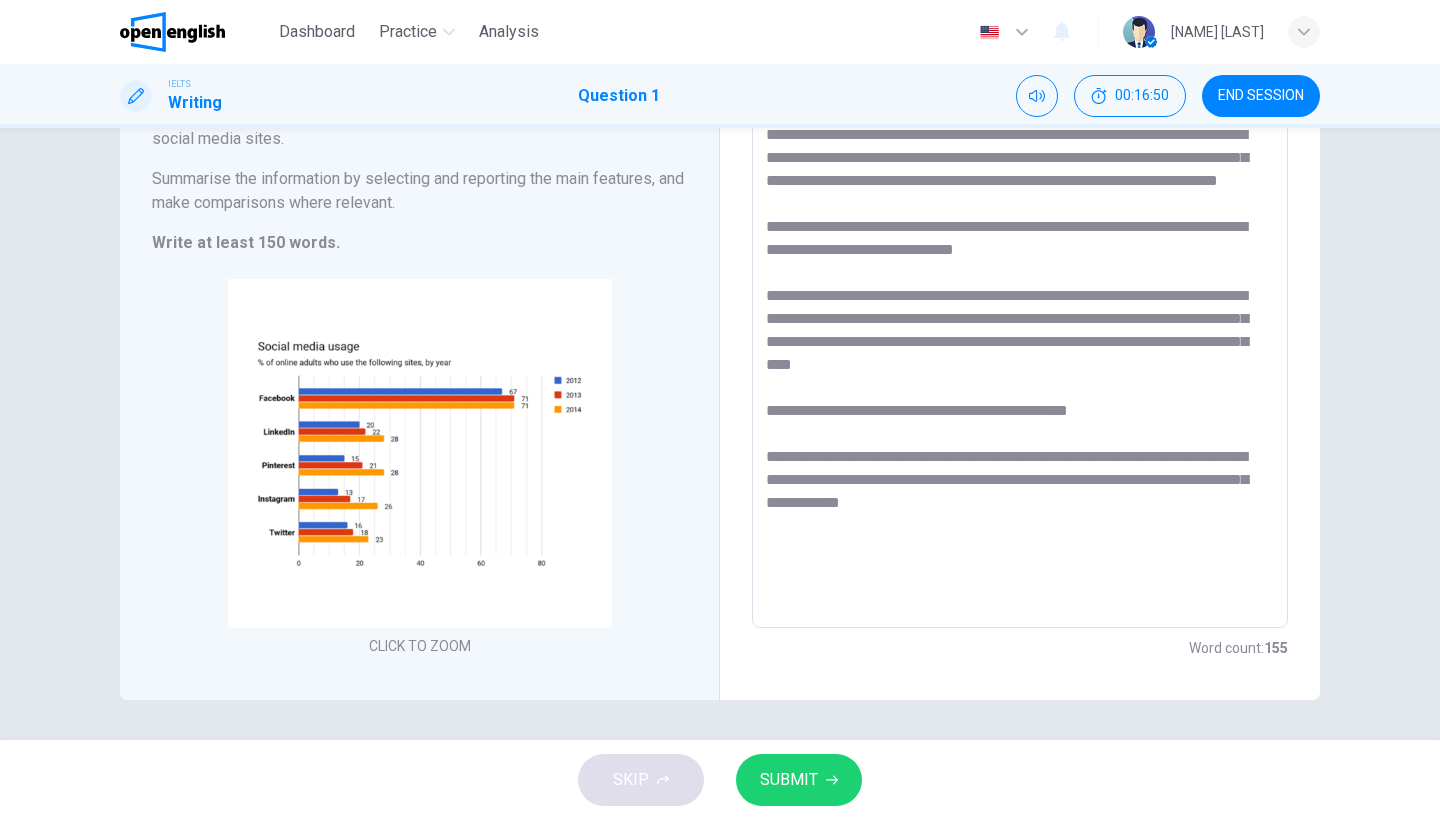 click on "**********" at bounding box center (1020, 333) 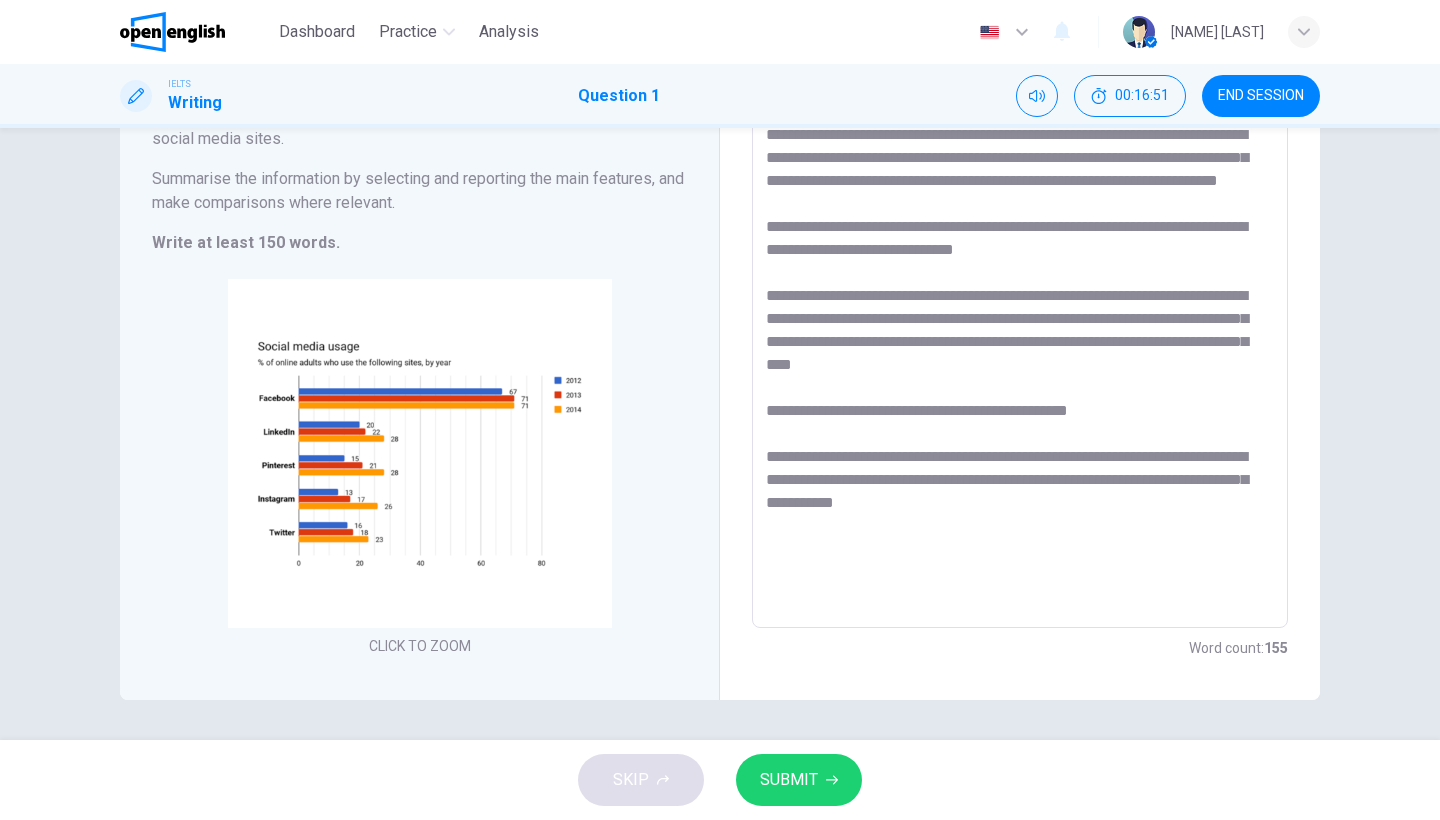 click on "SUBMIT" at bounding box center [789, 780] 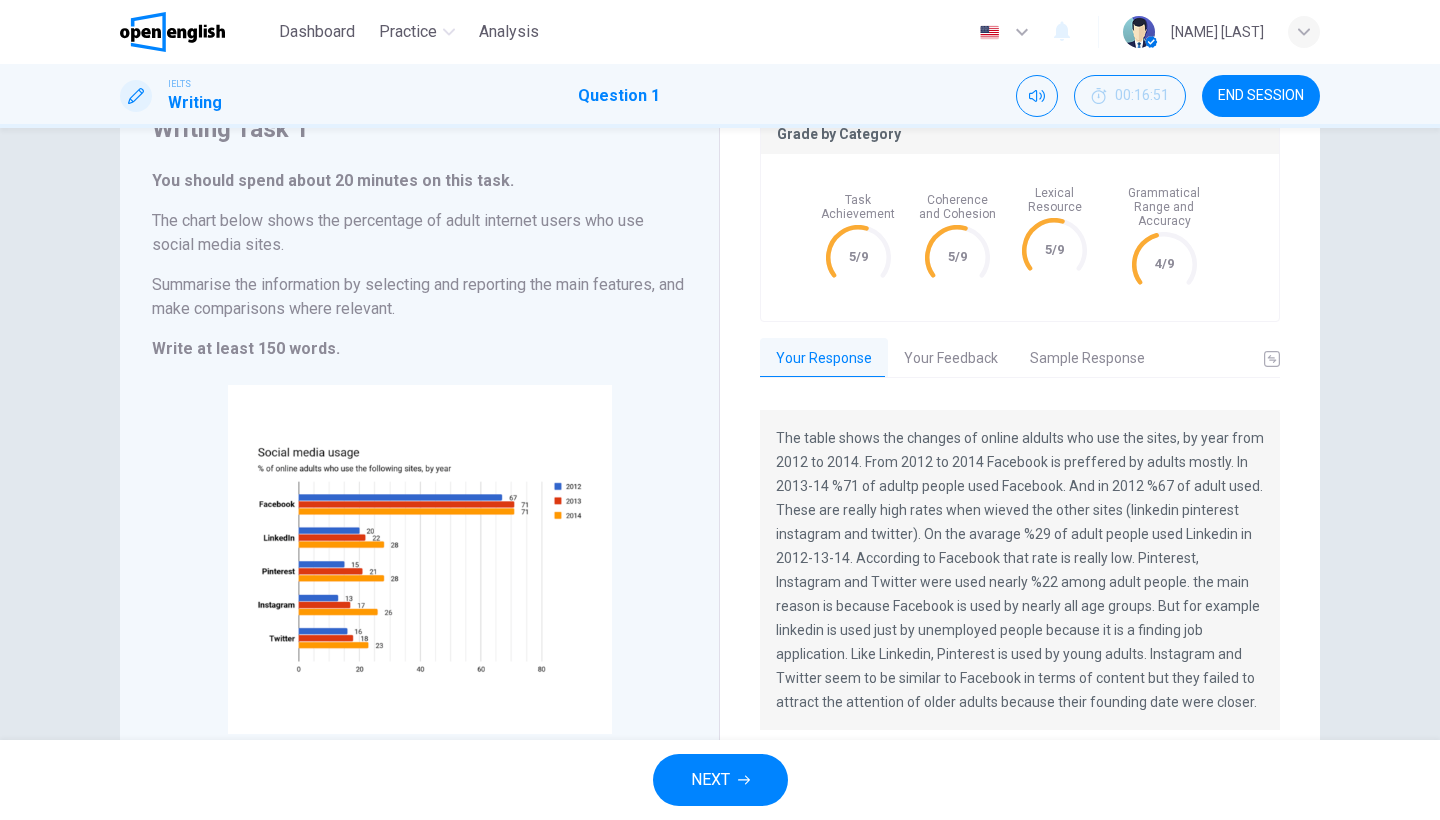 scroll, scrollTop: 73, scrollLeft: 0, axis: vertical 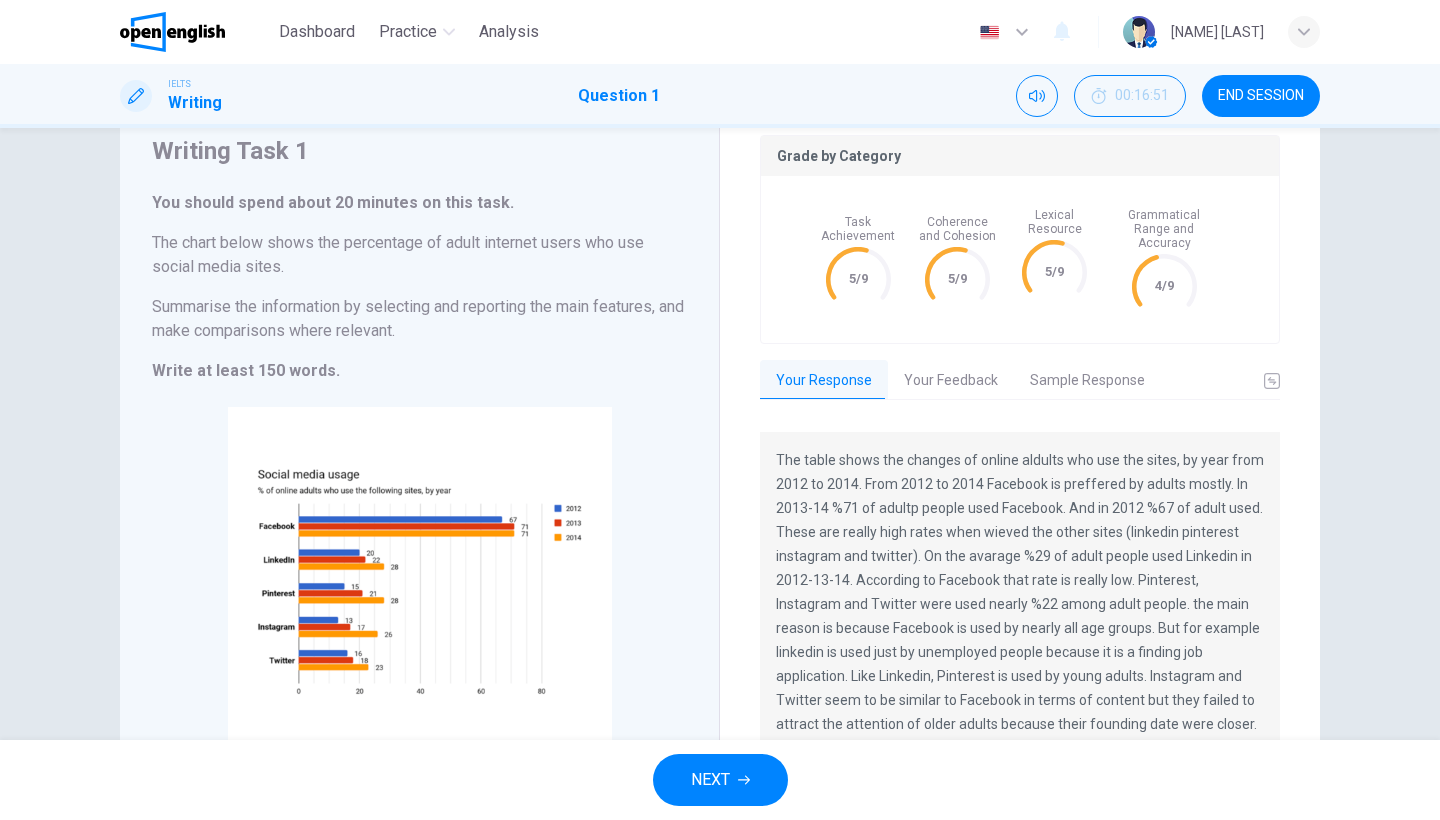 click on "Sample Response" at bounding box center [1087, 381] 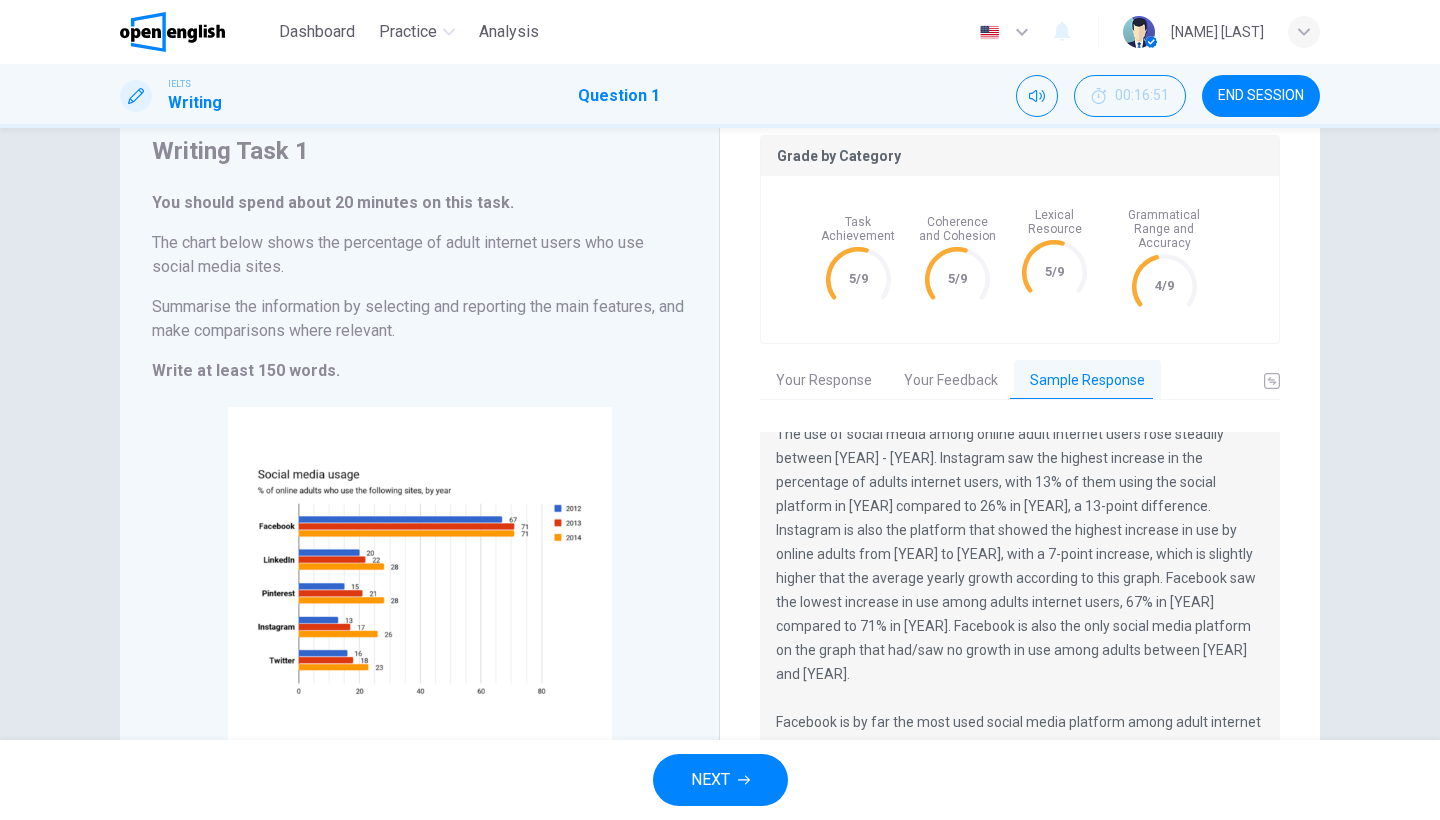 scroll, scrollTop: 24, scrollLeft: 0, axis: vertical 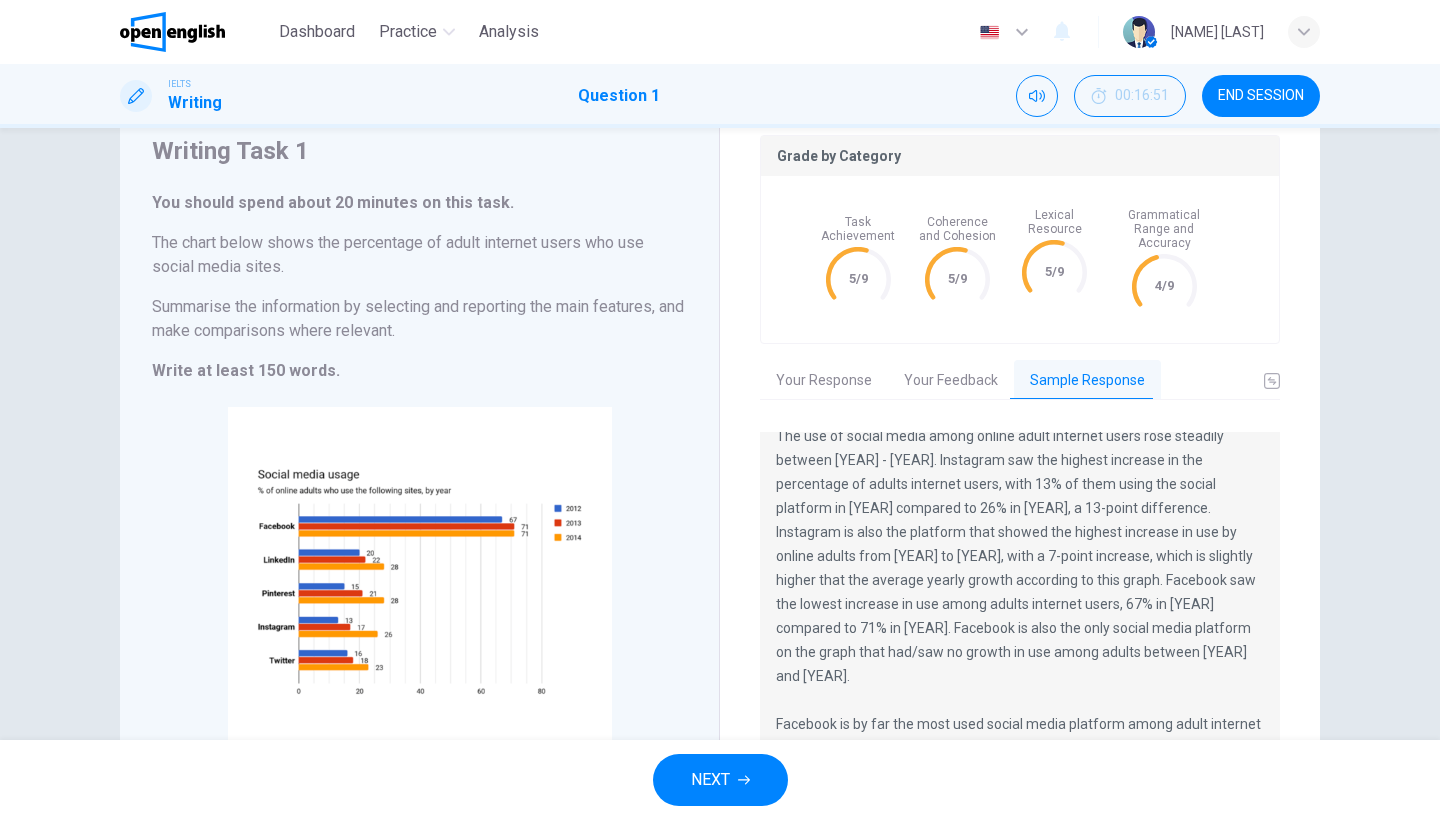 click on "The use of social media among online adult internet users rose steadily between 2021 - 2014.  Instagram saw the highest increase in the percentage of adults internet users, with 13% of them using the social platform in 2012 compared to 26% in 2014, a 13-point difference. Instagram is also the platform that showed the highest increase in use by online adults from 2013 to 2014, with a 7-point increase, which is slightly higher that the average yearly growth according to this graph. Facebook saw the lowest increase in use among adults internet users, 67% in 2012 compared to 71% in 2014. Facebook is also the only social media platform on the graph that had/saw no growth in use among adults between 2013 and 1014.
Facebook is by far the most used social media platform among adult internet users, with nearly 3/4 of them using the site. The other social media platforms are used by around 1/4 of adult internet users." at bounding box center (1020, 604) 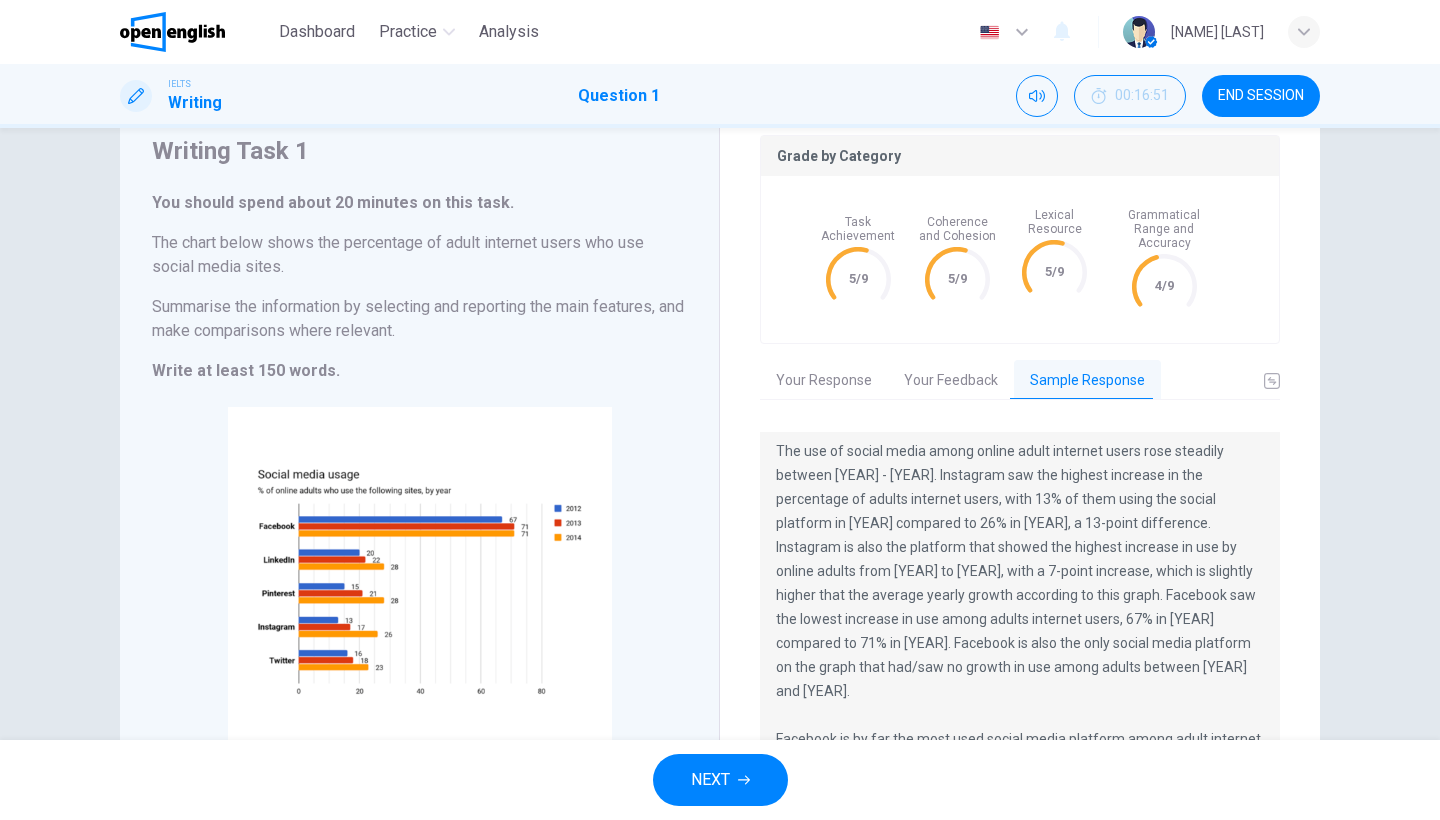 scroll, scrollTop: 4, scrollLeft: 0, axis: vertical 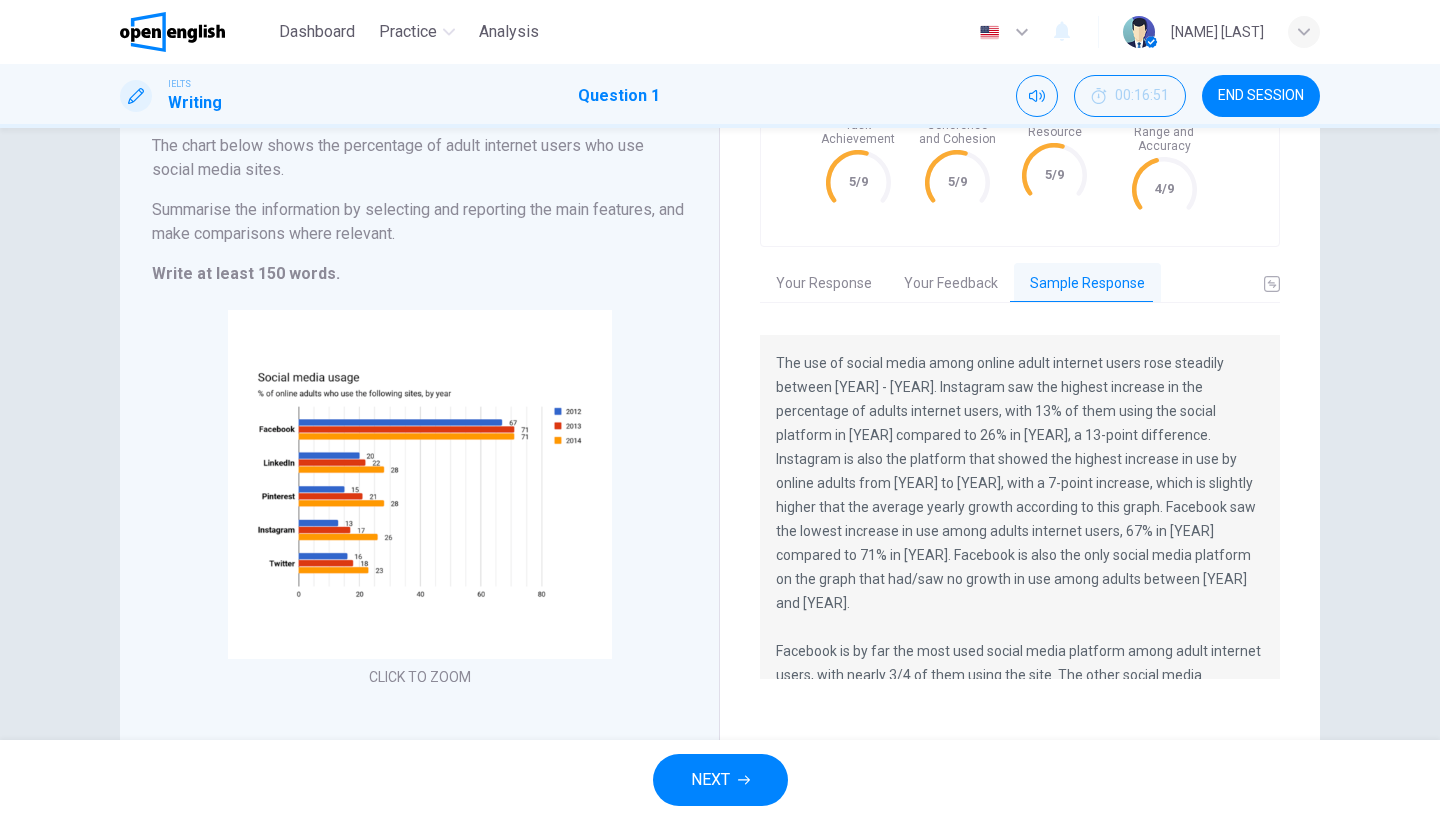 click on "Your Feedback" at bounding box center [951, 284] 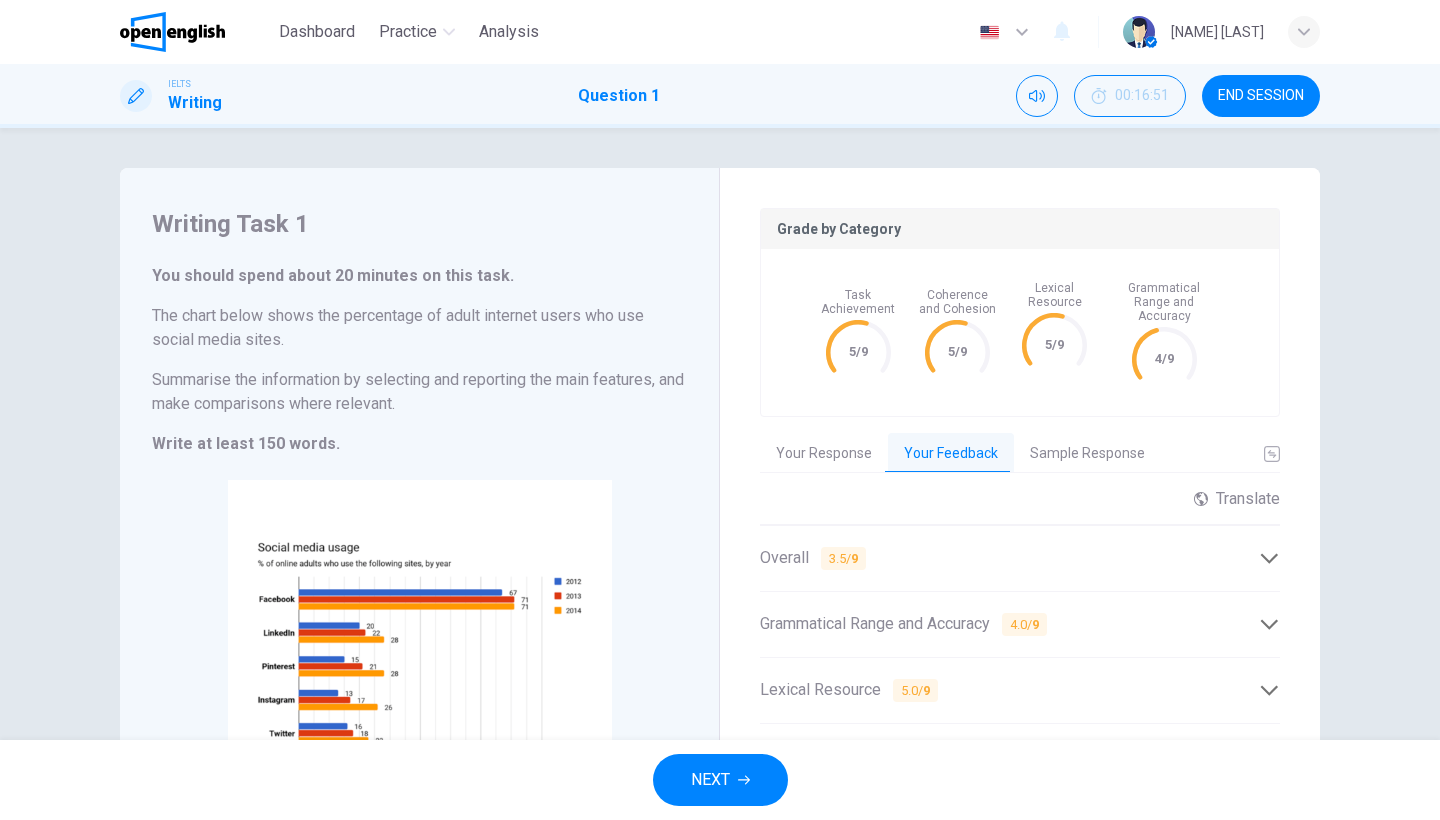 scroll, scrollTop: 0, scrollLeft: 0, axis: both 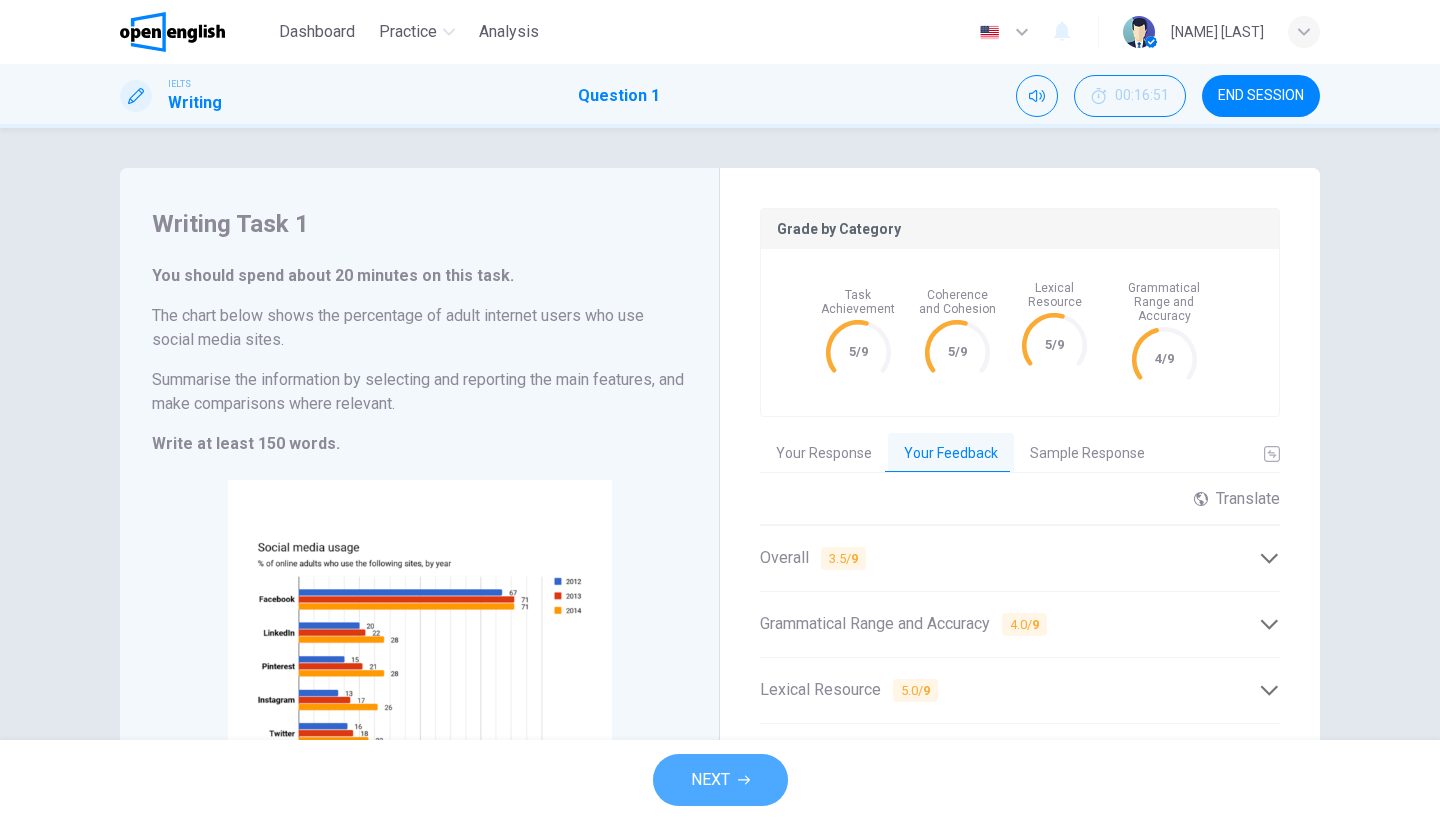 click on "NEXT" at bounding box center [710, 780] 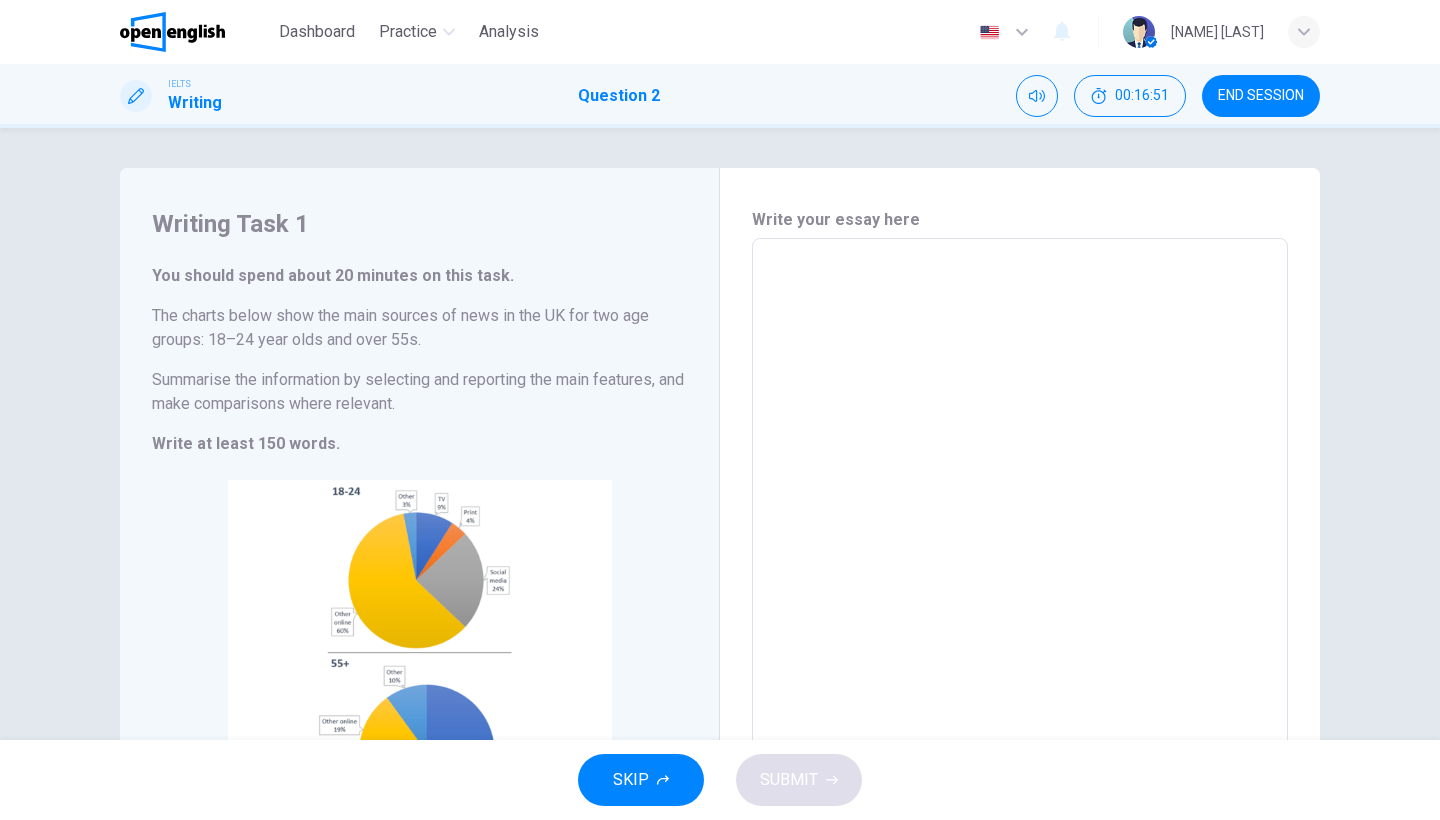 scroll, scrollTop: 0, scrollLeft: 0, axis: both 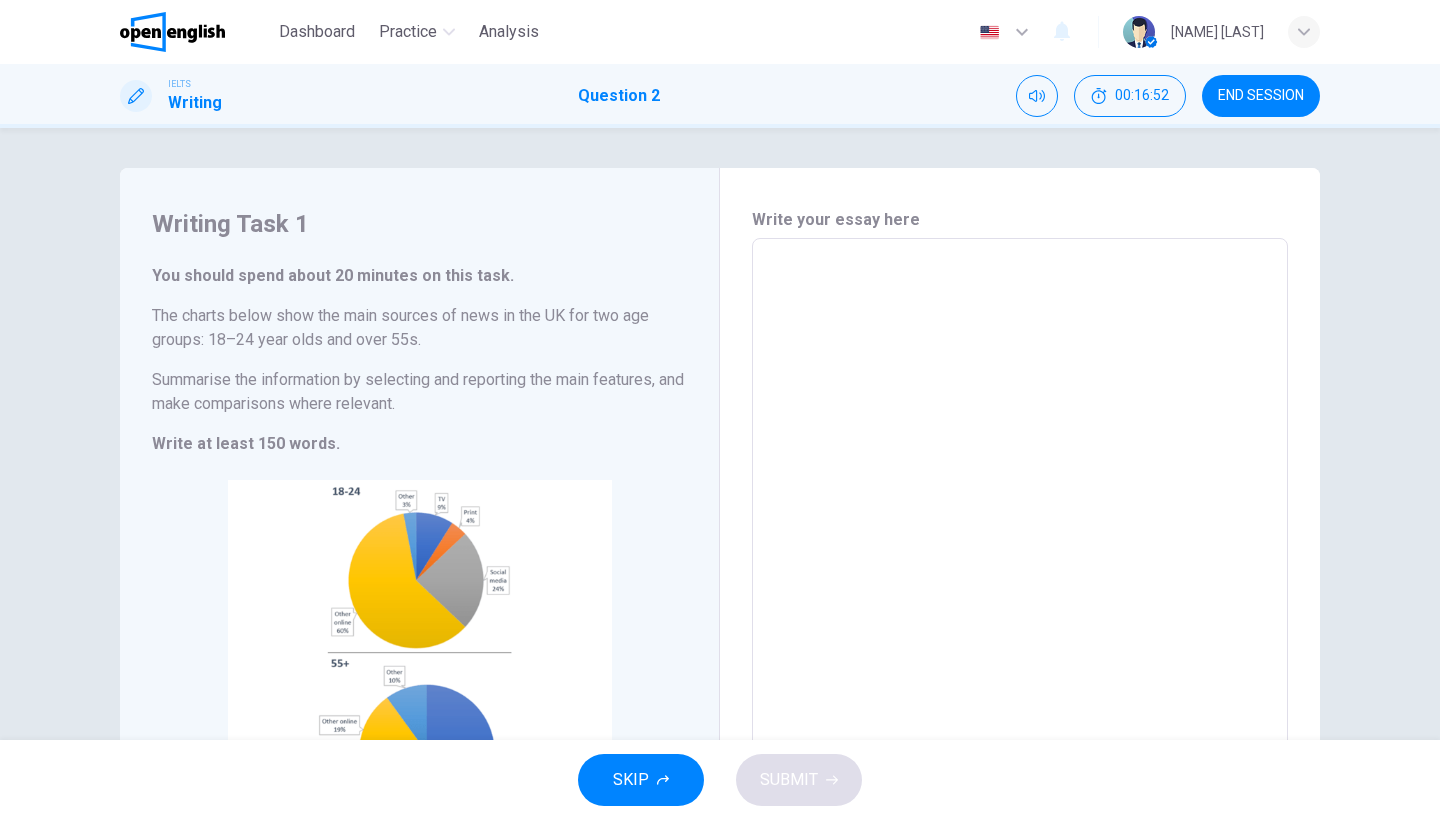 click on "END SESSION" at bounding box center (1261, 96) 